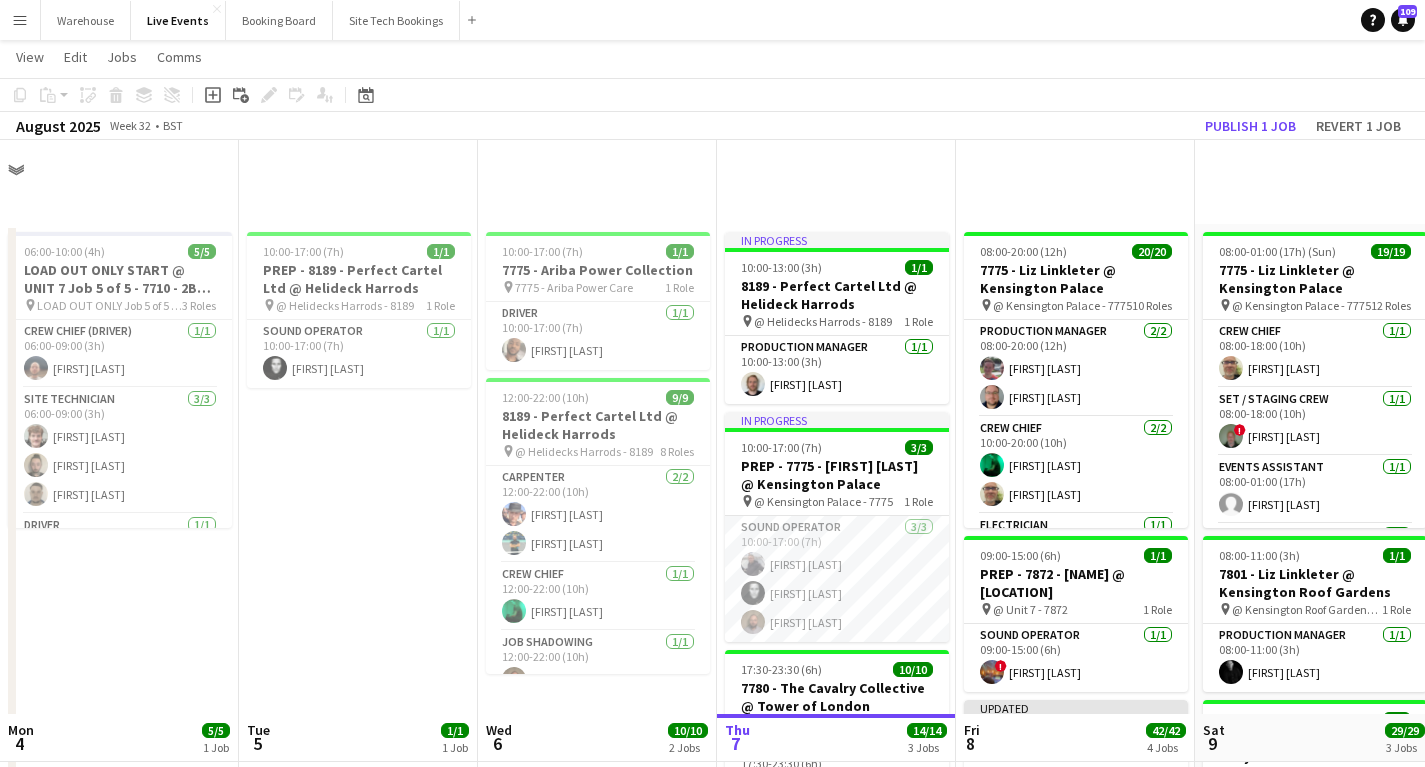scroll, scrollTop: 574, scrollLeft: 0, axis: vertical 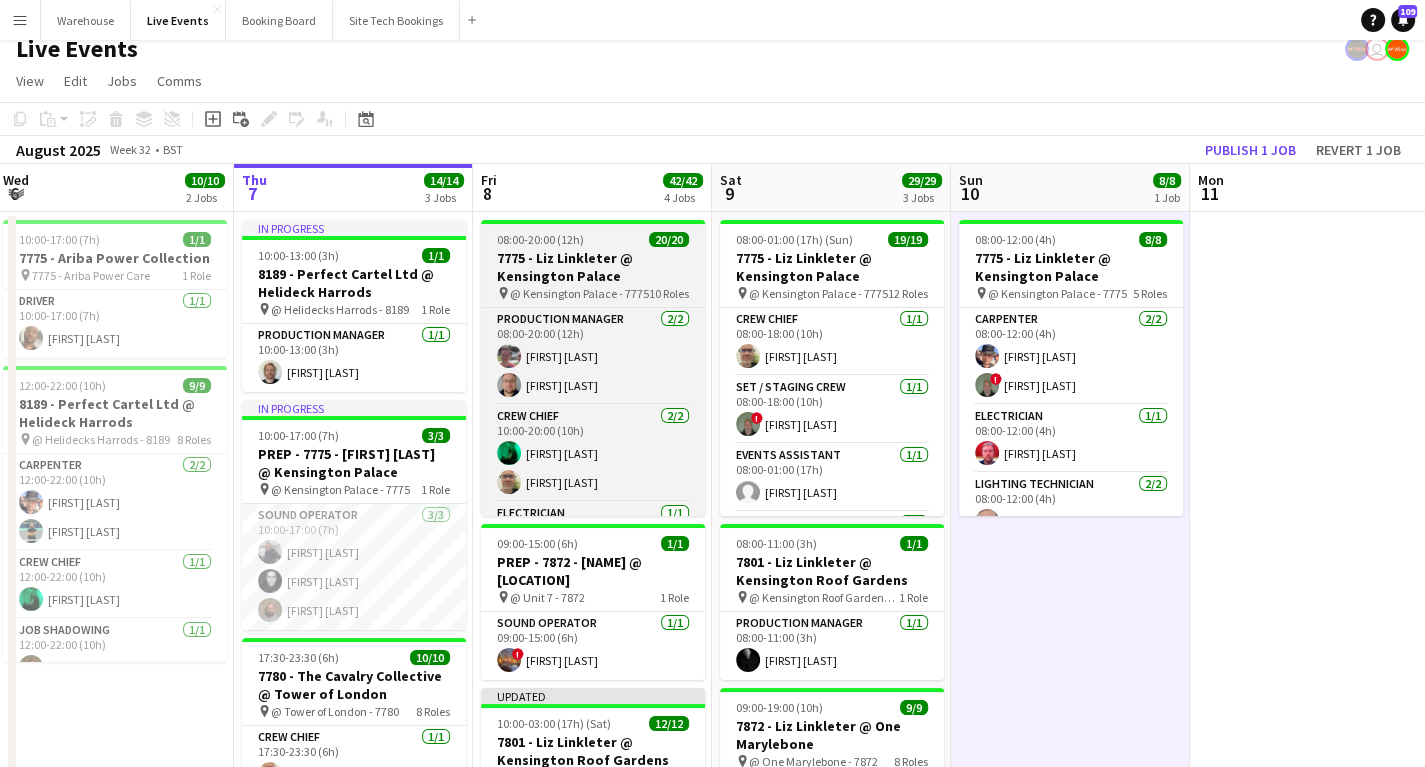click on "7775 - Liz Linkleter @ Kensington Palace" at bounding box center (593, 267) 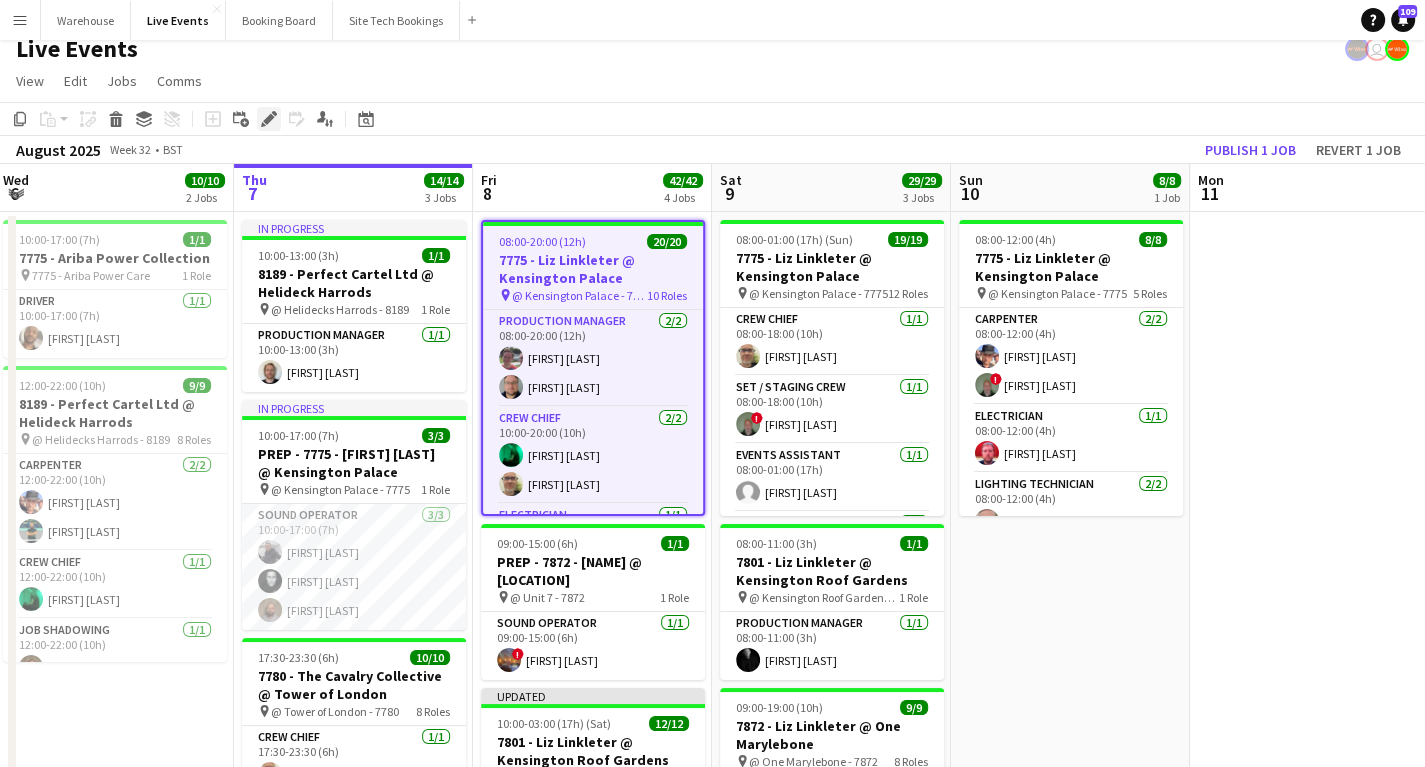 click on "Edit" 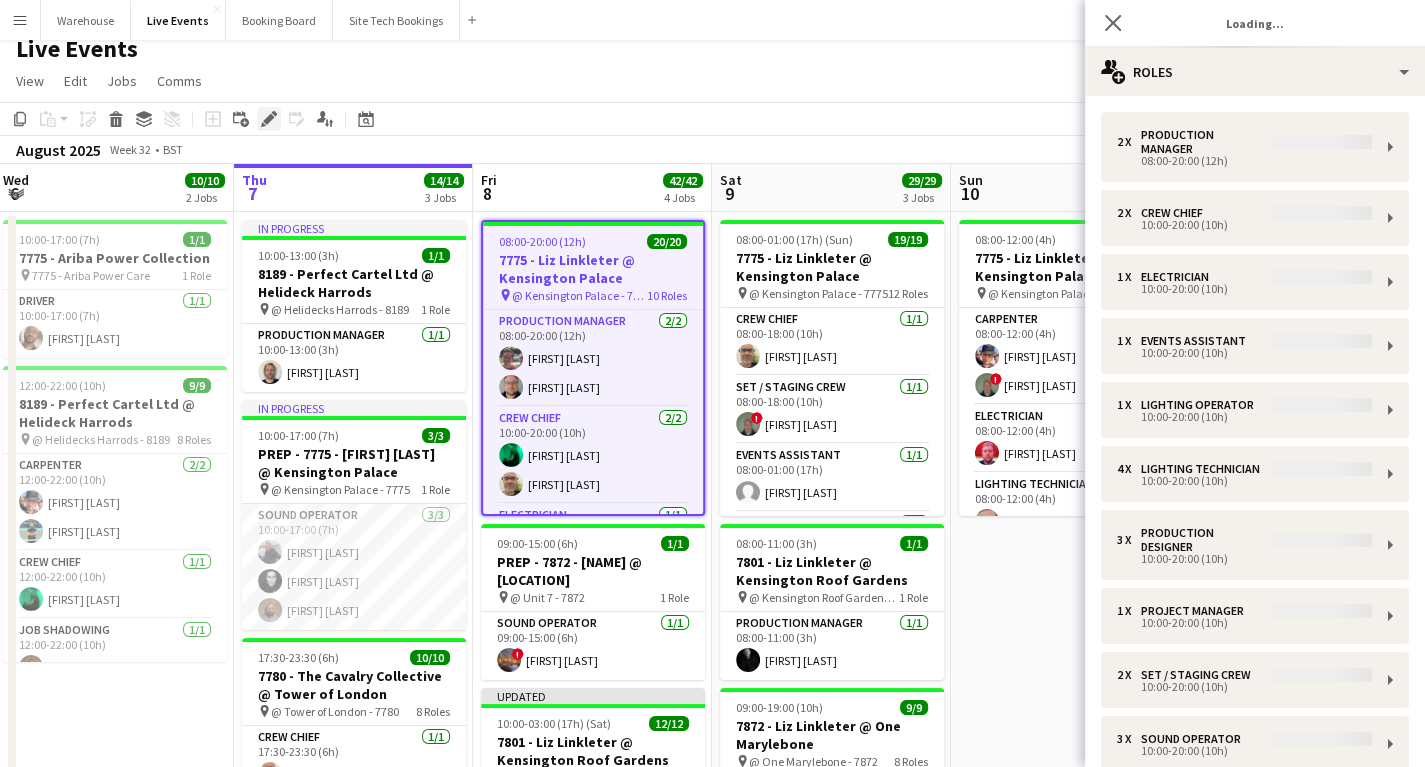 type on "**********" 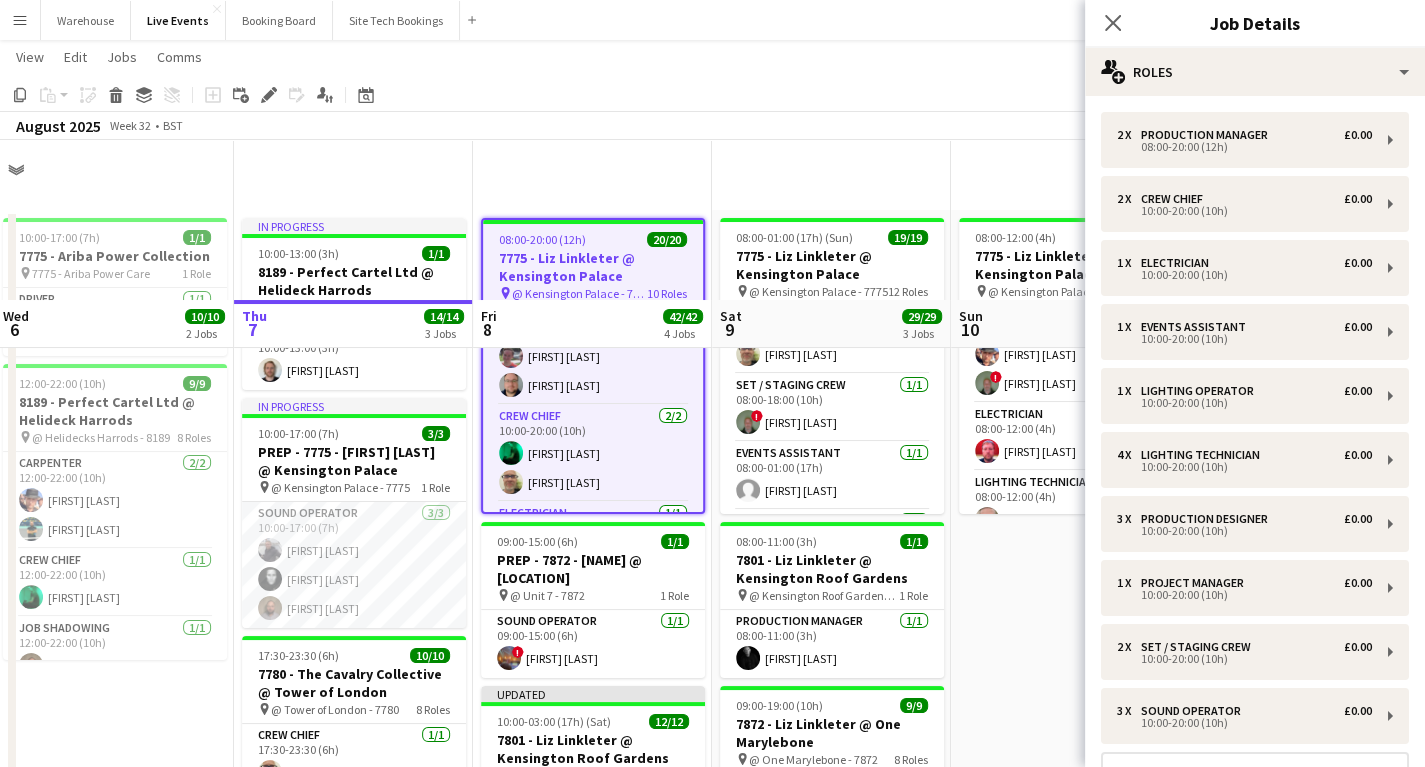 scroll, scrollTop: 177, scrollLeft: 0, axis: vertical 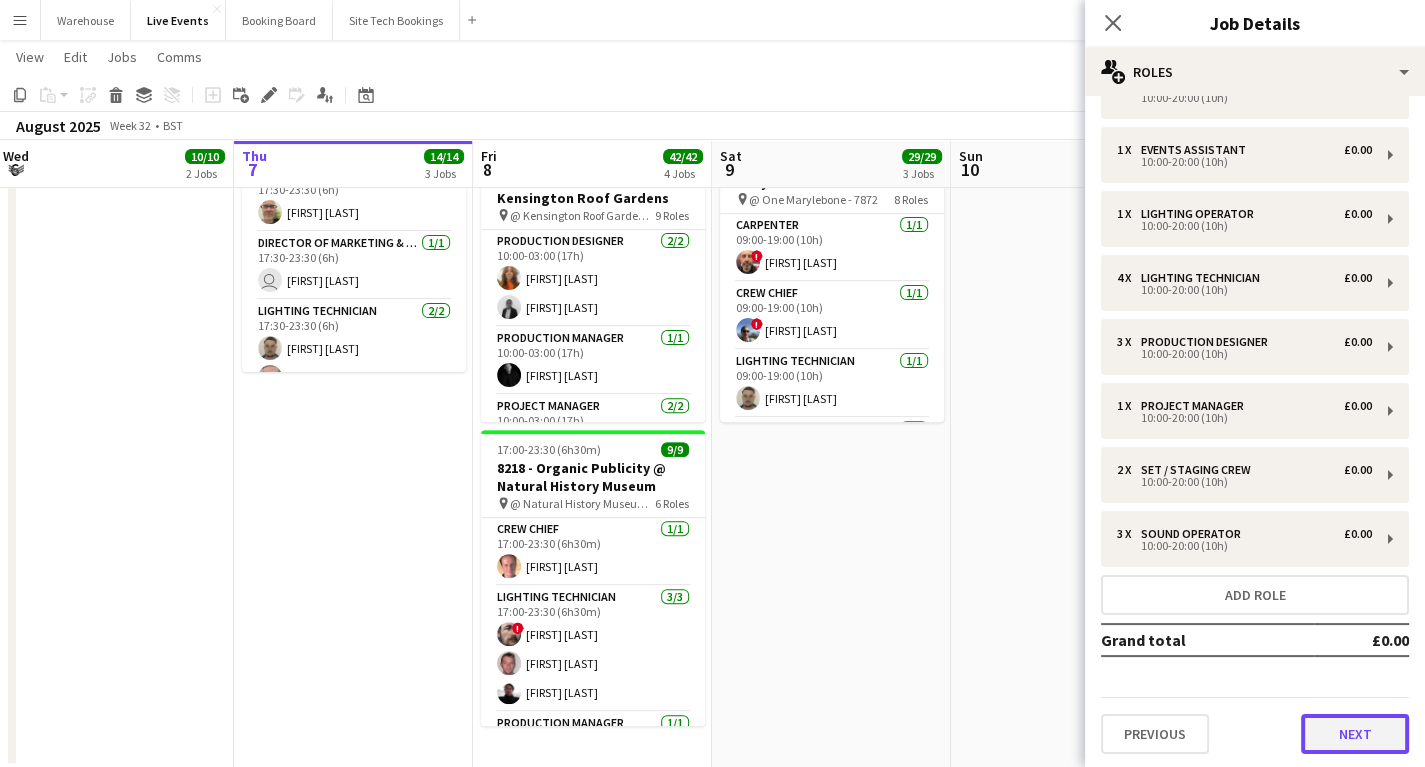 click on "Next" at bounding box center [1355, 734] 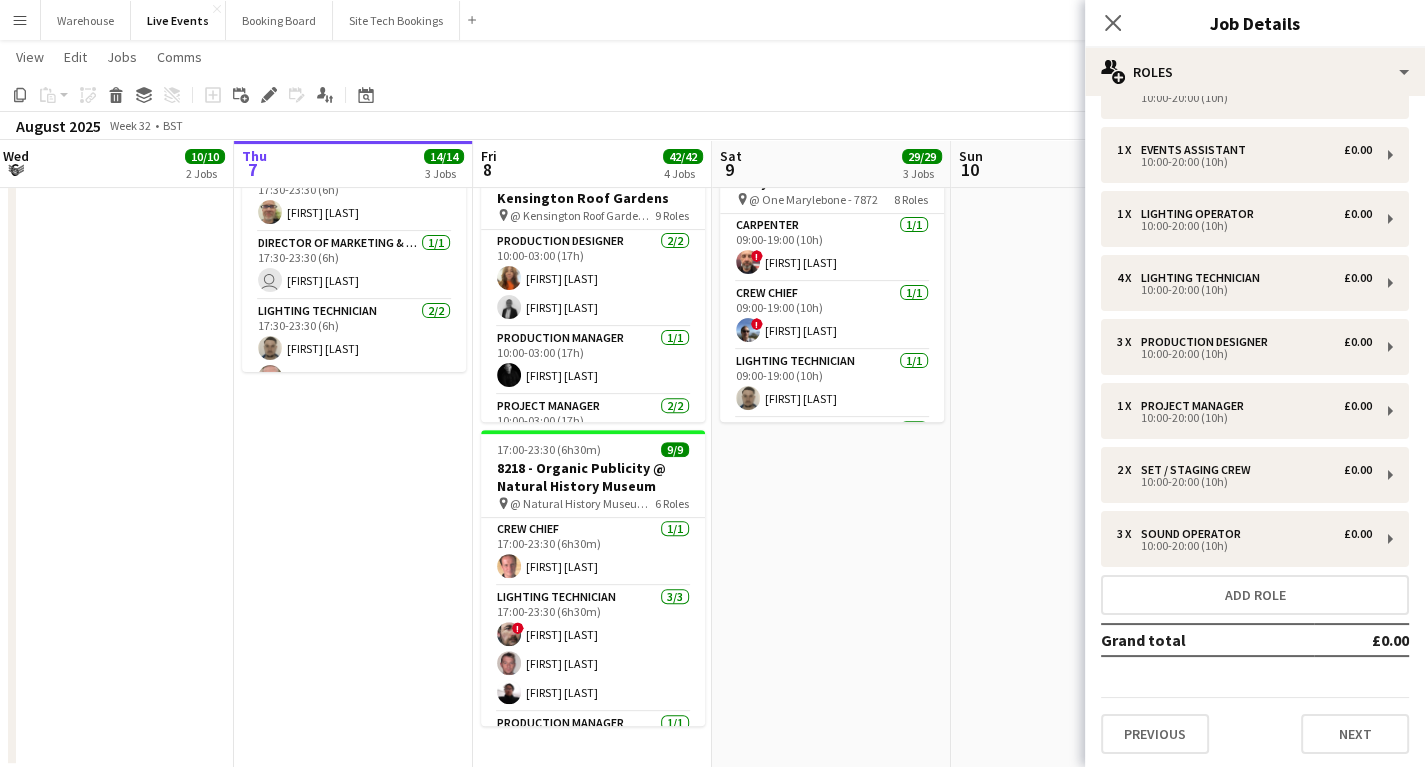 scroll, scrollTop: 0, scrollLeft: 0, axis: both 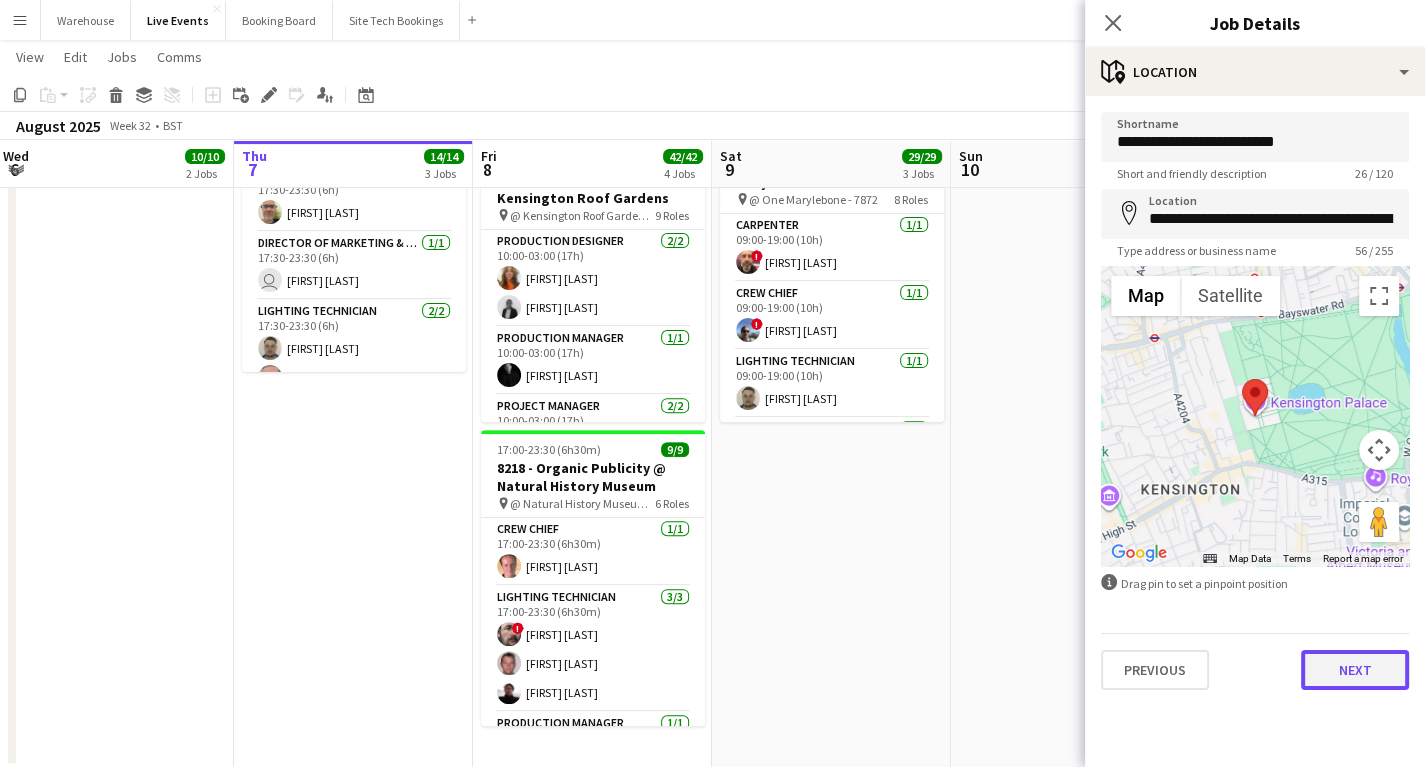 click on "Next" at bounding box center (1355, 670) 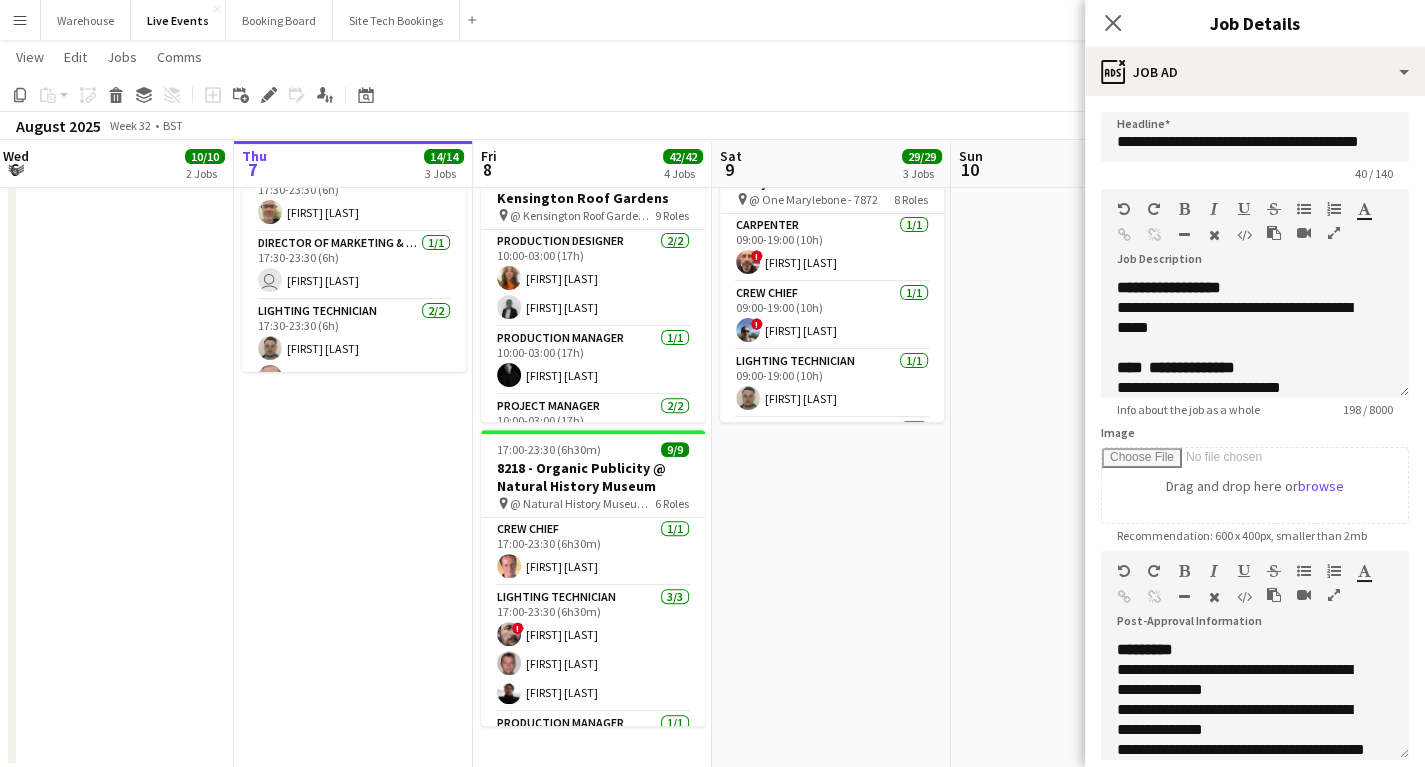 scroll, scrollTop: 376, scrollLeft: 0, axis: vertical 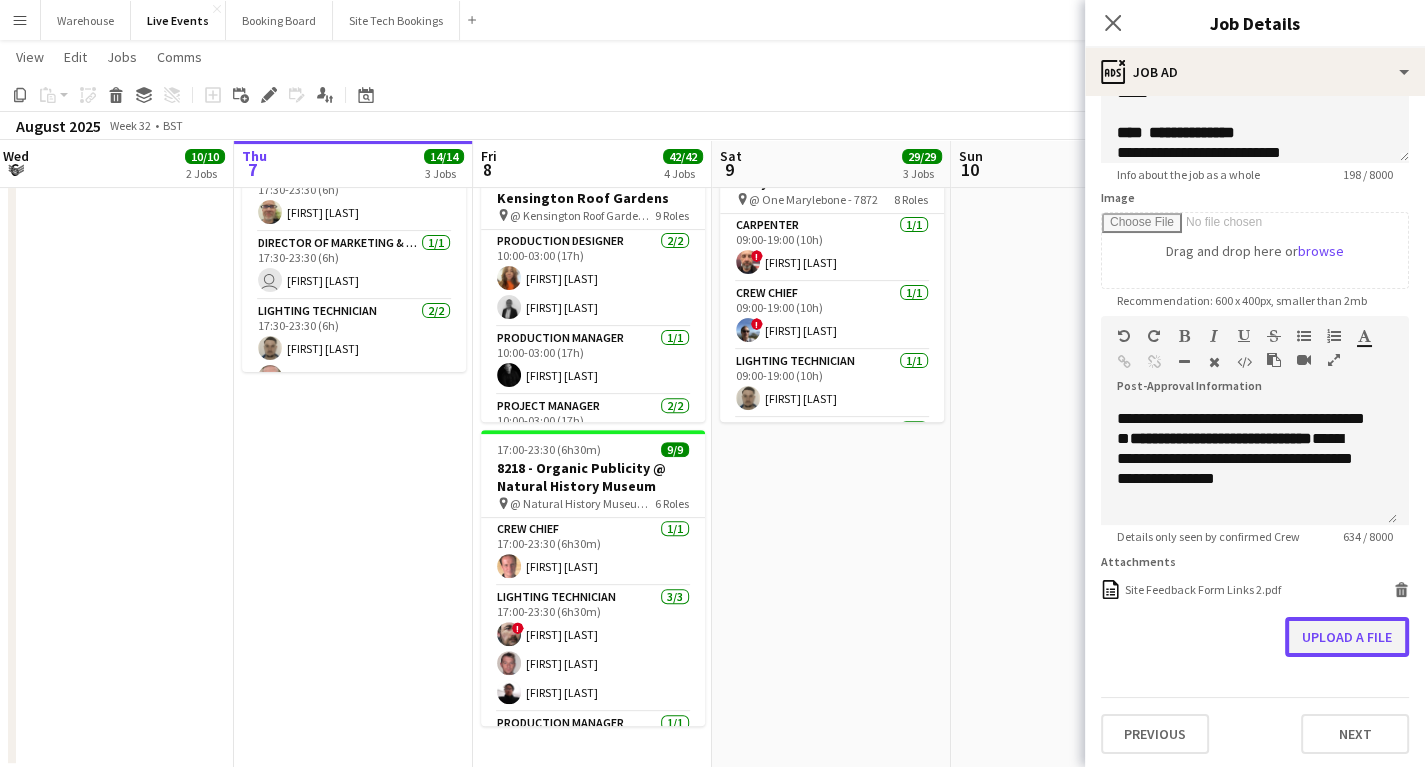 click on "Upload a file" at bounding box center (1347, 637) 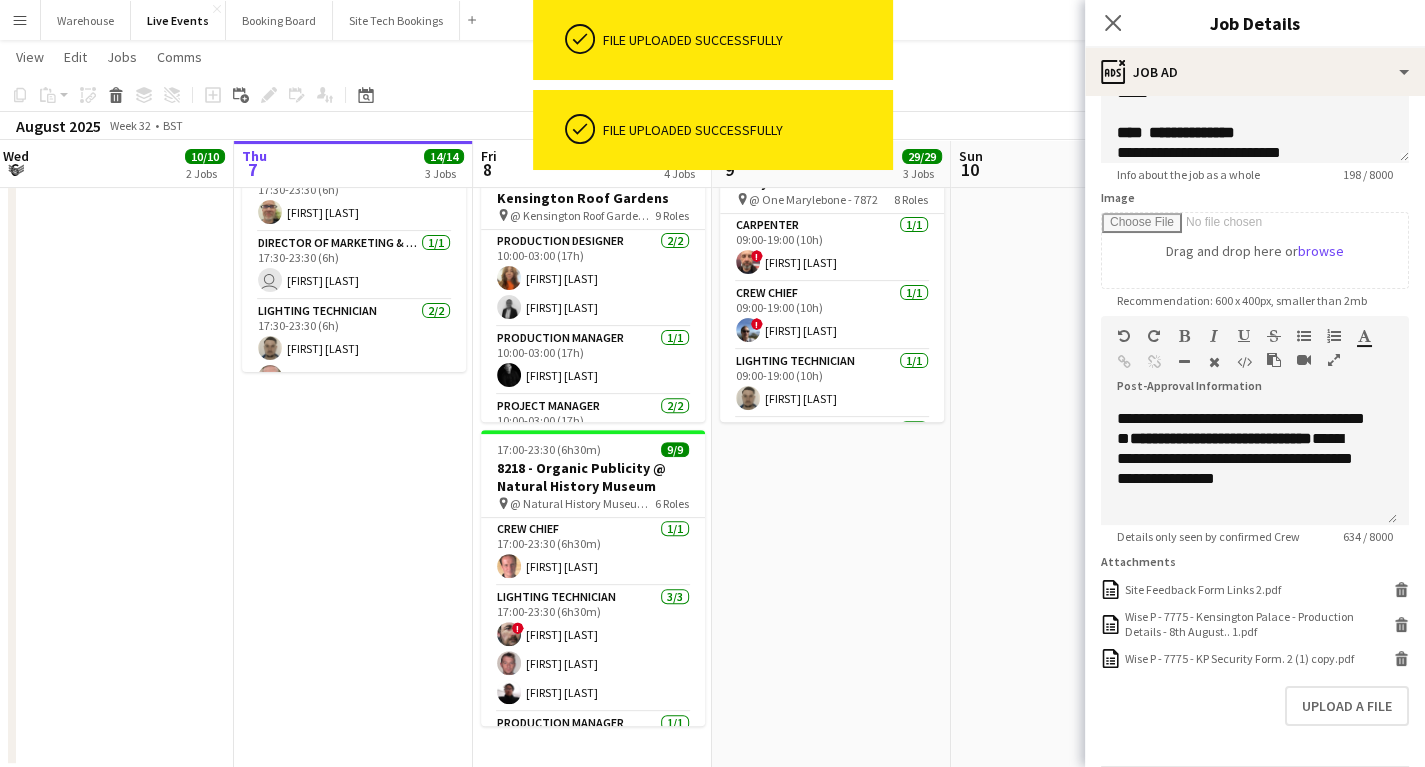 scroll, scrollTop: 304, scrollLeft: 0, axis: vertical 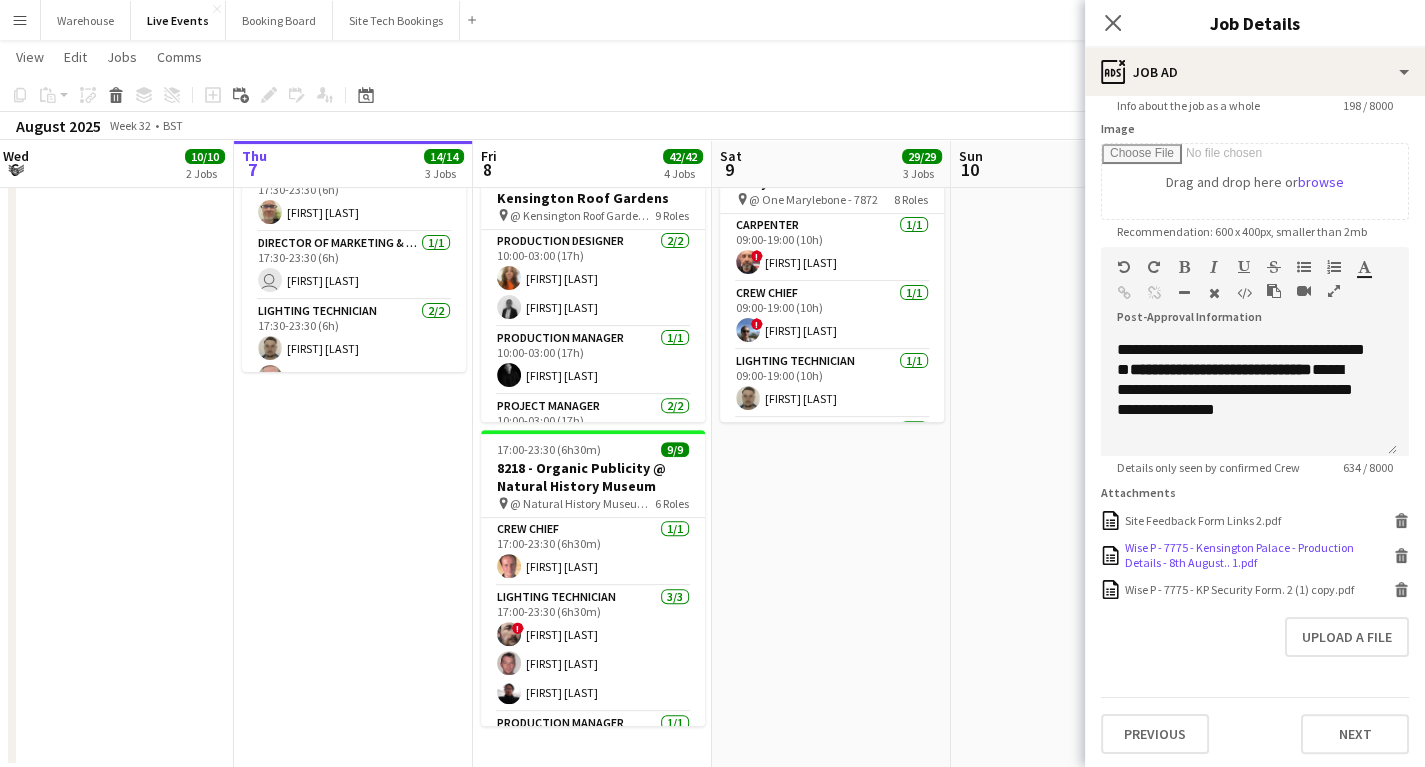 click on "Wise P - 7775 - Kensington Palace - Production Details - 8th August.. 1.pdf" at bounding box center (1257, 555) 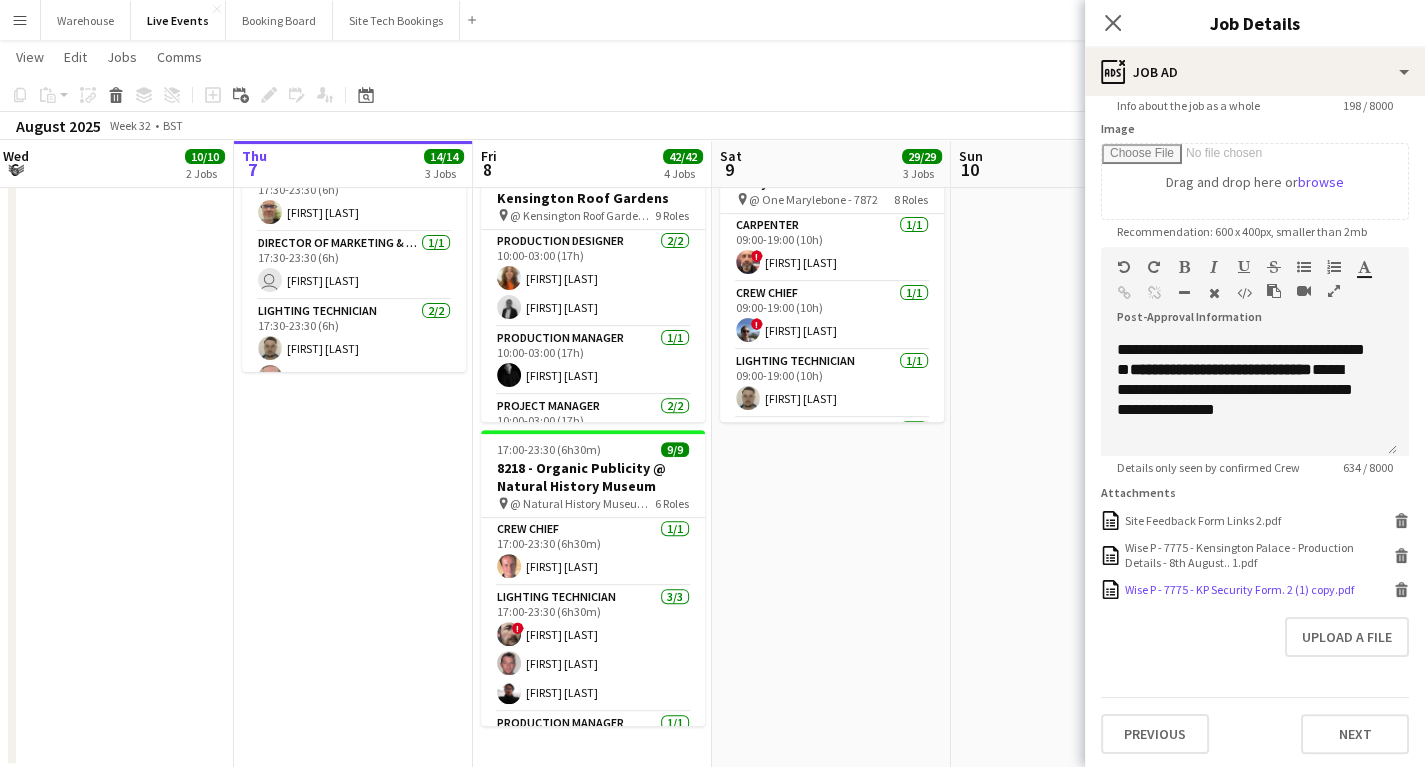 click on "Wise P - 7775 - KP Security Form. 2 (1) copy.pdf" at bounding box center (1239, 589) 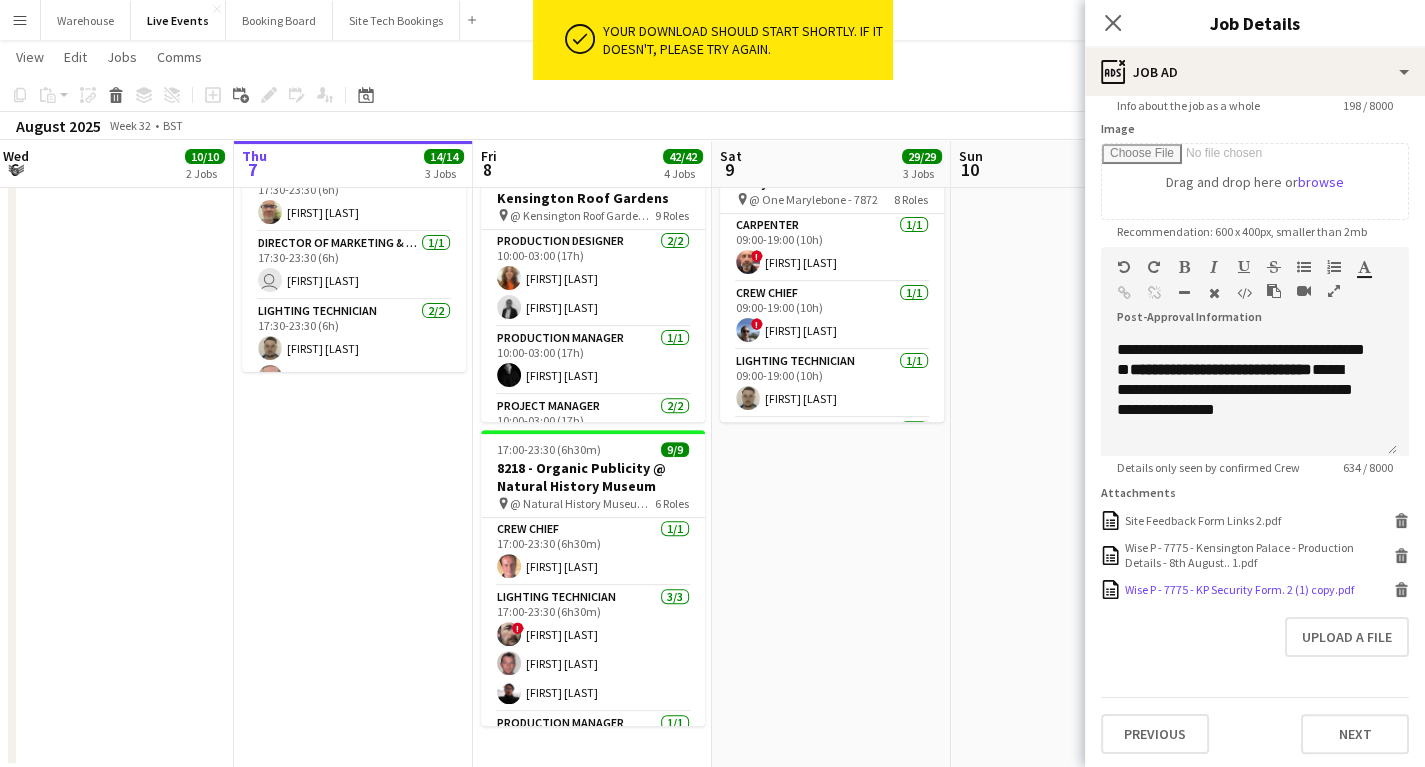 click on "Wise P - 7775 - KP Security Form. 2 (1) copy.pdf" at bounding box center (1239, 589) 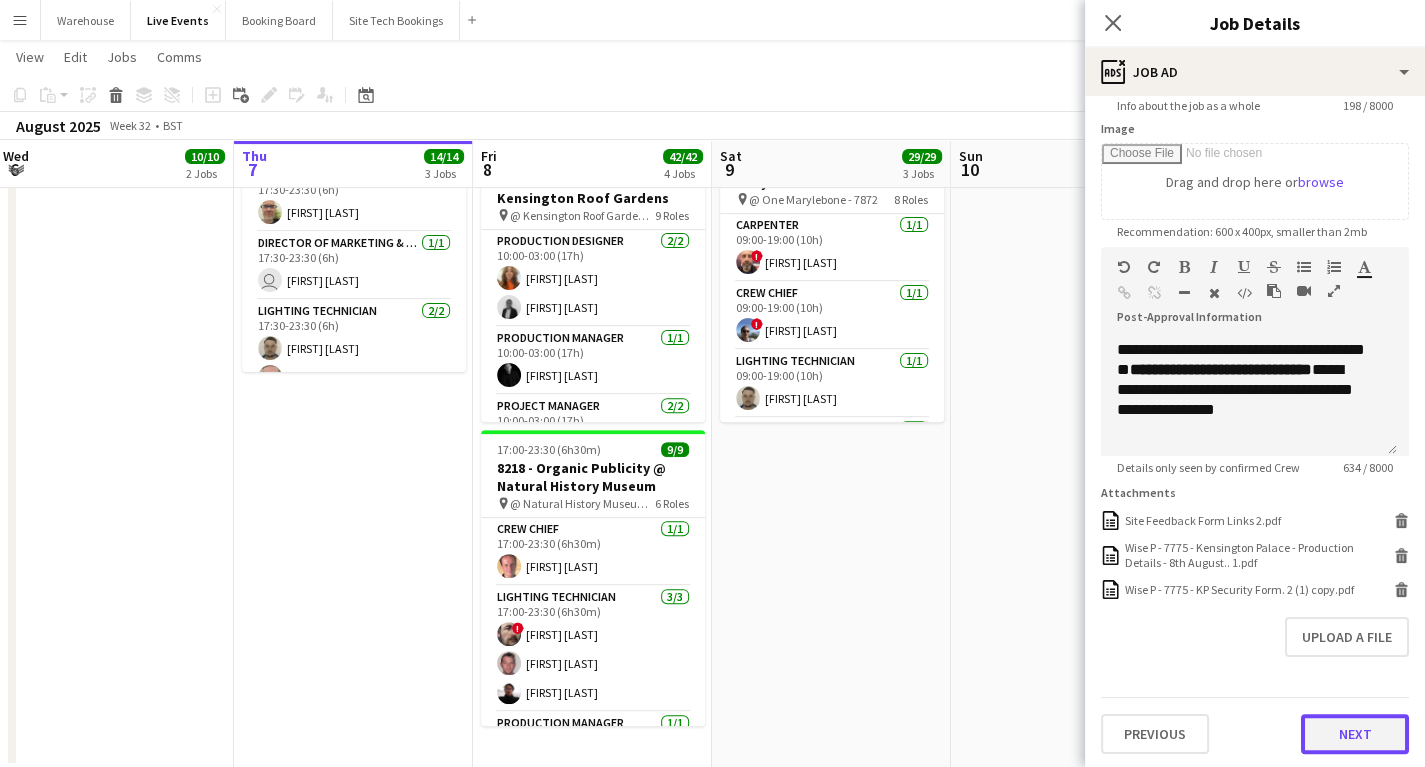 click on "Next" at bounding box center (1355, 734) 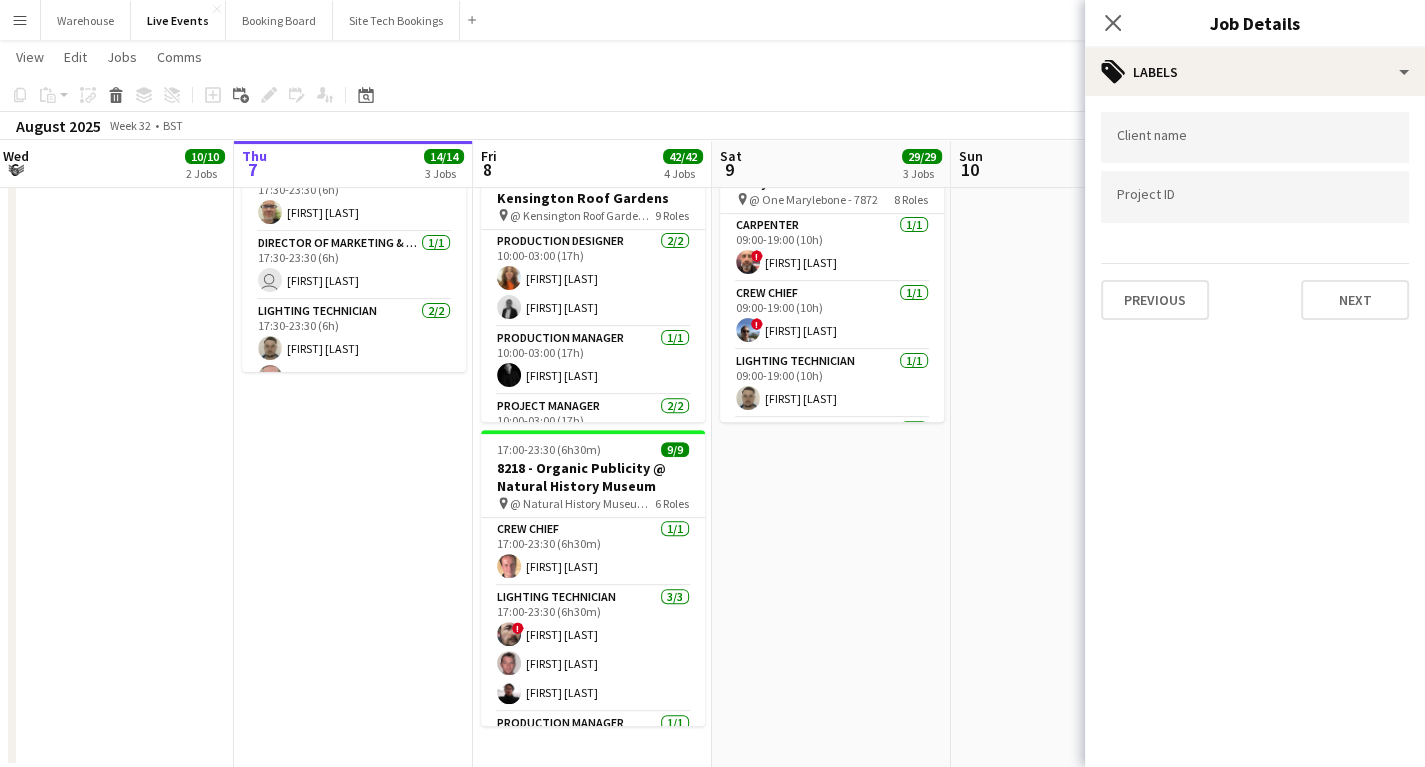 scroll, scrollTop: 0, scrollLeft: 0, axis: both 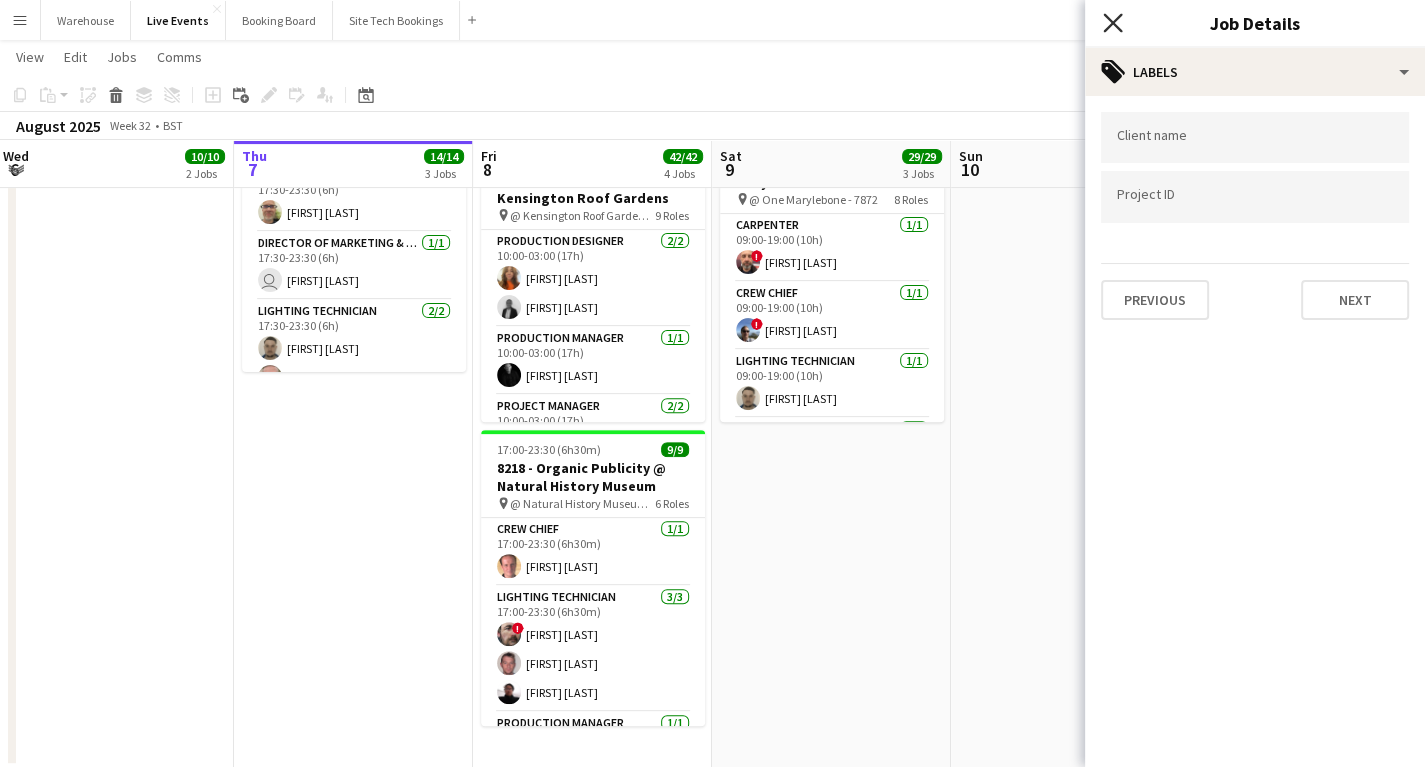 click 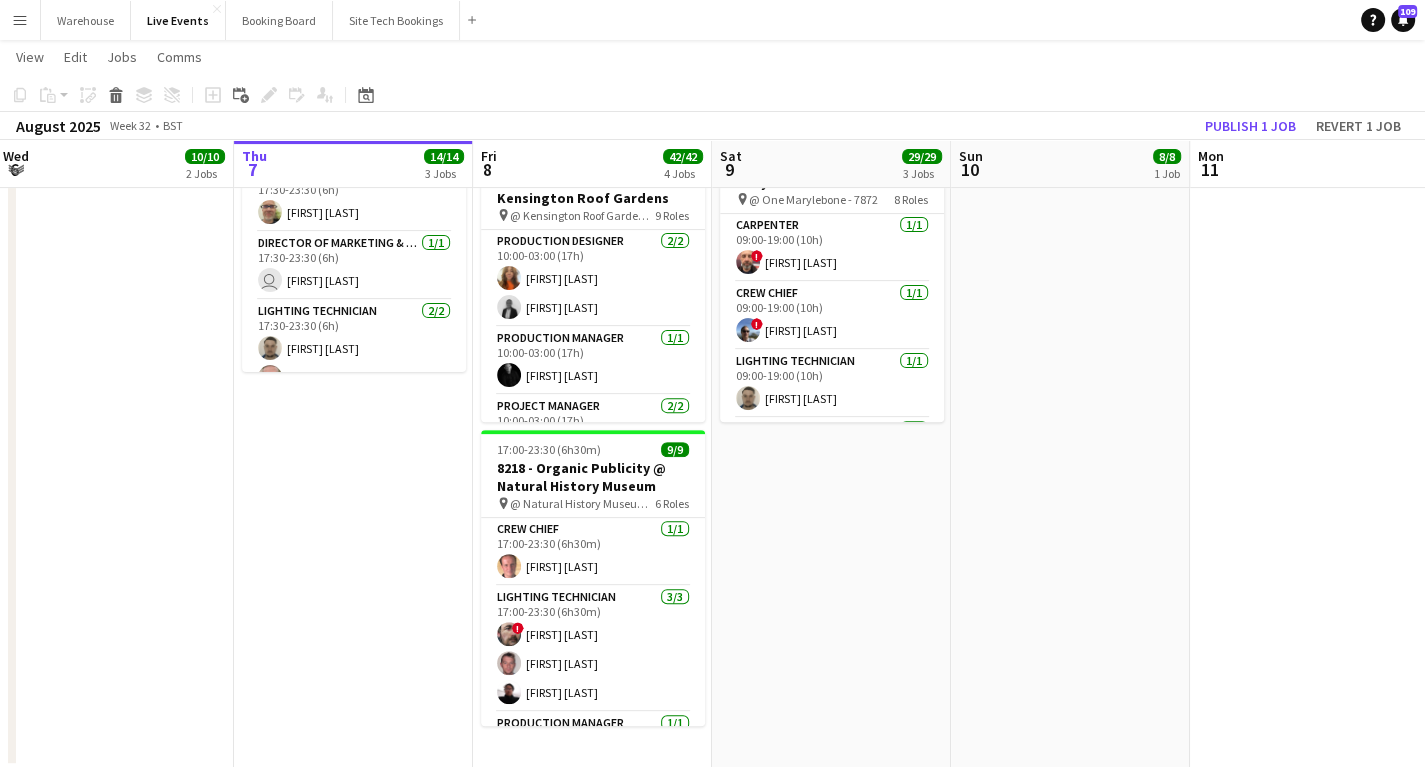 click on "08:00-01:00 (17h) (Sun) 19/19 7775 - [NAME] @ [LOCATION]
pin
@ [LOCATION] - 7775 12 Roles Crew Chief 1/1 08:00-18:00 (10h)
[FIRST] [LAST] Set / Staging Crew 1/1 08:00-18:00 (10h)
! [FIRST] [LAST] Events Assistant 1/1 08:00-01:00 (17h)
[FIRST] [LAST] Production Manager 1/1 08:00-01:00 (17h)
[FIRST] [LAST] Project Manager 1/1 08:00-01:00 (17h)
[FIRST] [LAST] Electrician 1/1 10:00-01:00 (15h)
[FIRST] [LAST] Lighting Operator 1/1 10:00-01:00 (15h)
[FIRST] [LAST] Production Designer 3/3 10:00-01:00 (15h)
[FIRST] [LAST] [FIRST] [LAST] [FIRST] [LAST] Sound Operator 3/3 10:00-01:00 (15h)
[FIRST] [LAST] [FIRST] [LAST] [FIRST] [LAST] Sound Technician (Duty) 2/2 10:00-01:00 (15h)
[FIRST] [LAST] [FIRST] [LAST] Crew Chief 1/1 12:00-01:00 (13h)
[FIRST] [LAST] Lighting Technician 3/3 21:00-01:00 (4h)
[FIRST] [LAST] ! [FIRST] [LAST] [FIRST] [LAST] 08:00-11:00 (3h) 1/1
pin" at bounding box center (831, 209) 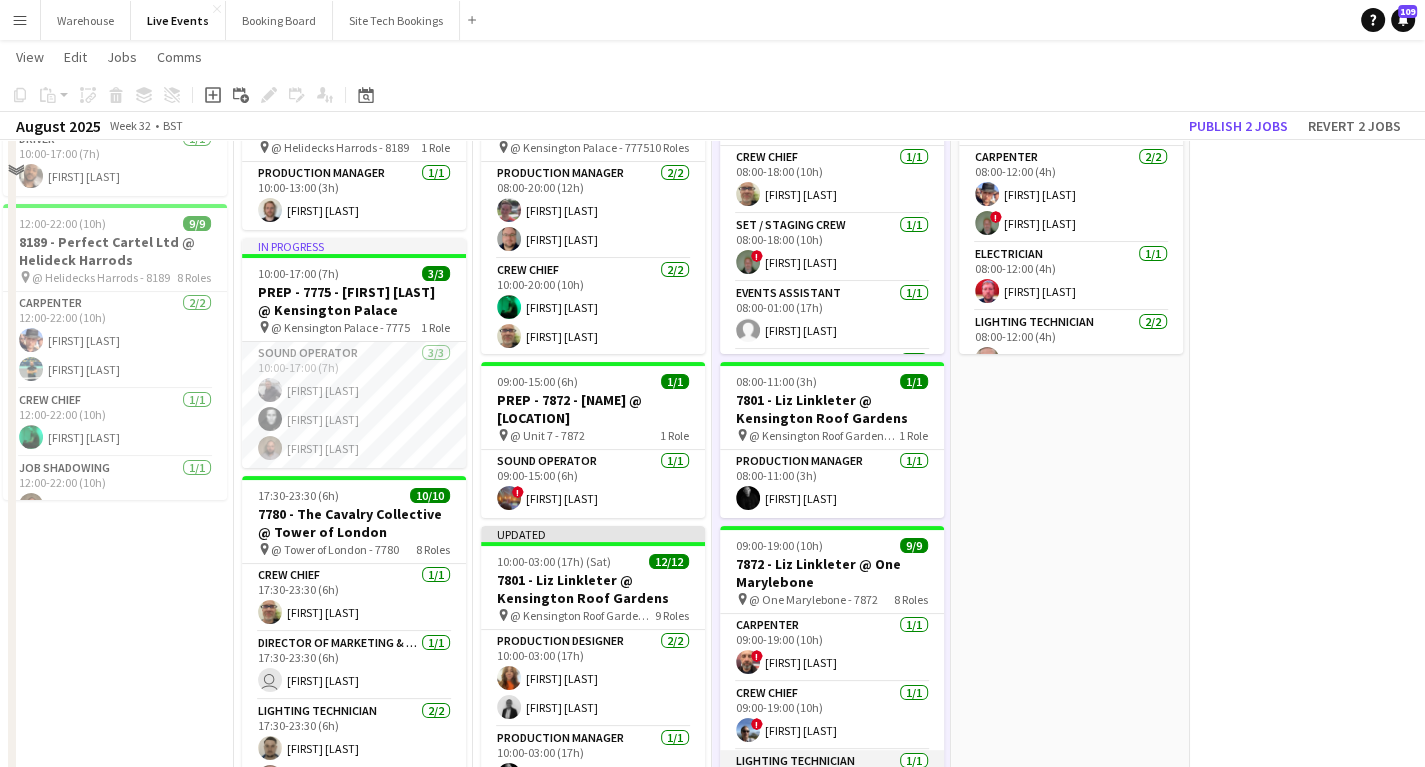 scroll, scrollTop: 0, scrollLeft: 0, axis: both 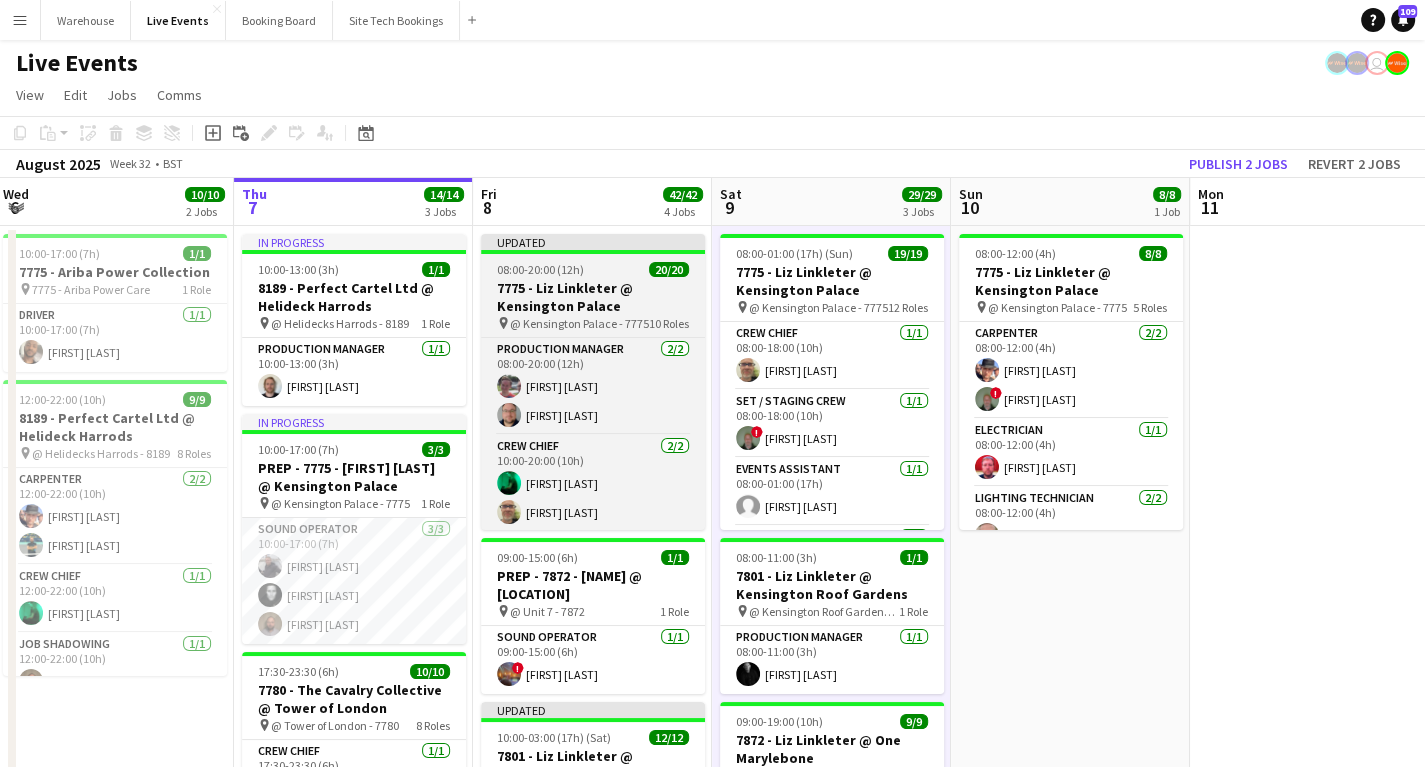 click on "7775 - Liz Linkleter @ Kensington Palace" at bounding box center [593, 297] 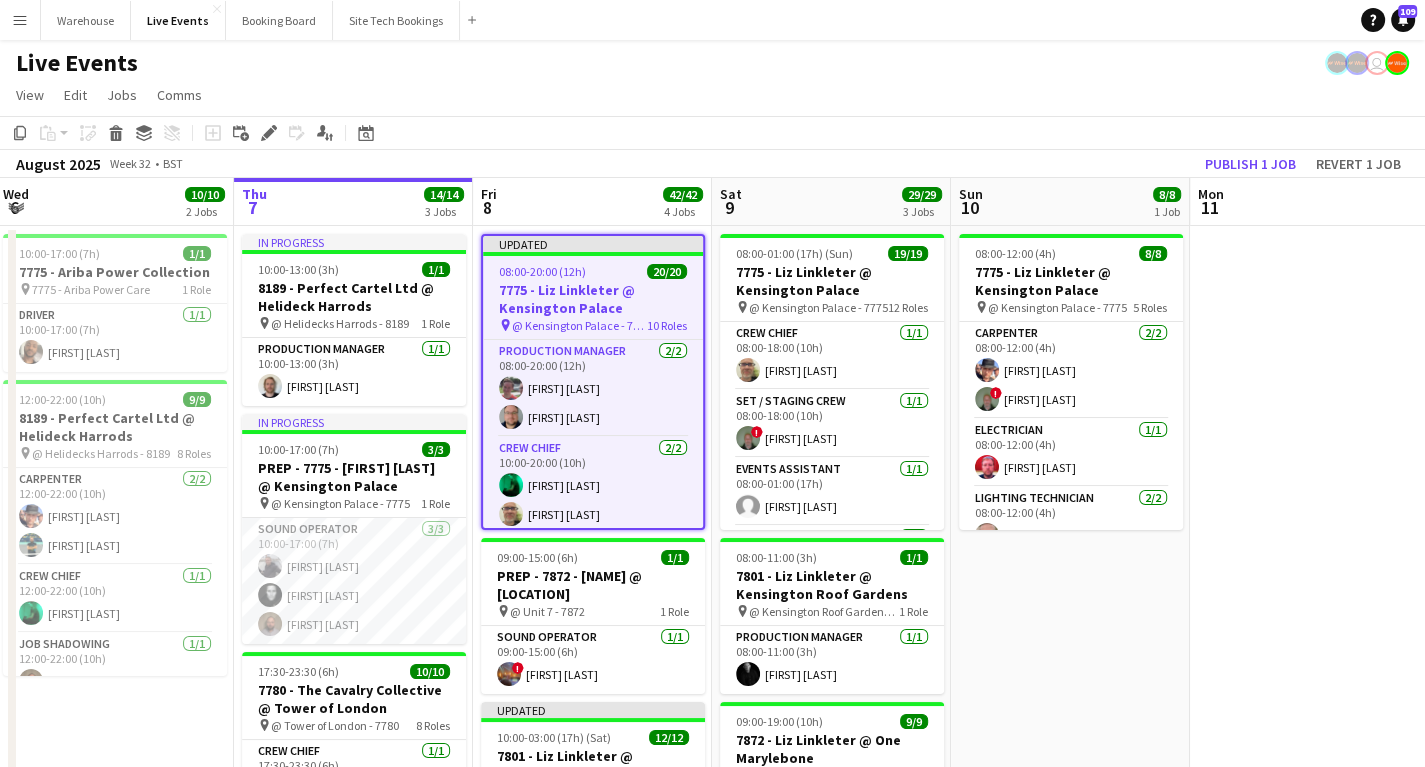 click at bounding box center [1309, 785] 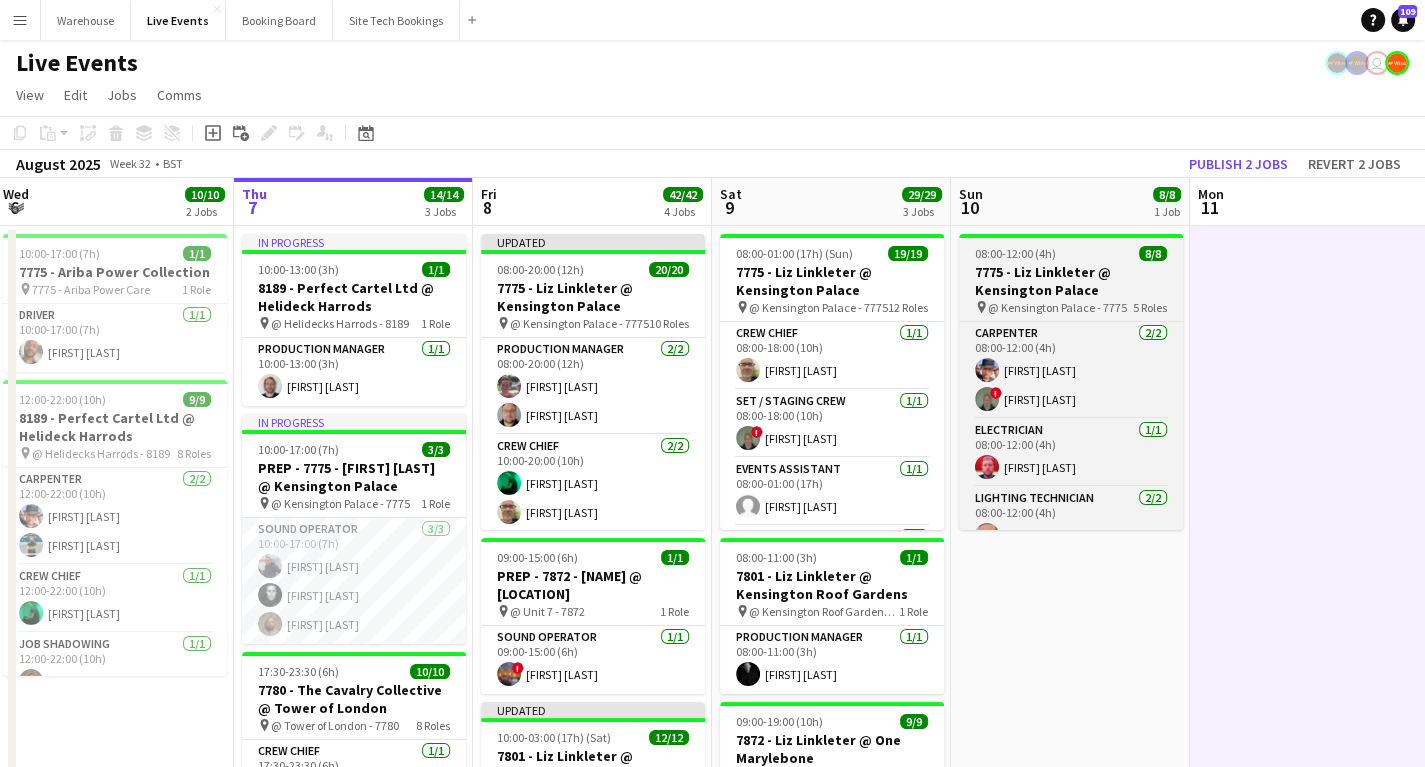 scroll, scrollTop: 0, scrollLeft: 482, axis: horizontal 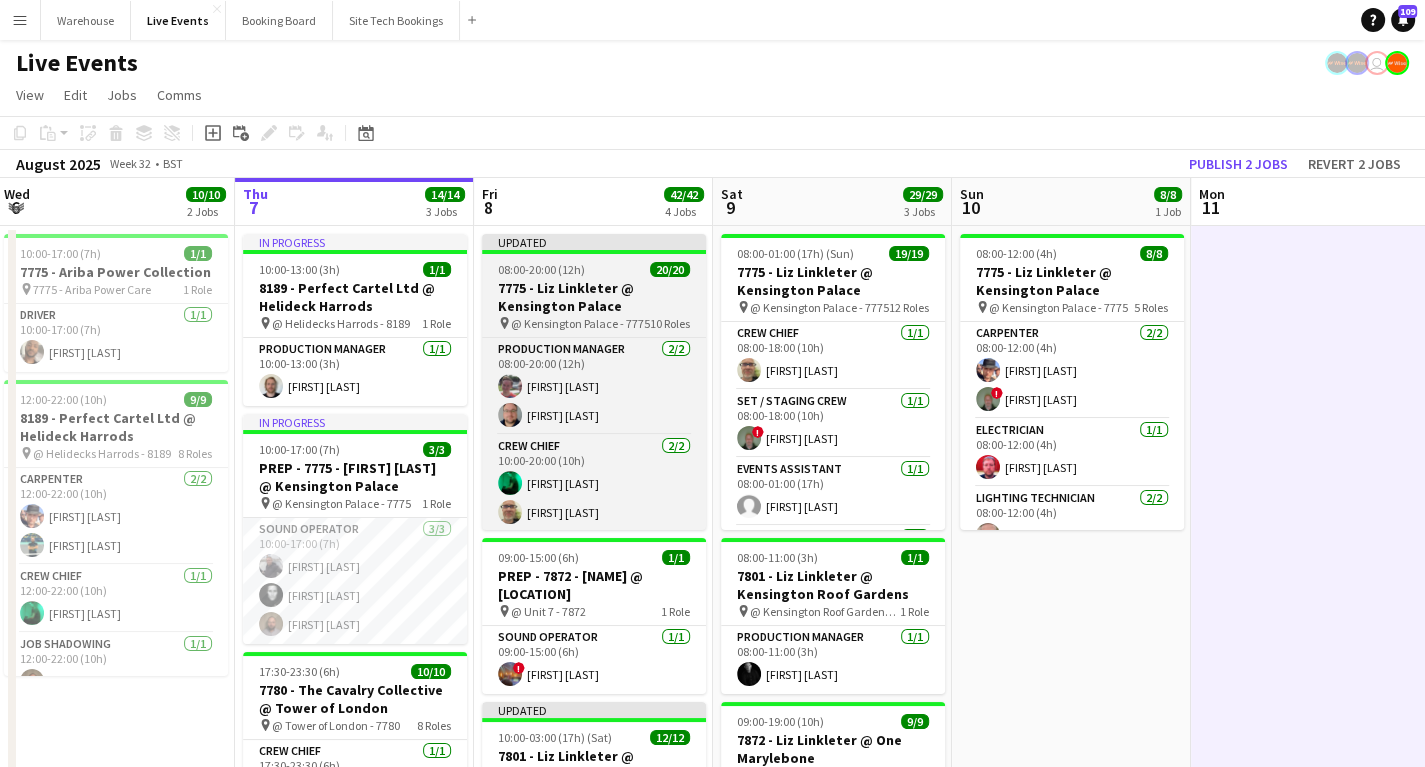 click on "7775 - Liz Linkleter @ Kensington Palace" at bounding box center (594, 297) 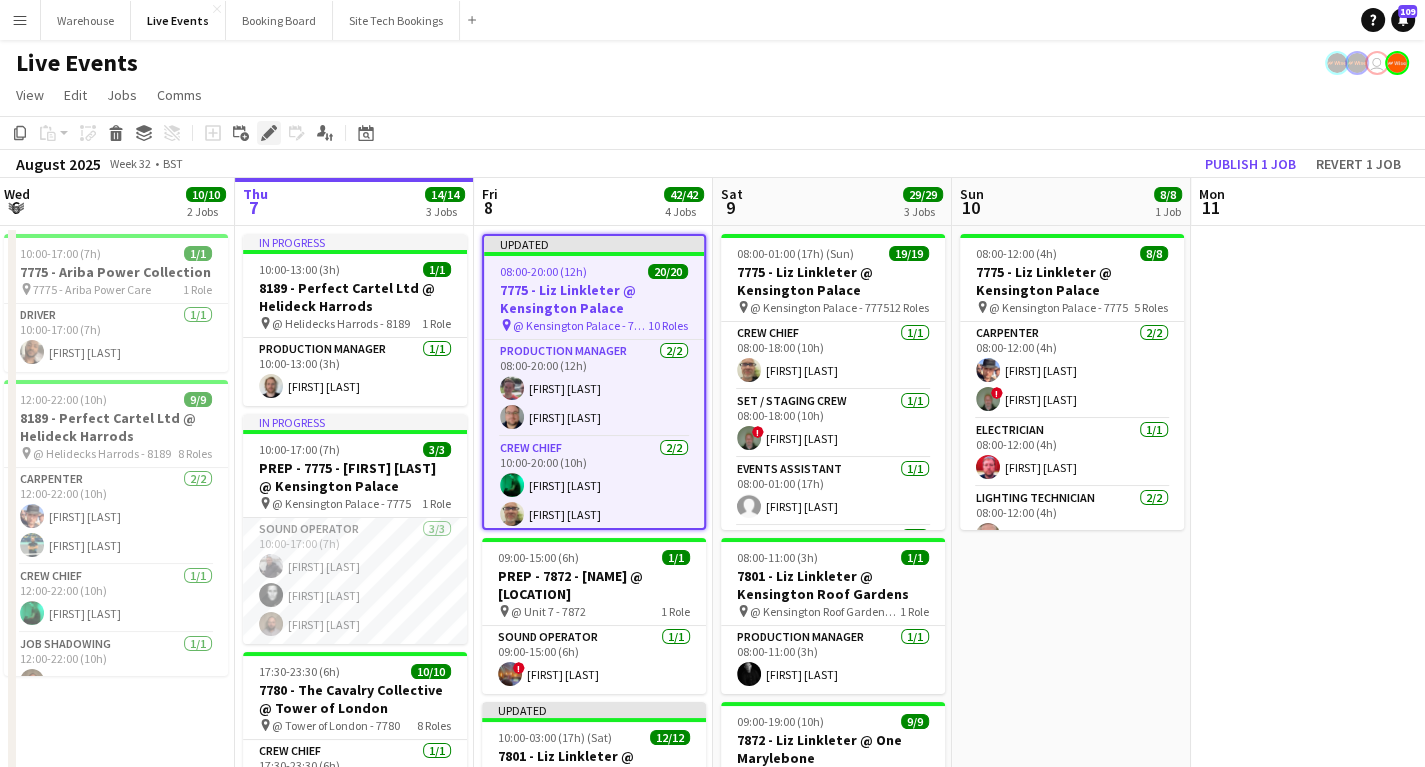 click on "Edit" 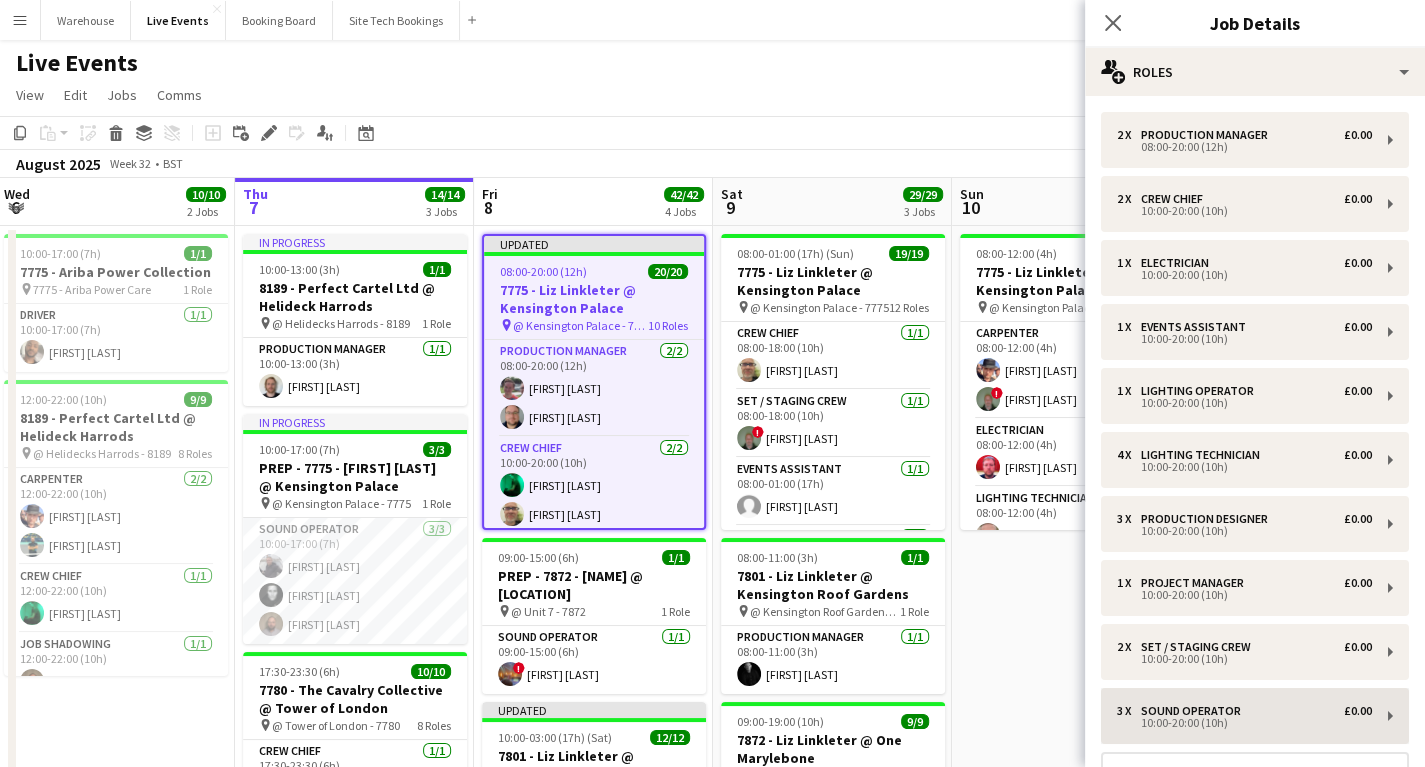 scroll, scrollTop: 177, scrollLeft: 0, axis: vertical 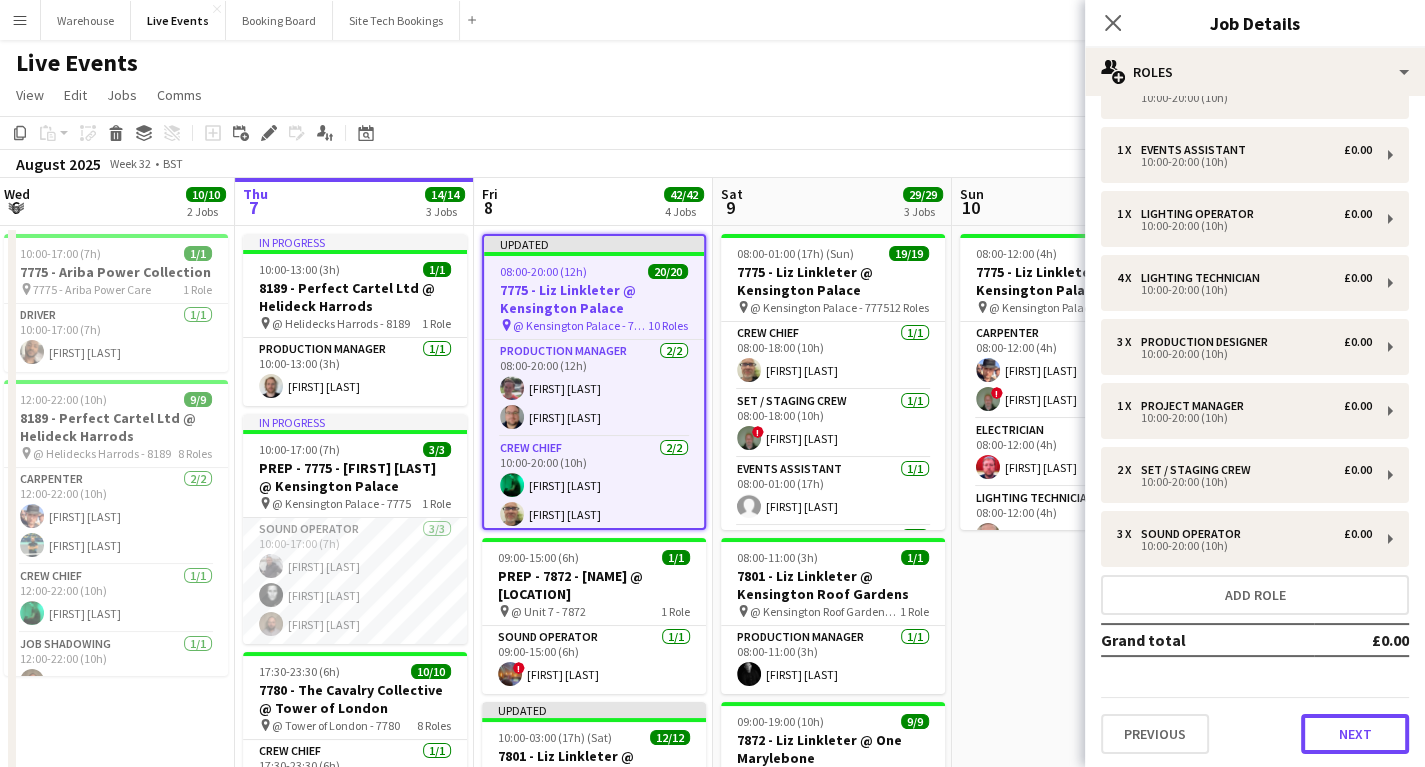 click on "Next" at bounding box center (1355, 734) 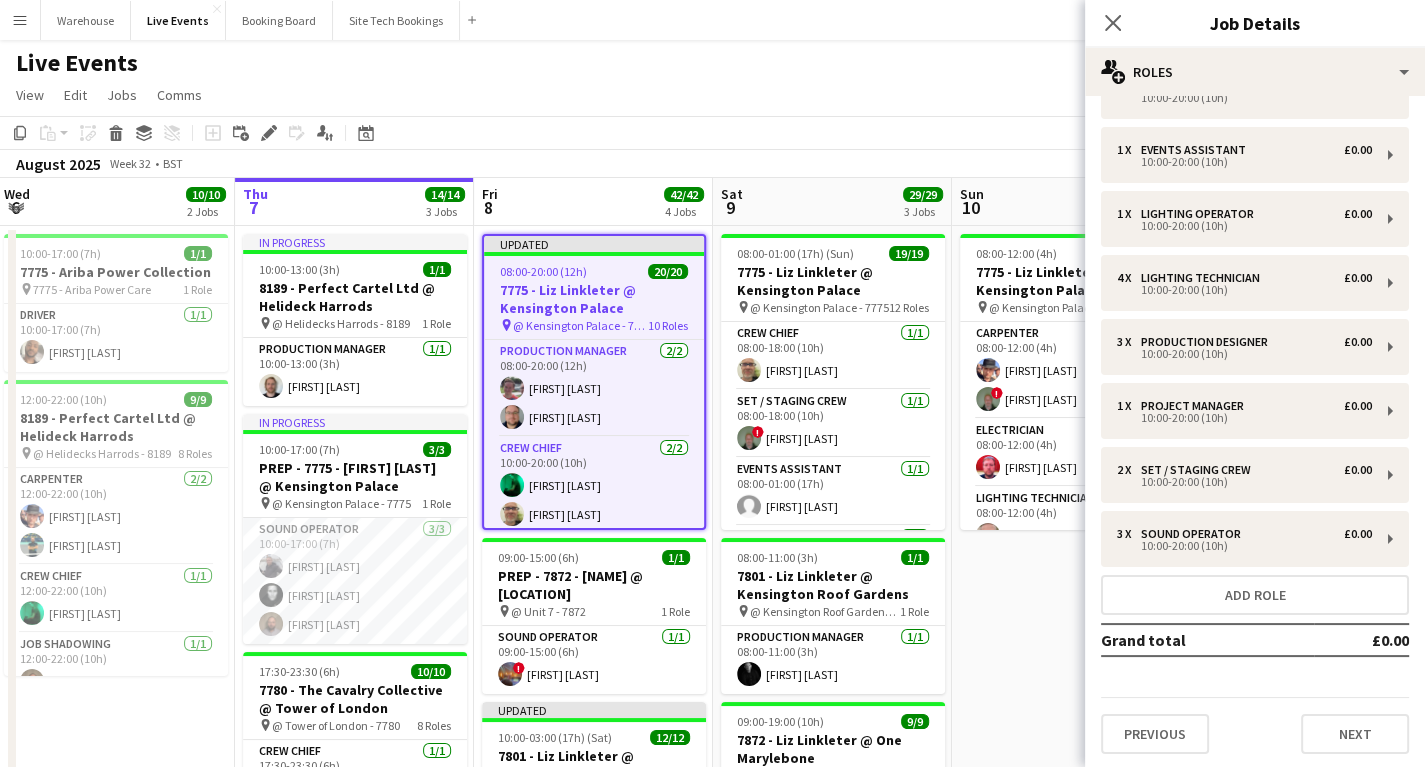 scroll, scrollTop: 0, scrollLeft: 0, axis: both 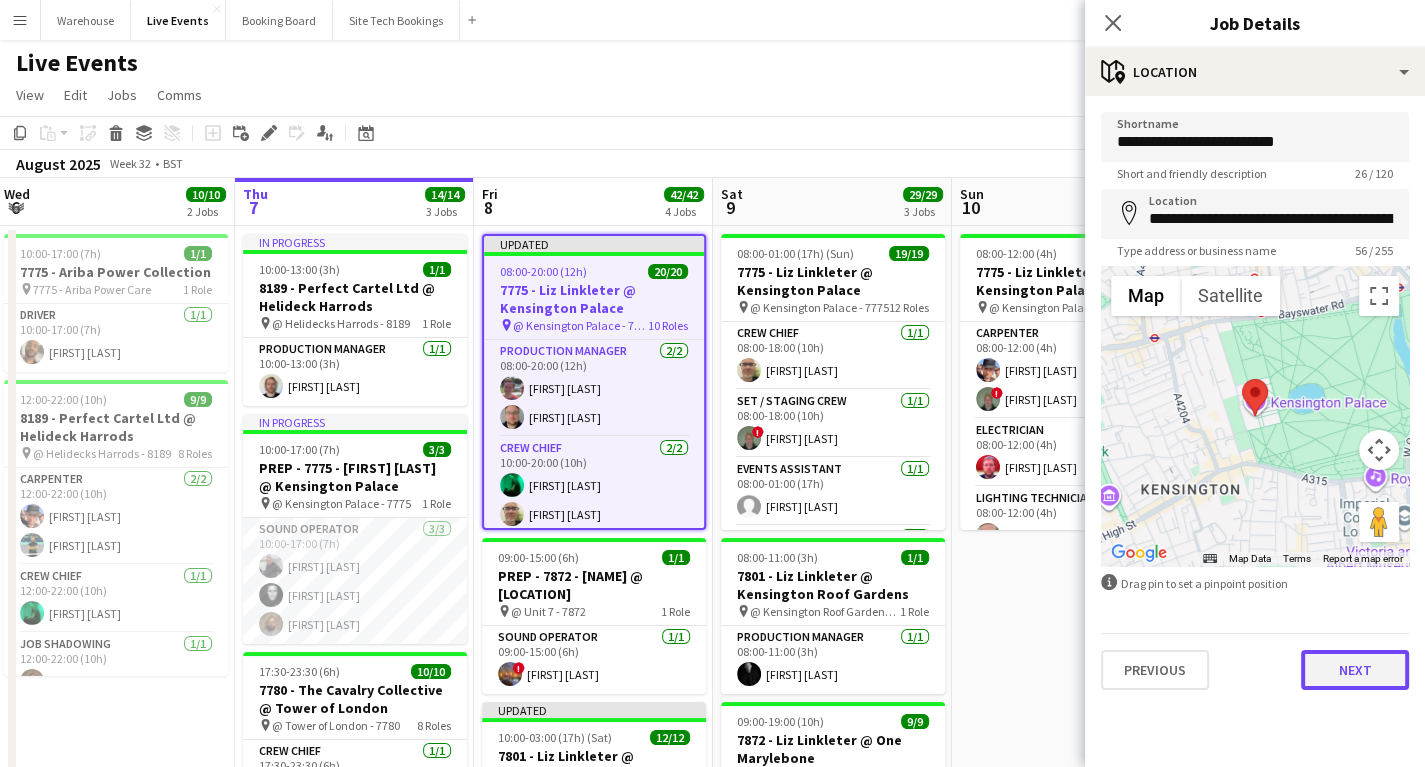 click on "Next" at bounding box center [1355, 670] 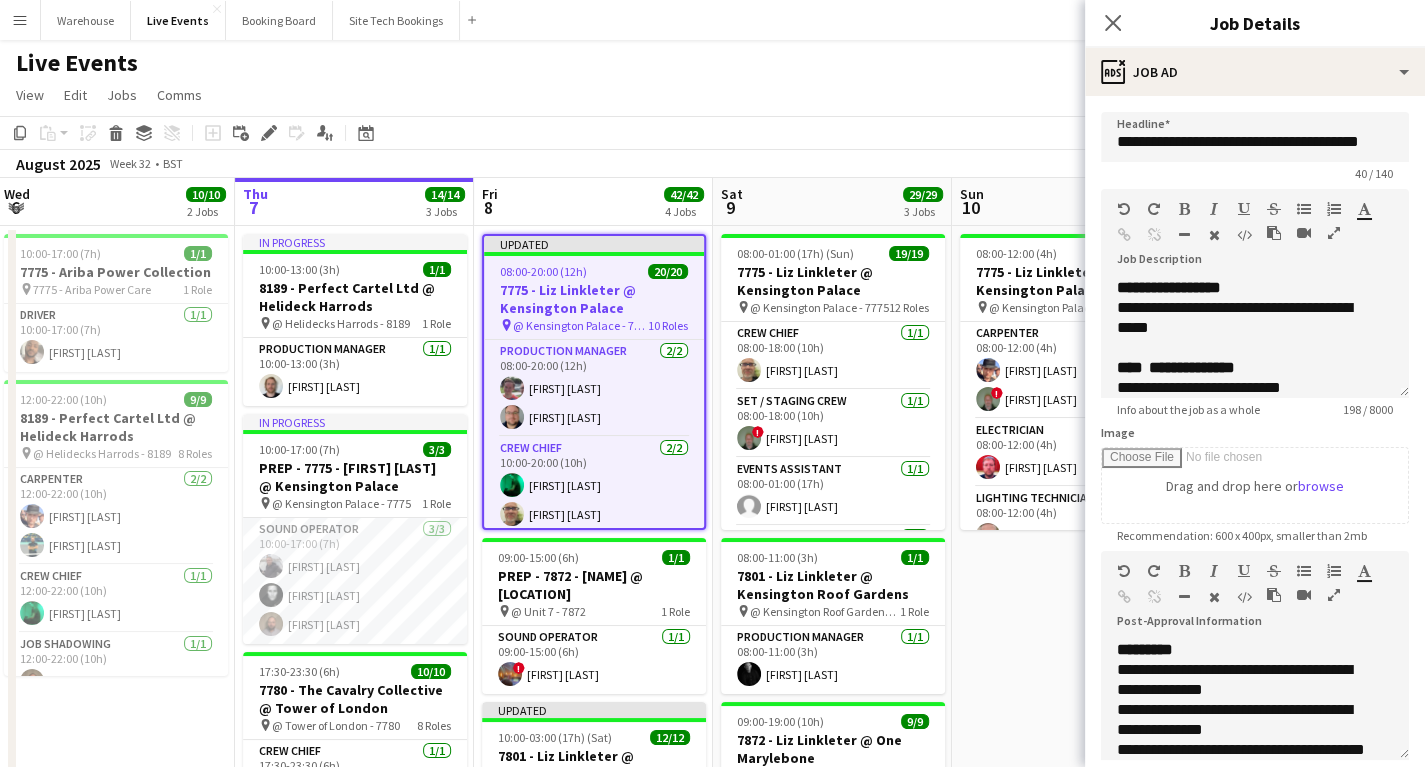 scroll, scrollTop: 304, scrollLeft: 0, axis: vertical 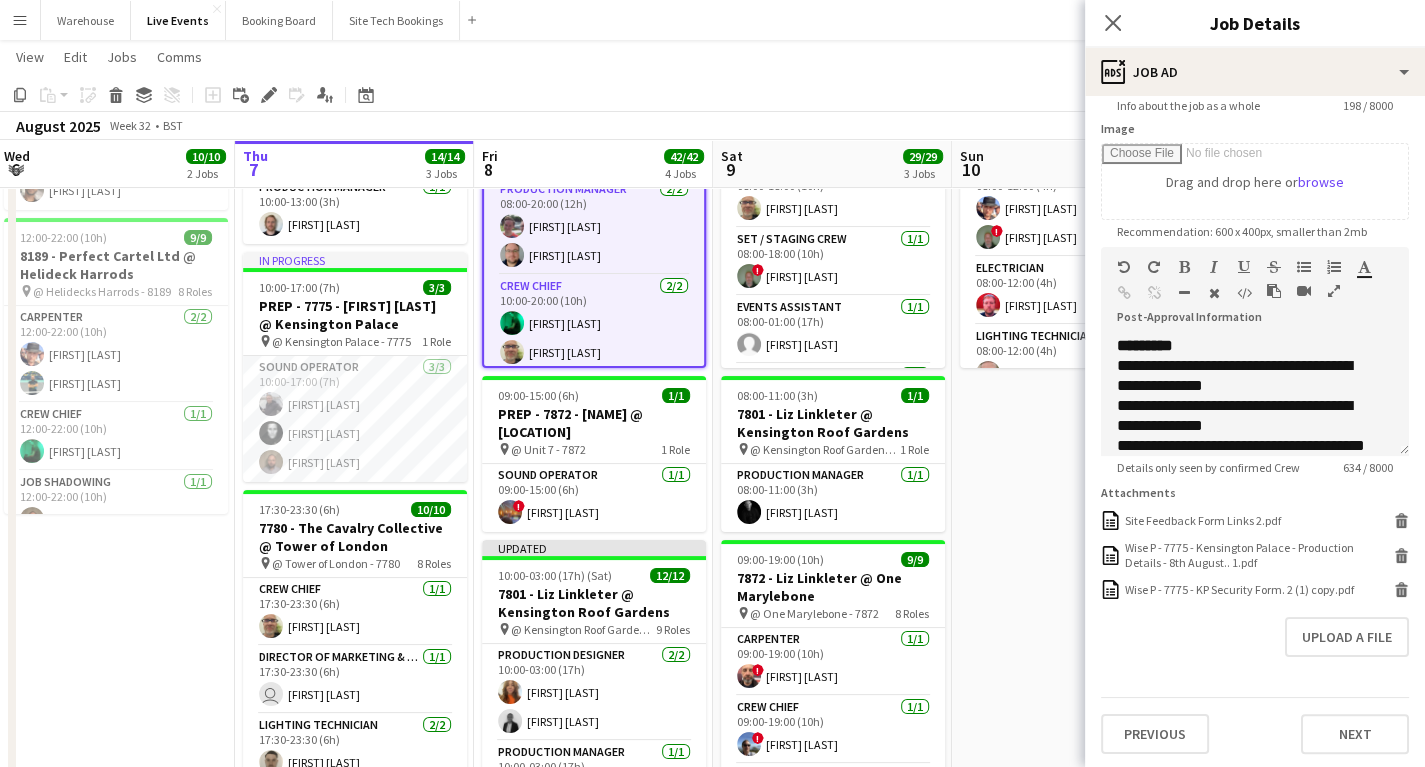 drag, startPoint x: 1141, startPoint y: 559, endPoint x: 1133, endPoint y: 640, distance: 81.394104 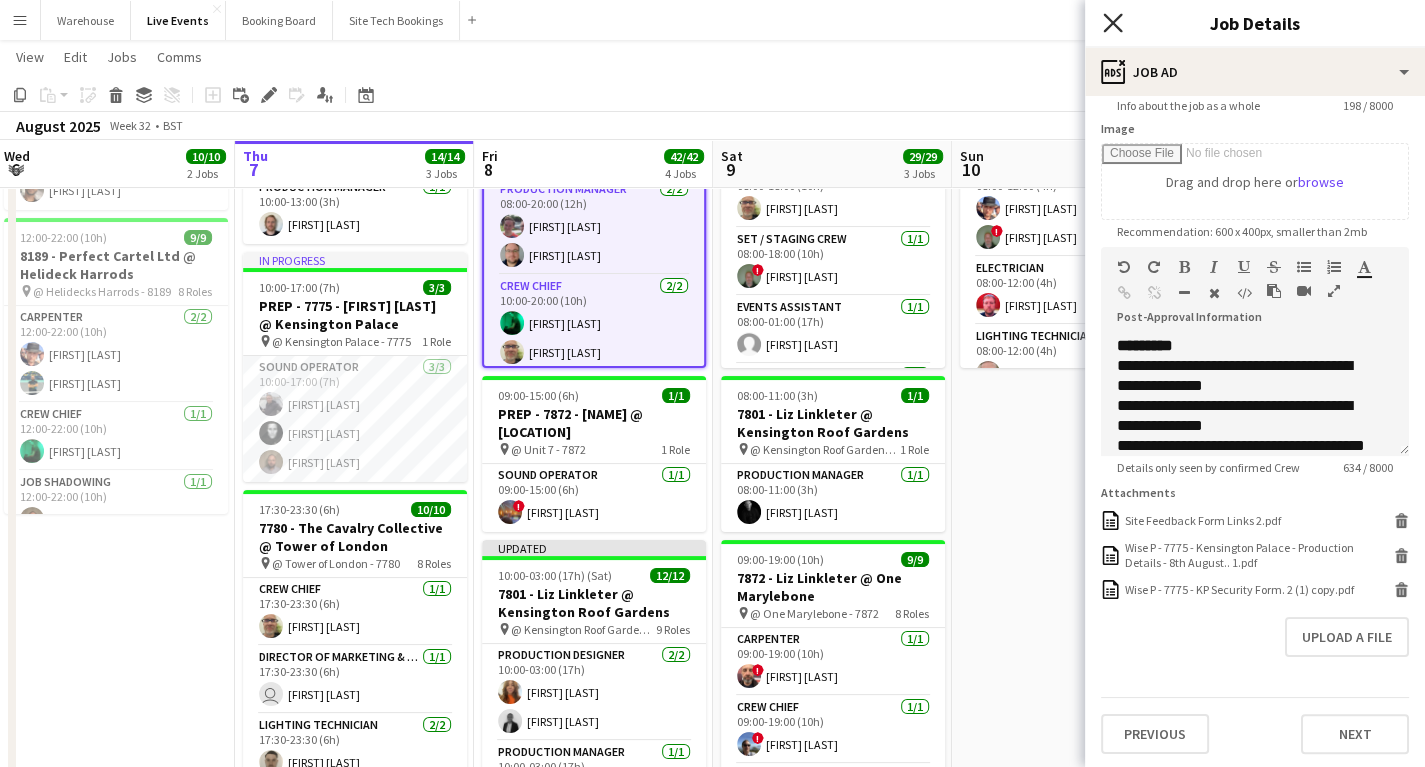 click 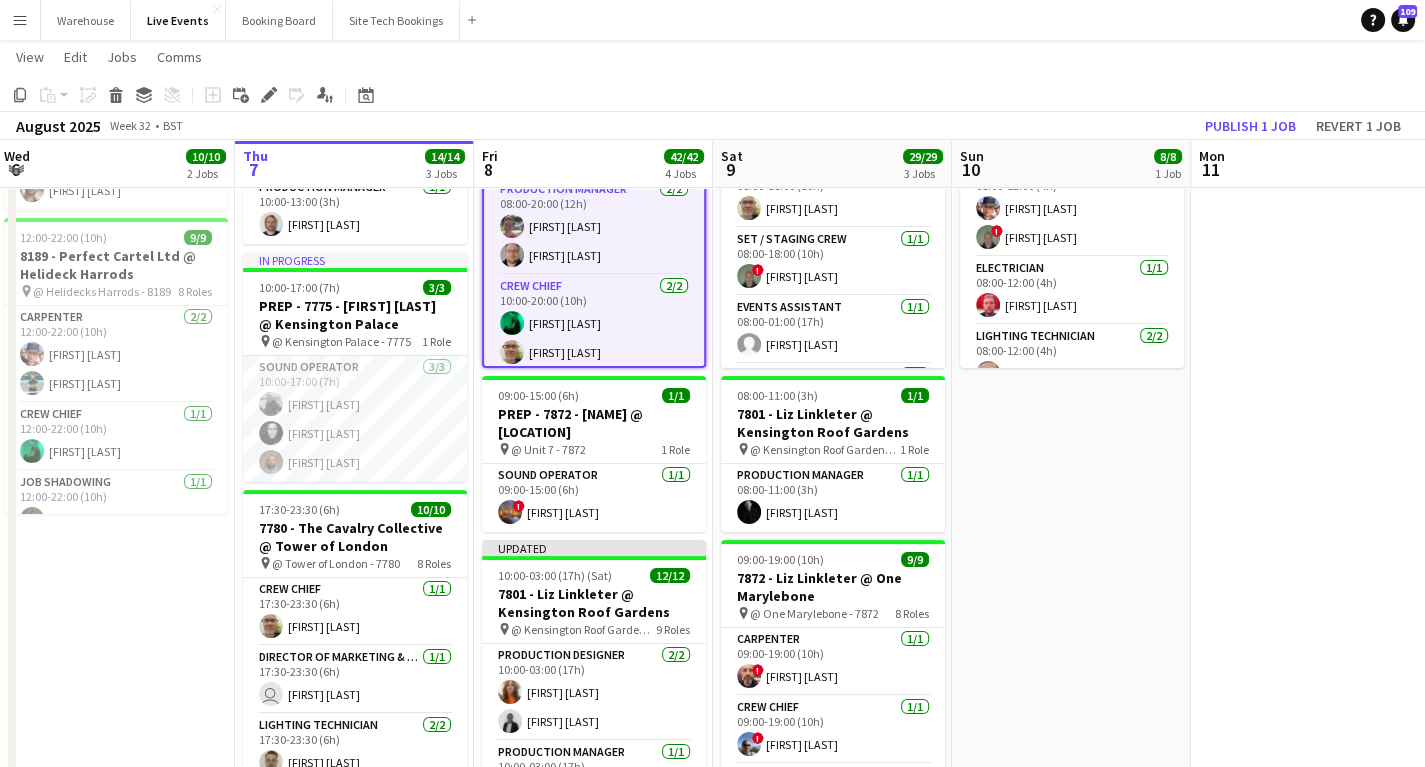 drag, startPoint x: 1126, startPoint y: 539, endPoint x: 1104, endPoint y: 515, distance: 32.55764 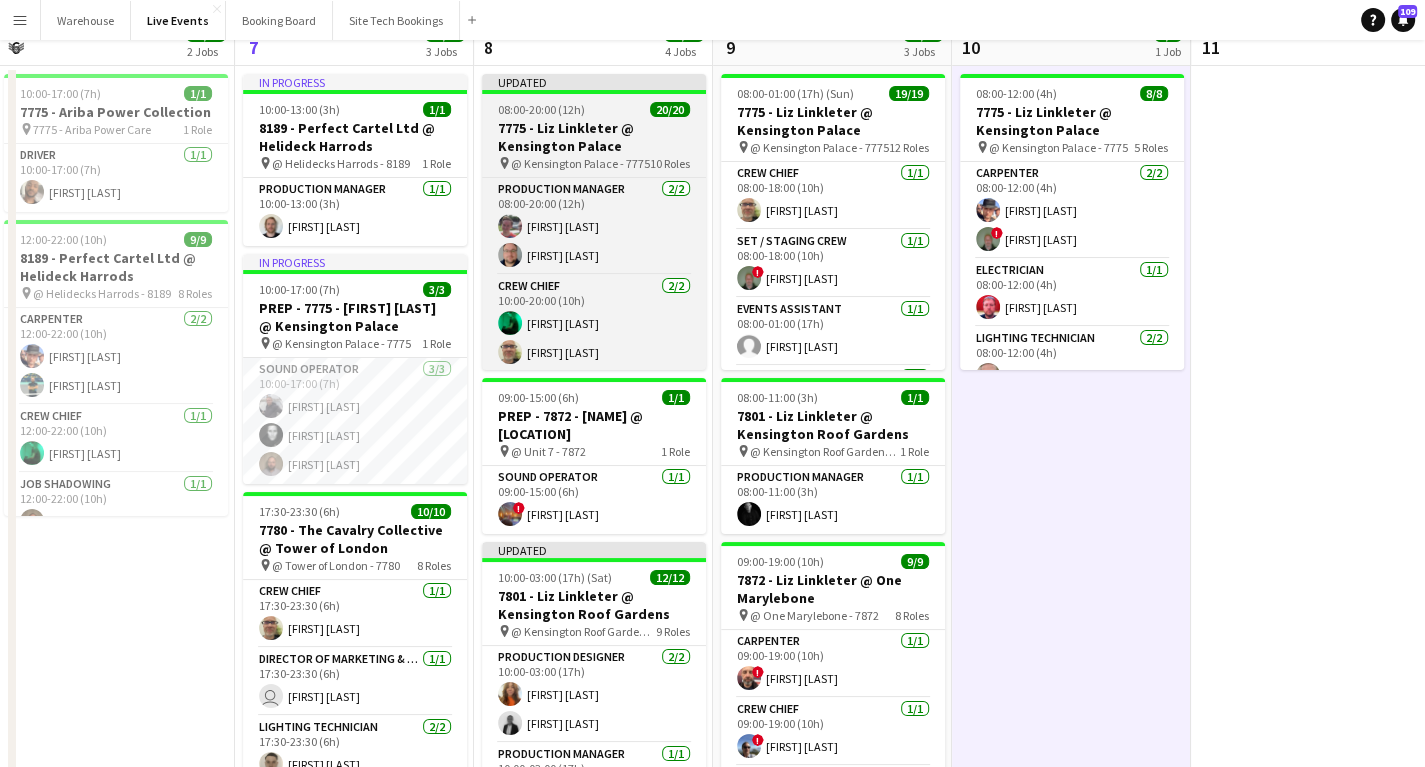 scroll, scrollTop: 0, scrollLeft: 0, axis: both 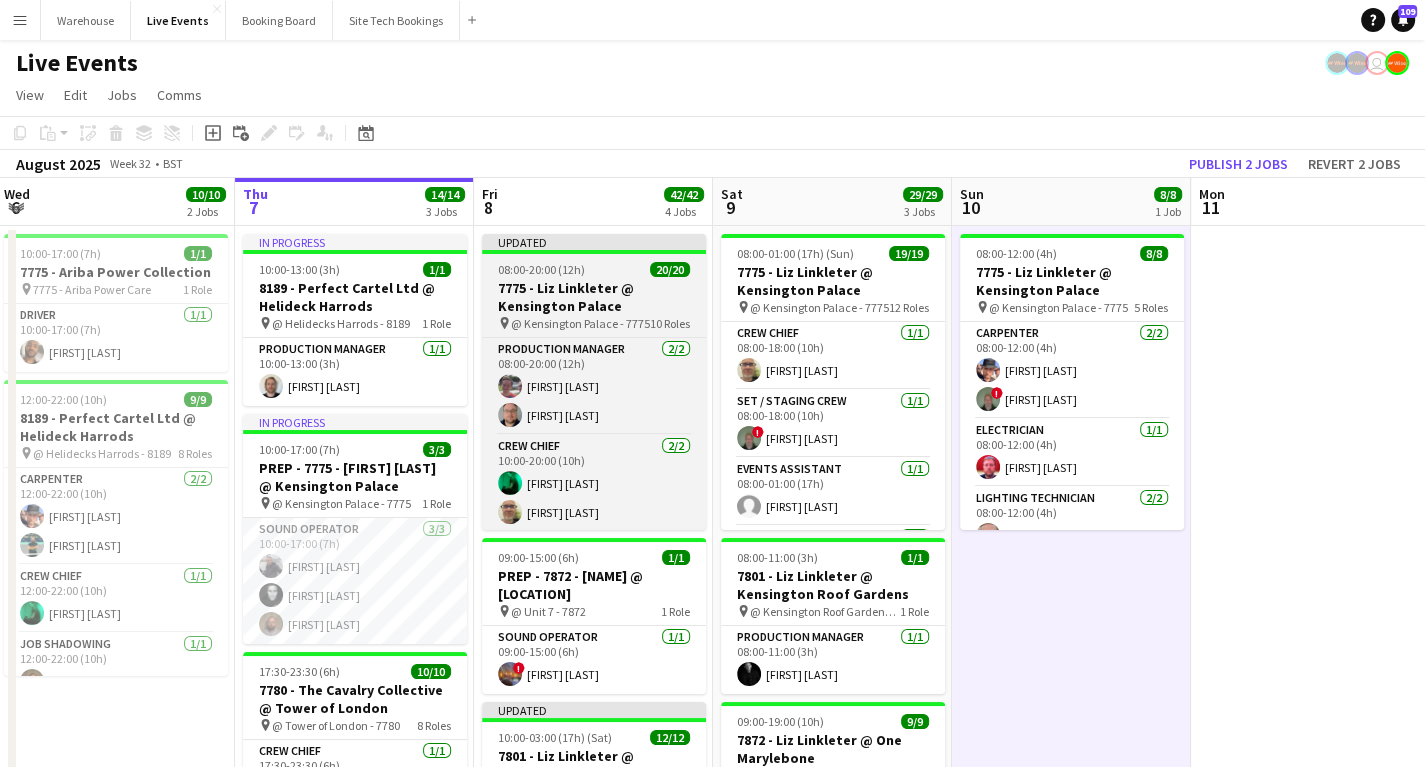 click on "7775 - Liz Linkleter @ Kensington Palace" at bounding box center (594, 297) 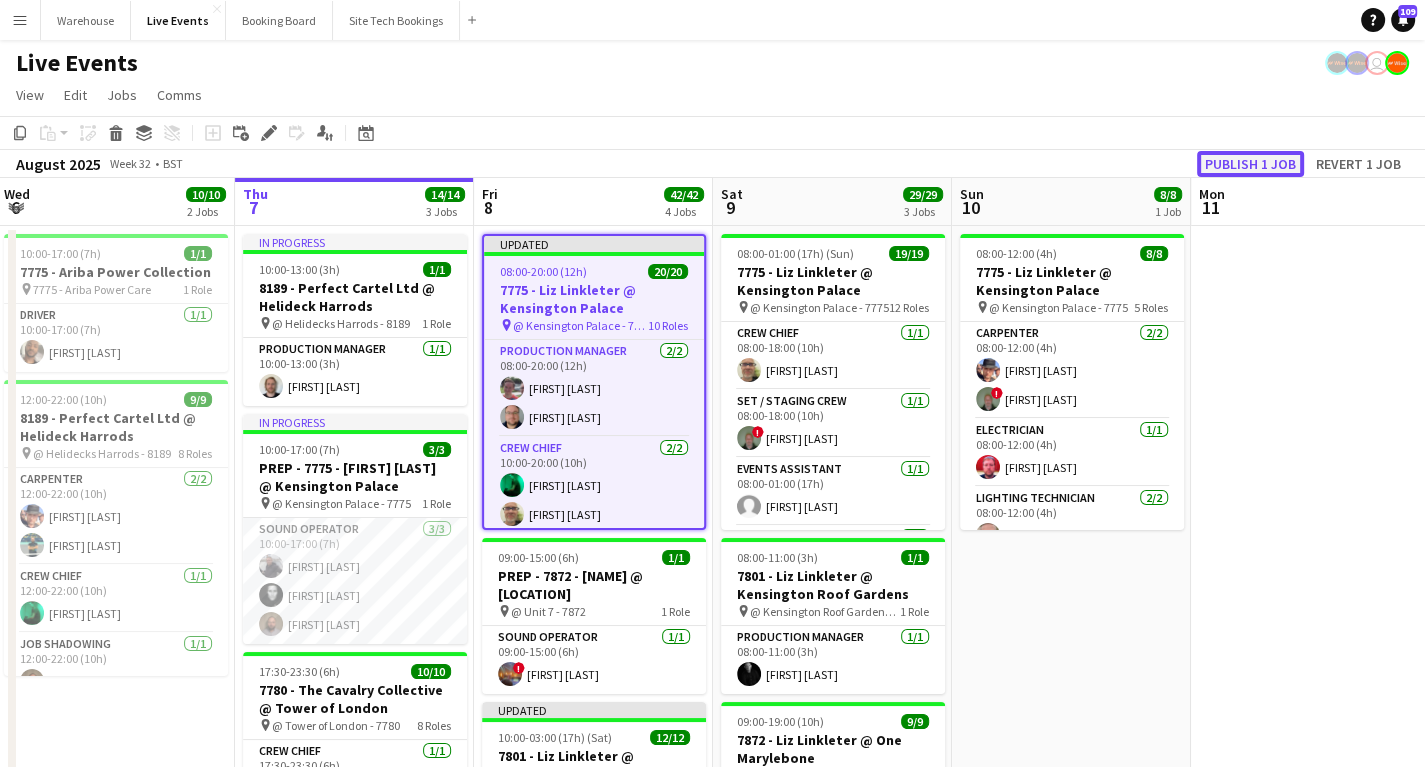 click on "Publish 1 job" 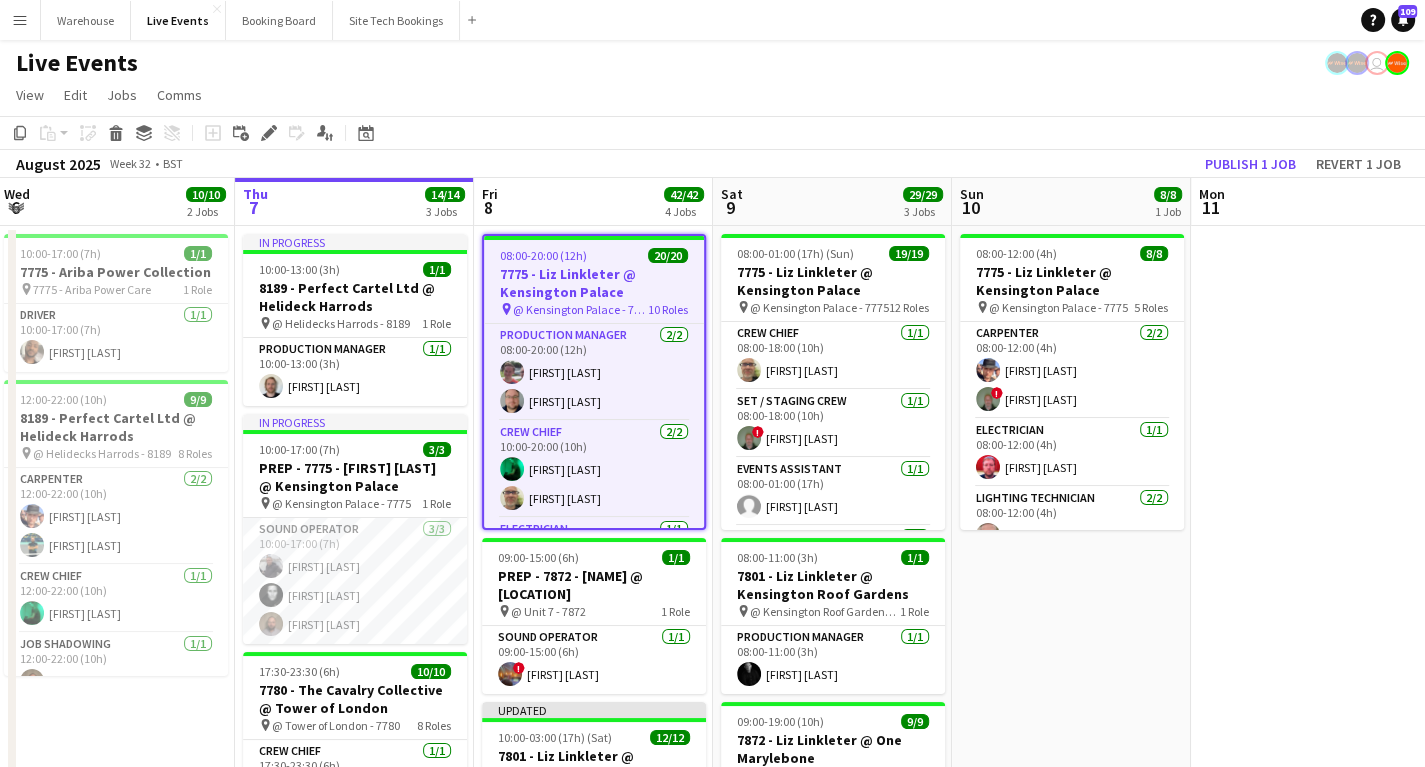 click at bounding box center [1310, 785] 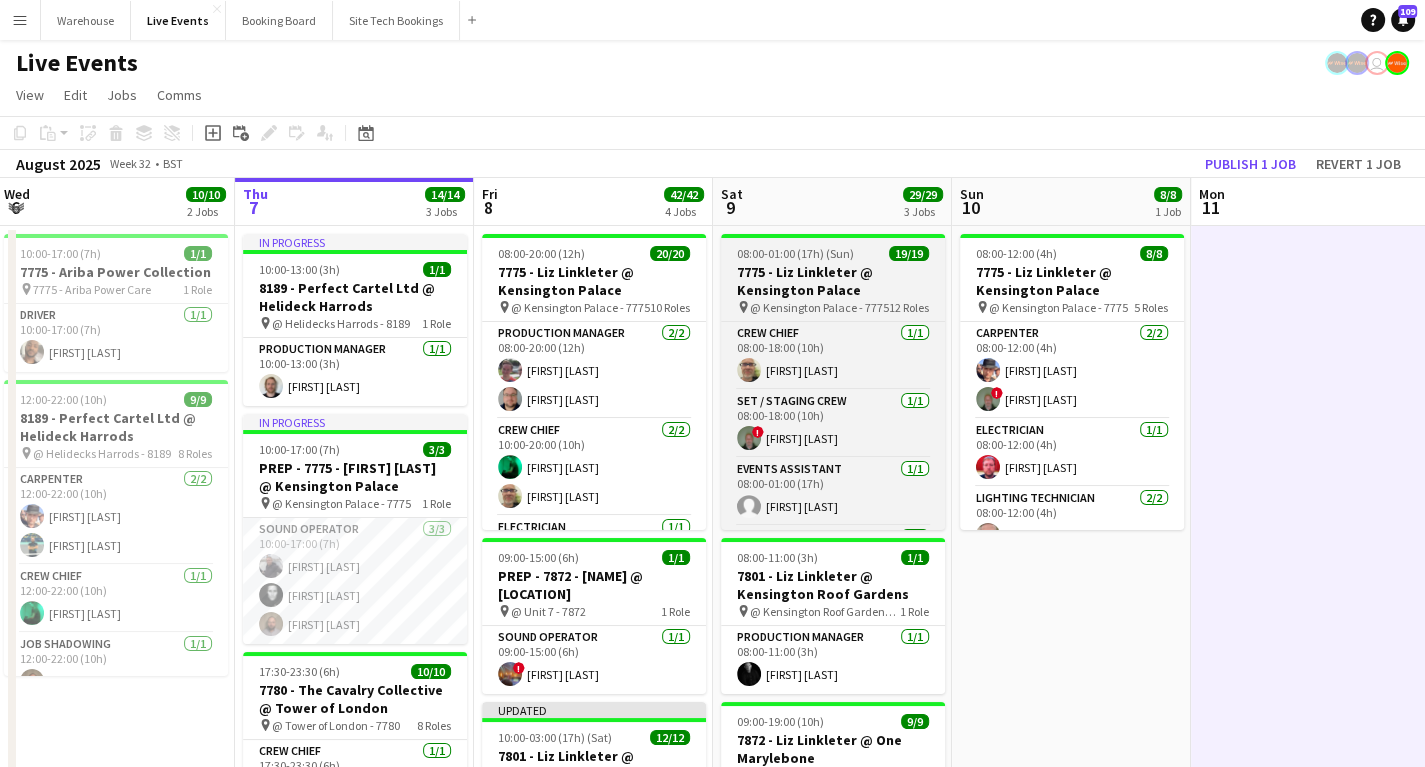 drag, startPoint x: 797, startPoint y: 269, endPoint x: 786, endPoint y: 268, distance: 11.045361 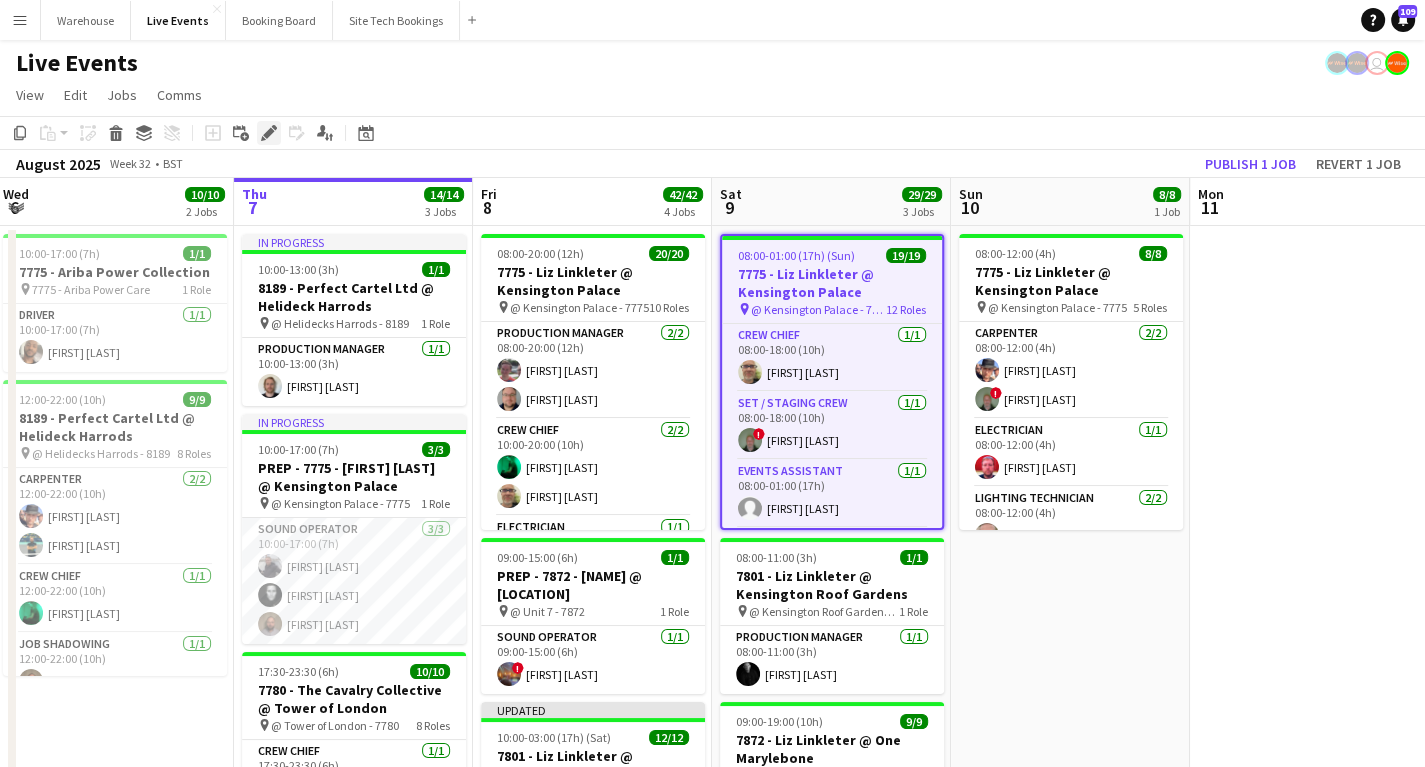 click on "Edit" 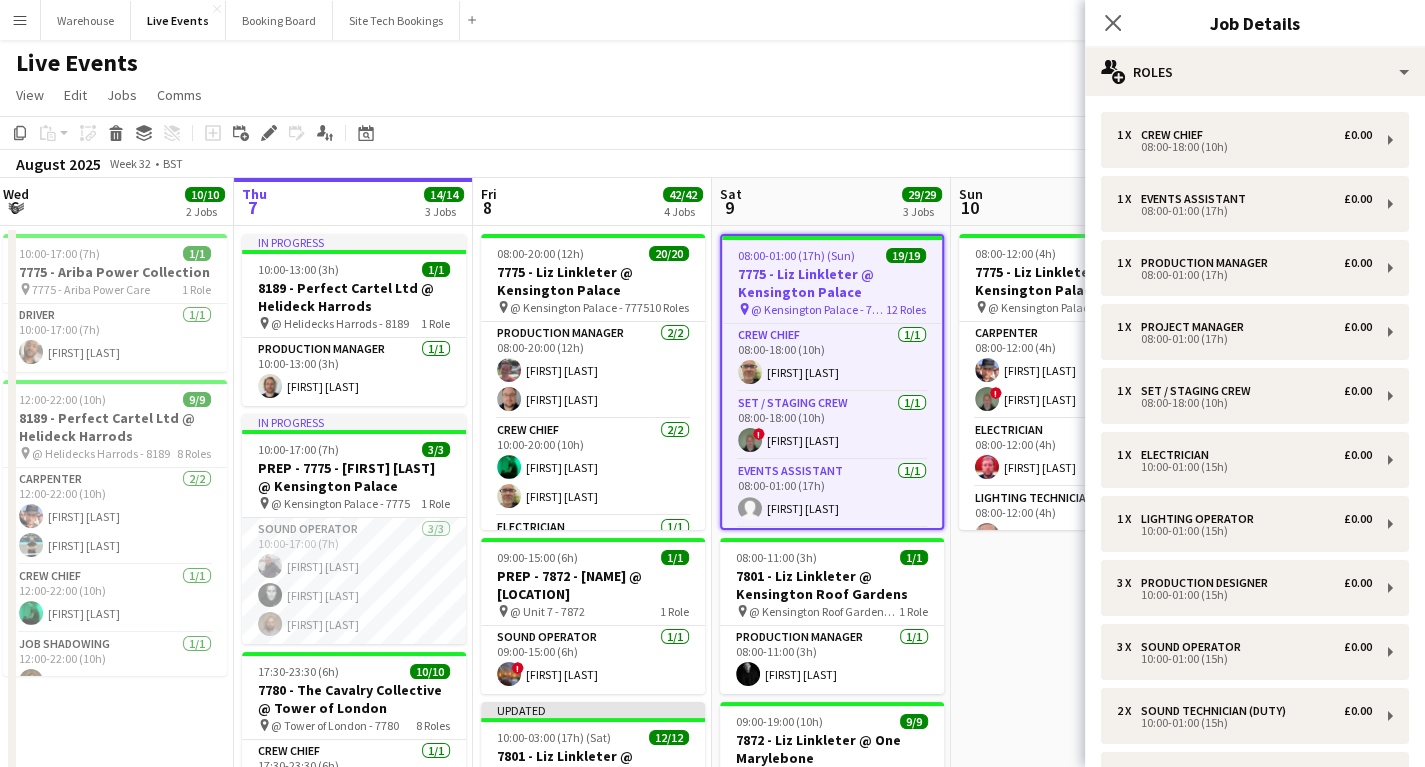 scroll, scrollTop: 305, scrollLeft: 0, axis: vertical 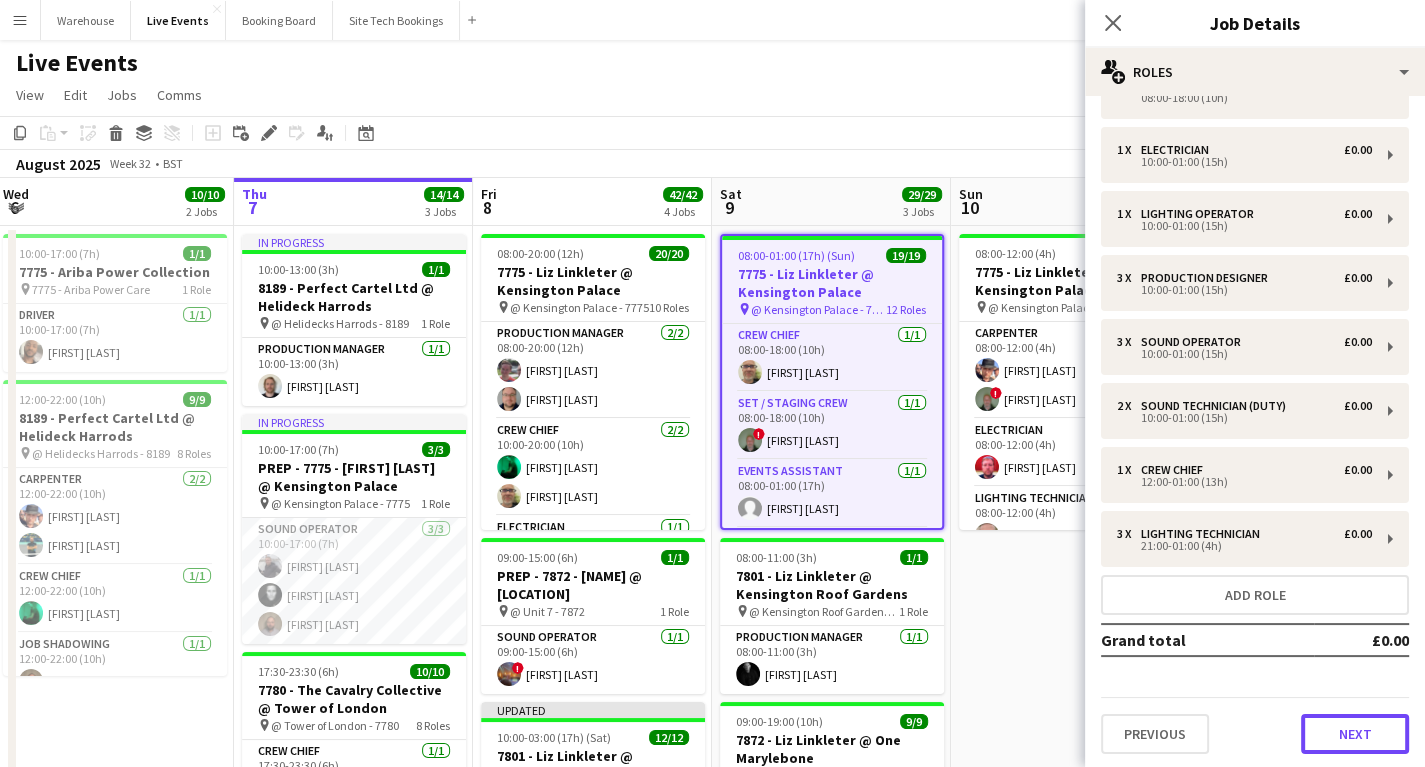 click on "Next" at bounding box center (1355, 734) 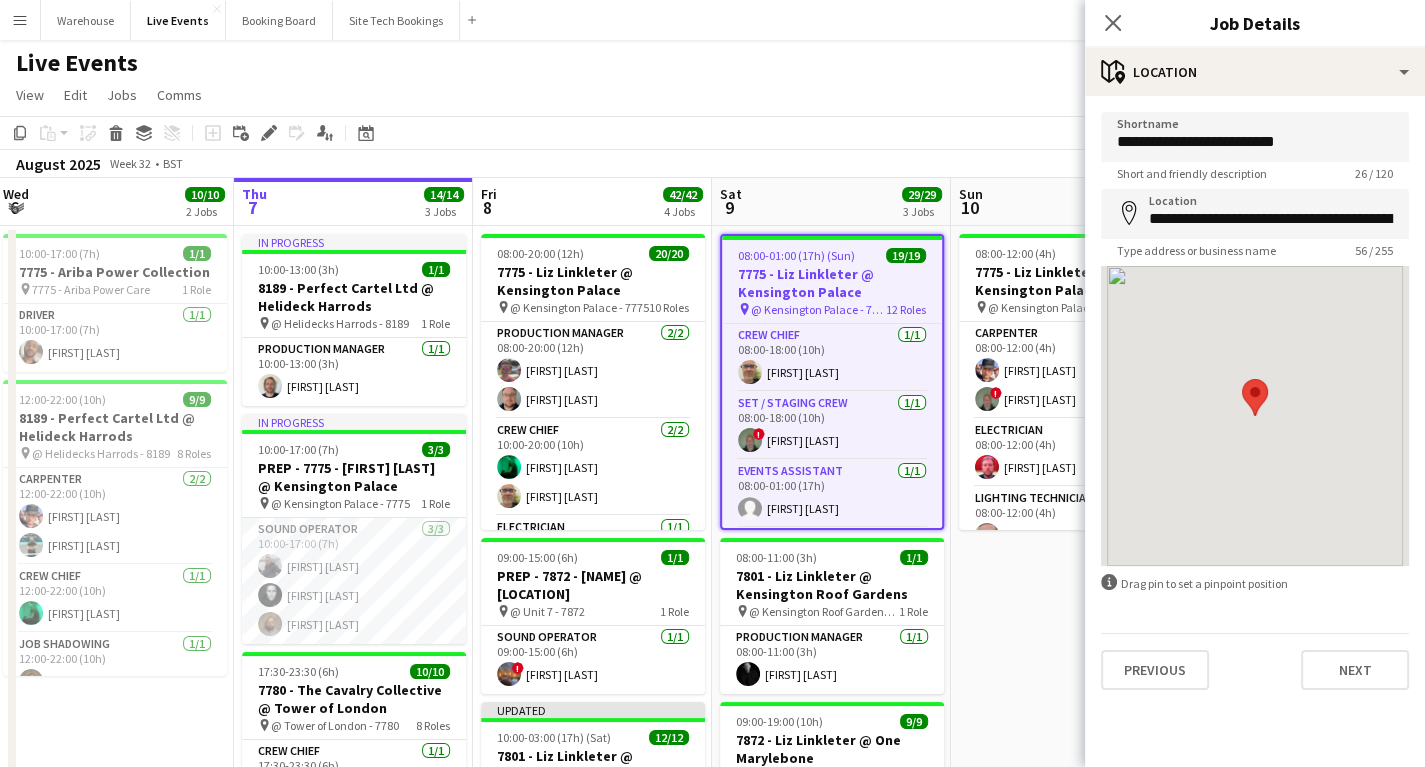 scroll, scrollTop: 0, scrollLeft: 0, axis: both 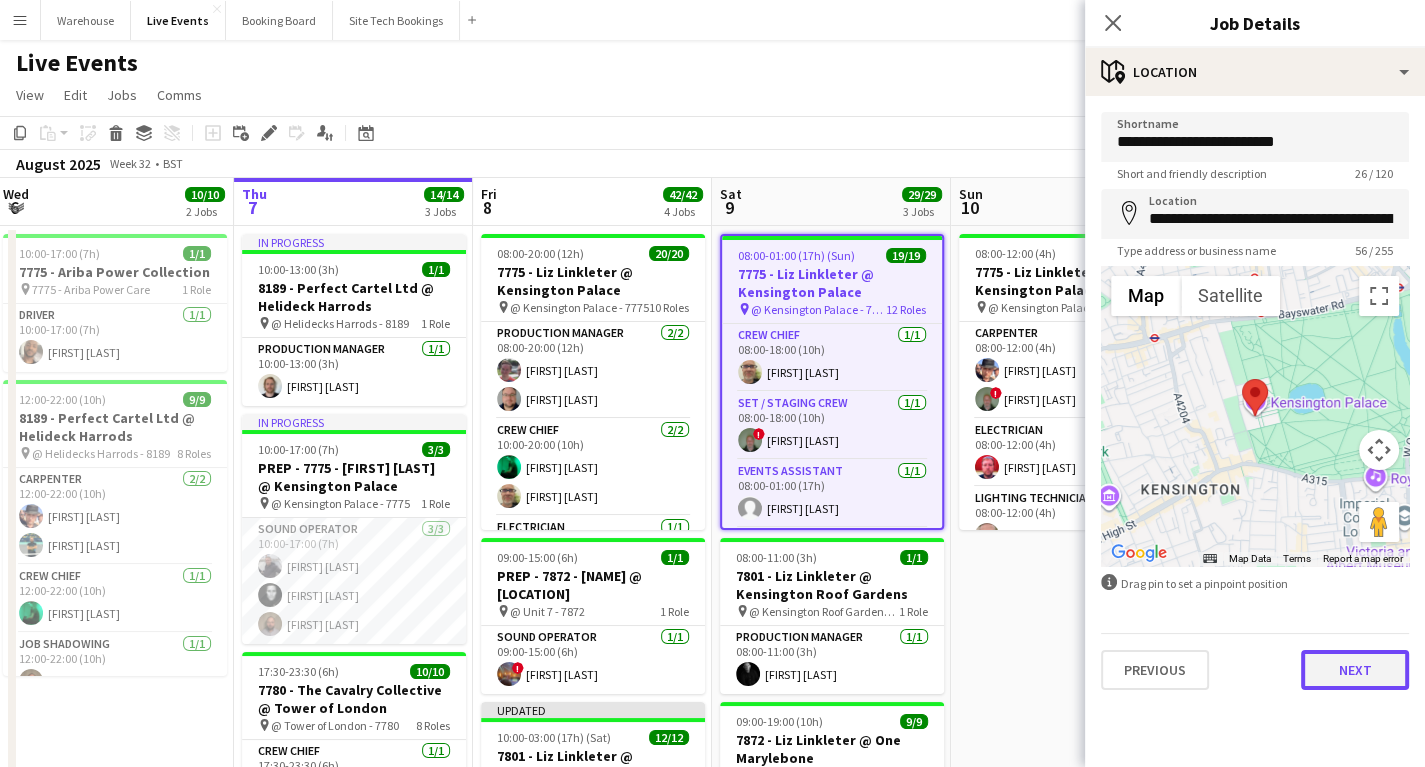 click on "Next" at bounding box center (1355, 670) 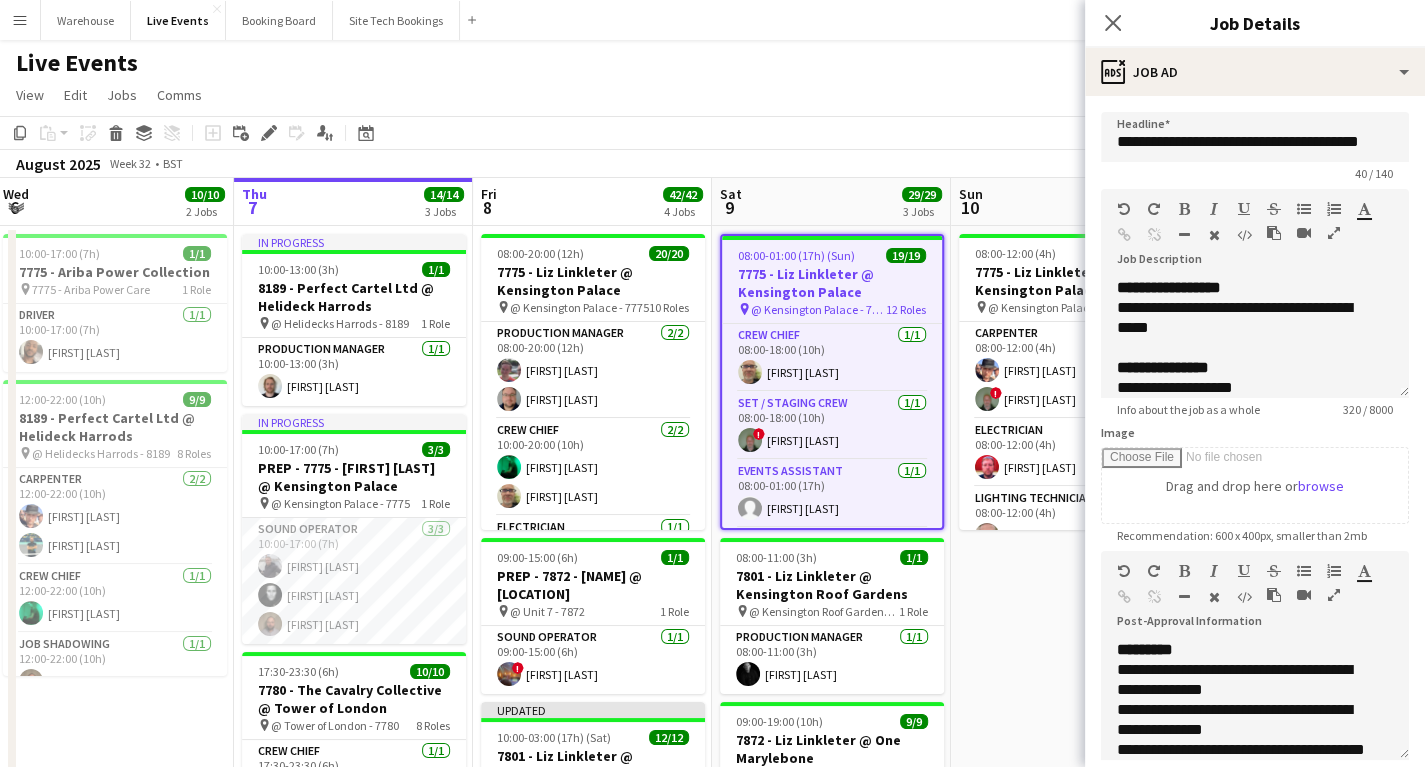 scroll, scrollTop: 376, scrollLeft: 0, axis: vertical 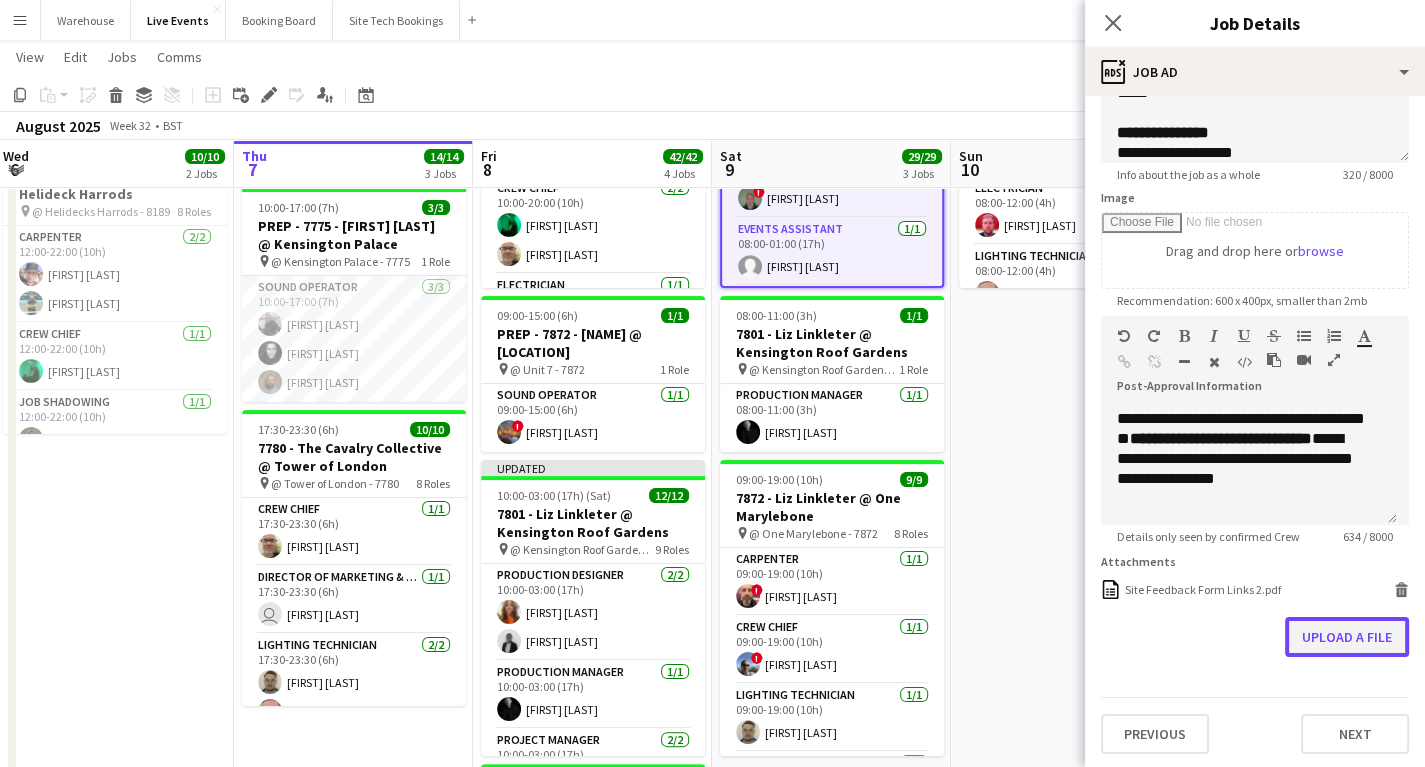 click on "Upload a file" at bounding box center [1347, 637] 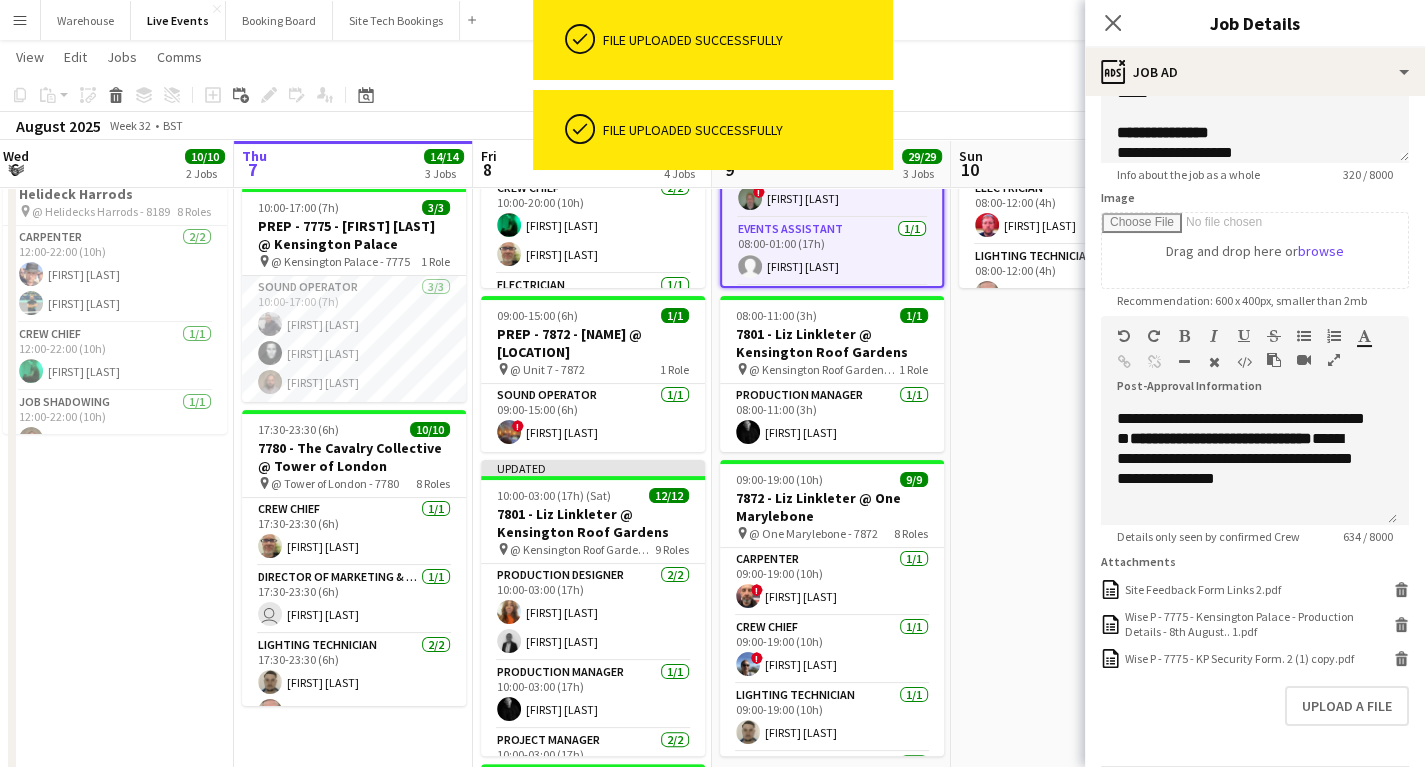 scroll, scrollTop: 304, scrollLeft: 0, axis: vertical 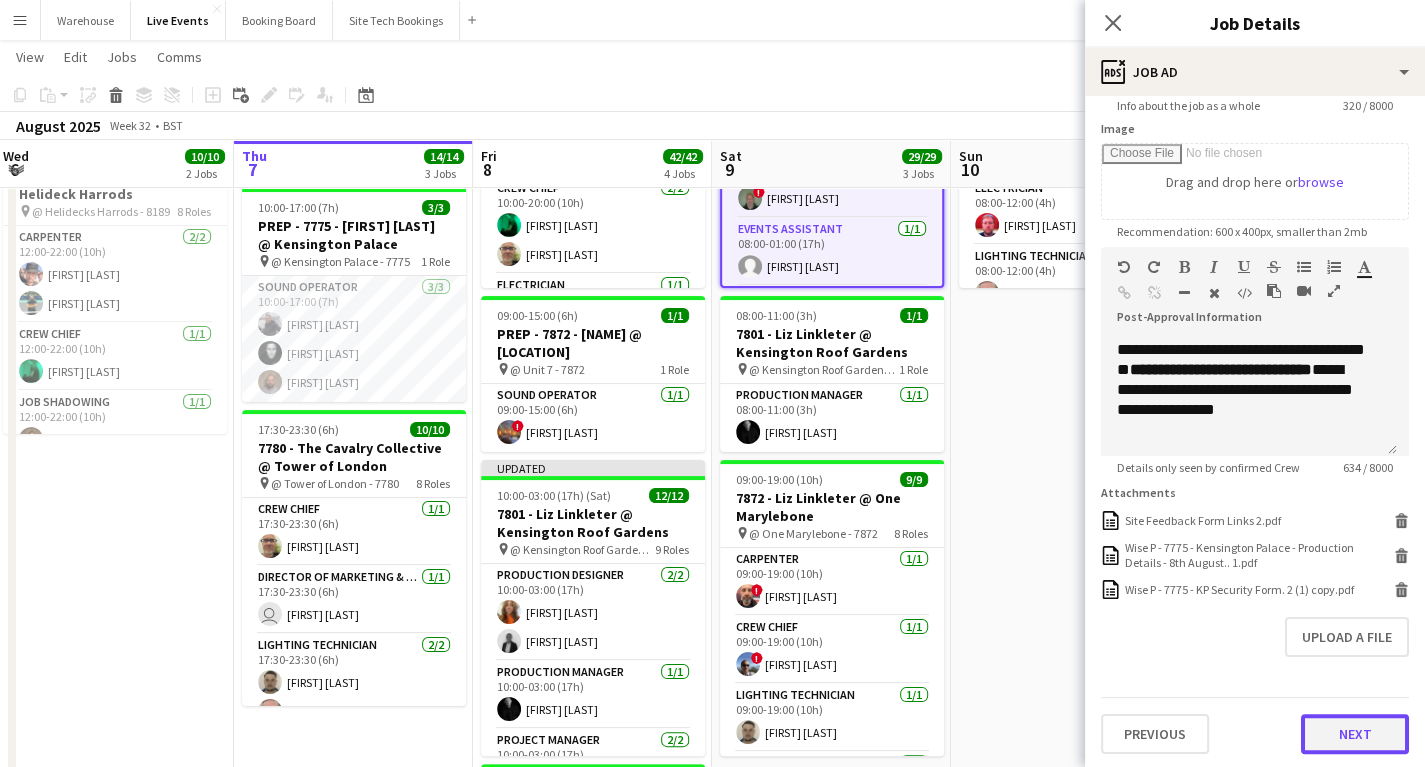 click on "Next" at bounding box center [1355, 734] 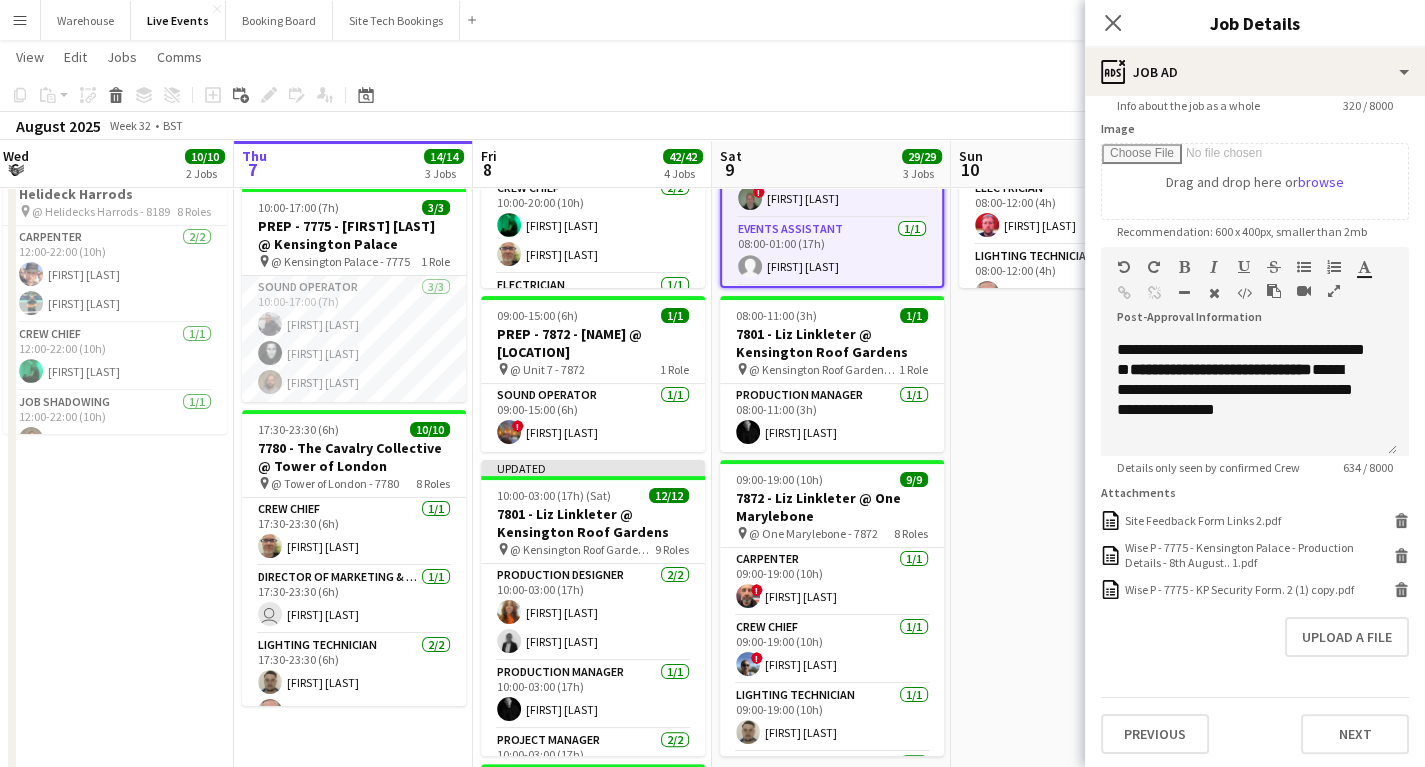 scroll, scrollTop: 0, scrollLeft: 0, axis: both 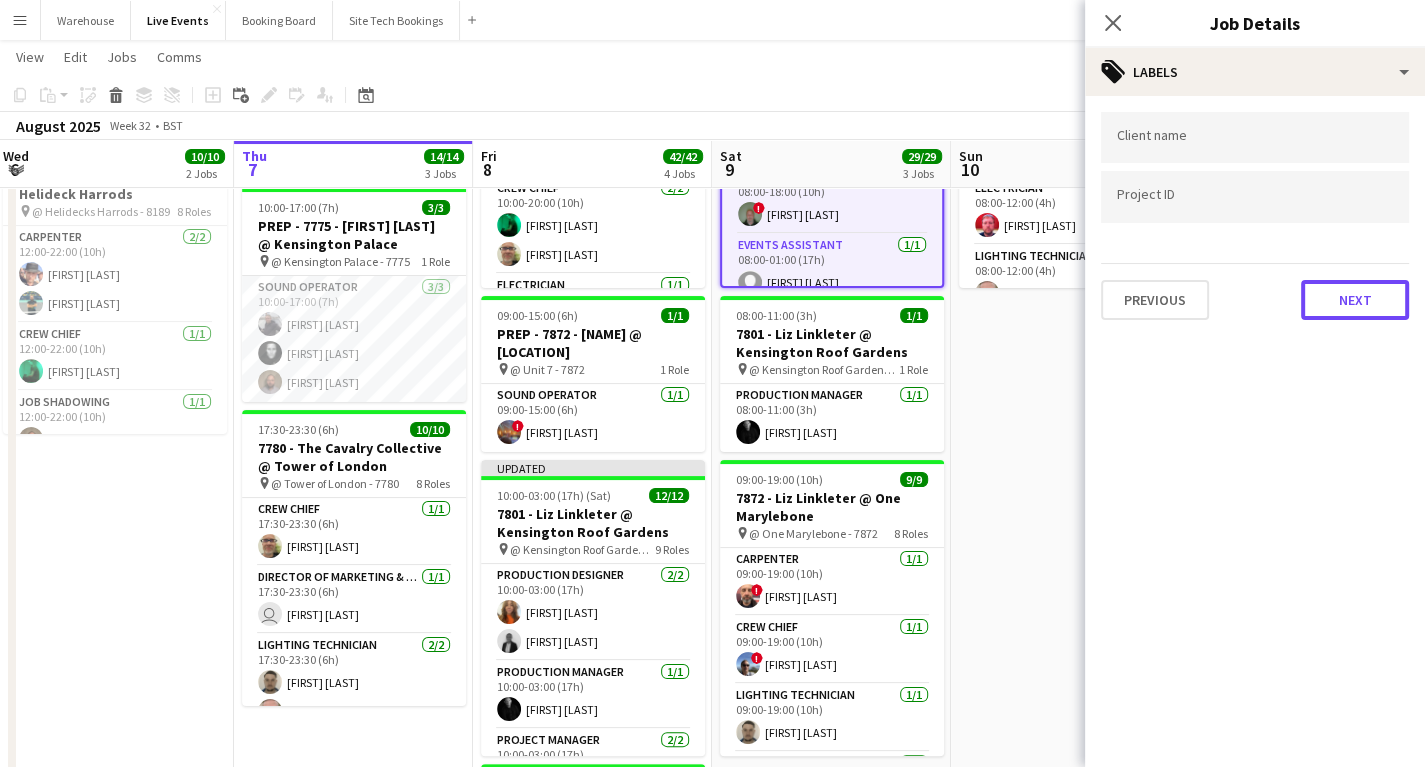 click on "Next" at bounding box center (1355, 300) 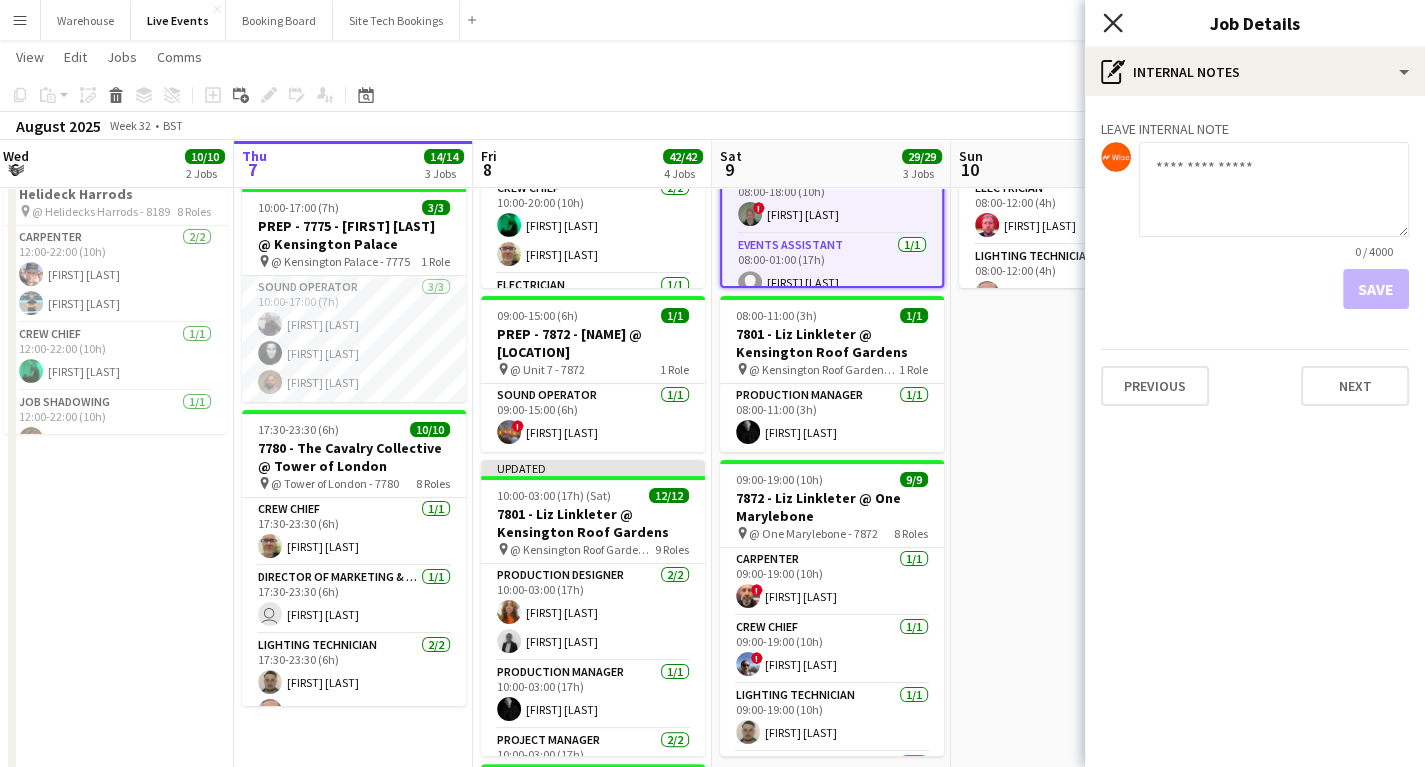 click on "Close pop-in" 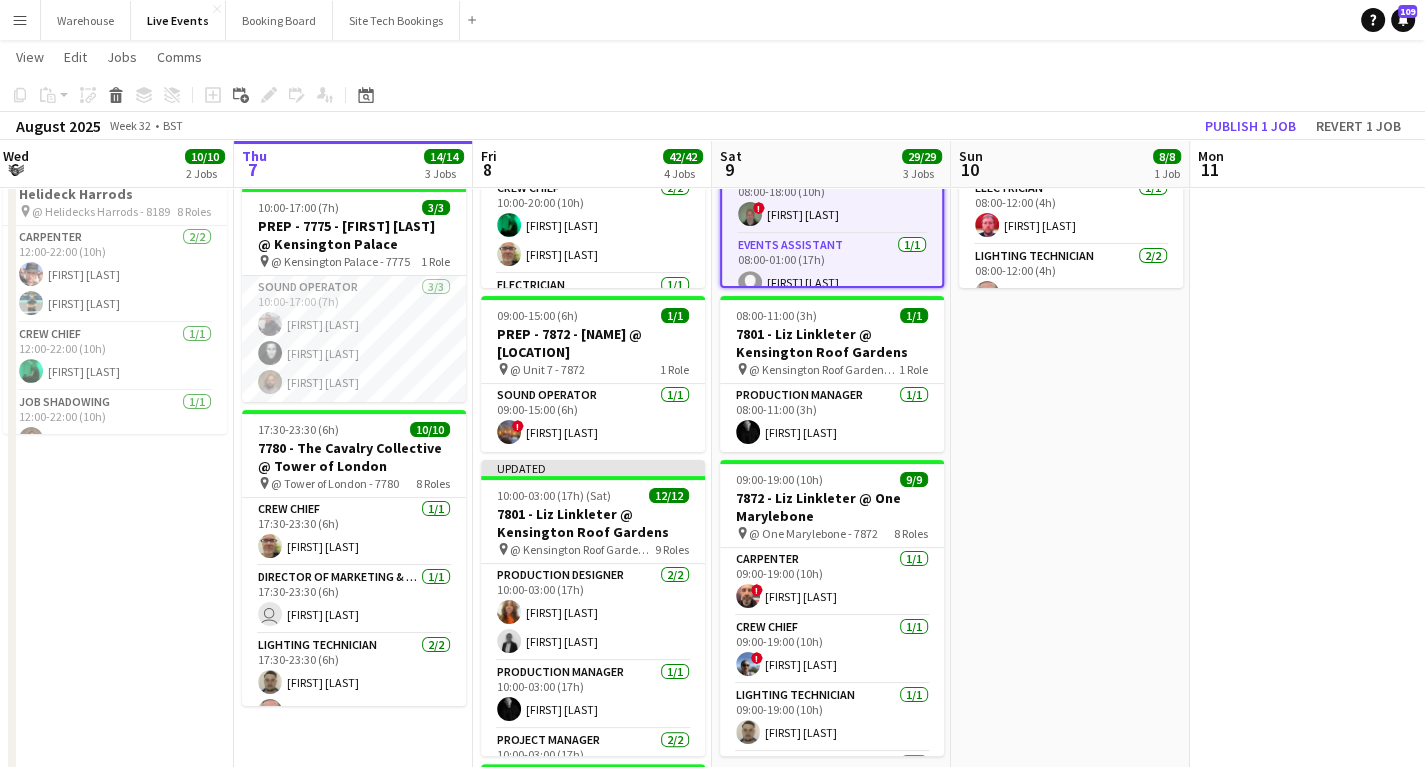 click on "08:00-12:00 (4h)    8/8   7775 - [FIRST] [LAST] @ Kensington Palace
pin
@ Kensington Palace - 7775   5 Roles   Carpenter   2/2   08:00-12:00 (4h)
Michael Pickering ! Paul King  Electrician   1/1   08:00-12:00 (4h)
Tony Pike  Lighting Technician   2/2   08:00-12:00 (4h)
Simon Brown Jay Butcher  Production Manager   1/1   08:00-12:00 (4h)
Mark Baxter  Sound Technician   2/2   08:00-12:00 (4h)
James Tillen Jorge Varandas" at bounding box center (1070, 543) 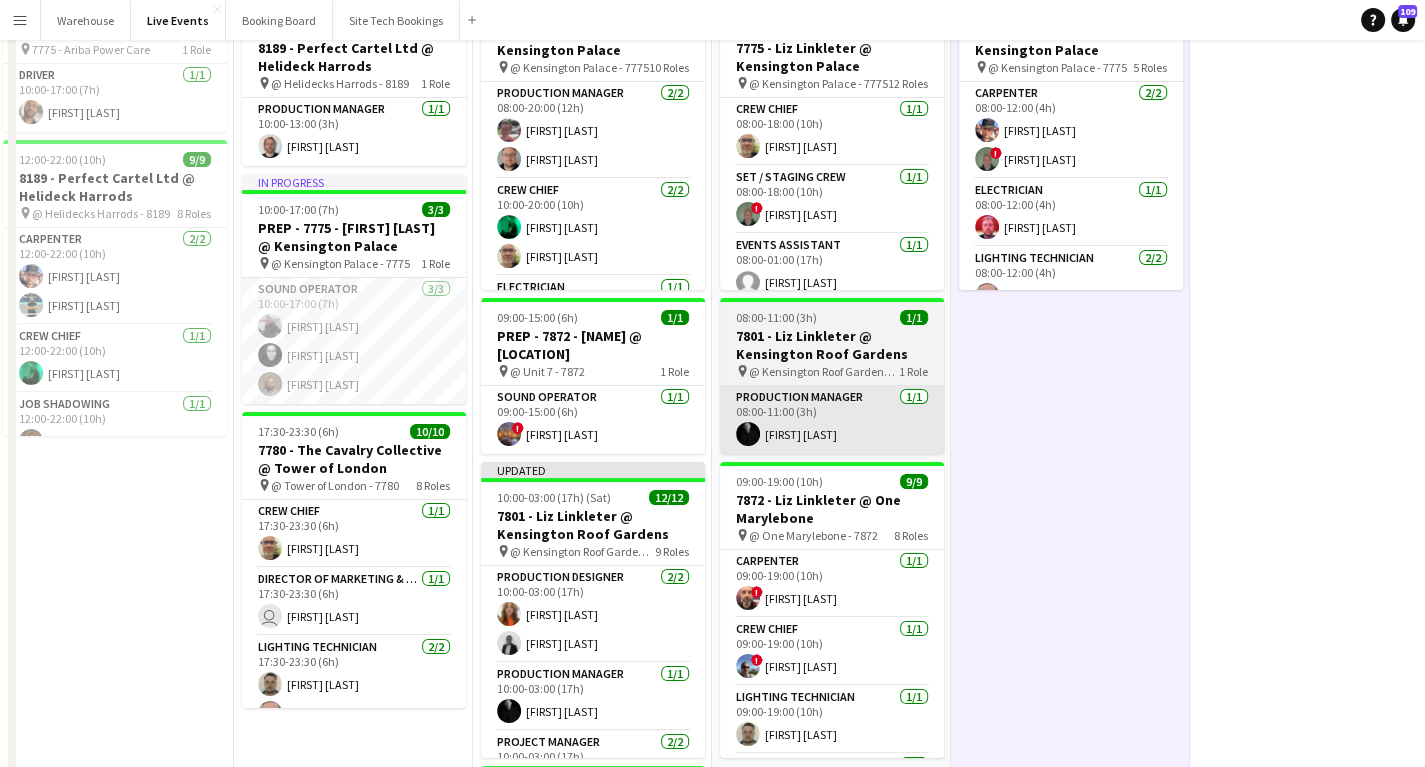 scroll, scrollTop: 0, scrollLeft: 0, axis: both 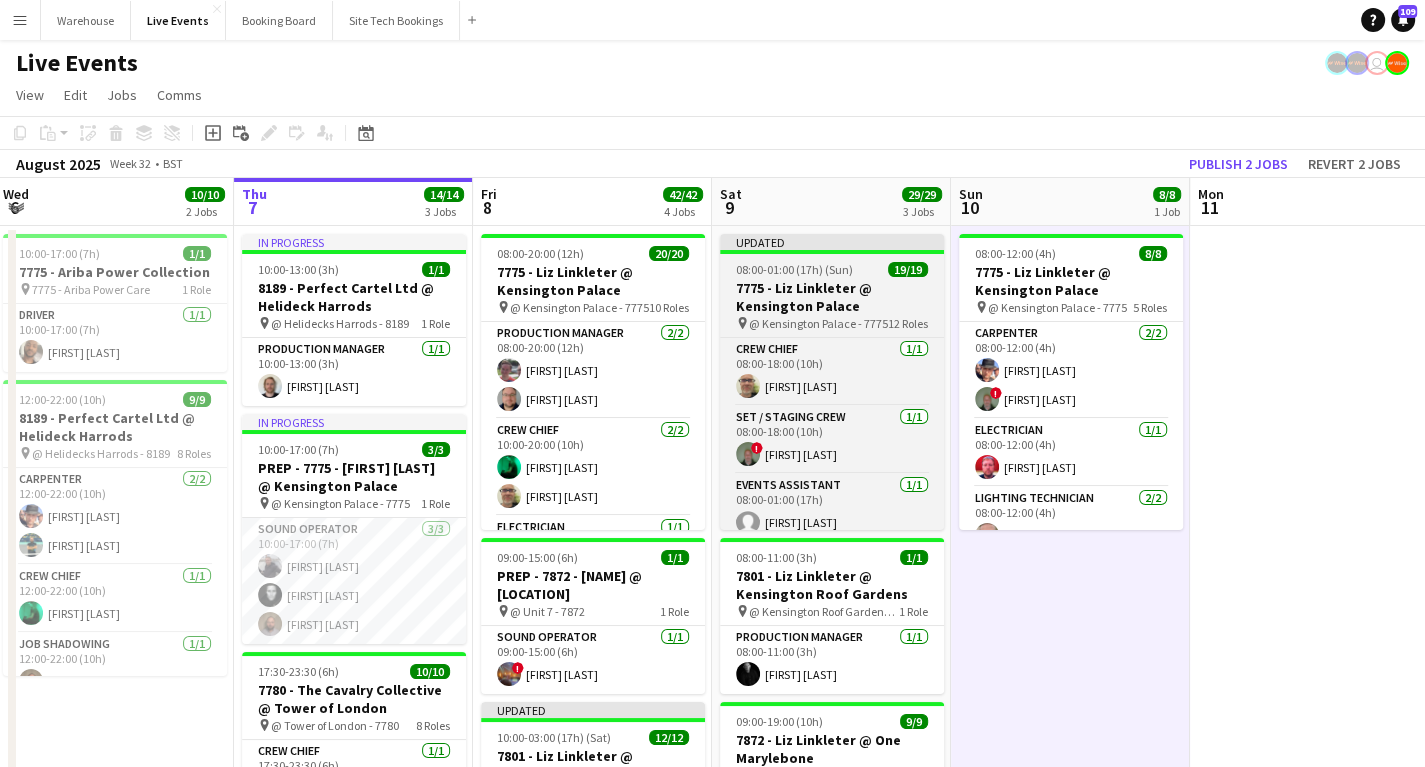 click on "7775 - Liz Linkleter @ Kensington Palace" at bounding box center [832, 297] 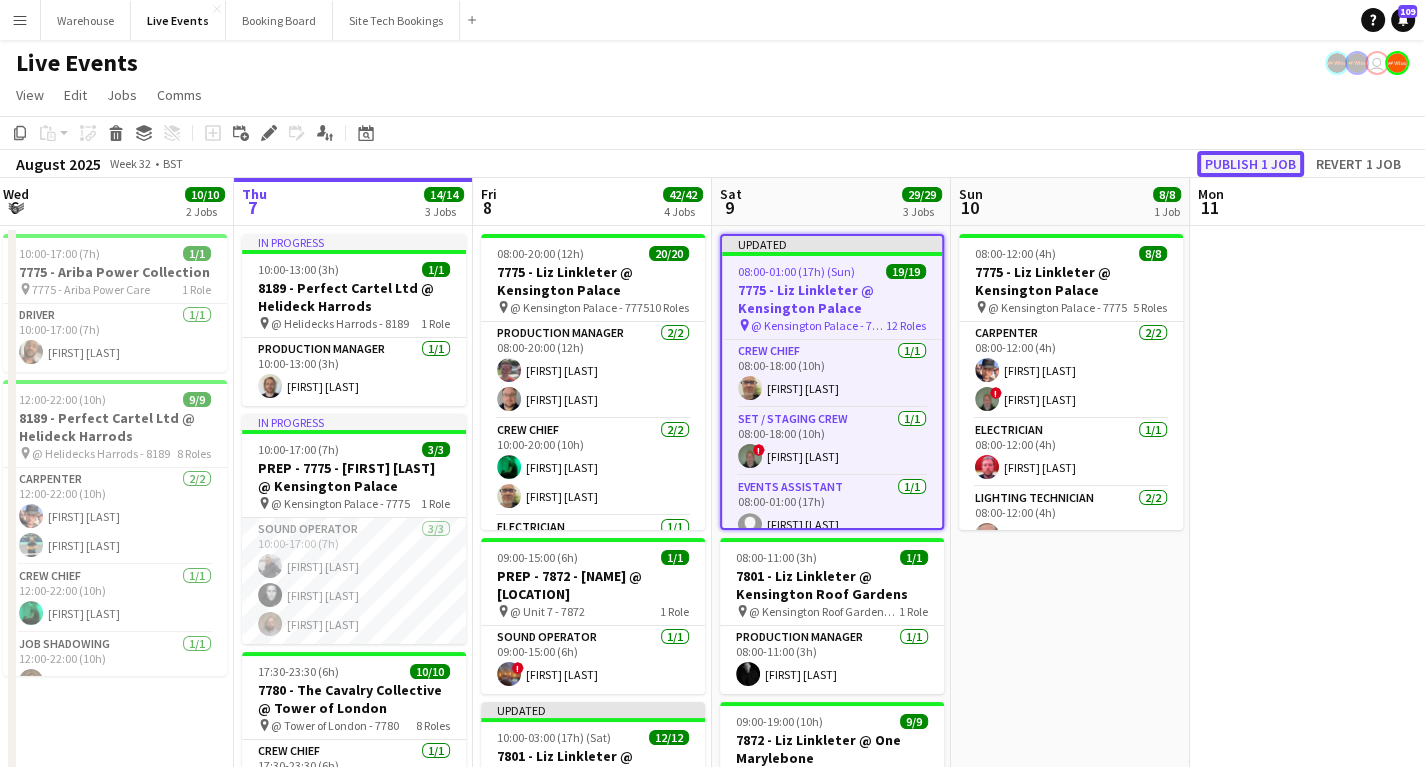 click on "Publish 1 job" 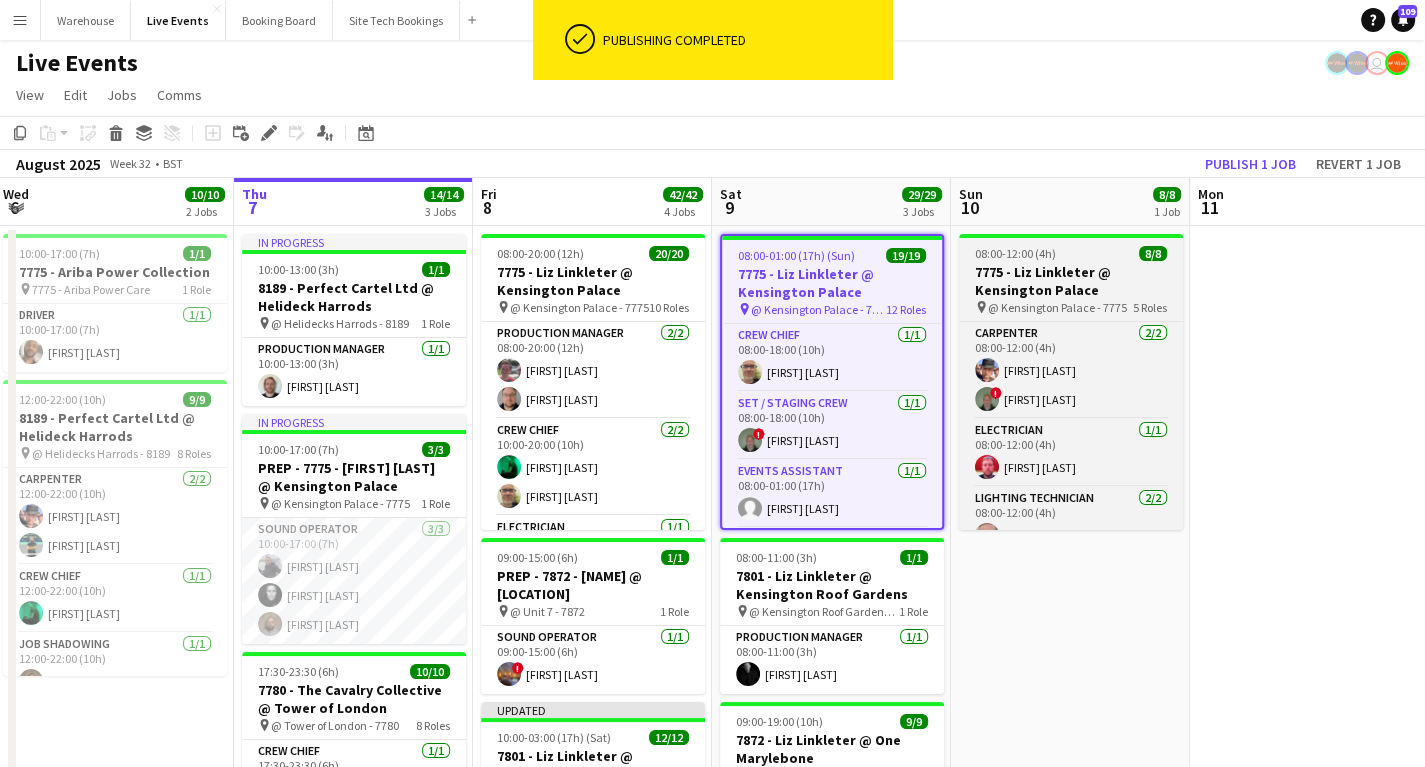 click on "7775 - Liz Linkleter @ Kensington Palace" at bounding box center [1071, 281] 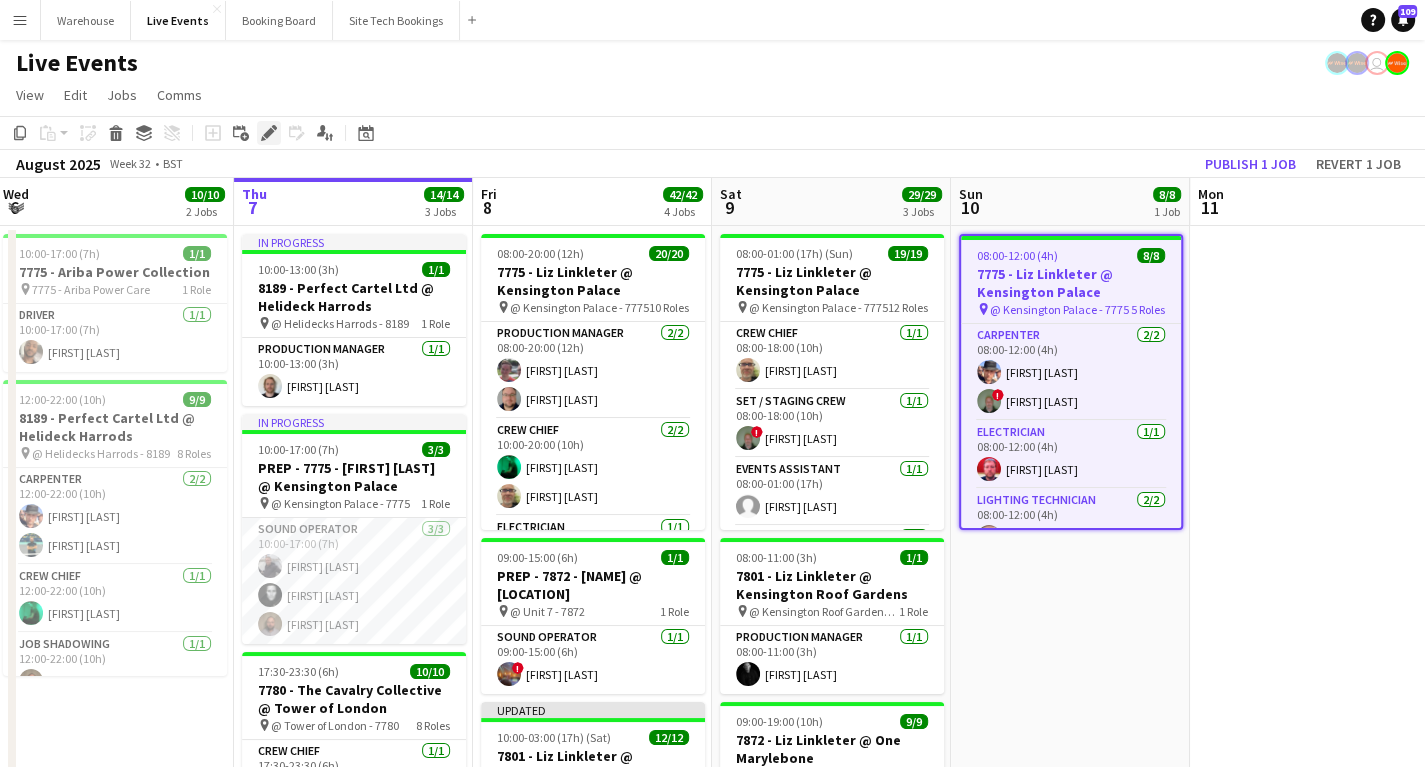 click 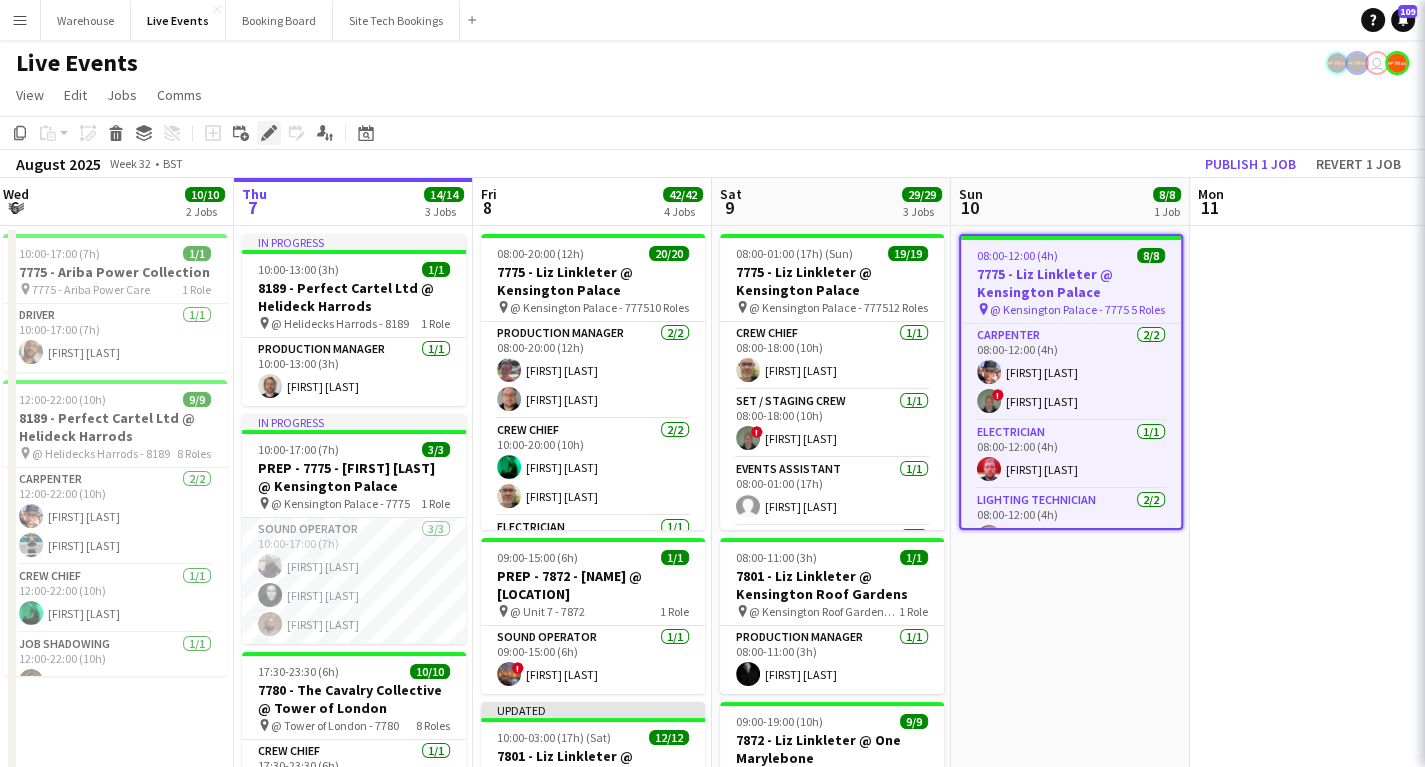 type on "**********" 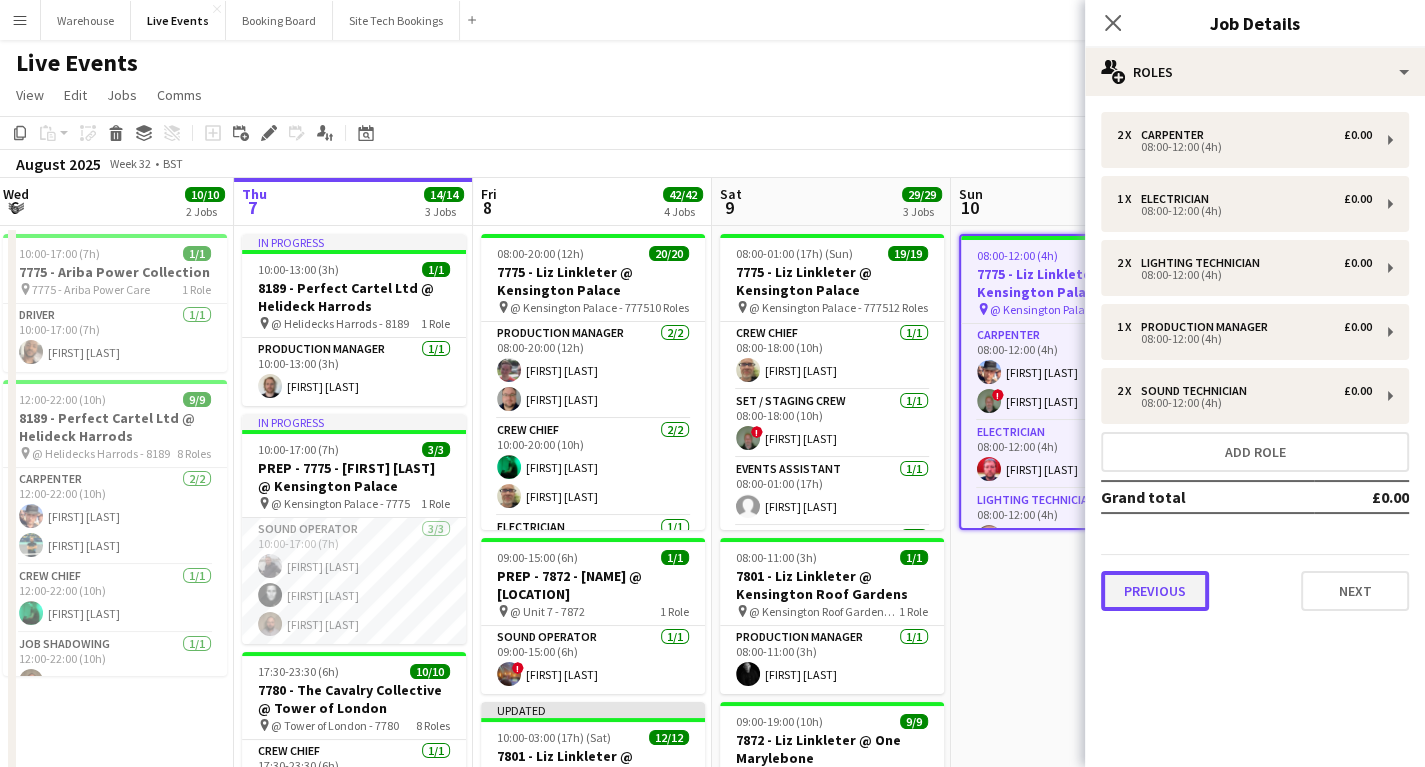 click on "Previous" at bounding box center [1155, 591] 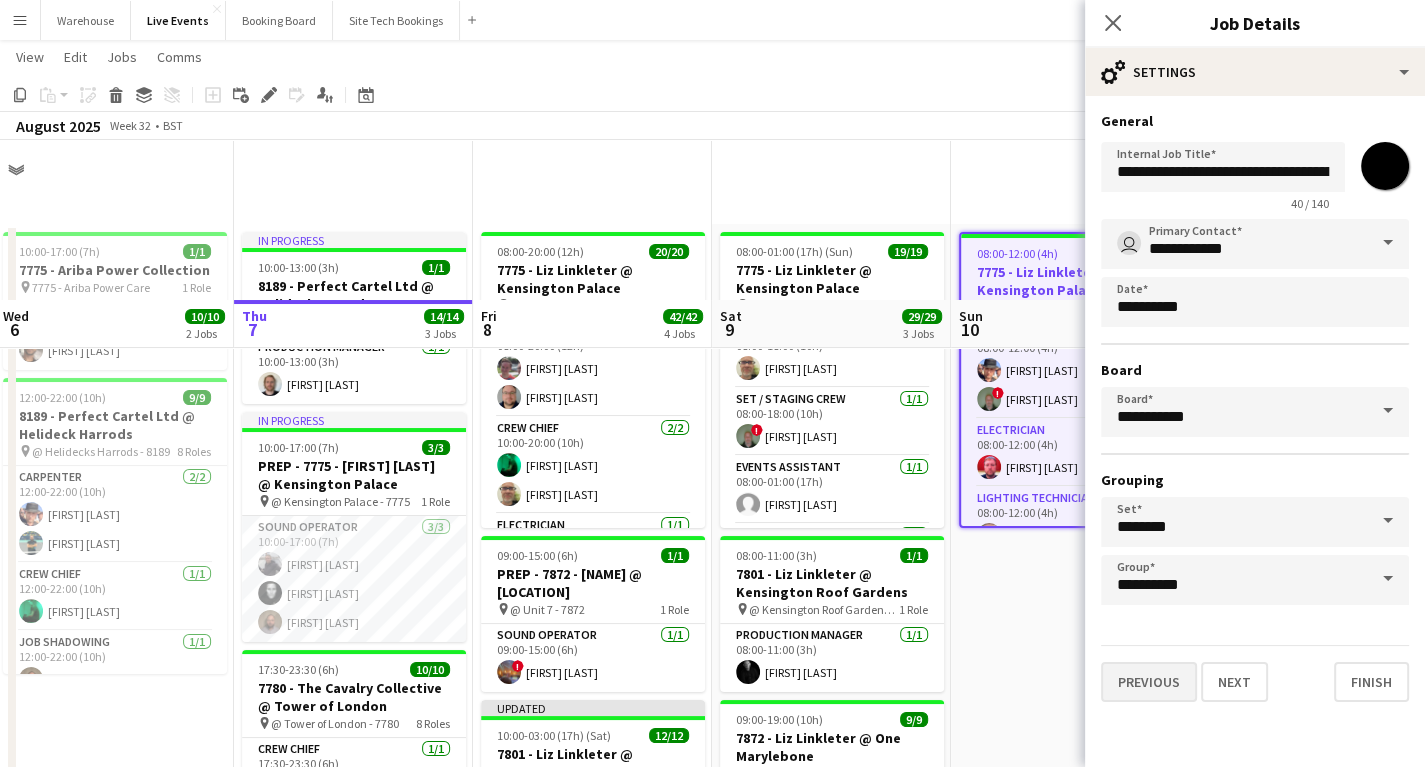 scroll, scrollTop: 240, scrollLeft: 0, axis: vertical 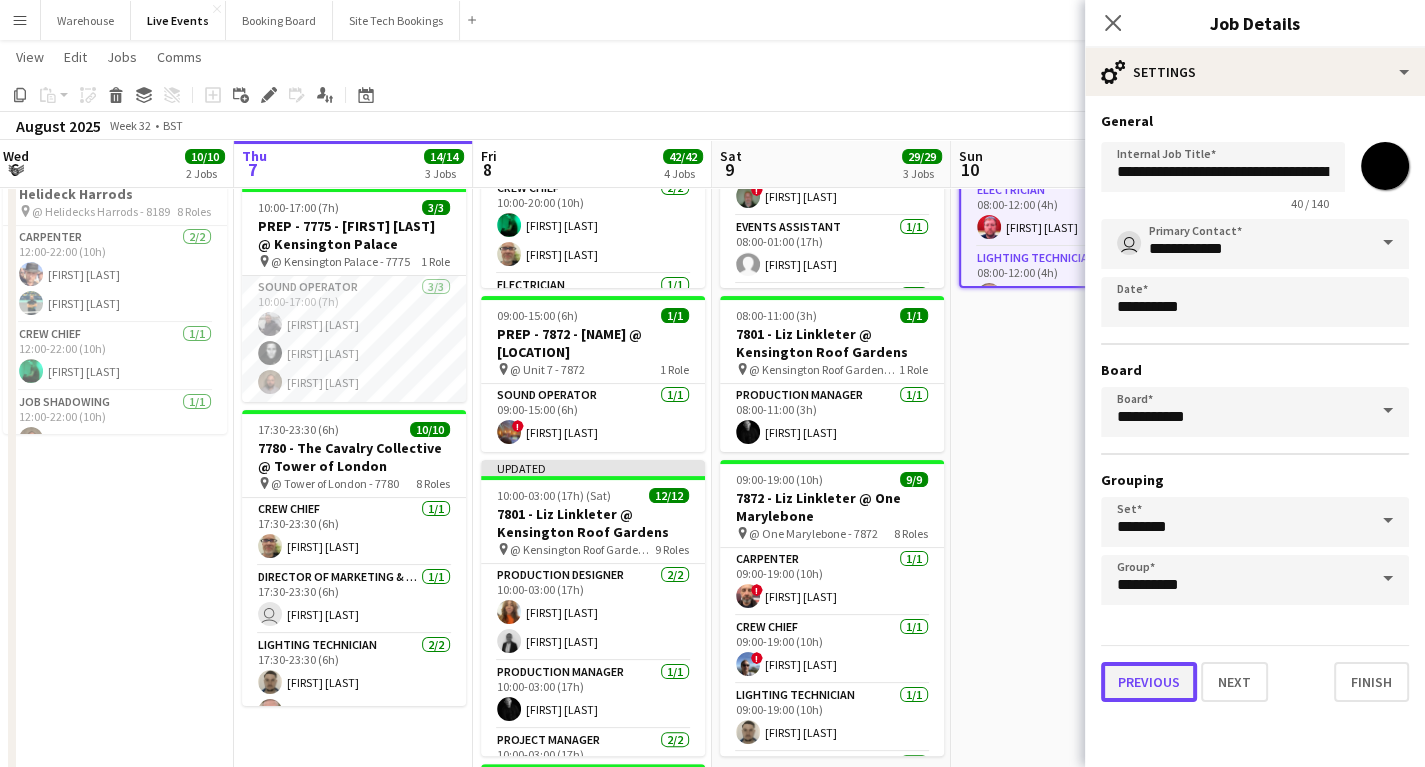 click on "Previous" at bounding box center (1149, 682) 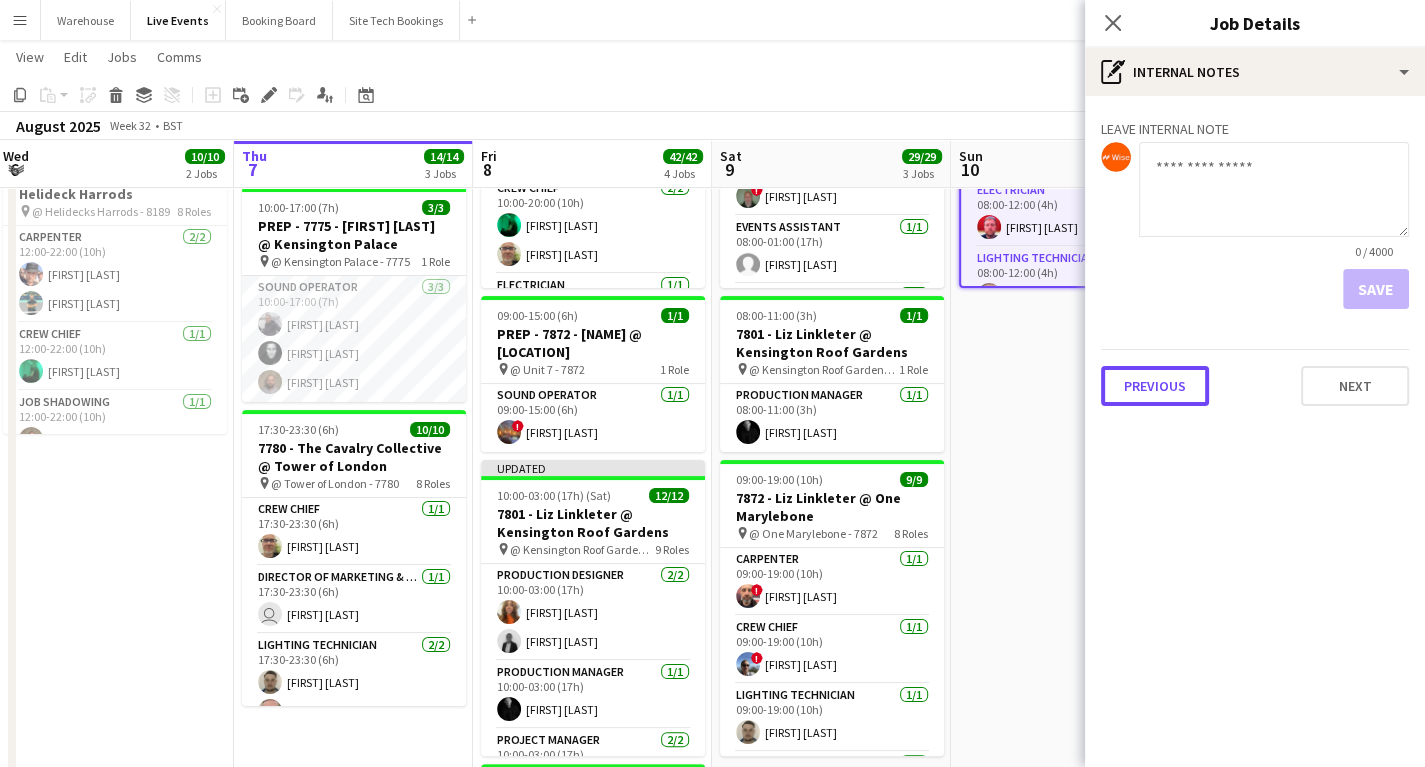 click on "Previous" at bounding box center (1155, 386) 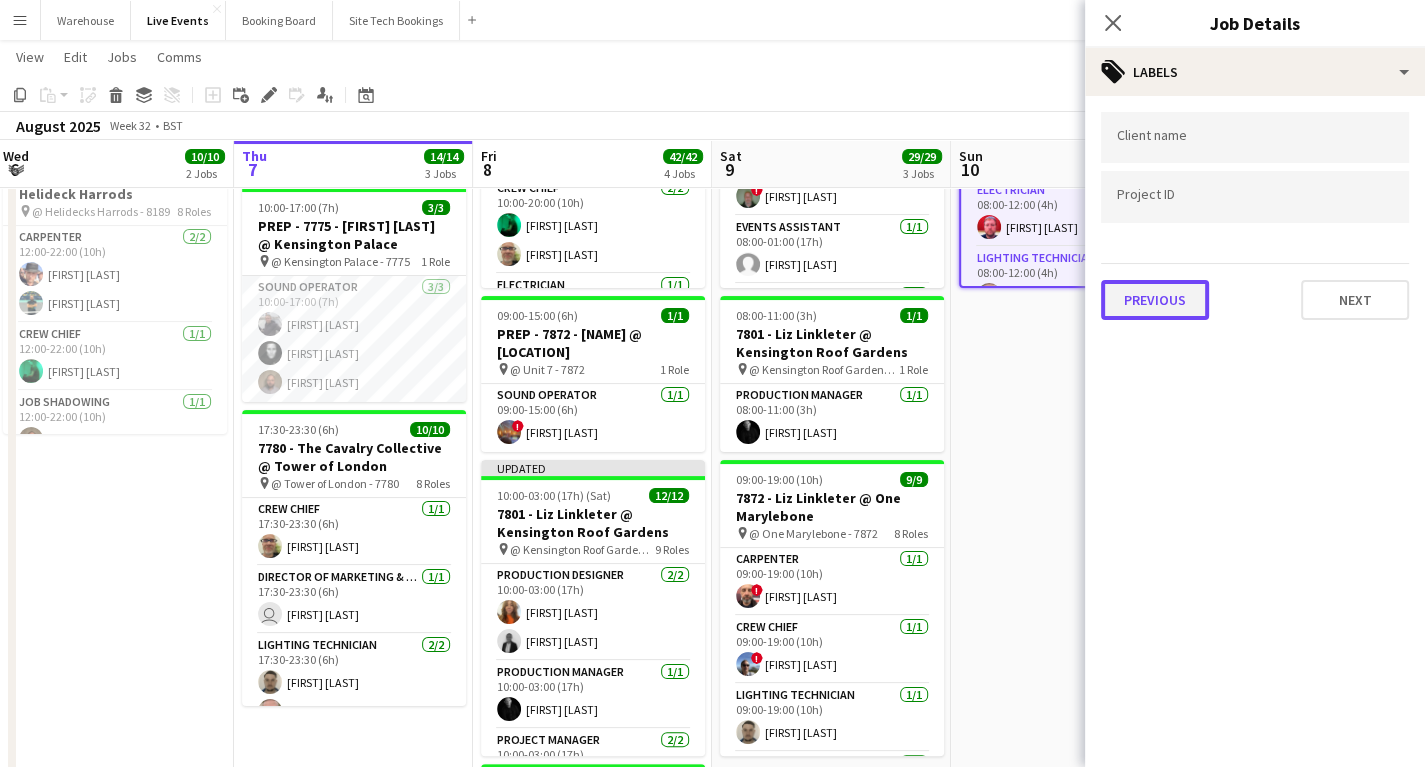click on "Previous" at bounding box center (1155, 300) 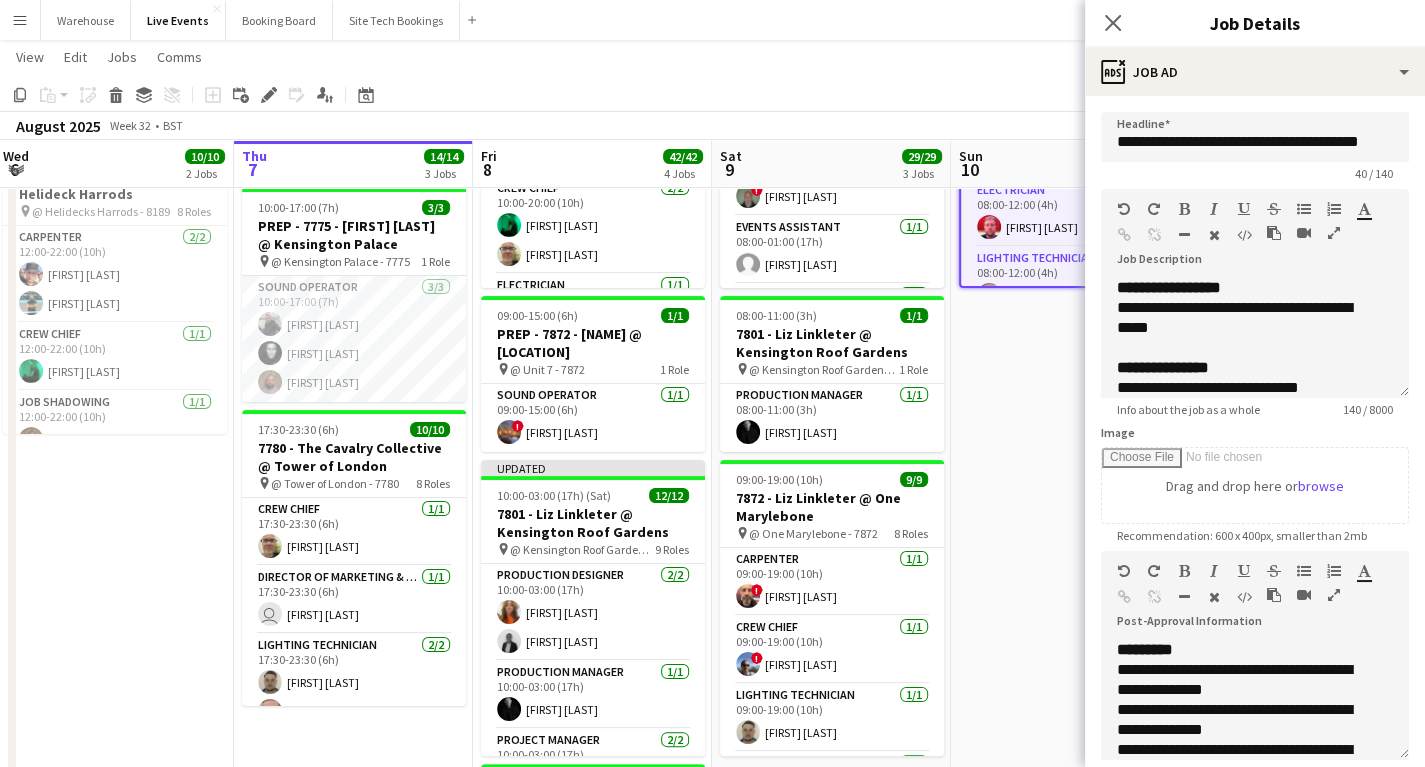 scroll, scrollTop: 63, scrollLeft: 0, axis: vertical 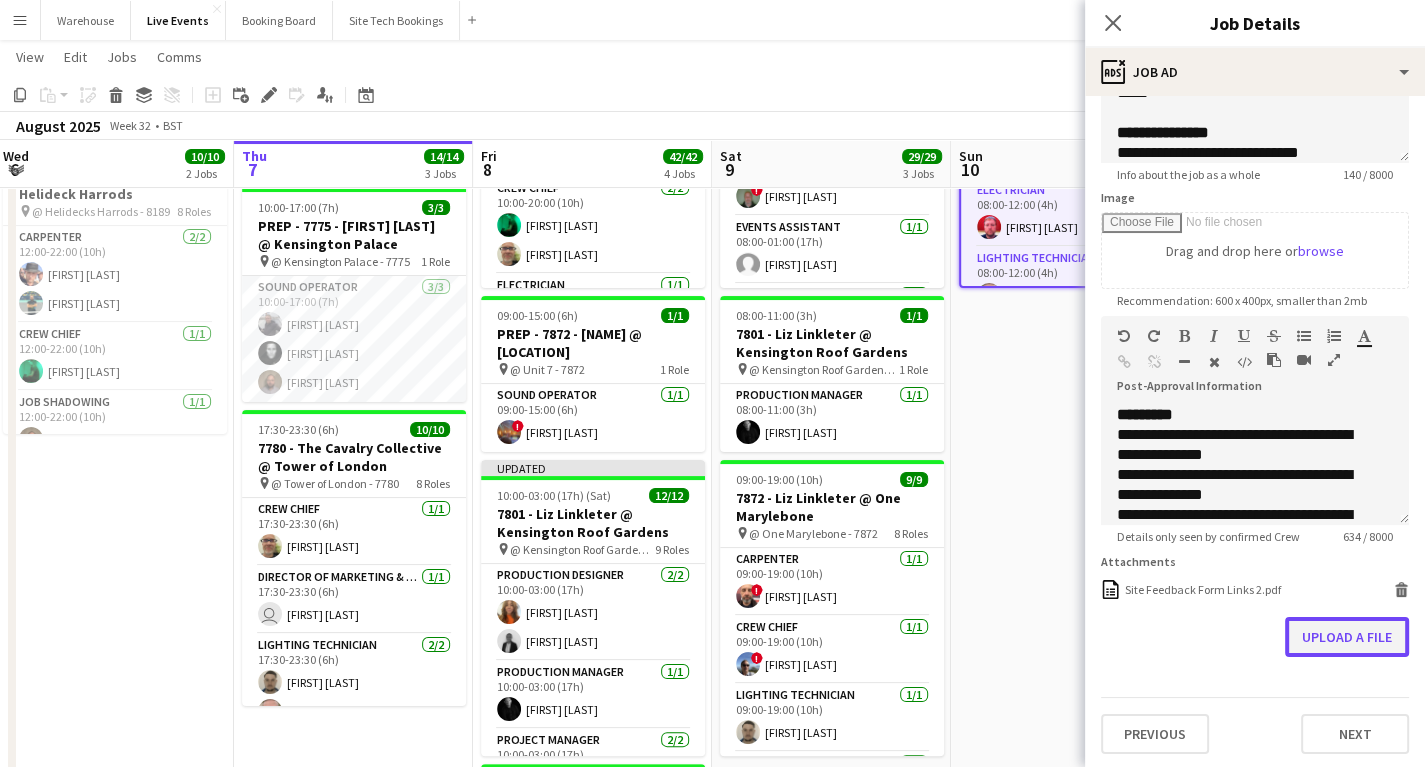 click on "Upload a file" at bounding box center (1347, 637) 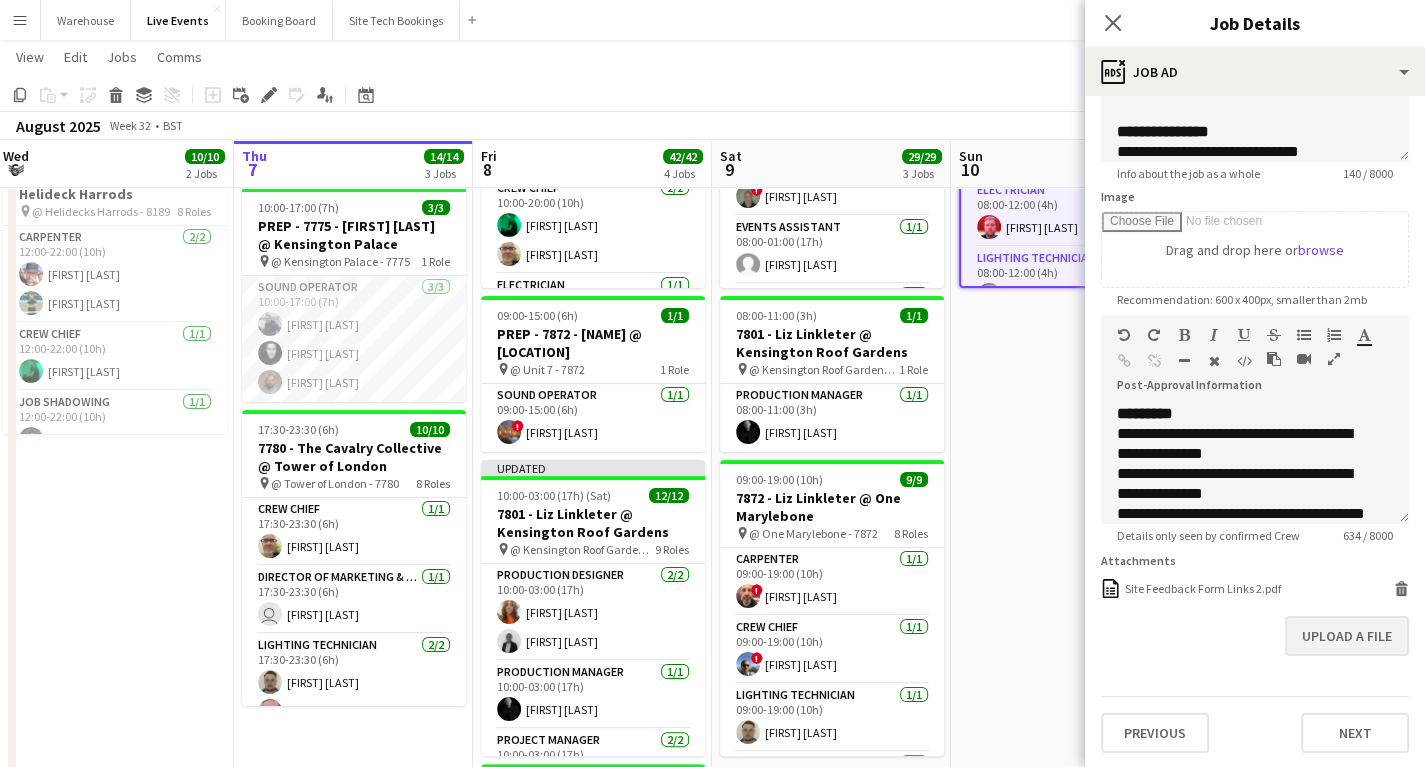 scroll, scrollTop: 235, scrollLeft: 0, axis: vertical 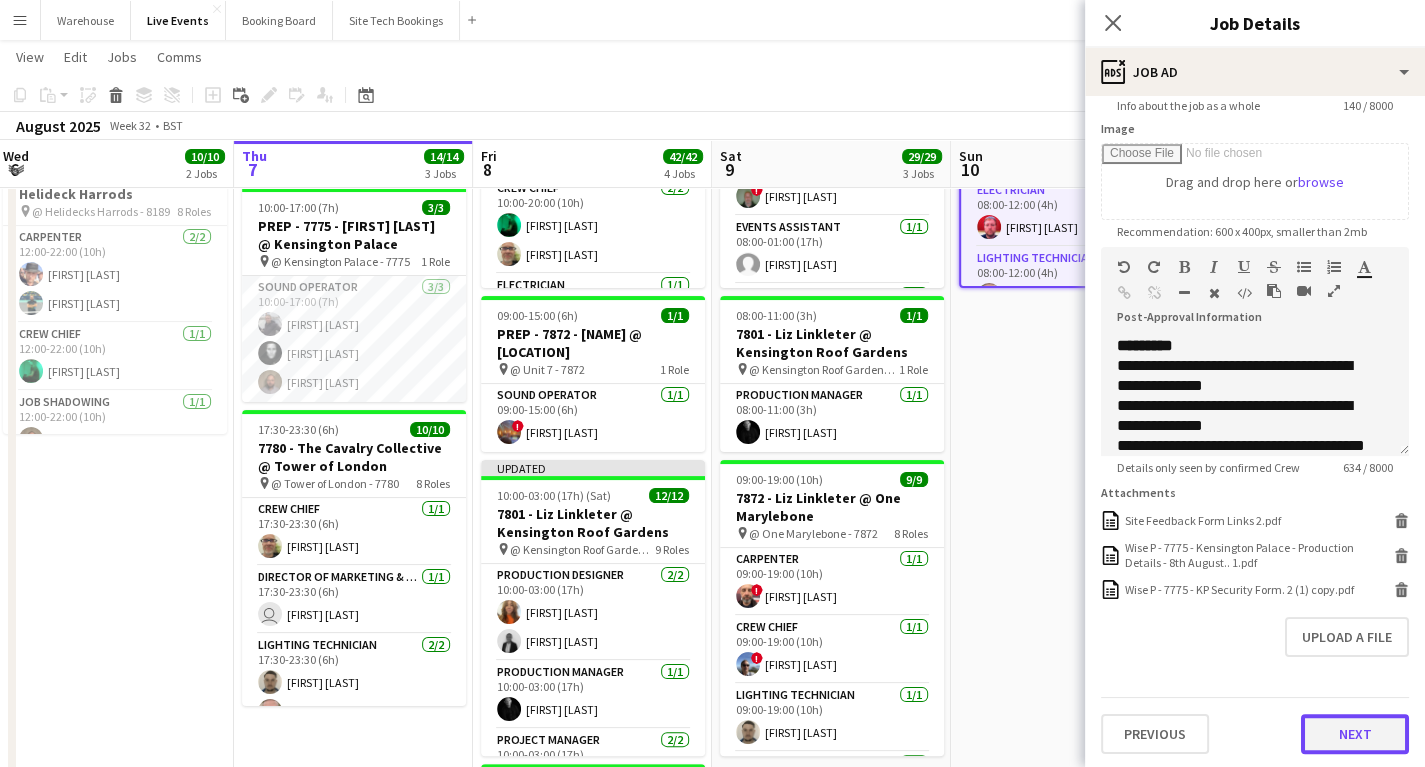click on "Next" at bounding box center [1355, 734] 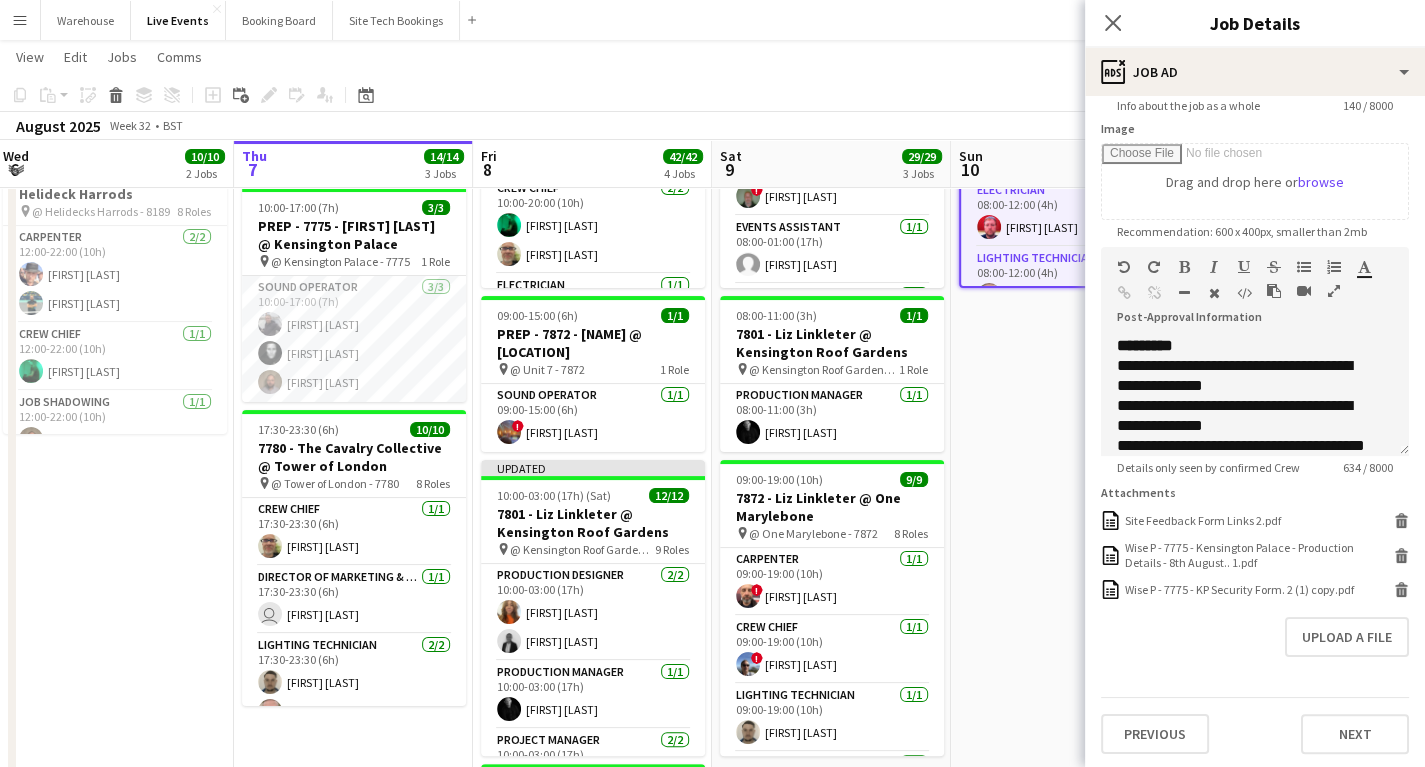scroll, scrollTop: 0, scrollLeft: 0, axis: both 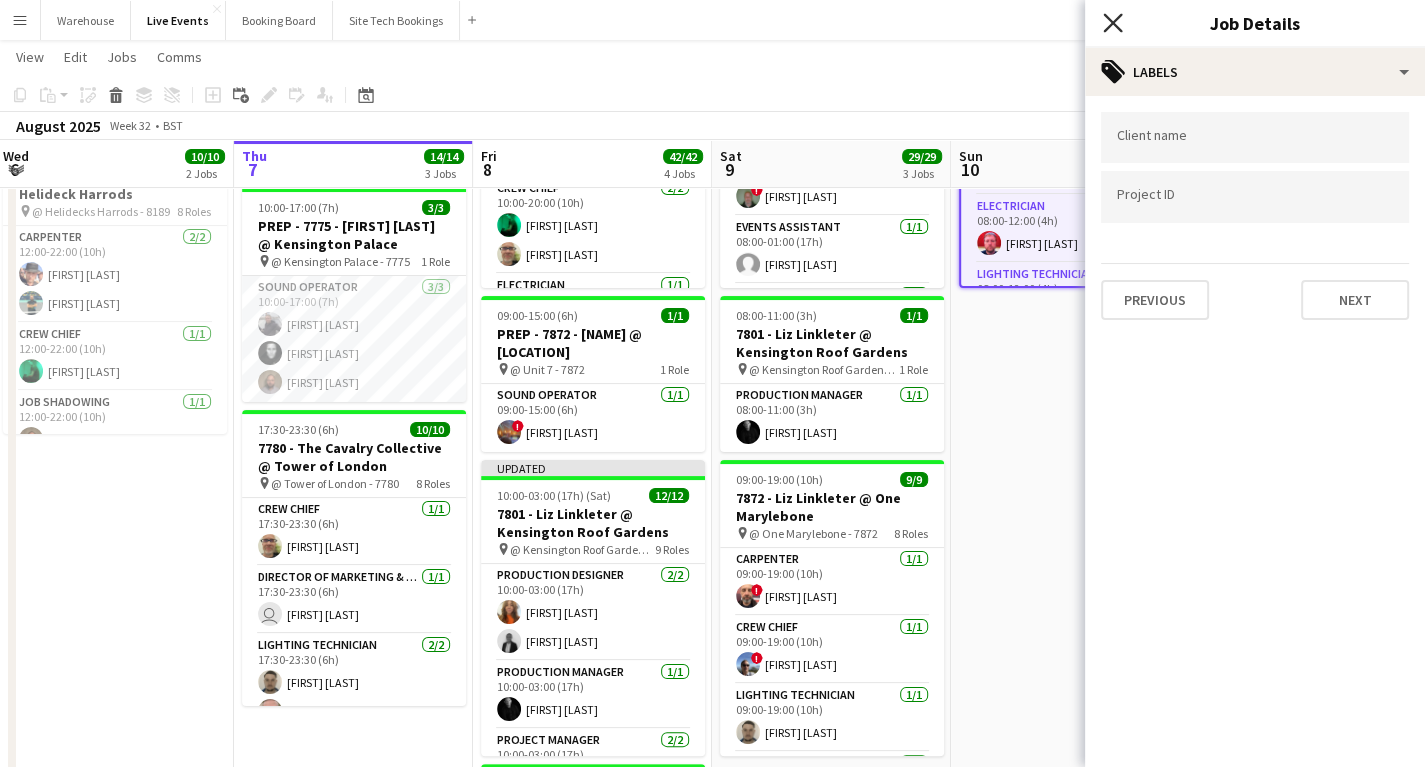 click 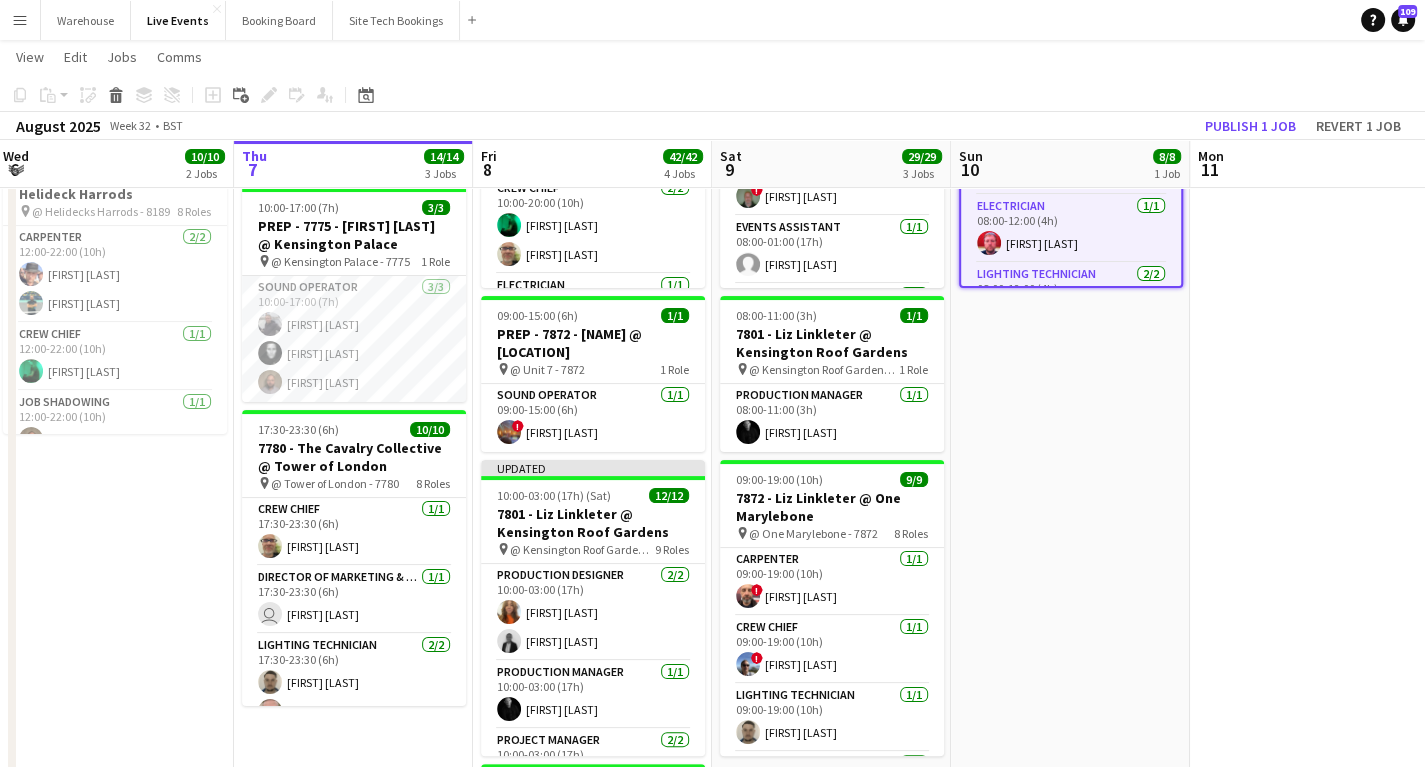 click on "Updated   08:00-12:00 (4h)    8/8   7775 - [FIRST] [LAST] @ Kensington Palace
pin
@ Kensington Palace - 7775   5 Roles   Carpenter   2/2   08:00-12:00 (4h)
Michael Pickering ! Paul King  Electrician   1/1   08:00-12:00 (4h)
Tony Pike  Lighting Technician   2/2   08:00-12:00 (4h)
Simon Brown Jay Butcher  Production Manager   1/1   08:00-12:00 (4h)
Mark Baxter  Sound Technician   2/2   08:00-12:00 (4h)
James Tillen Jorge Varandas" at bounding box center [1070, 543] 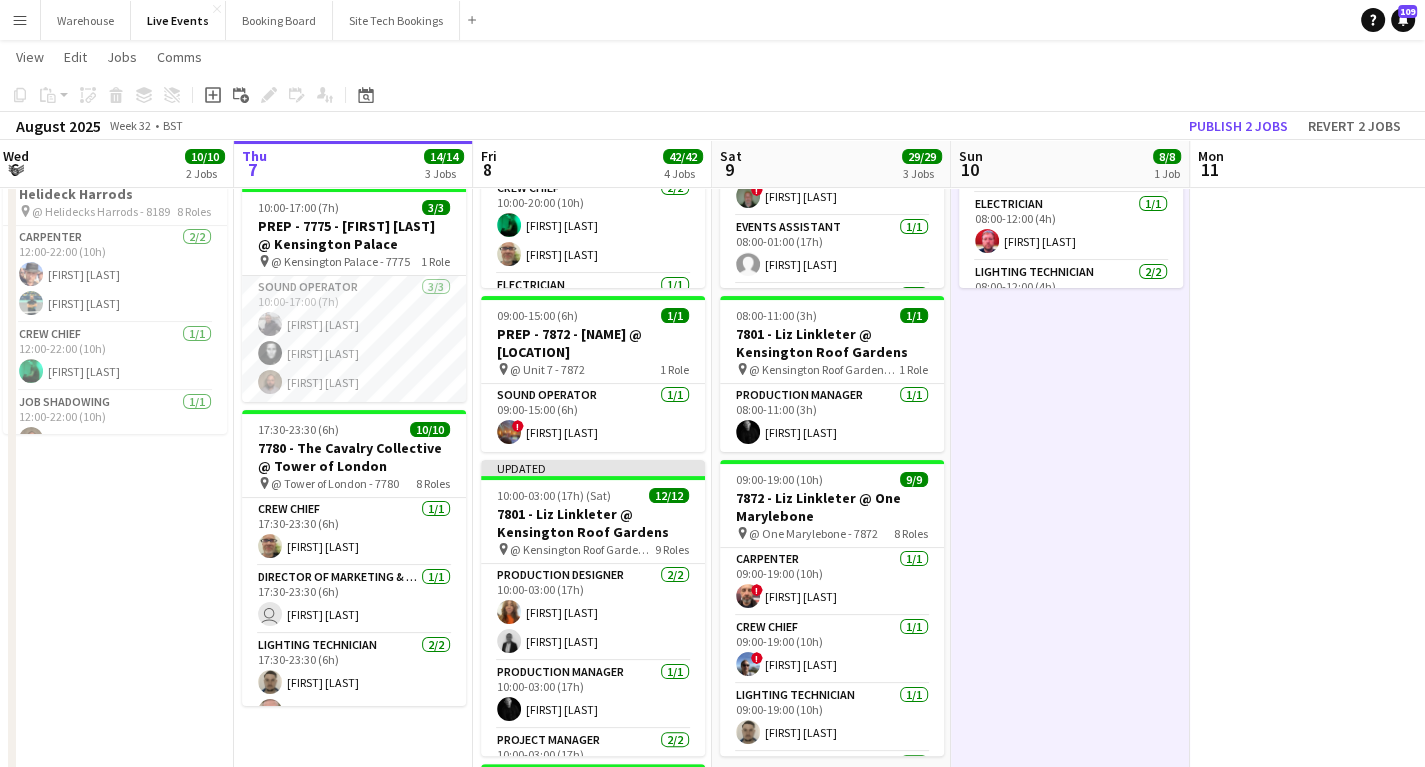 scroll, scrollTop: 0, scrollLeft: 0, axis: both 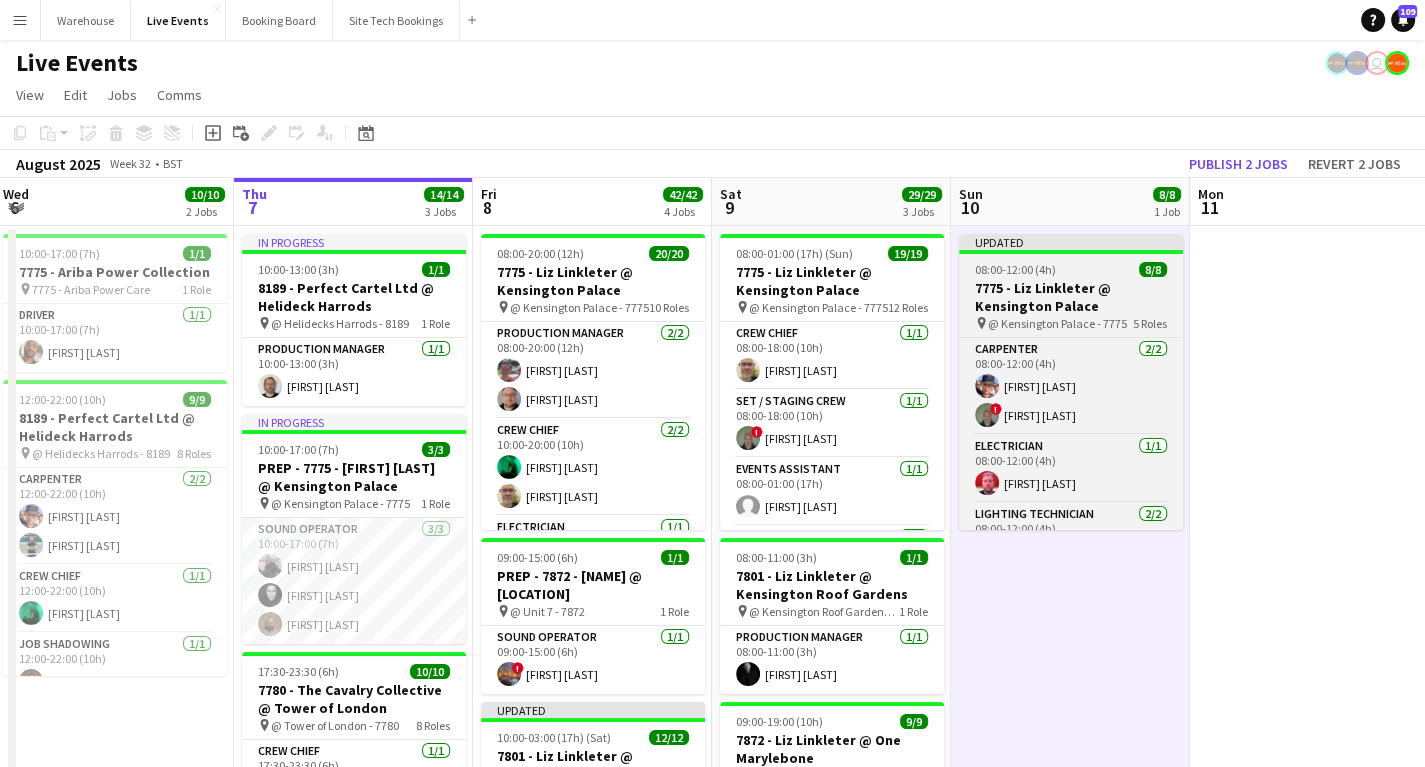 click on "08:00-12:00 (4h)" at bounding box center [1015, 269] 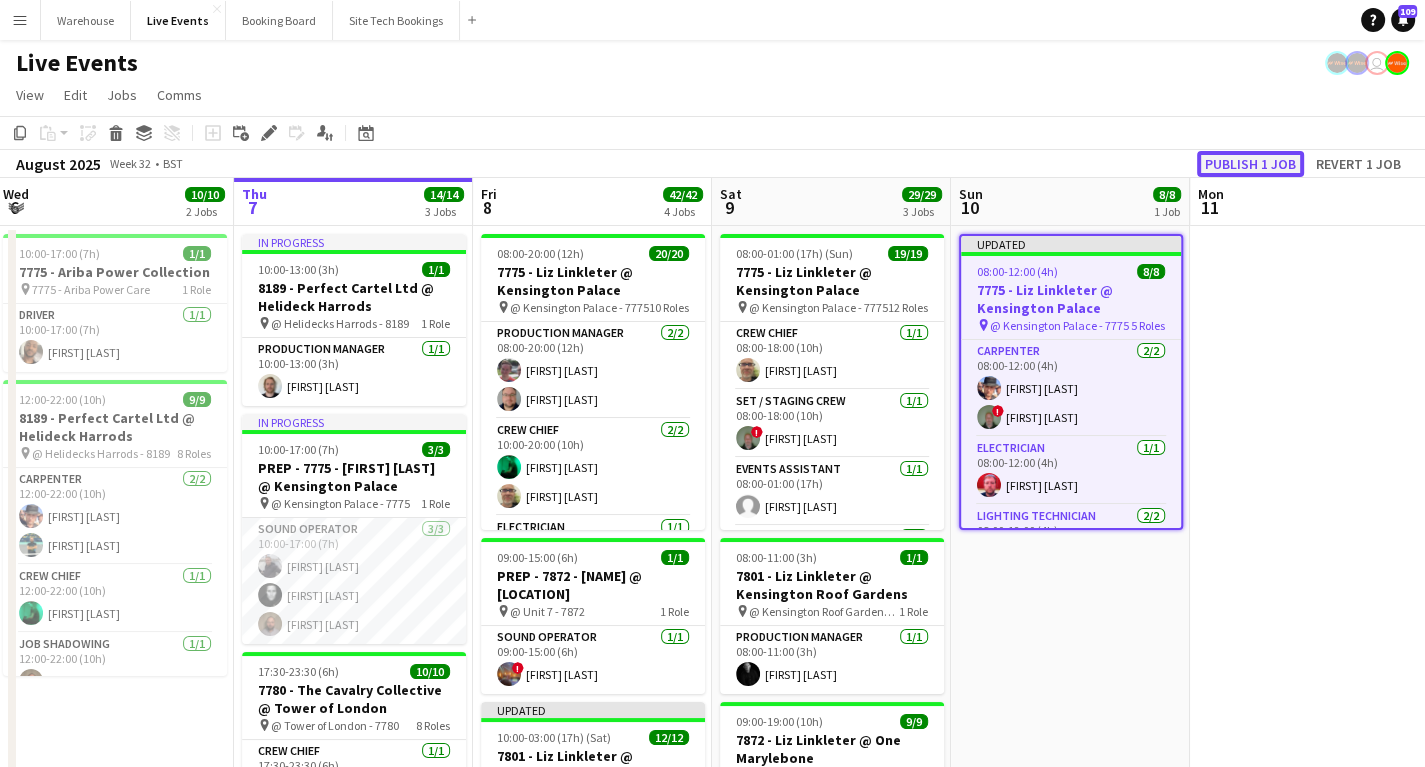 click on "Publish 1 job" 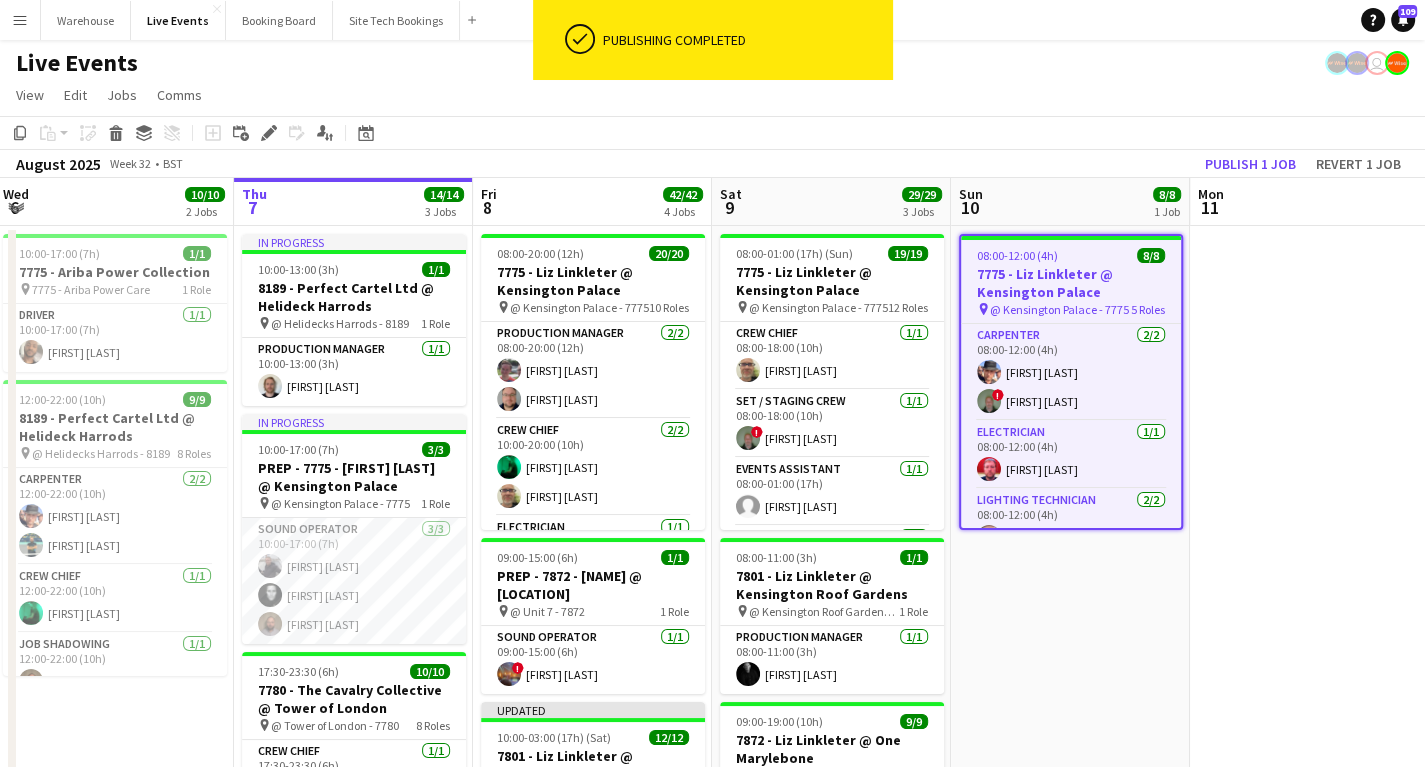 click on "08:00-12:00 (4h)    8/8   7775 - [FIRST] [LAST] @ Kensington Palace
pin
@ Kensington Palace - 7775   5 Roles   Carpenter   2/2   08:00-12:00 (4h)
Michael Pickering ! Paul King  Electrician   1/1   08:00-12:00 (4h)
Tony Pike  Lighting Technician   2/2   08:00-12:00 (4h)
Simon Brown Jay Butcher  Production Manager   1/1   08:00-12:00 (4h)
Mark Baxter  Sound Technician   2/2   08:00-12:00 (4h)
James Tillen Jorge Varandas" at bounding box center (1070, 785) 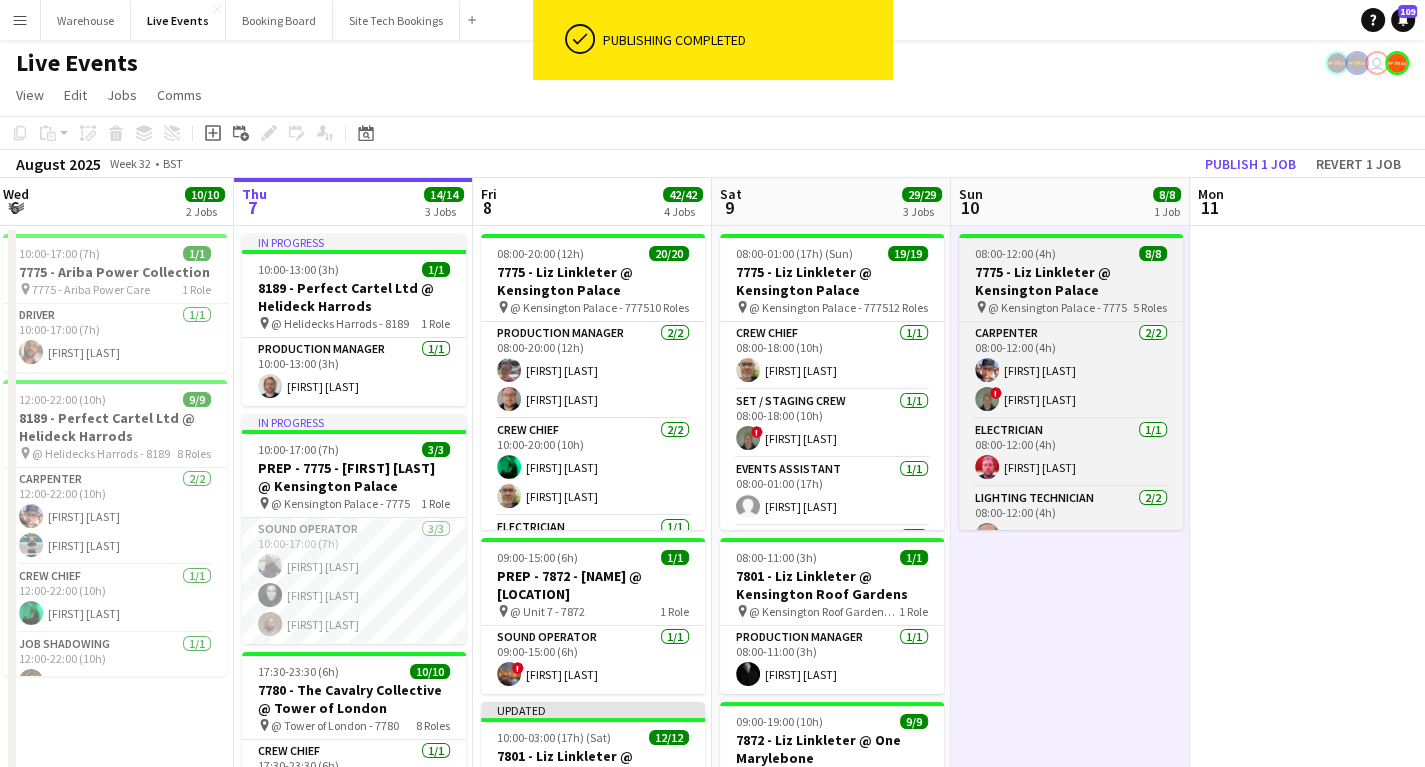 click on "7775 - Liz Linkleter @ Kensington Palace" at bounding box center [1071, 281] 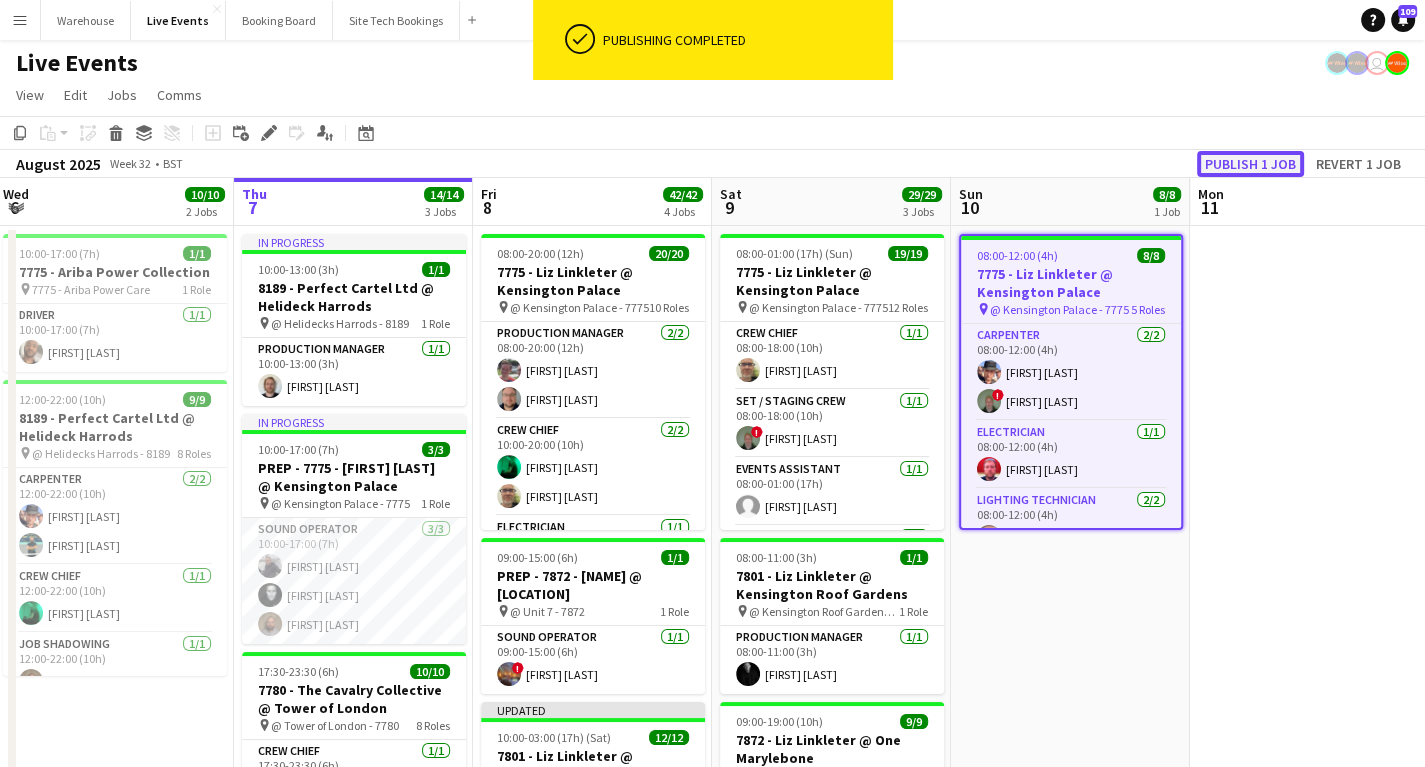 click on "Publish 1 job" 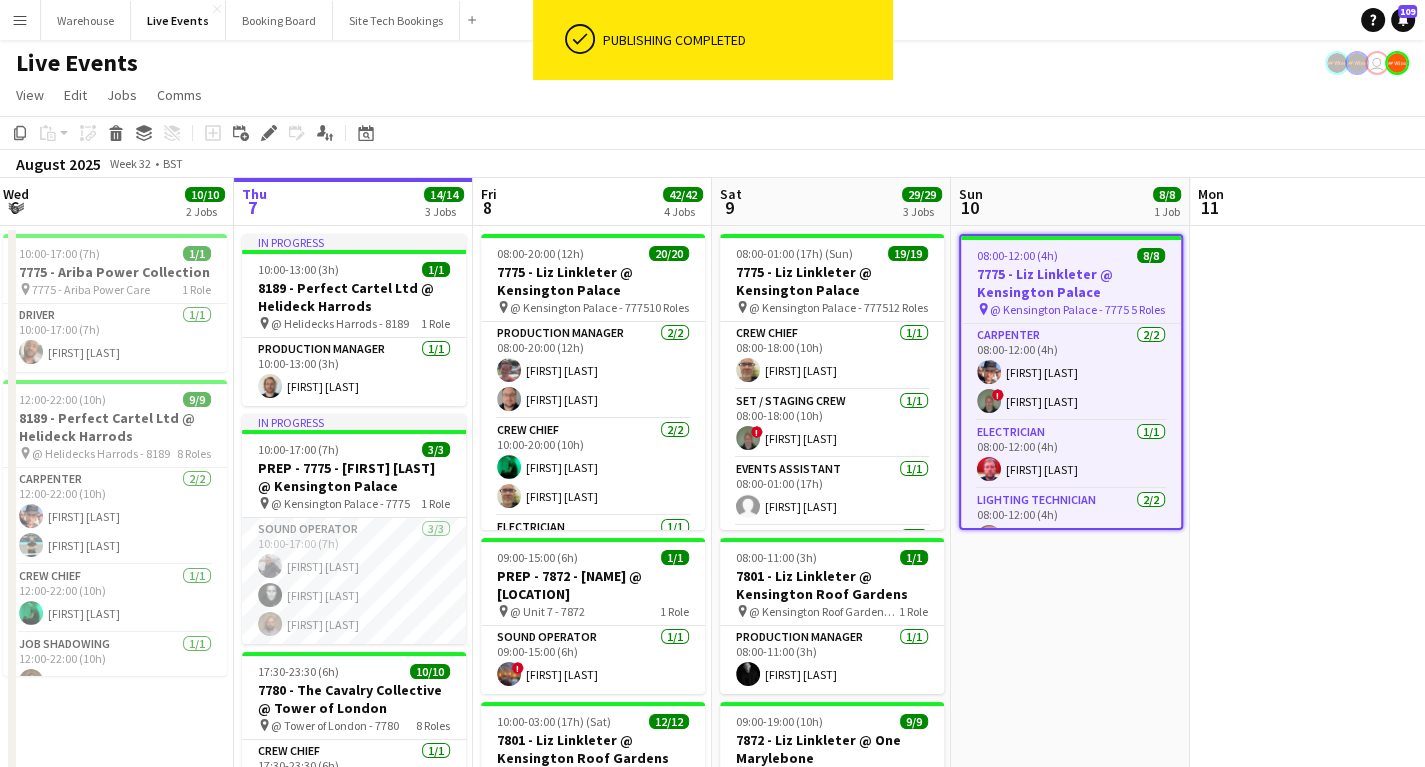 scroll, scrollTop: 240, scrollLeft: 0, axis: vertical 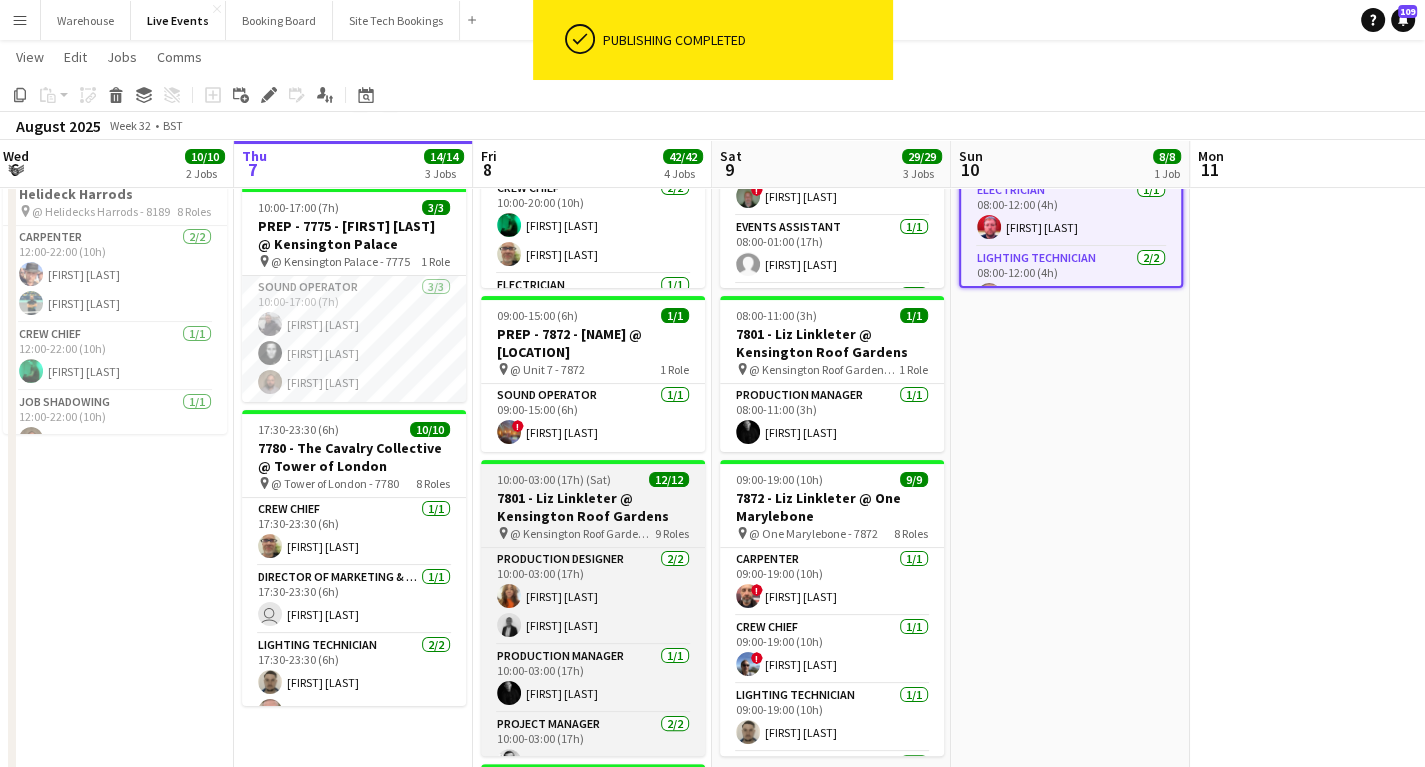 click on "7801 - Liz Linkleter @ Kensington Roof Gardens" at bounding box center (593, 507) 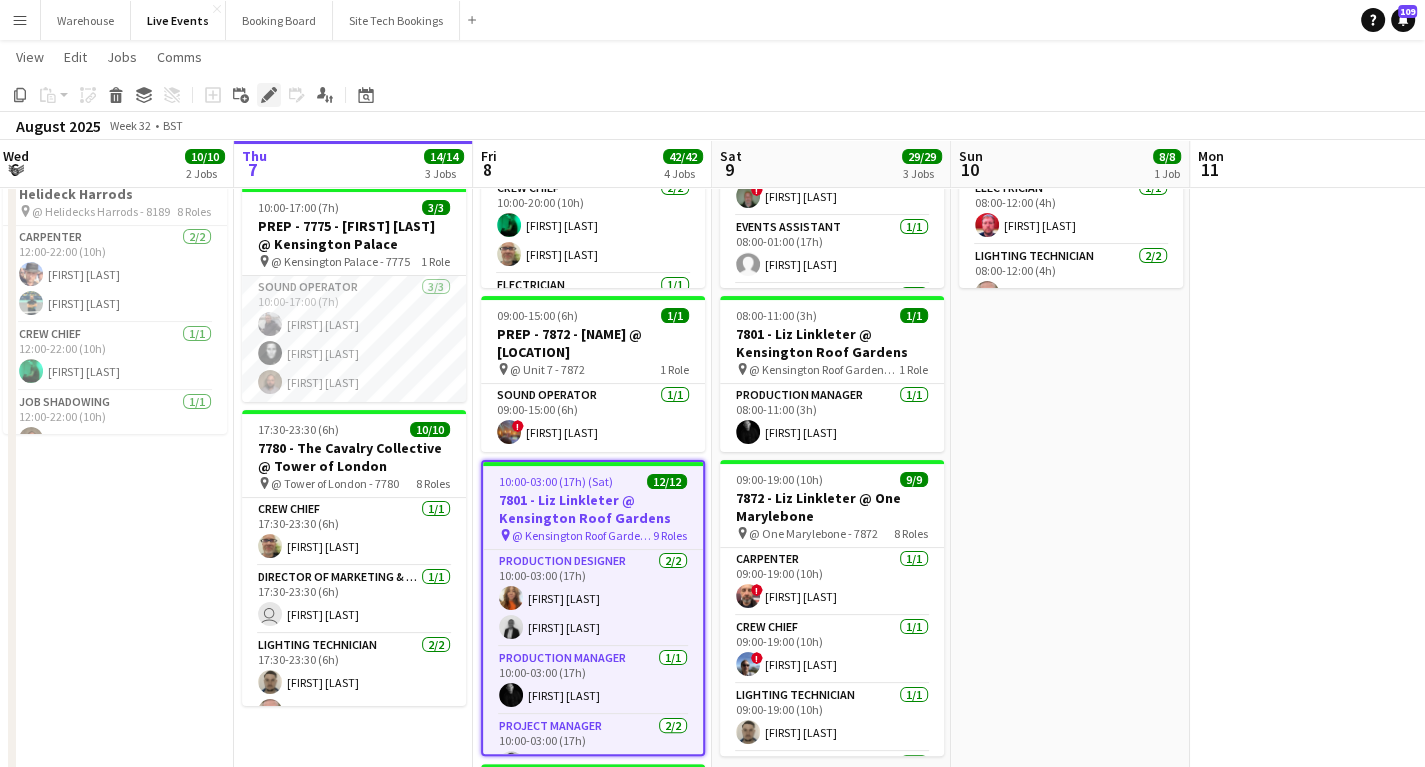 click on "Edit" 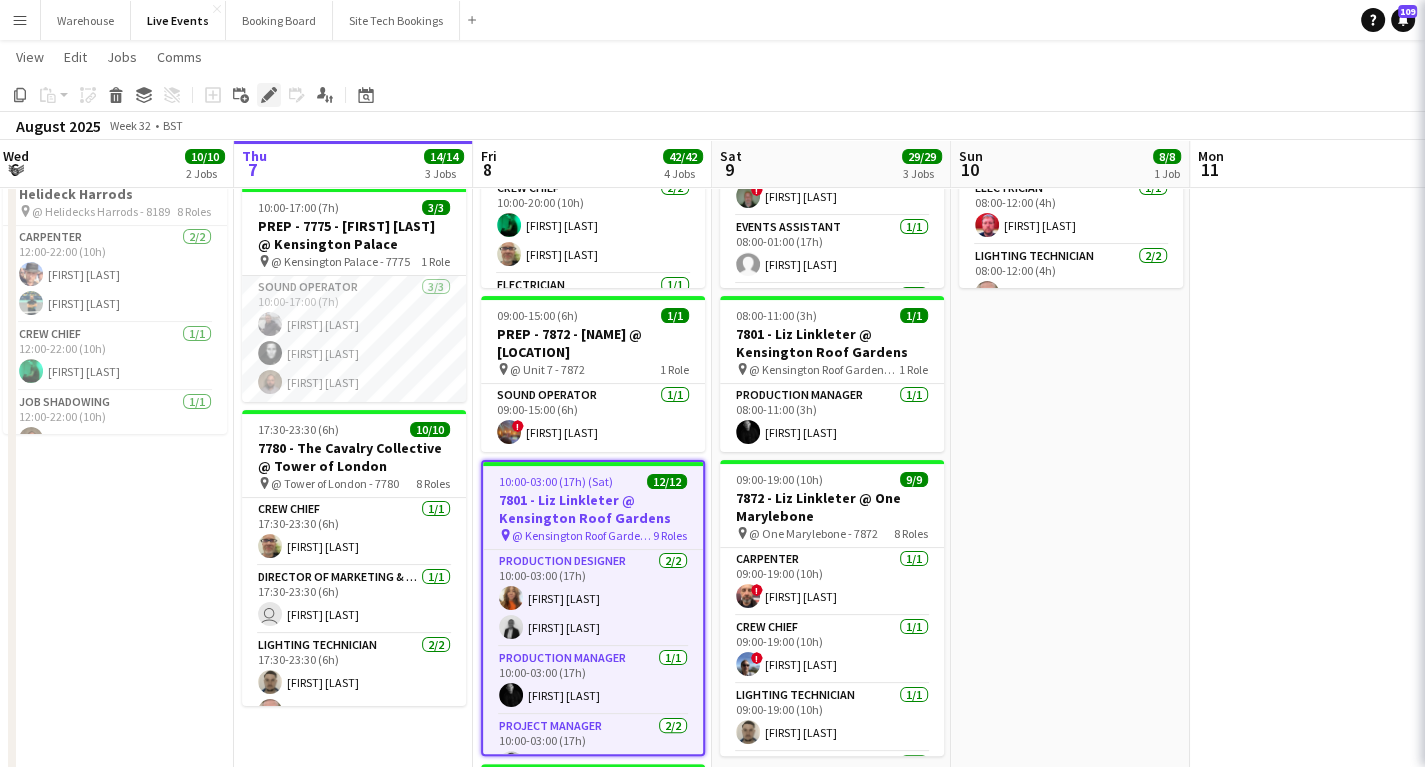 type on "**********" 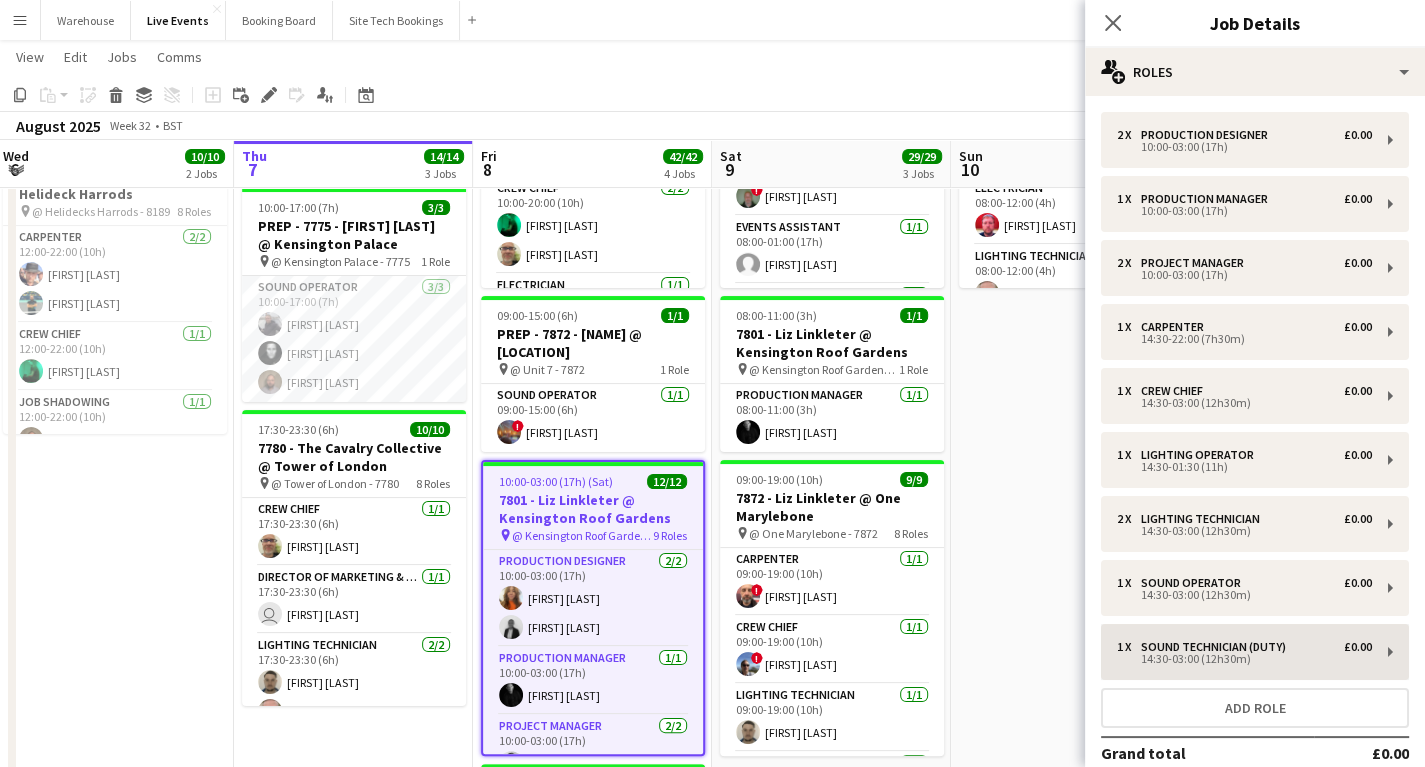 scroll, scrollTop: 113, scrollLeft: 0, axis: vertical 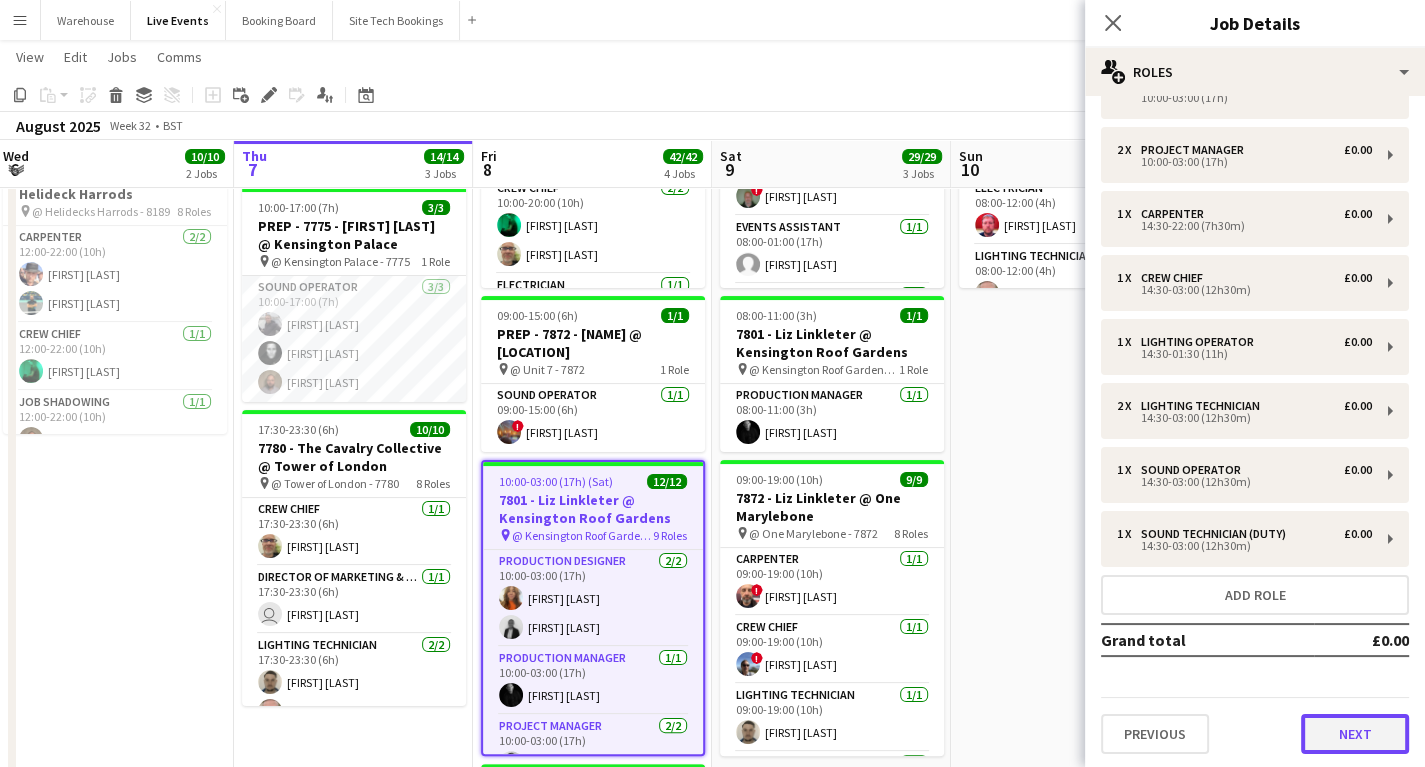 click on "Next" at bounding box center (1355, 734) 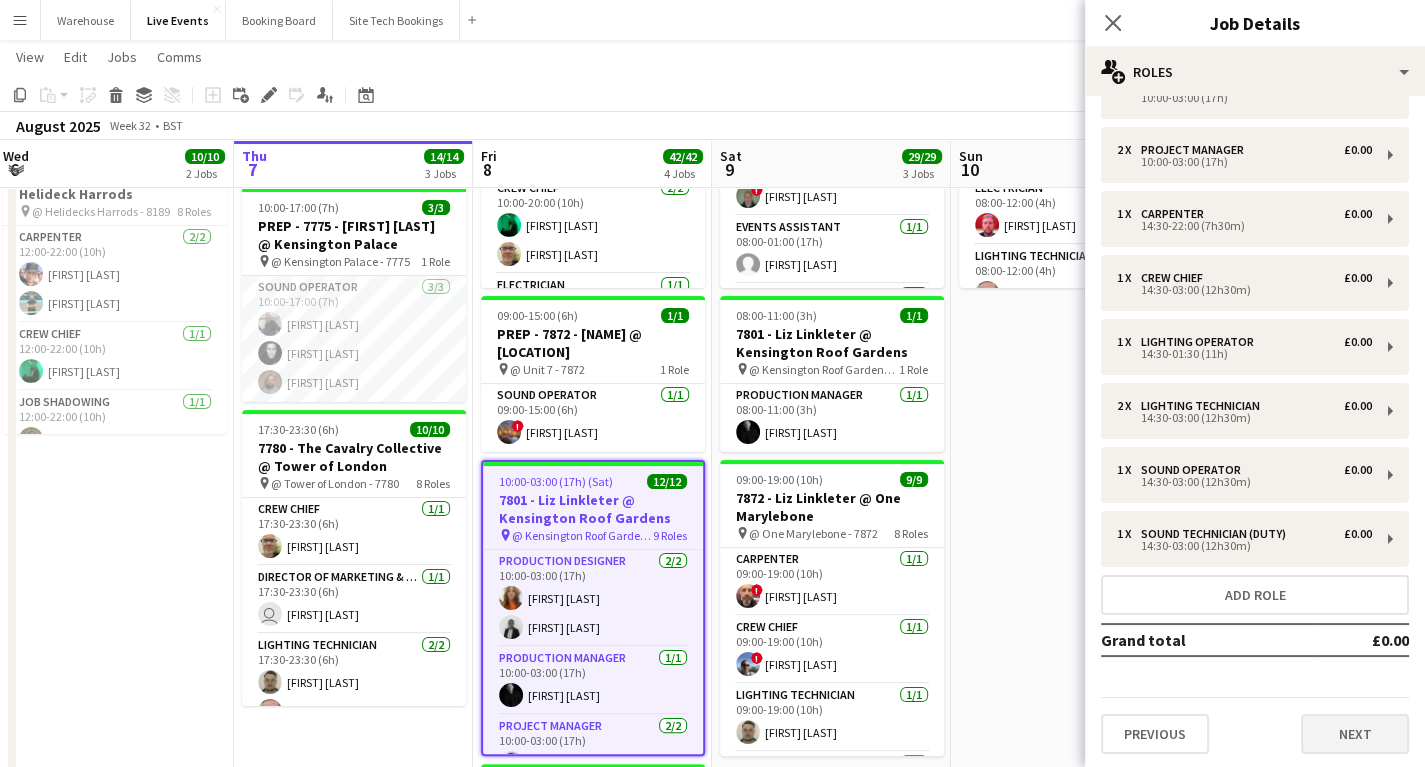 scroll, scrollTop: 0, scrollLeft: 0, axis: both 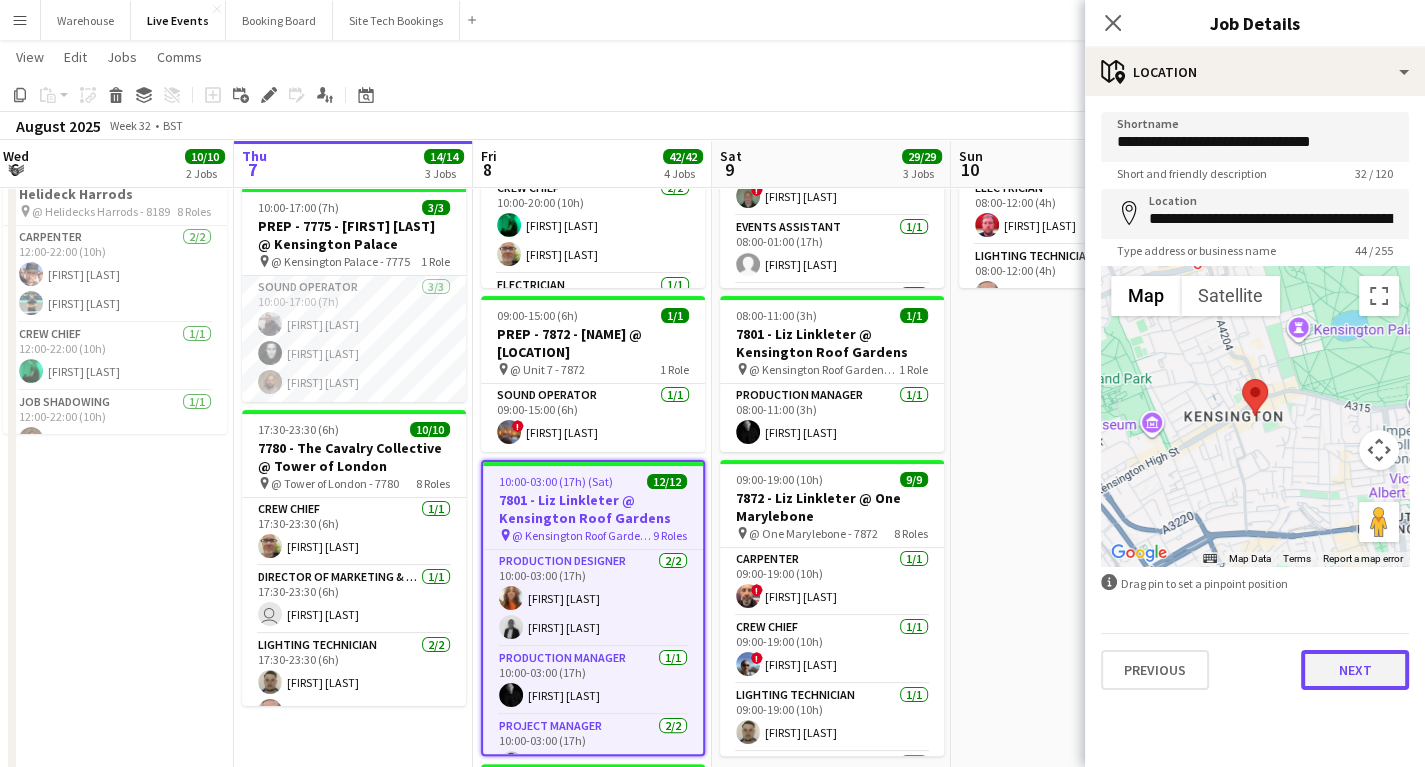 click on "Next" at bounding box center [1355, 670] 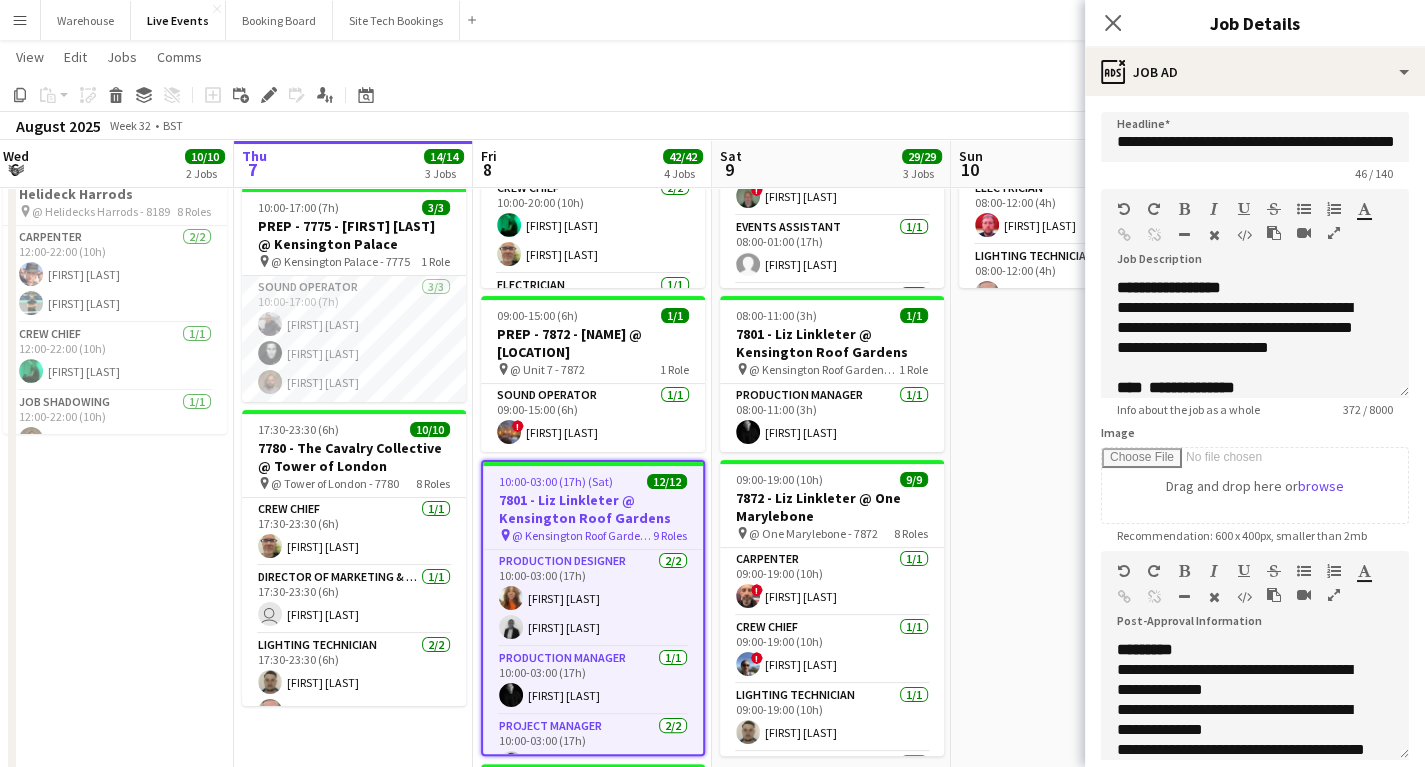 scroll, scrollTop: 275, scrollLeft: 0, axis: vertical 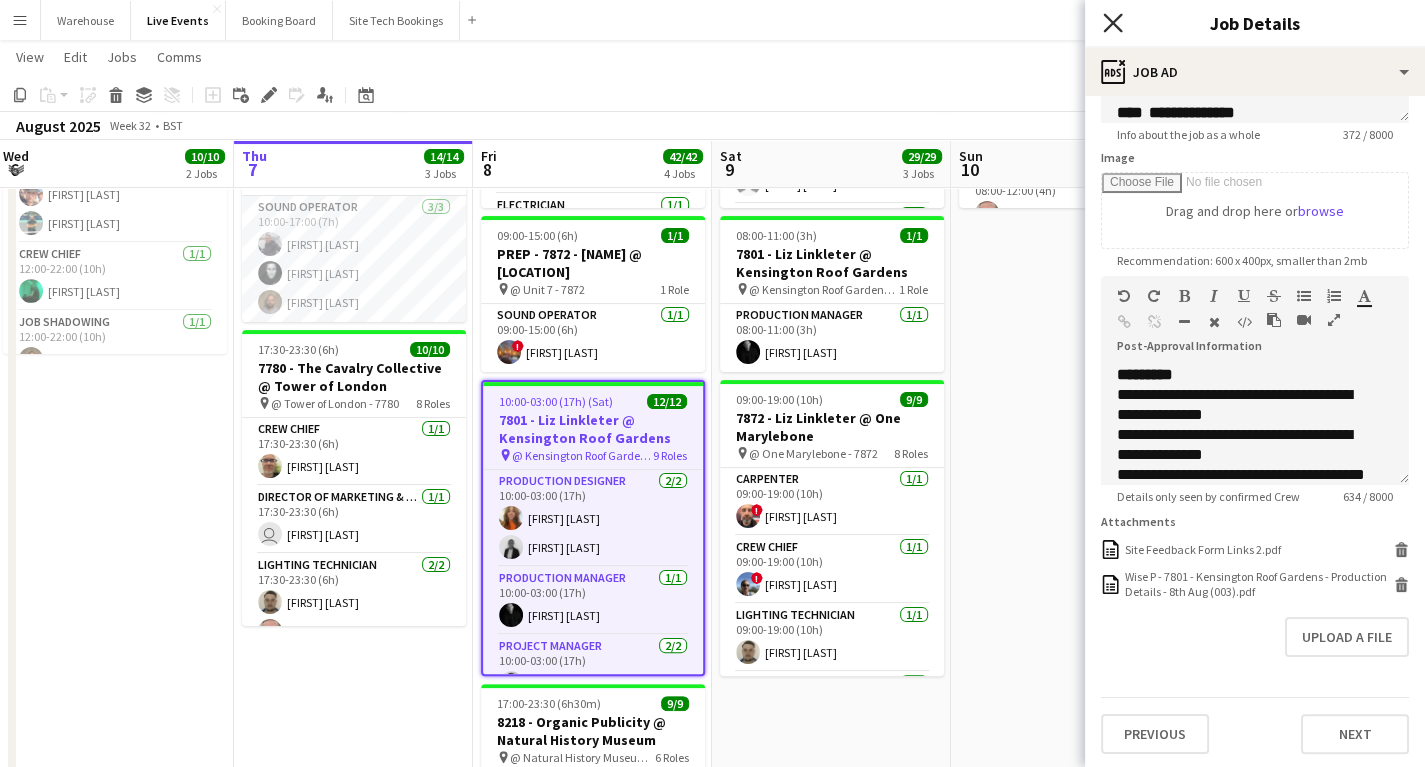 click 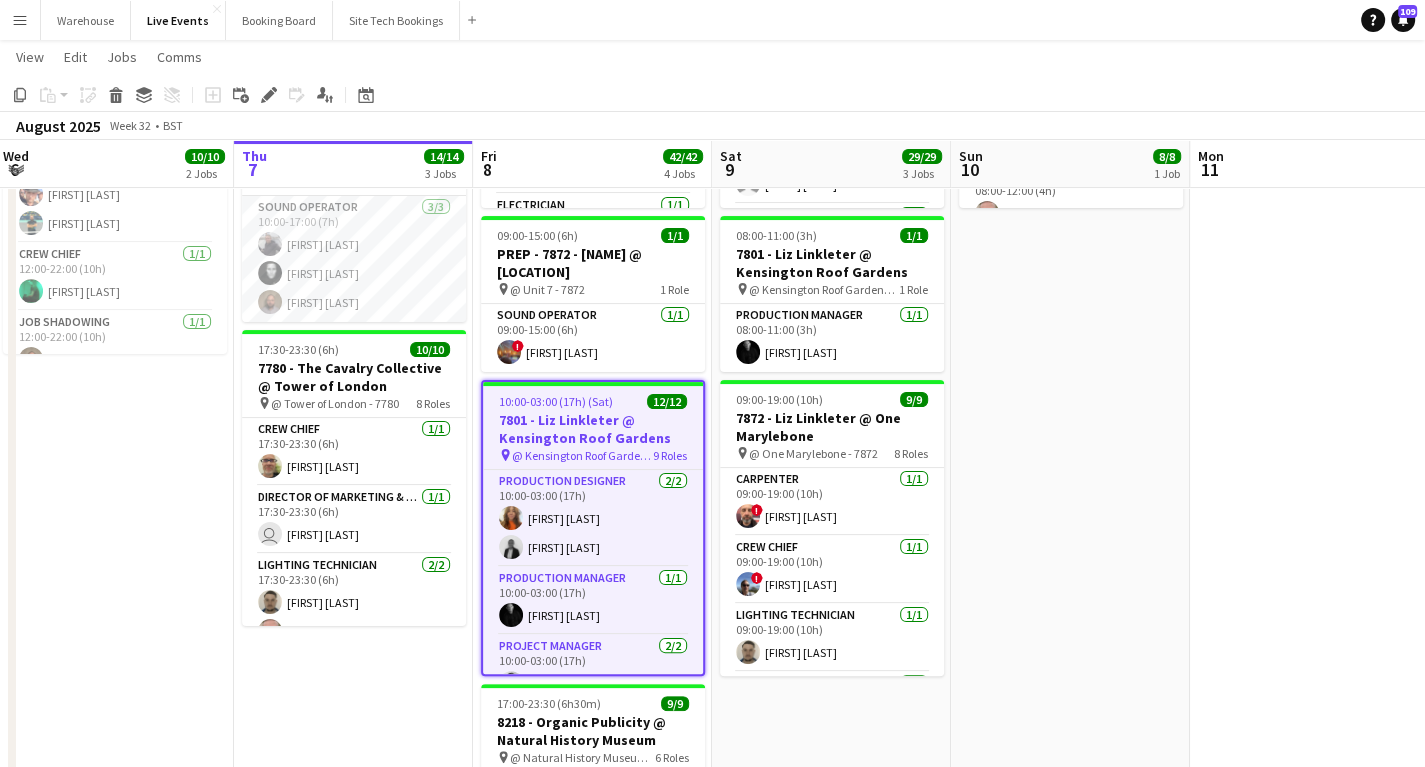 click at bounding box center [1309, 463] 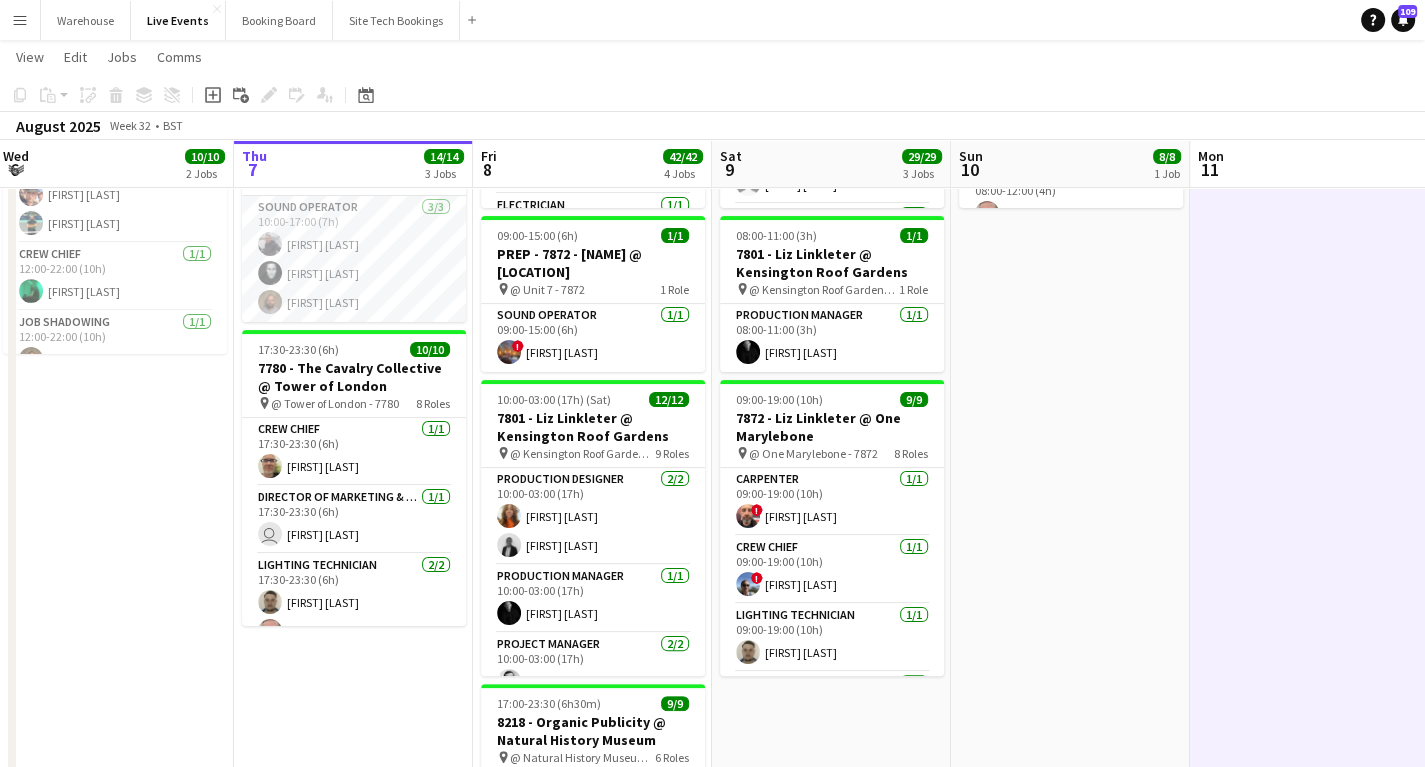scroll, scrollTop: 0, scrollLeft: 0, axis: both 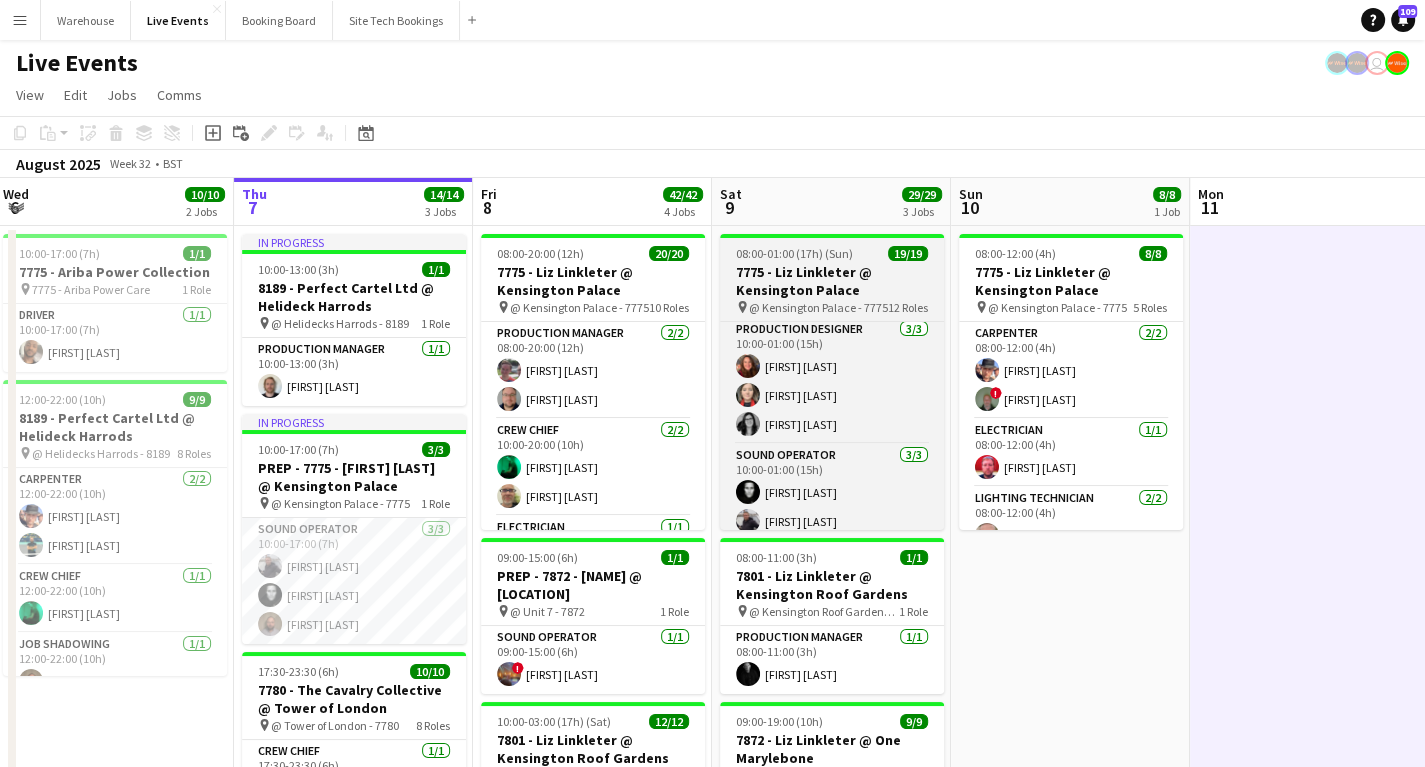 click on "7775 - Liz Linkleter @ Kensington Palace" at bounding box center [832, 281] 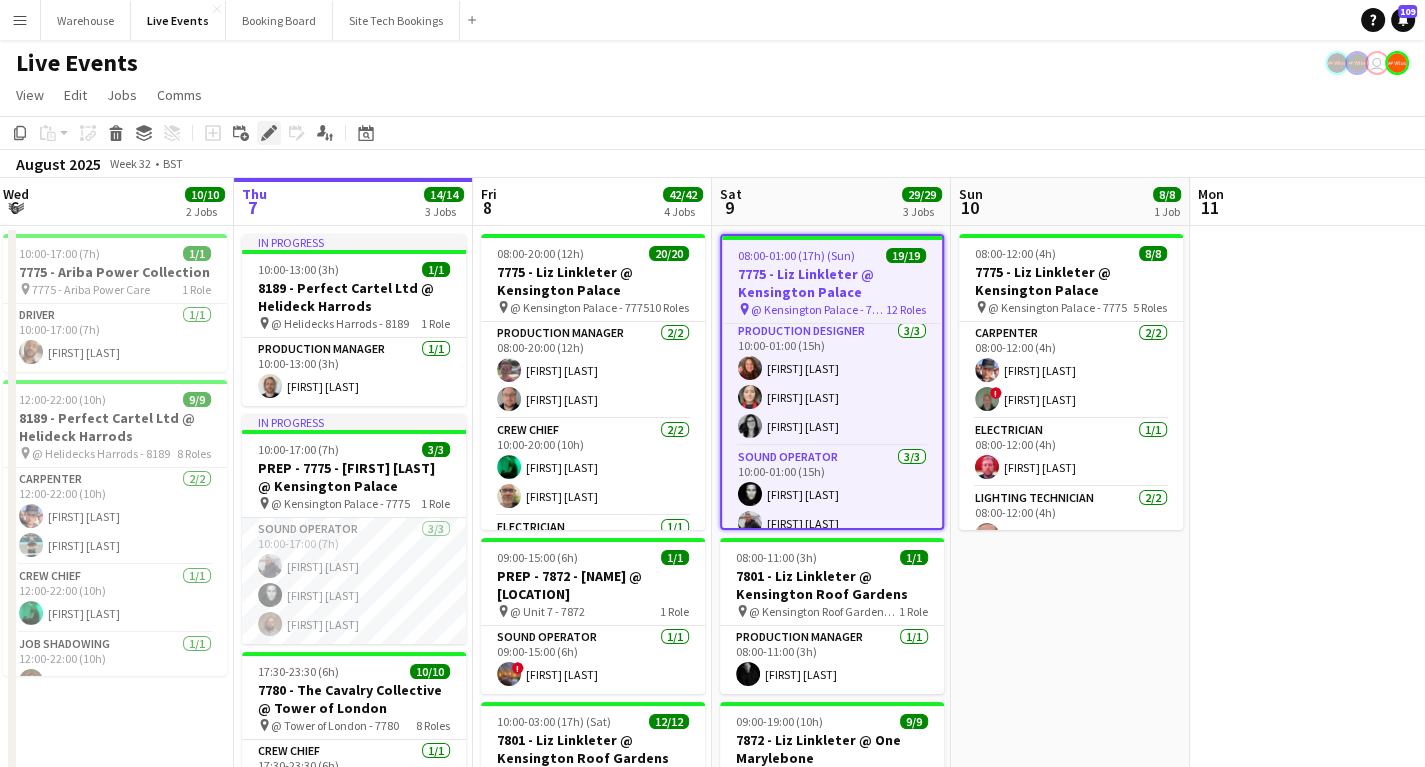 click on "Edit" at bounding box center [269, 133] 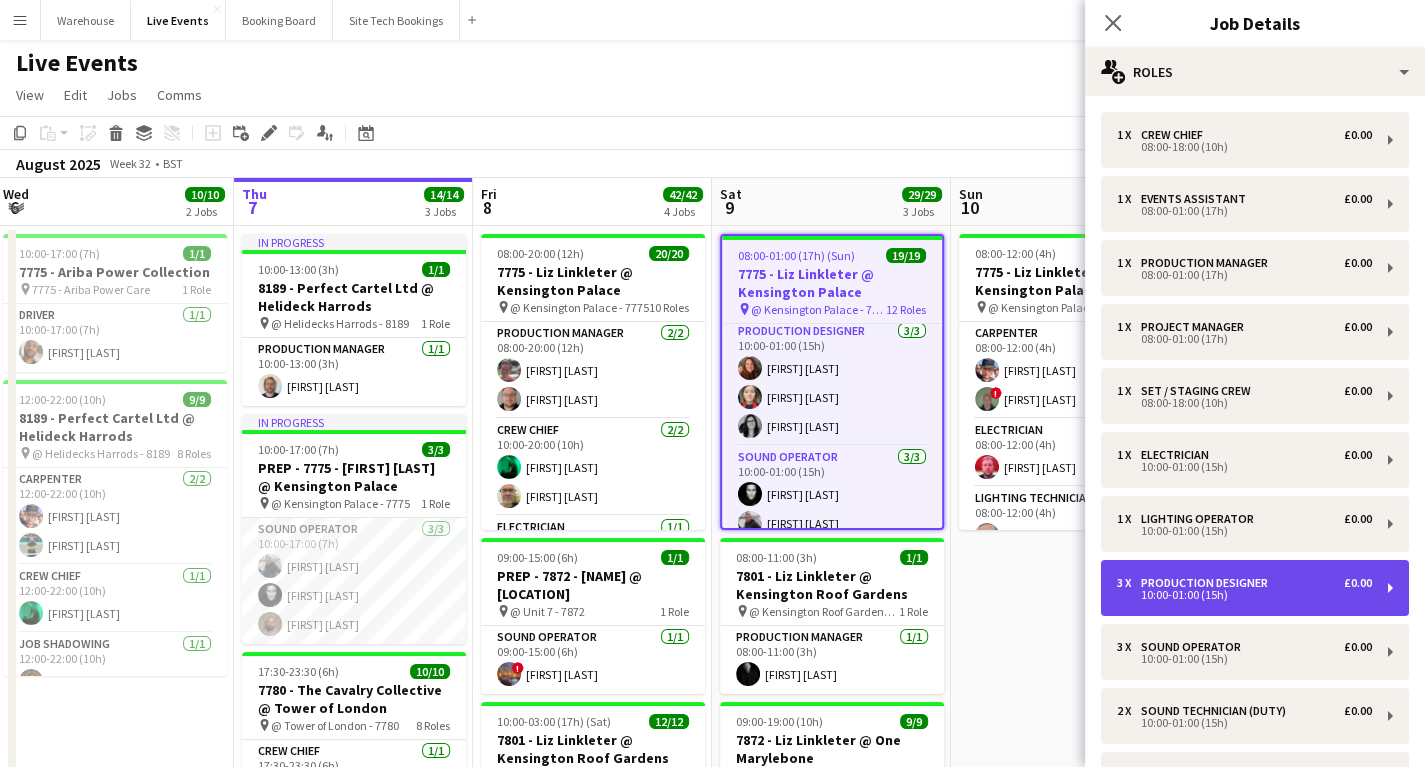 click on "10:00-01:00 (15h)" at bounding box center (1244, 595) 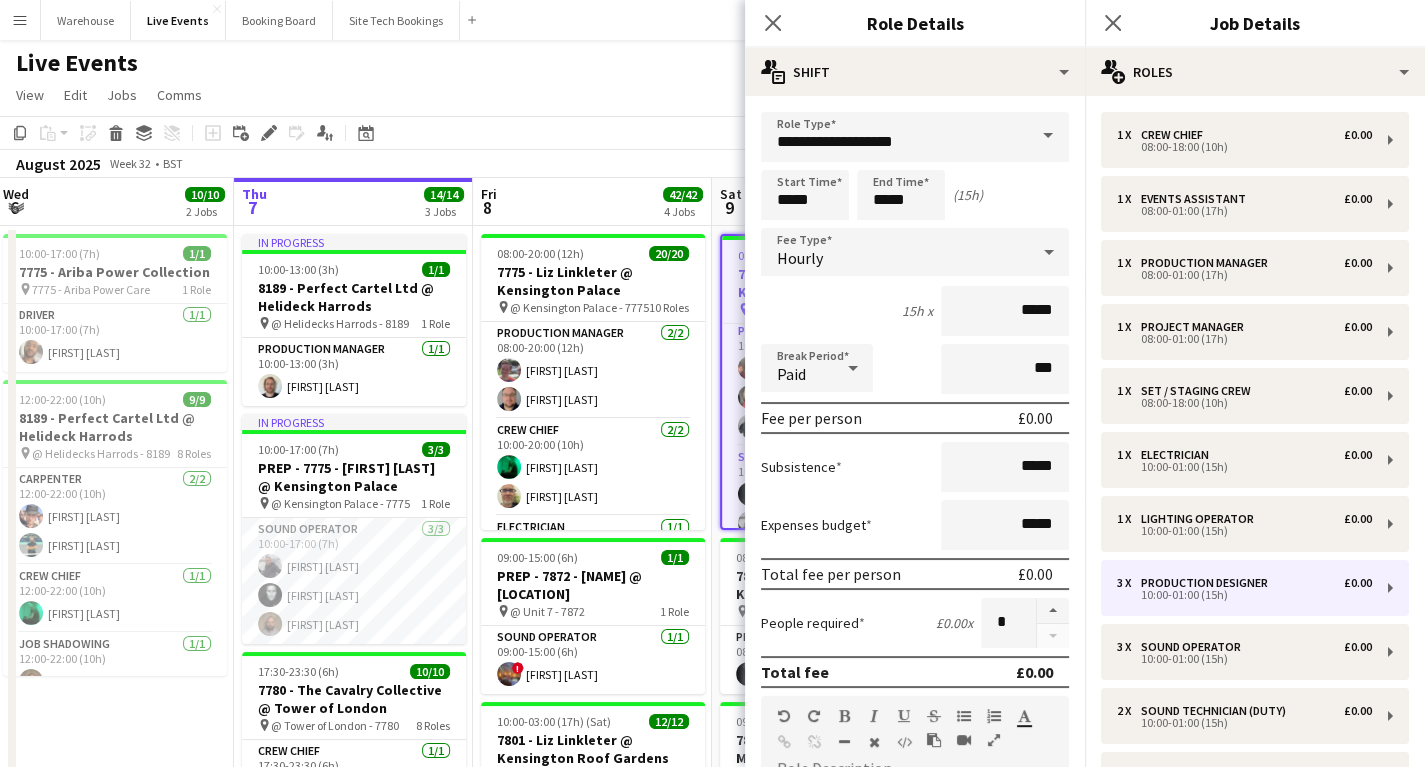 click at bounding box center [1052, 623] 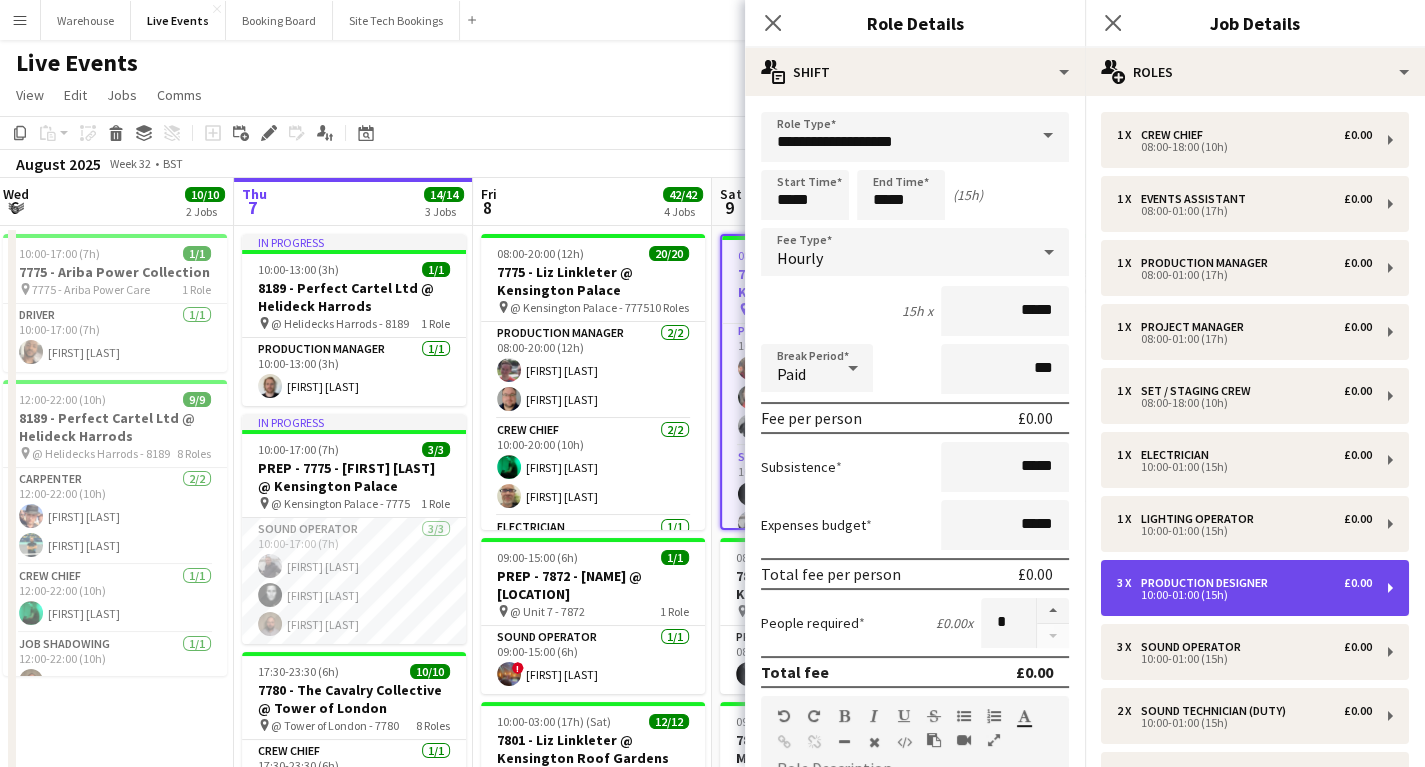 click on "10:00-01:00 (15h)" at bounding box center [1244, 595] 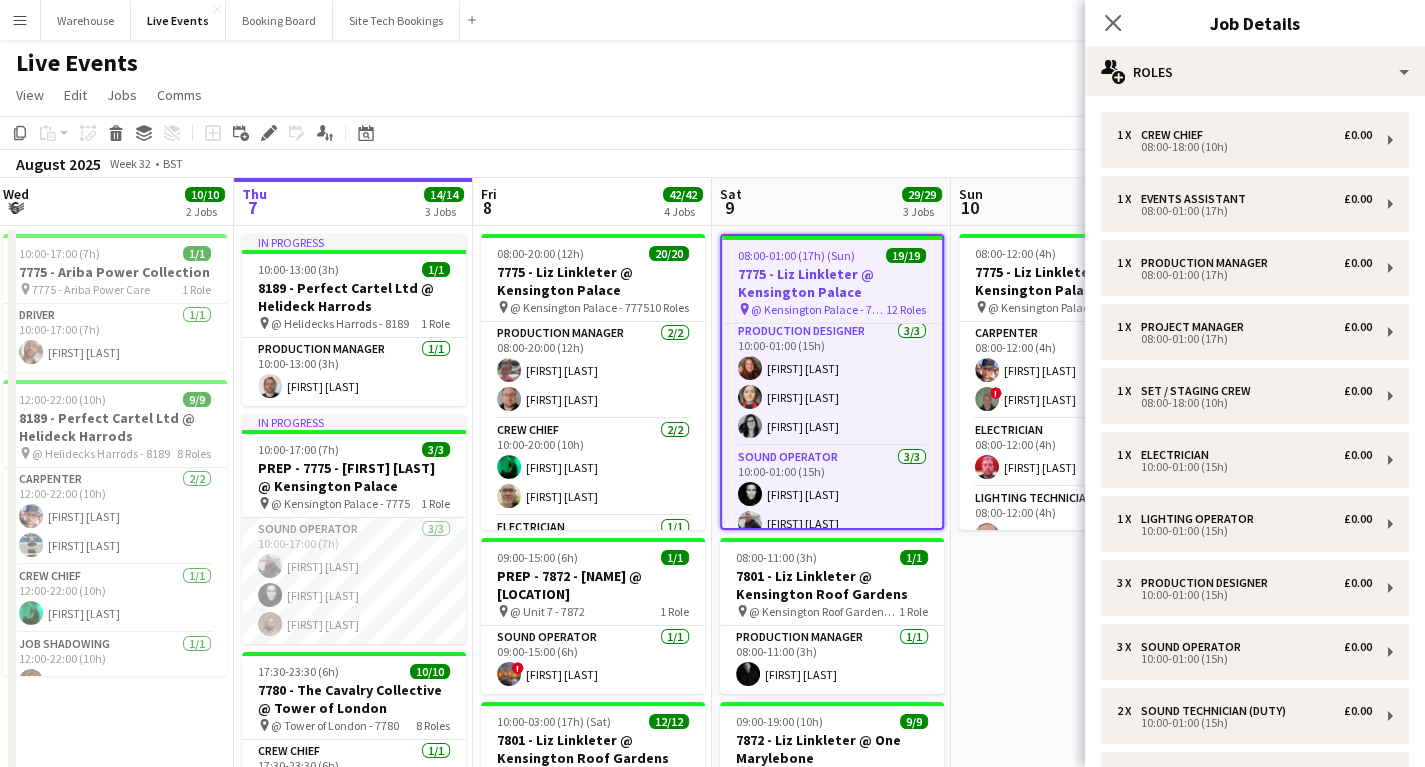 drag, startPoint x: 1118, startPoint y: 13, endPoint x: 1080, endPoint y: 212, distance: 202.59566 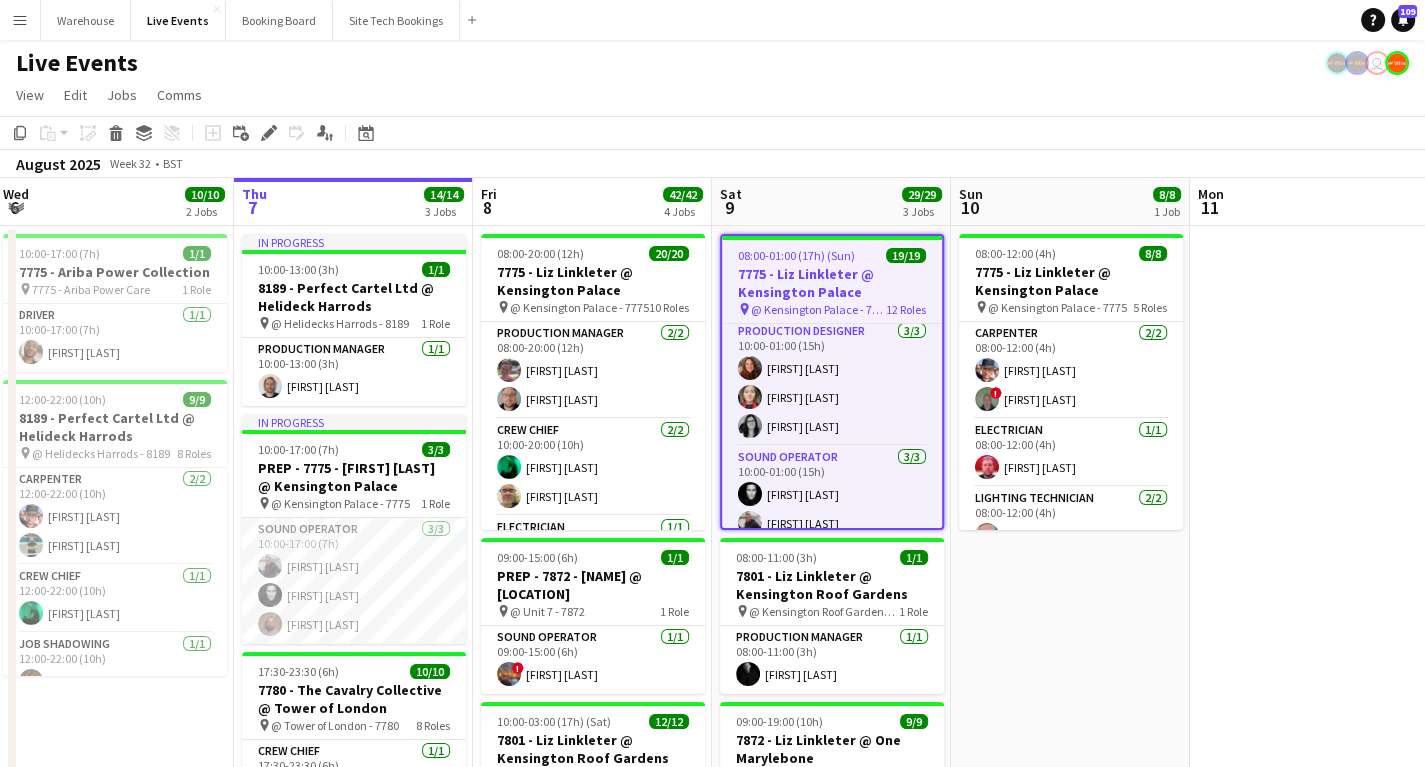 drag, startPoint x: 1140, startPoint y: 728, endPoint x: 1008, endPoint y: 580, distance: 198.31288 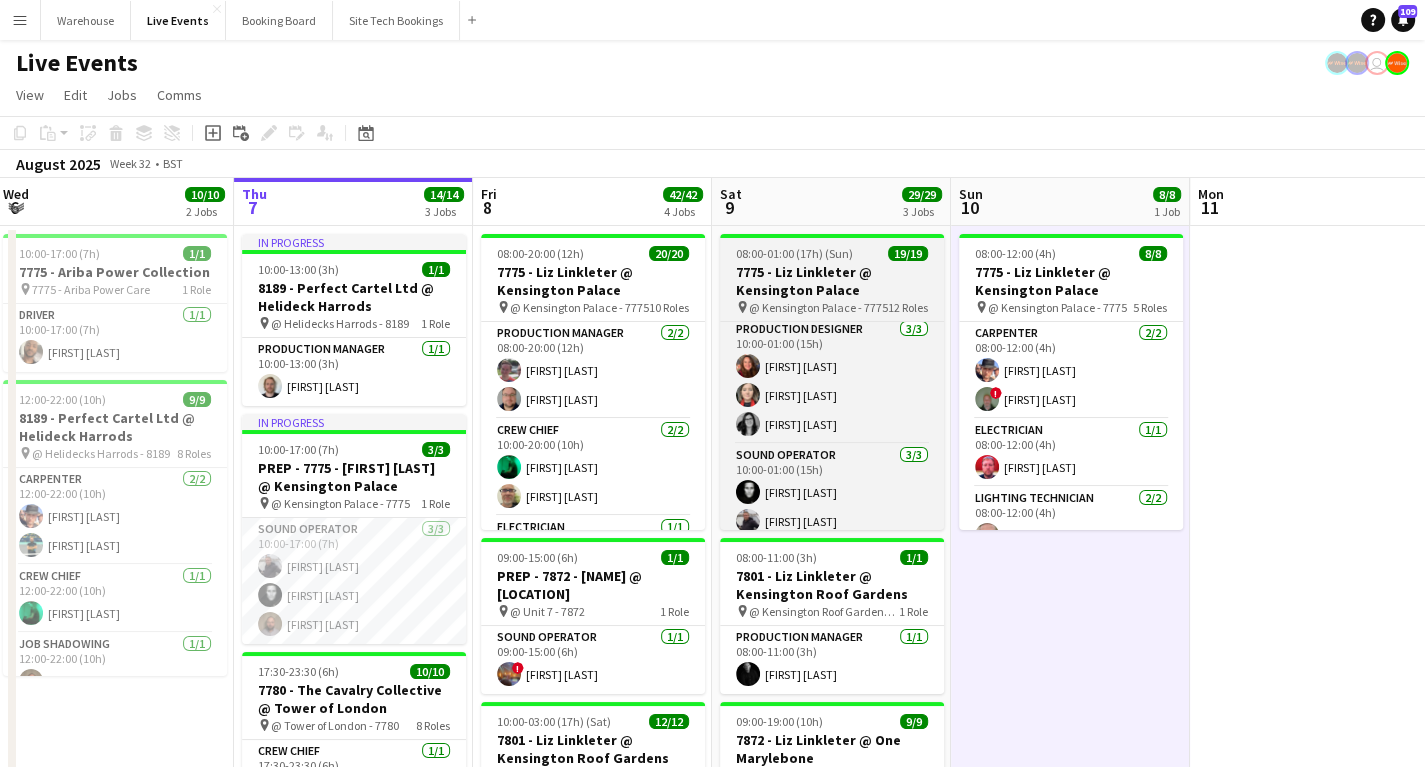 click on "7775 - Liz Linkleter @ Kensington Palace" at bounding box center [832, 281] 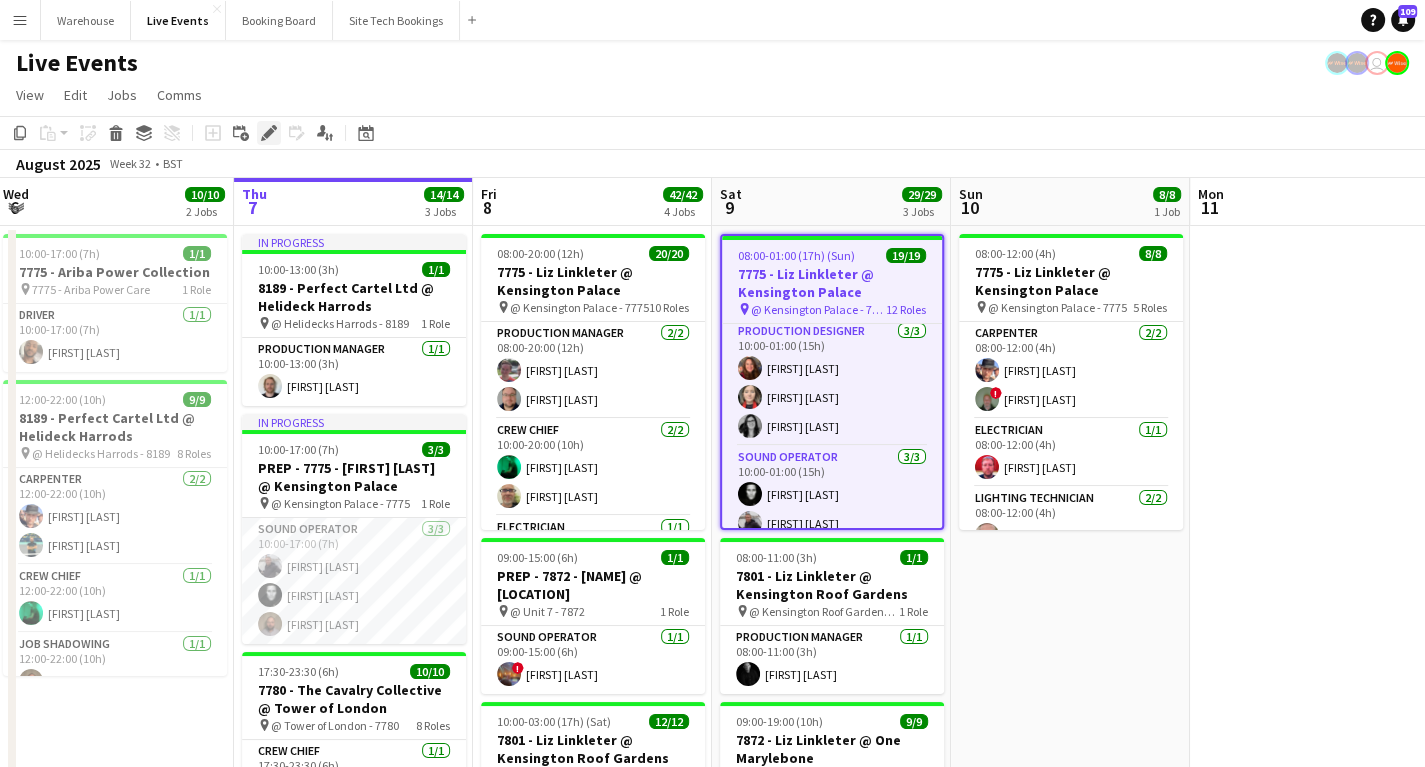 click on "Edit" 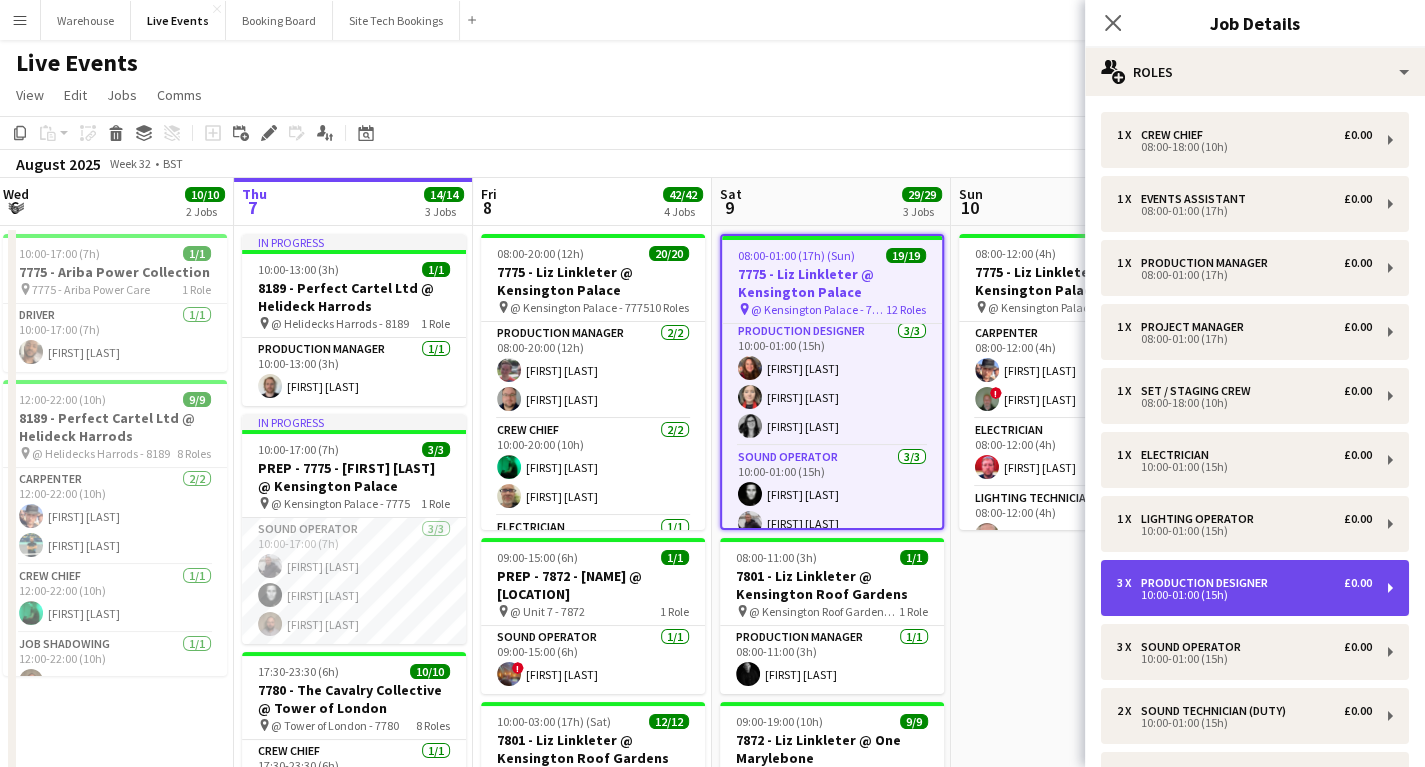 click on "10:00-01:00 (15h)" at bounding box center (1244, 595) 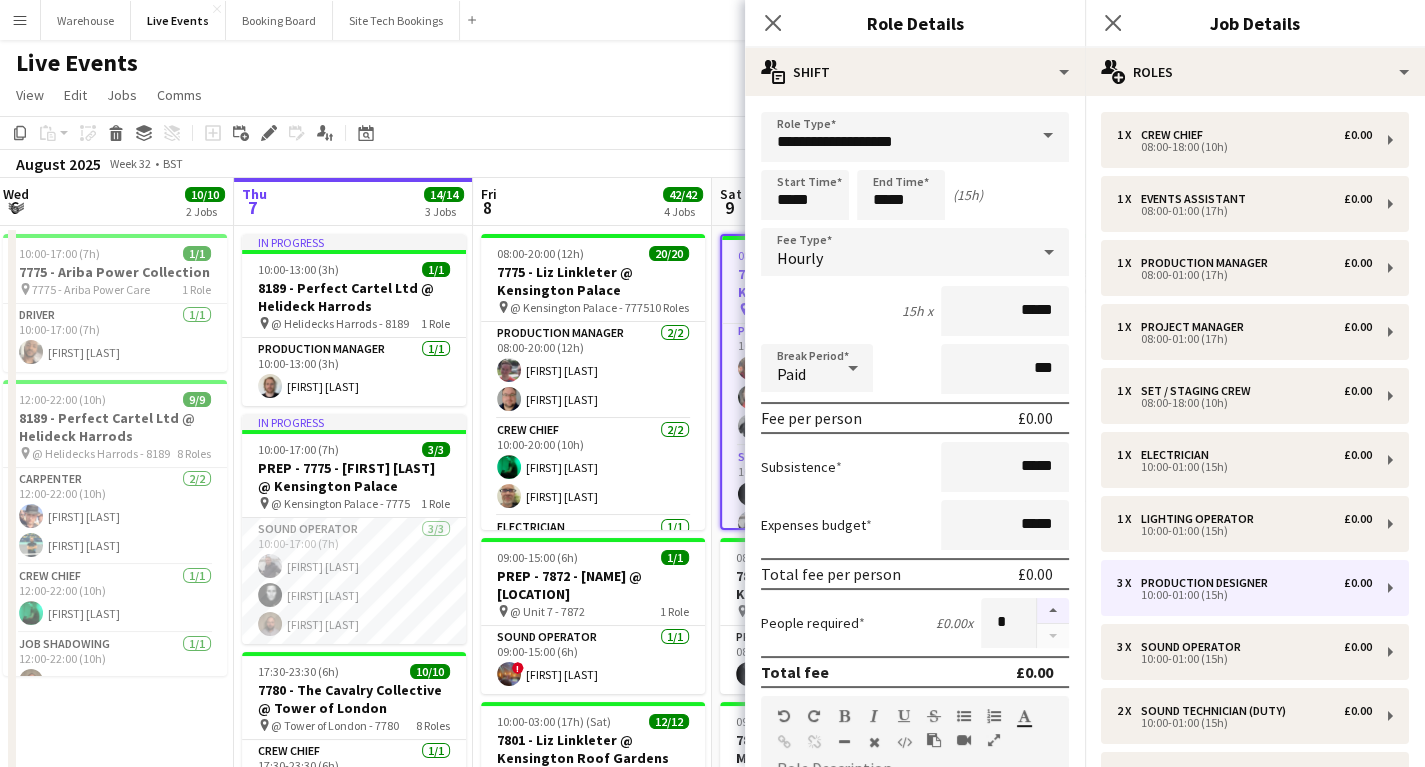 click at bounding box center [1053, 611] 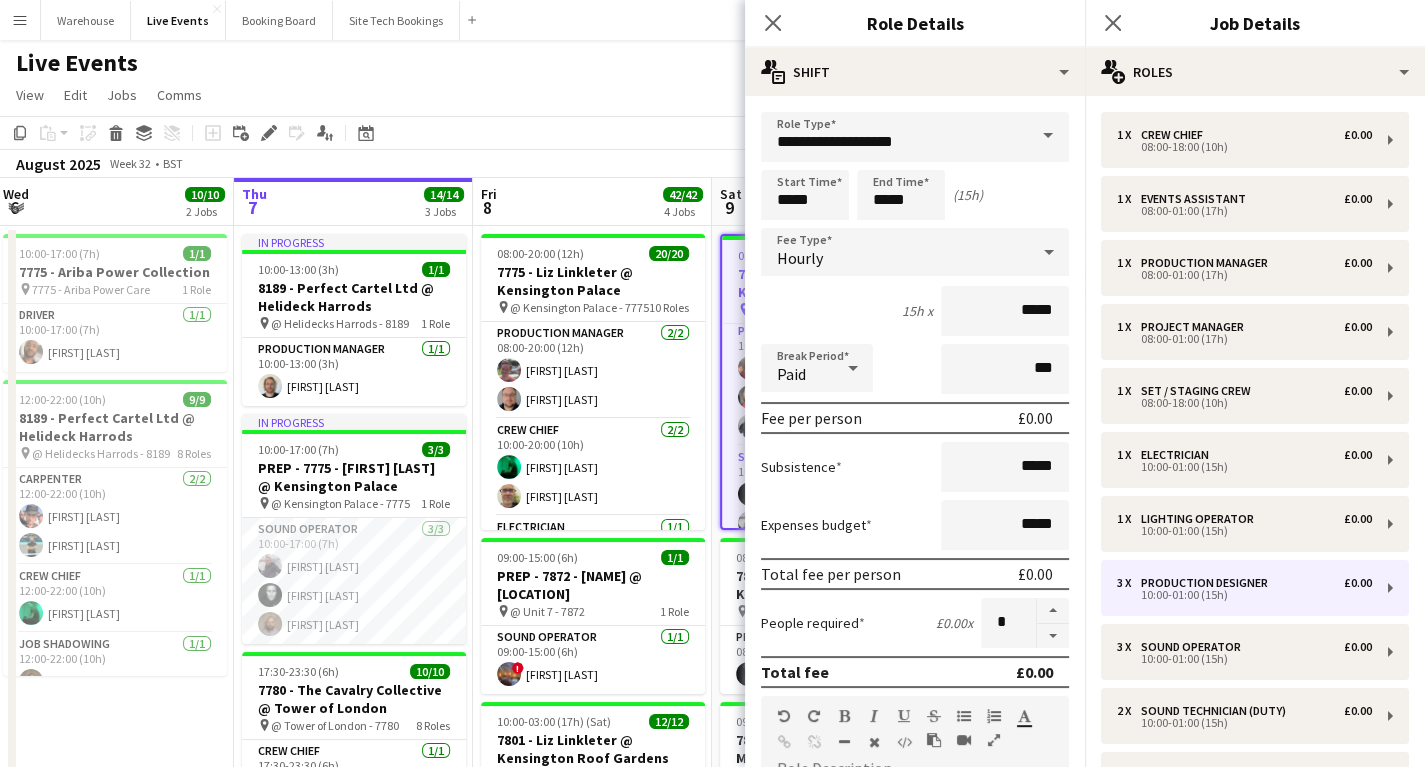 click at bounding box center [1053, 636] 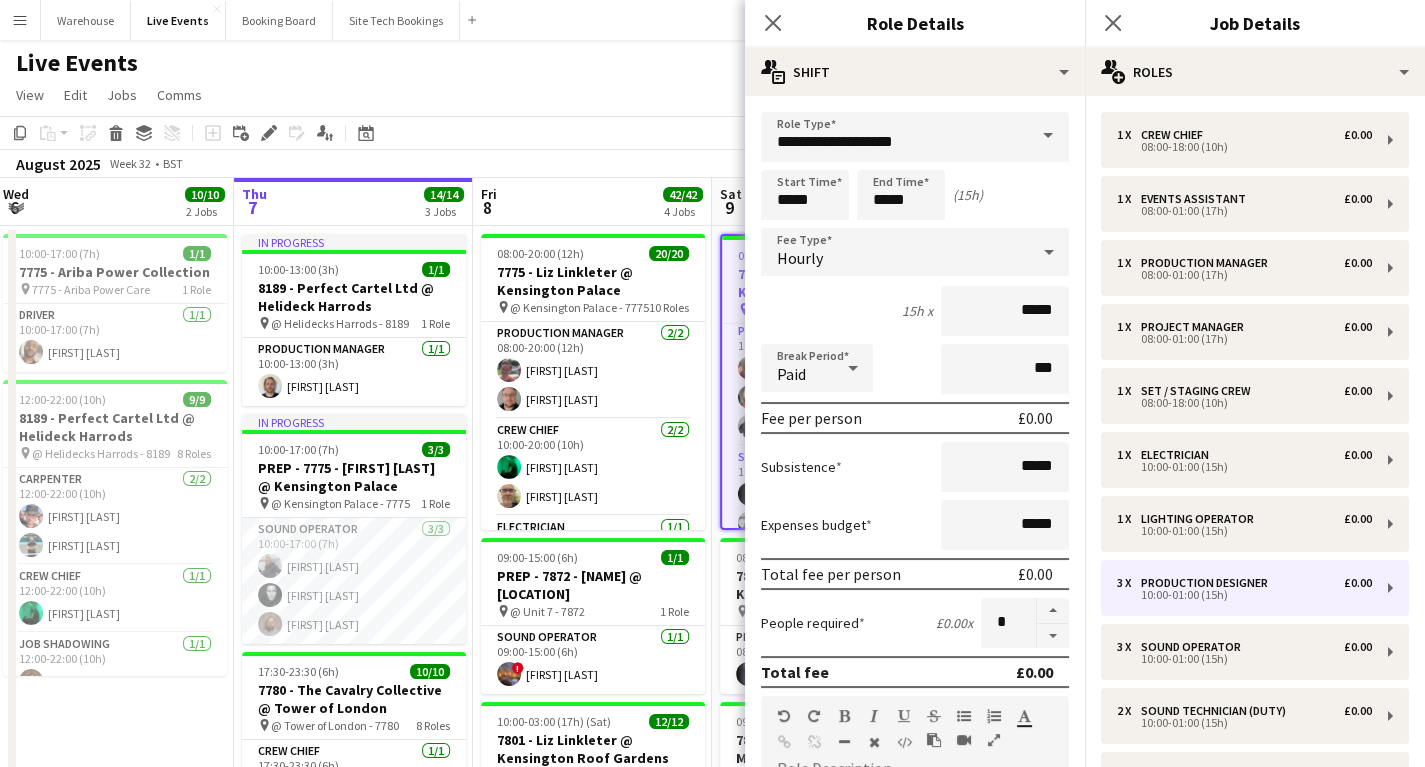 type on "*" 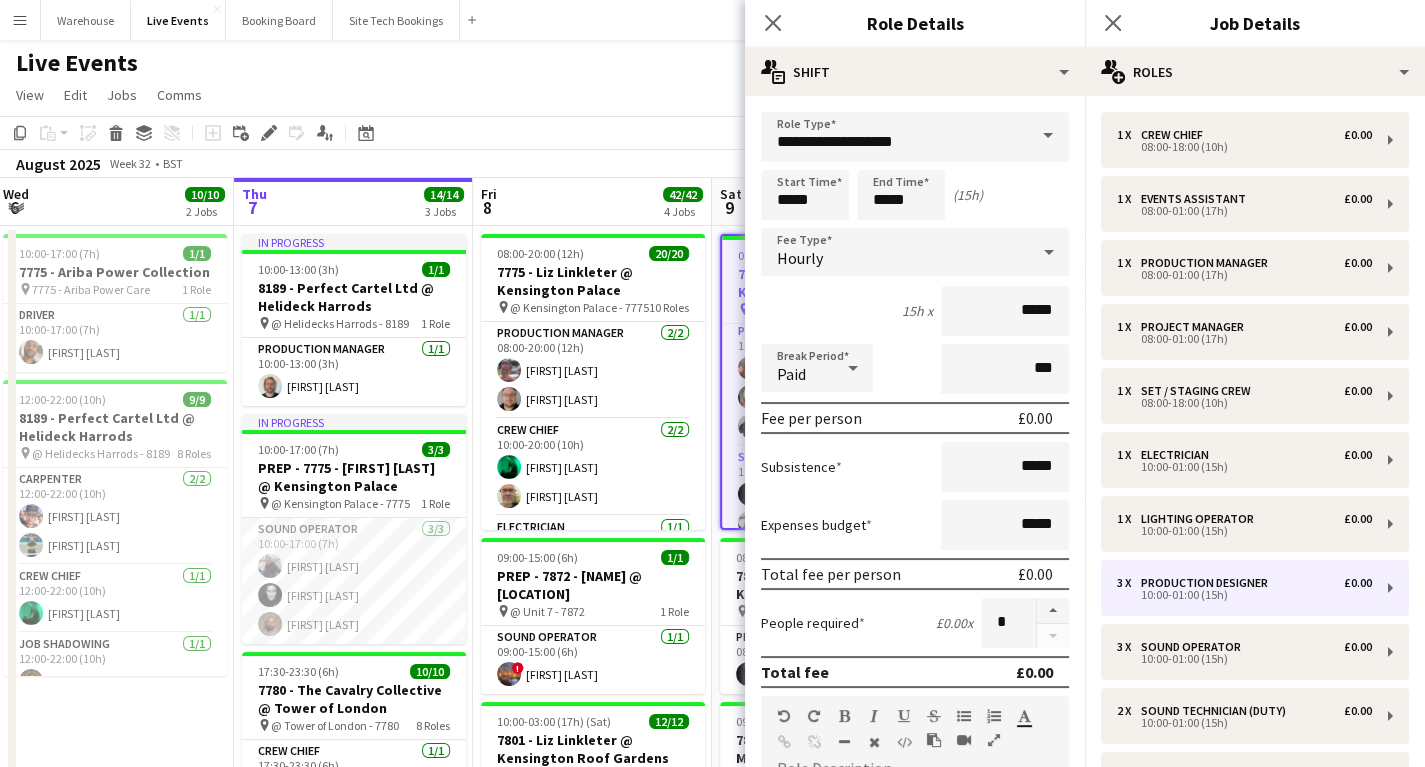 click at bounding box center [1052, 623] 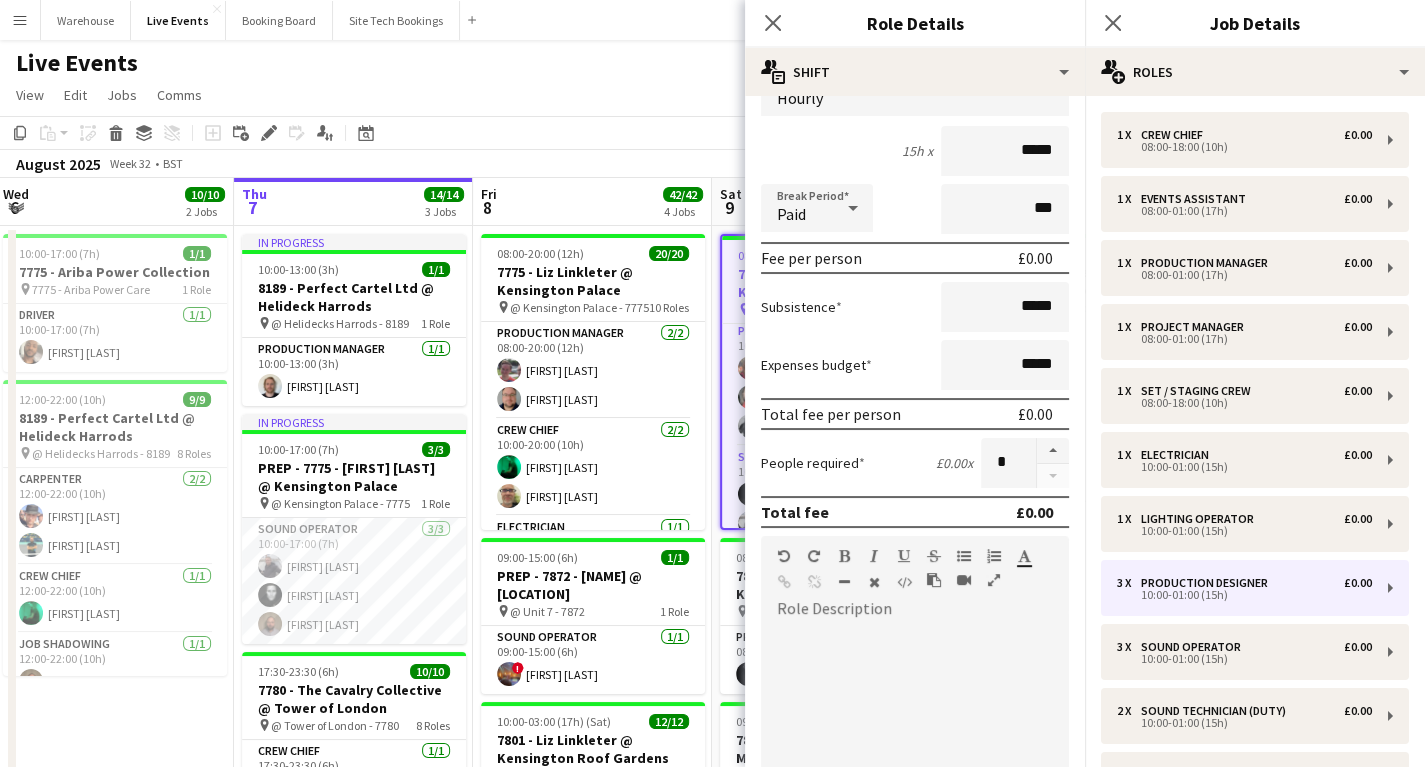 scroll, scrollTop: 80, scrollLeft: 0, axis: vertical 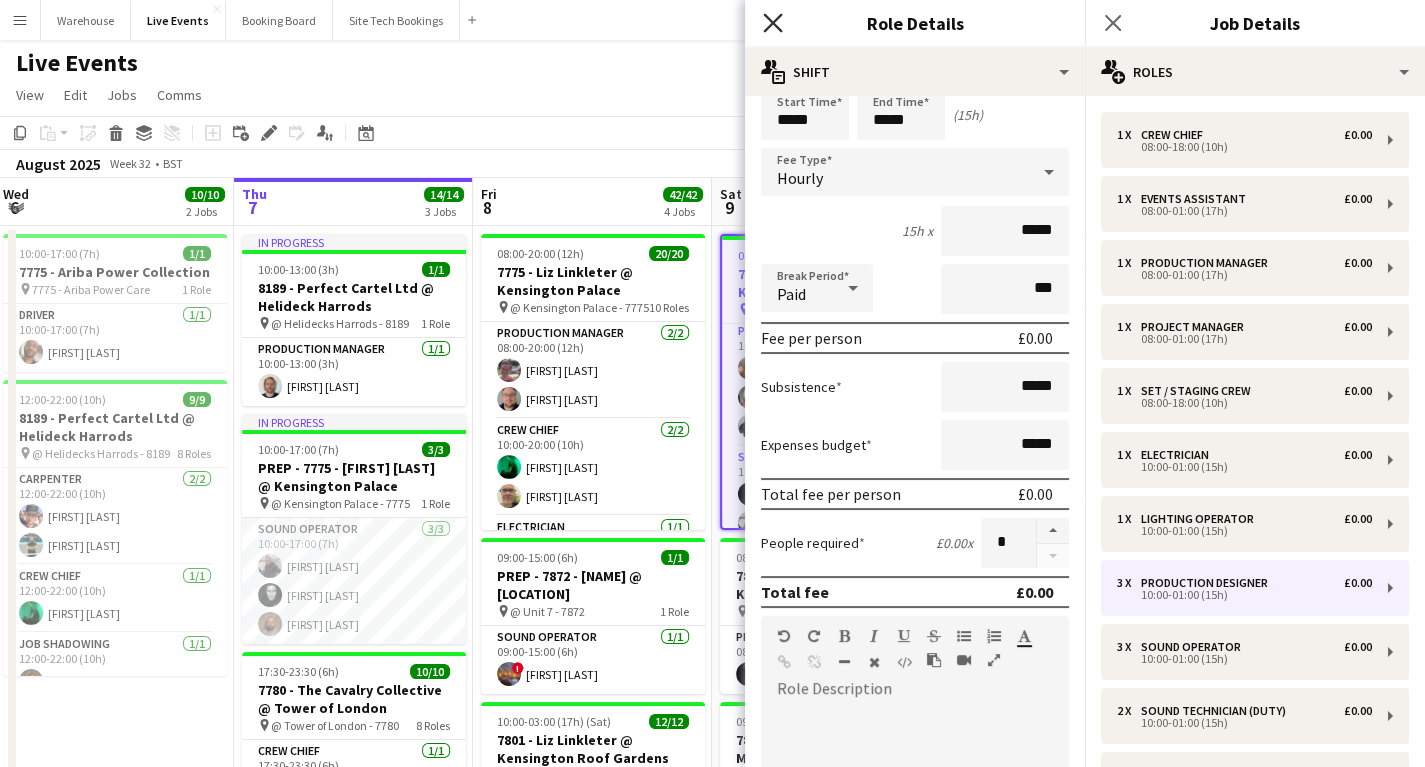click on "Close pop-in" 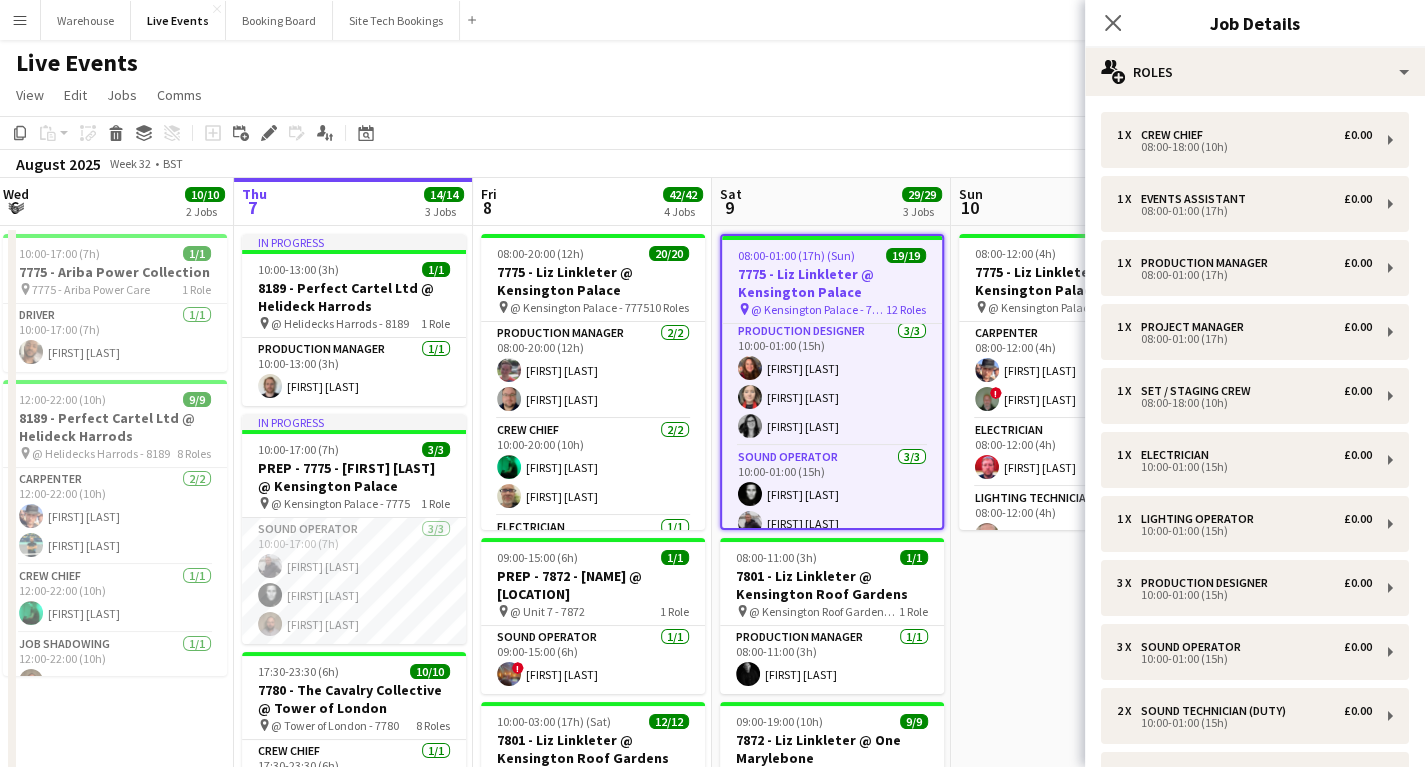 drag, startPoint x: 1120, startPoint y: 10, endPoint x: 1063, endPoint y: 108, distance: 113.37107 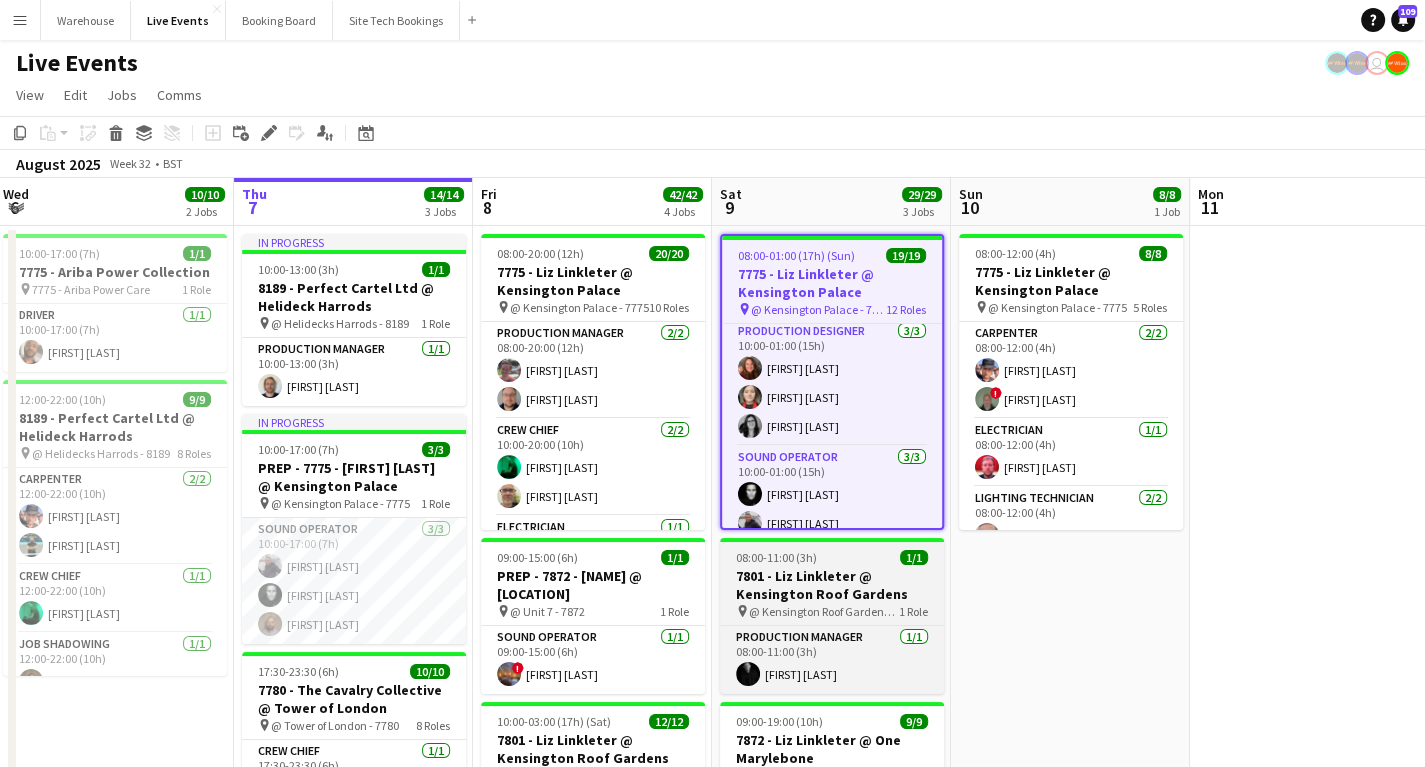 drag, startPoint x: 1159, startPoint y: 660, endPoint x: 901, endPoint y: 544, distance: 282.87805 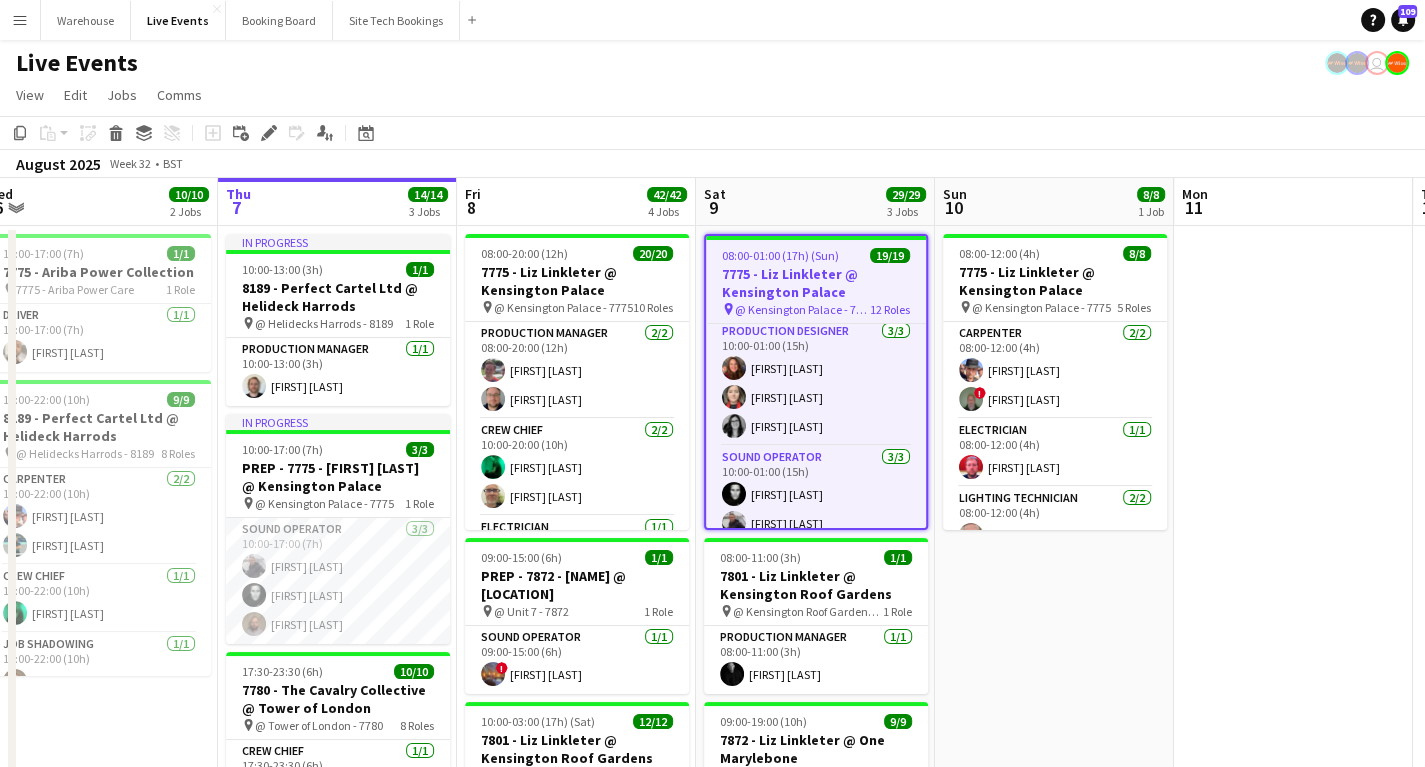 drag, startPoint x: 732, startPoint y: 423, endPoint x: 993, endPoint y: 559, distance: 294.30765 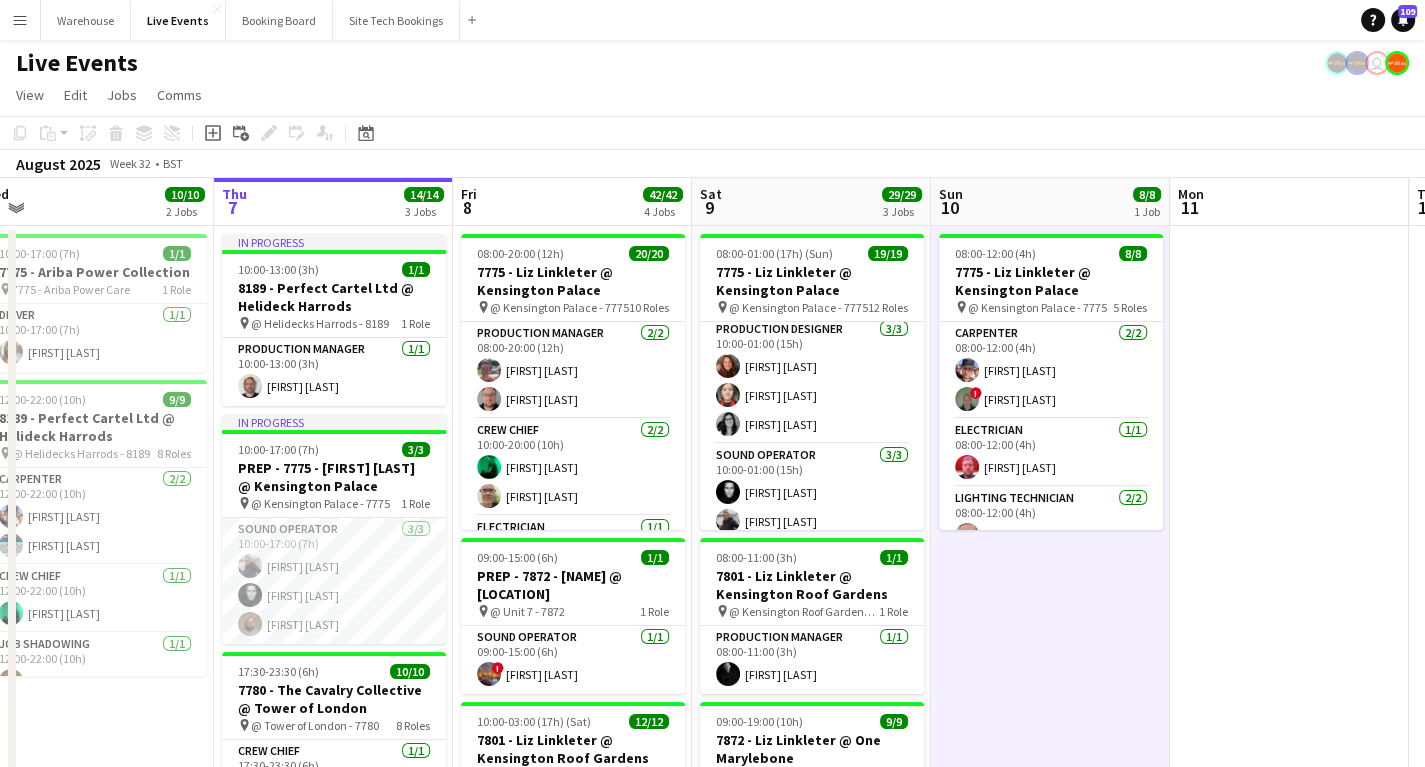 drag, startPoint x: 775, startPoint y: 426, endPoint x: 998, endPoint y: 571, distance: 265.99625 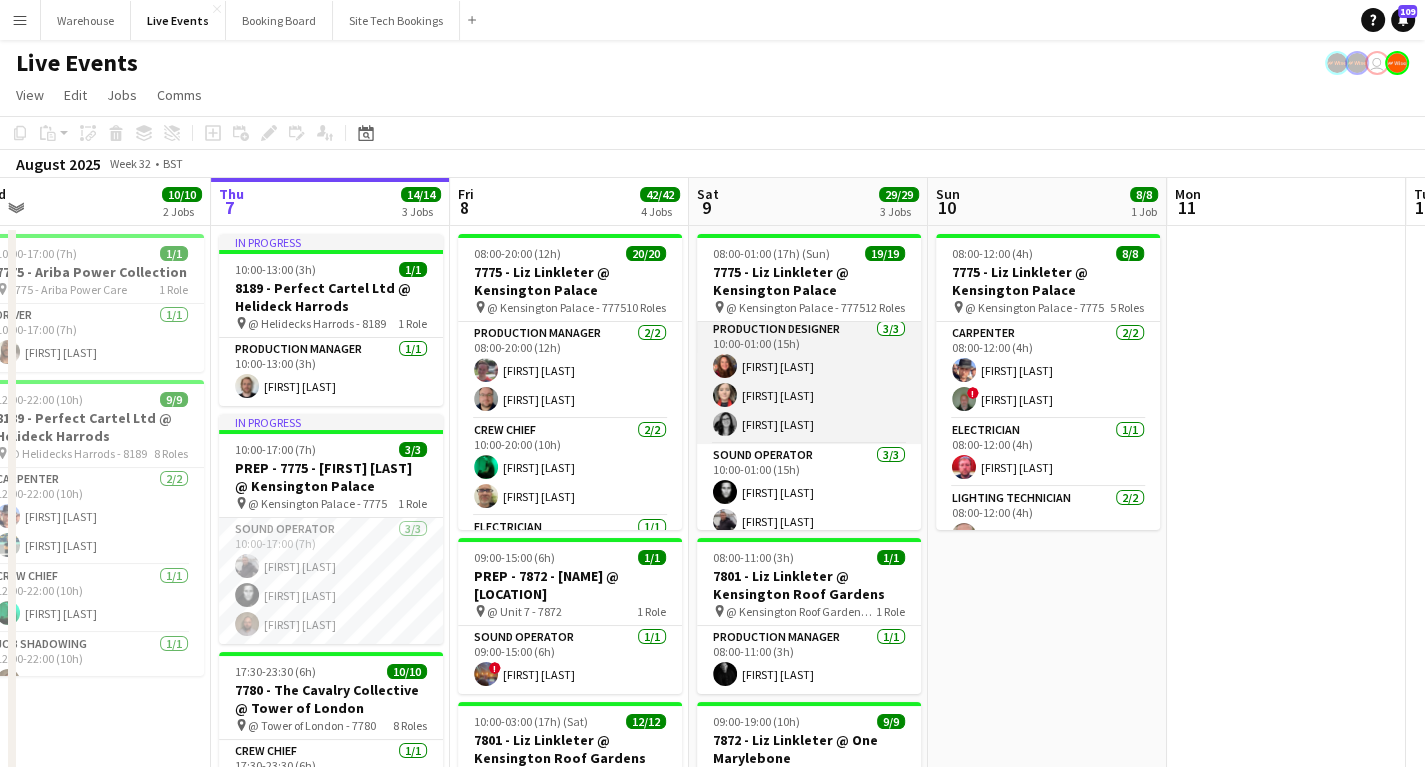 click at bounding box center [725, 424] 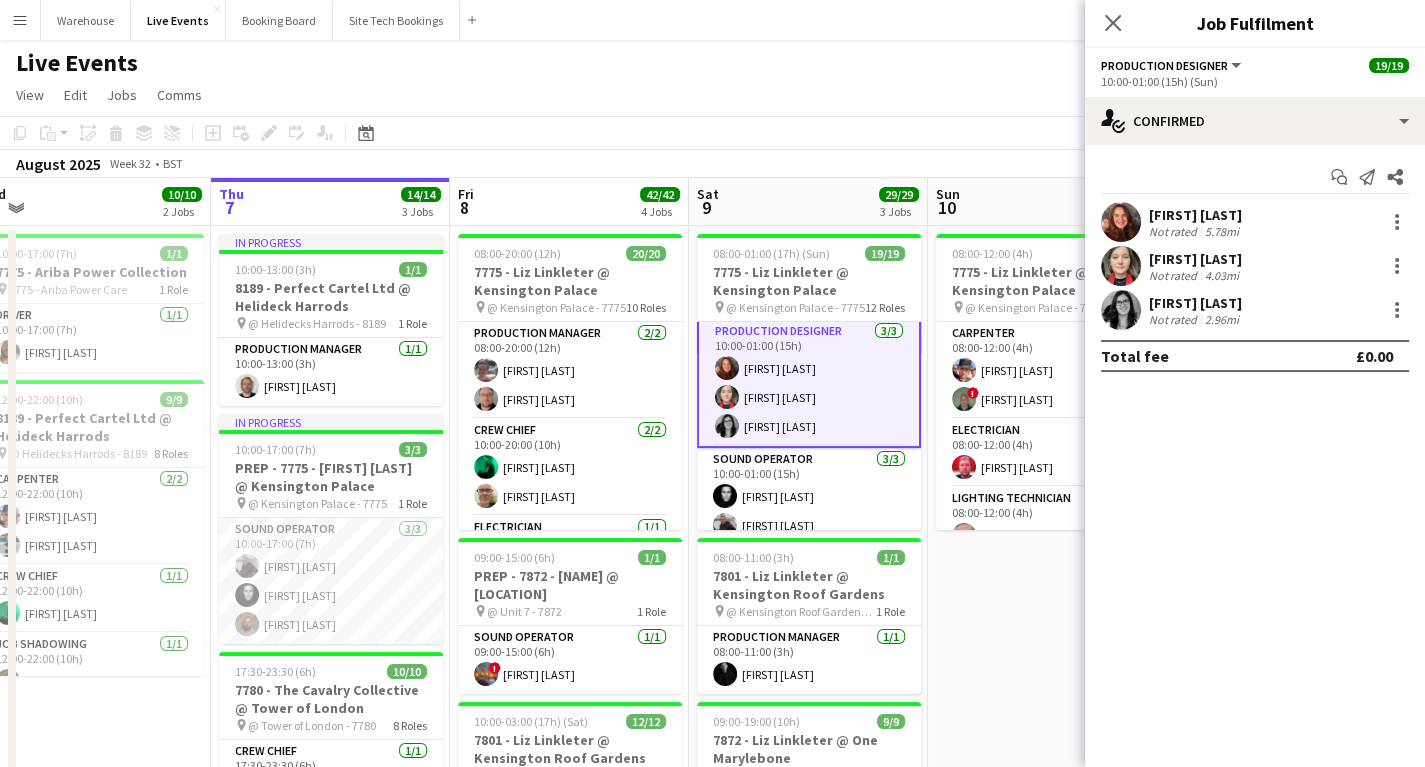 scroll, scrollTop: 481, scrollLeft: 0, axis: vertical 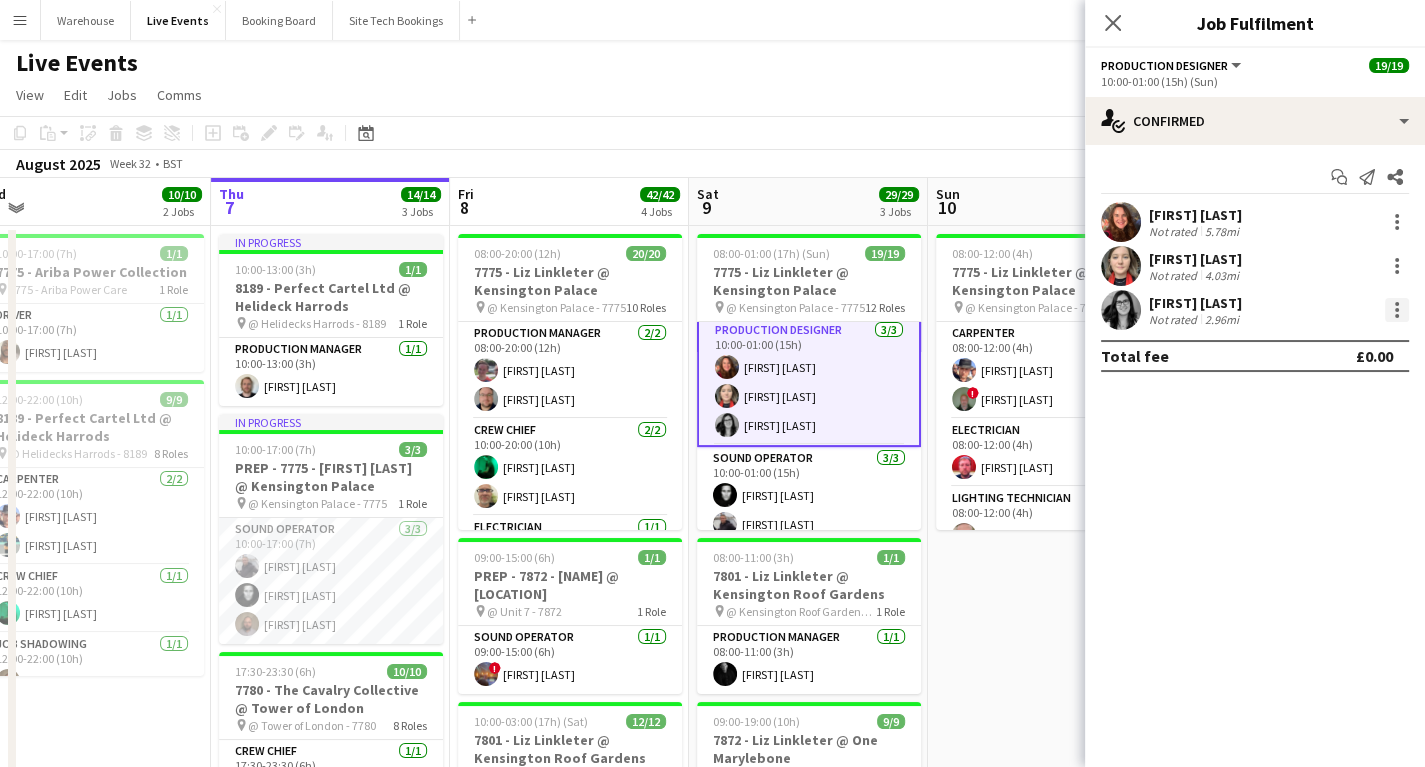 click at bounding box center (1397, 310) 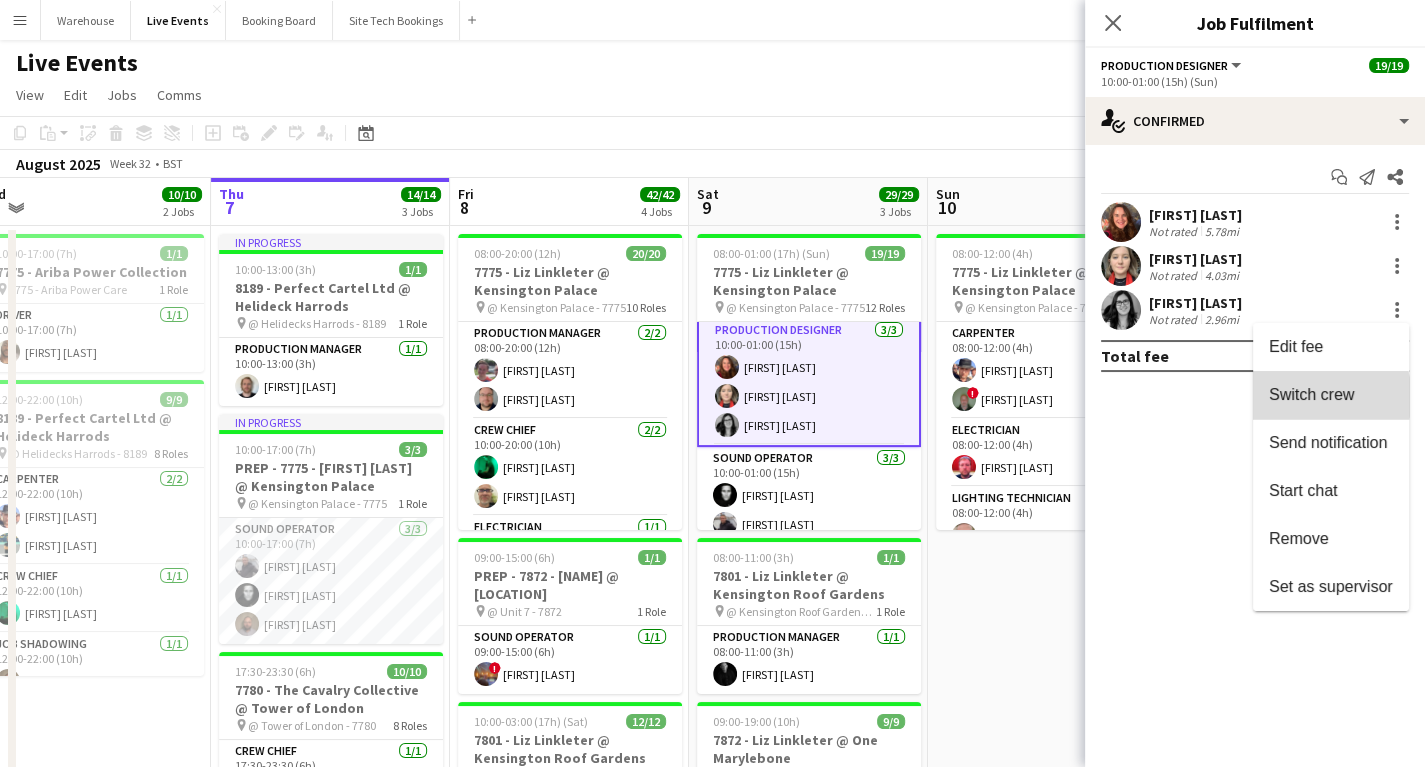click on "Switch crew" at bounding box center [1311, 394] 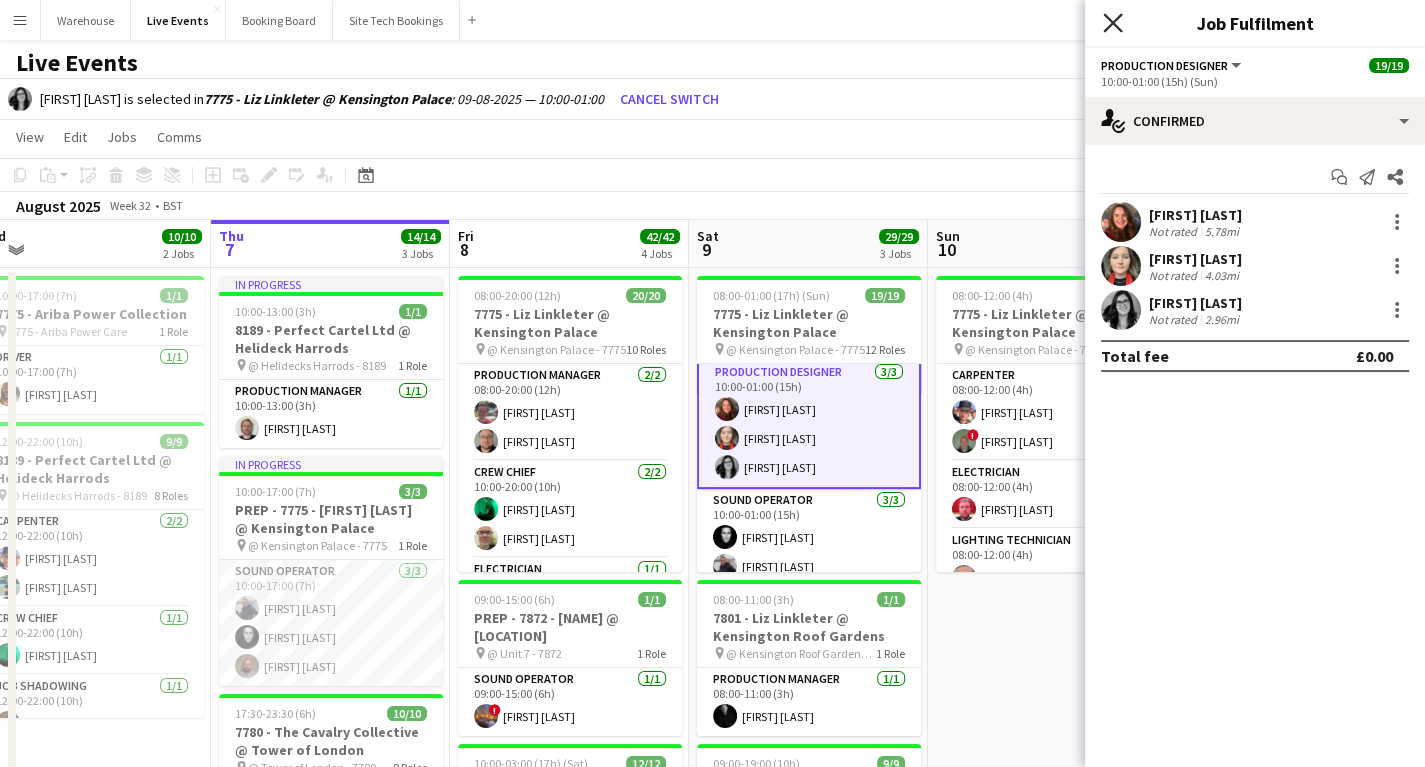 click on "Close pop-in" 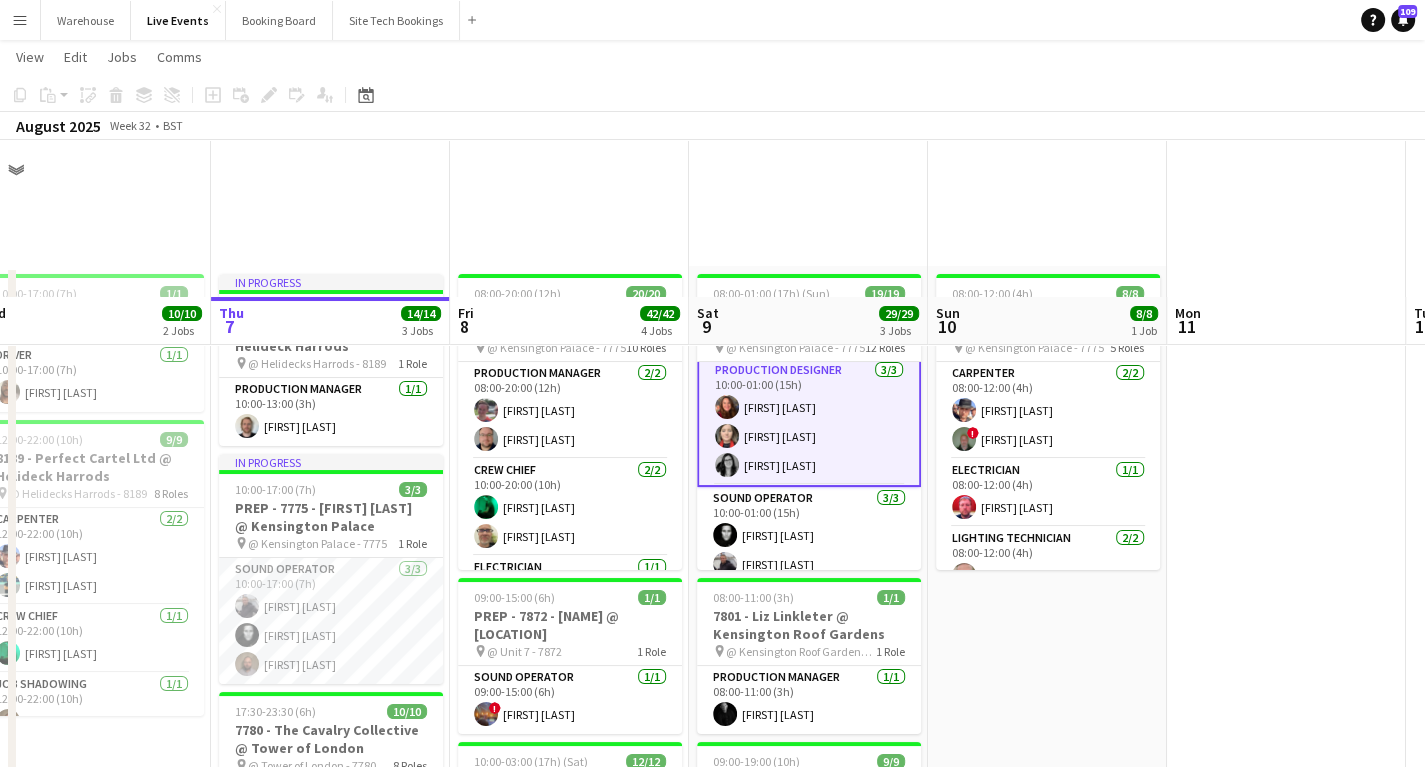 scroll, scrollTop: 240, scrollLeft: 0, axis: vertical 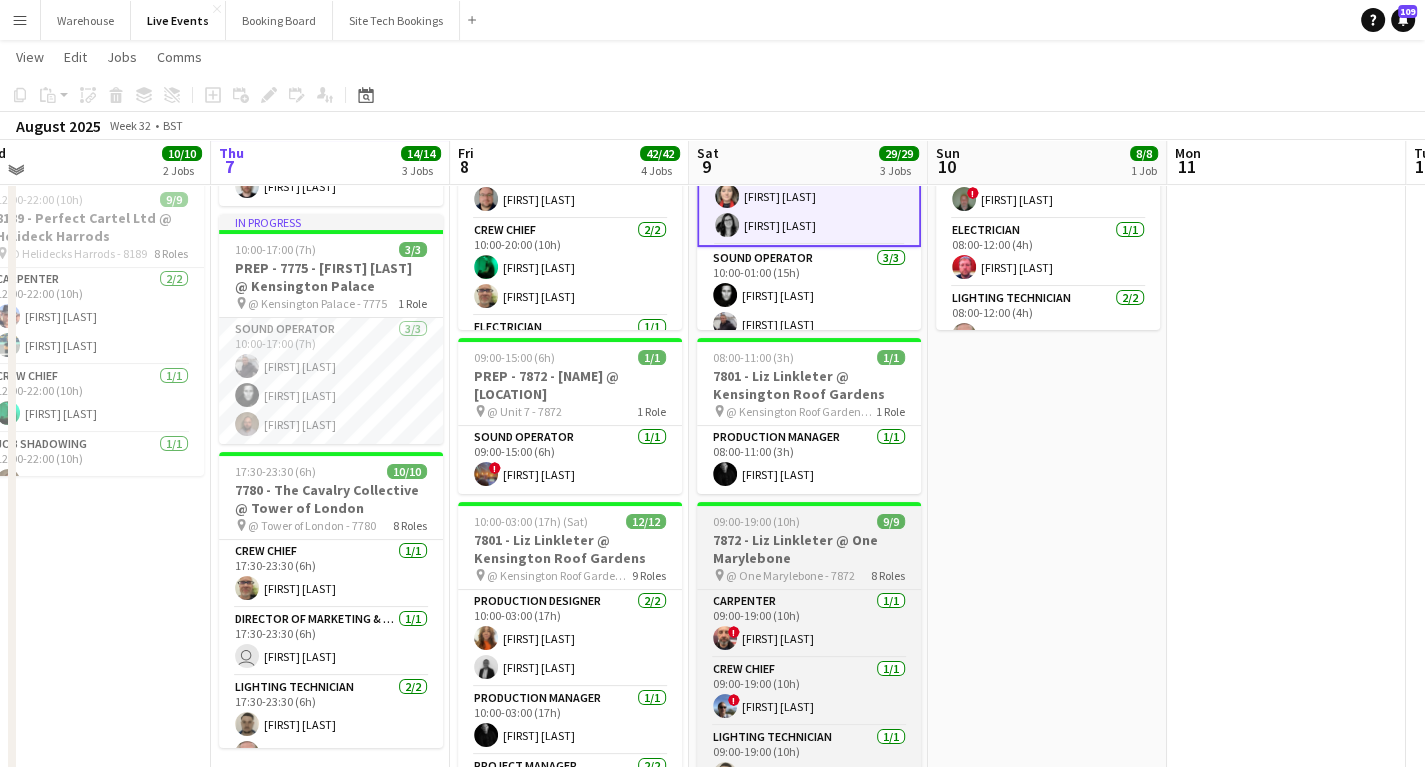 click on "7872 - Liz Linkleter @ One Marylebone" at bounding box center [809, 549] 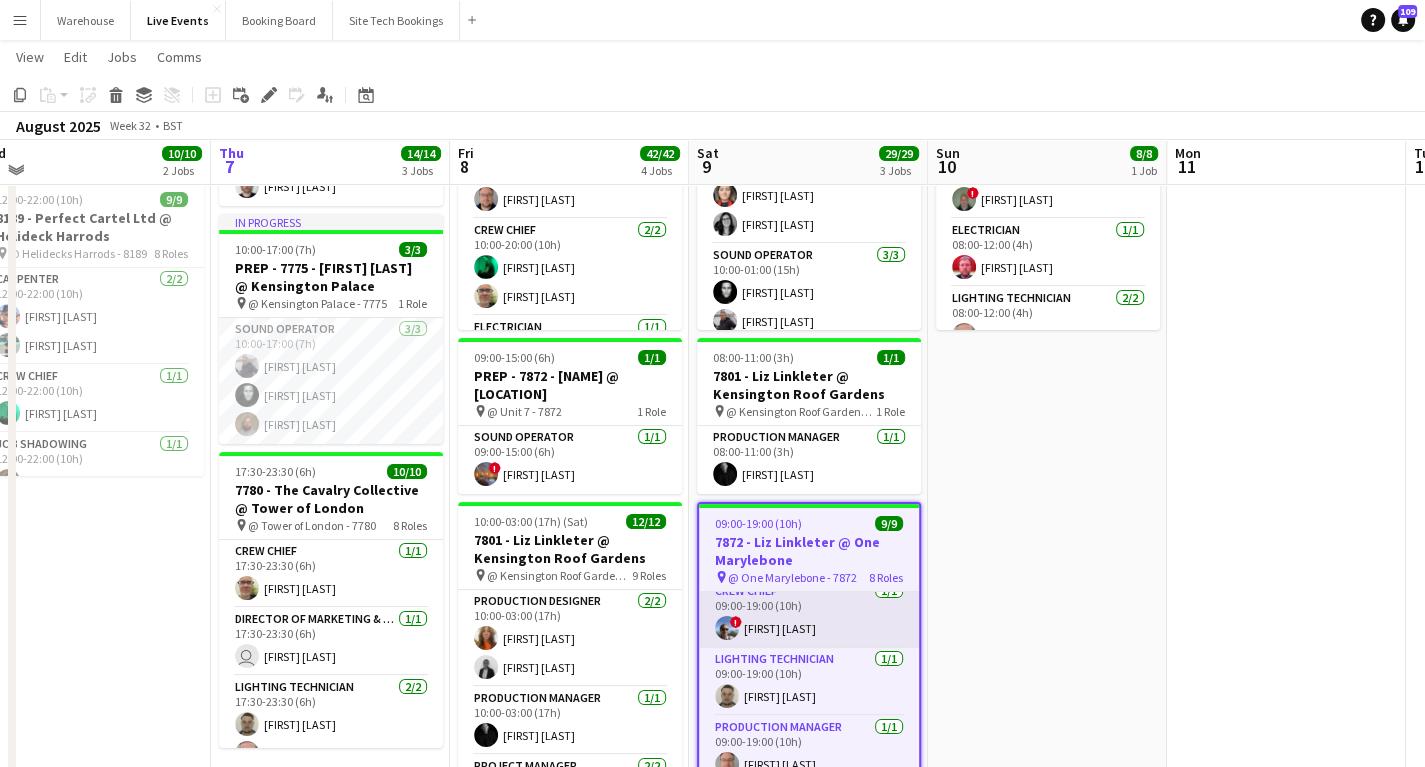 scroll, scrollTop: 0, scrollLeft: 0, axis: both 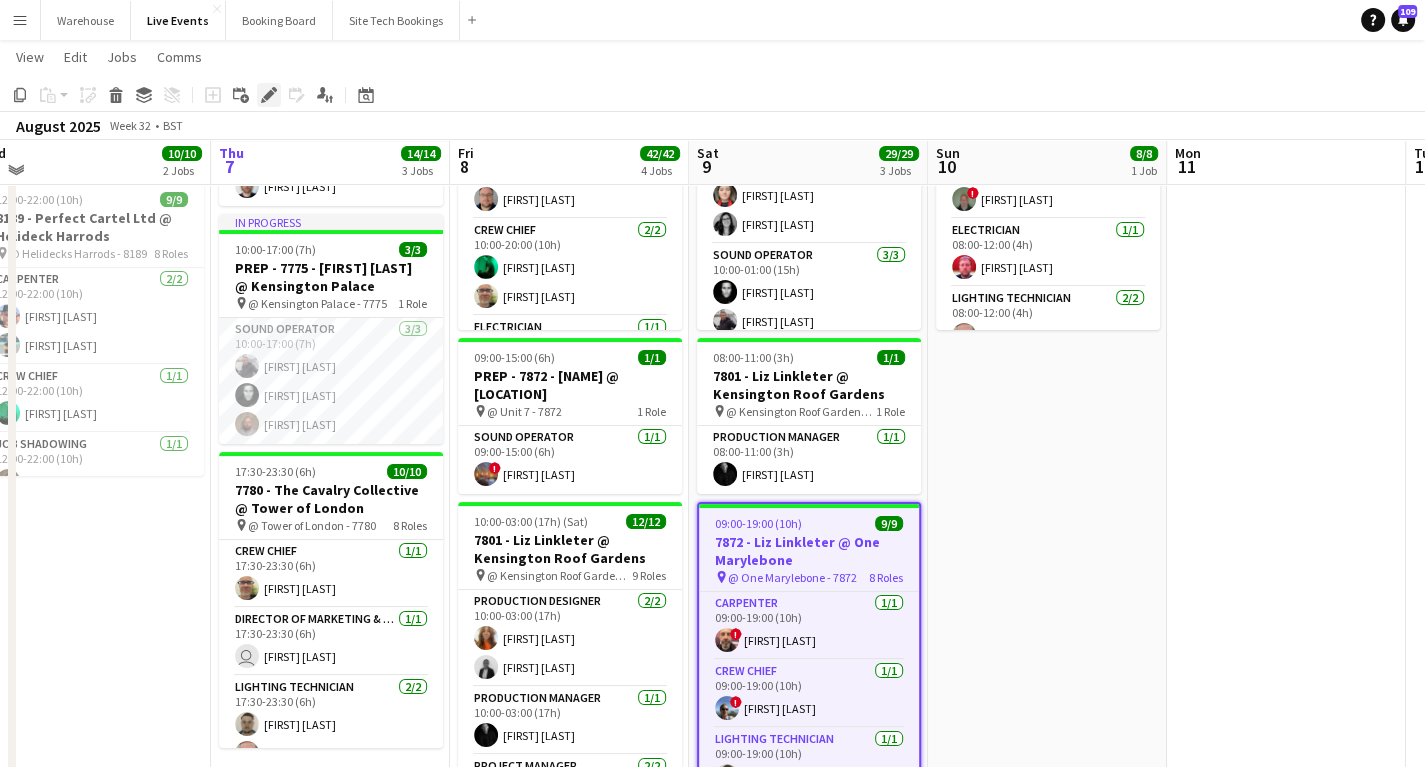 click 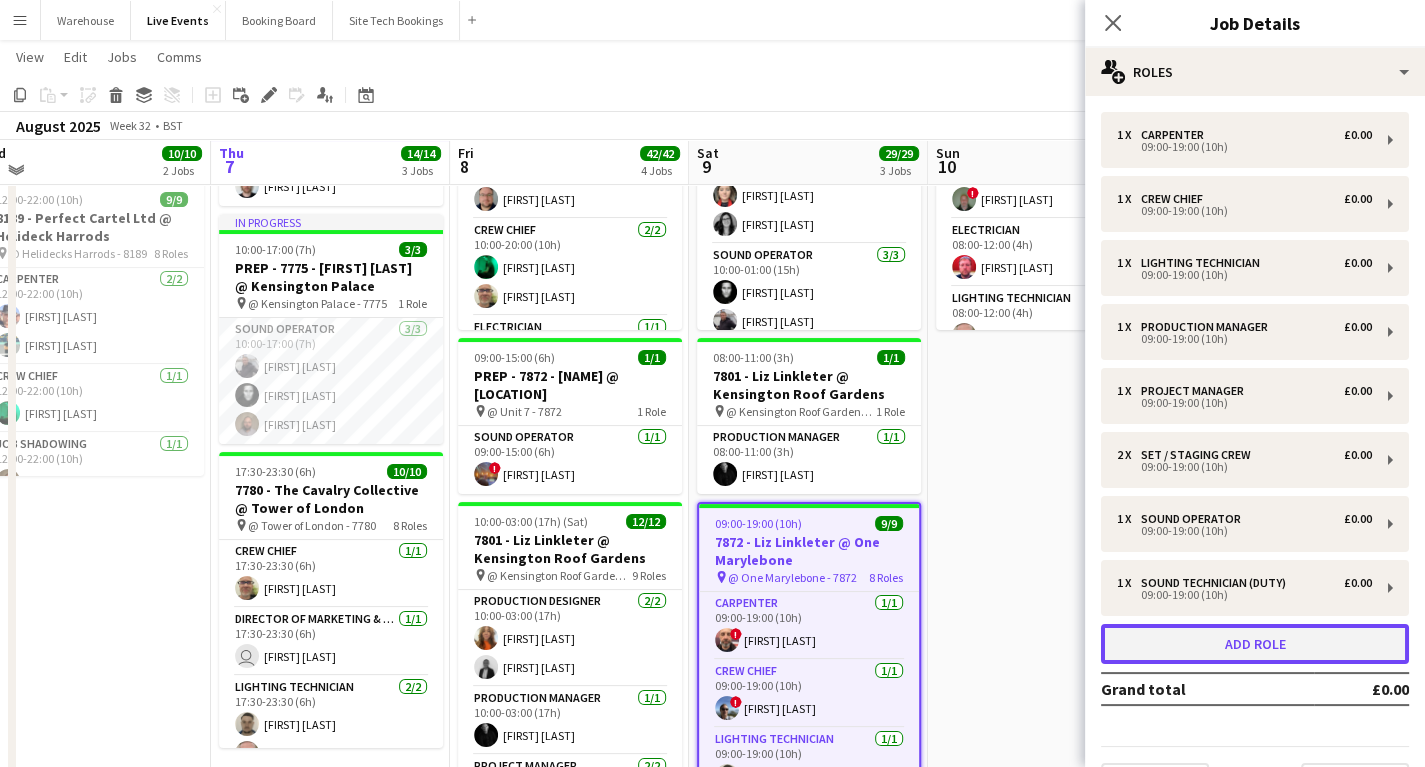 click on "Add role" at bounding box center [1255, 644] 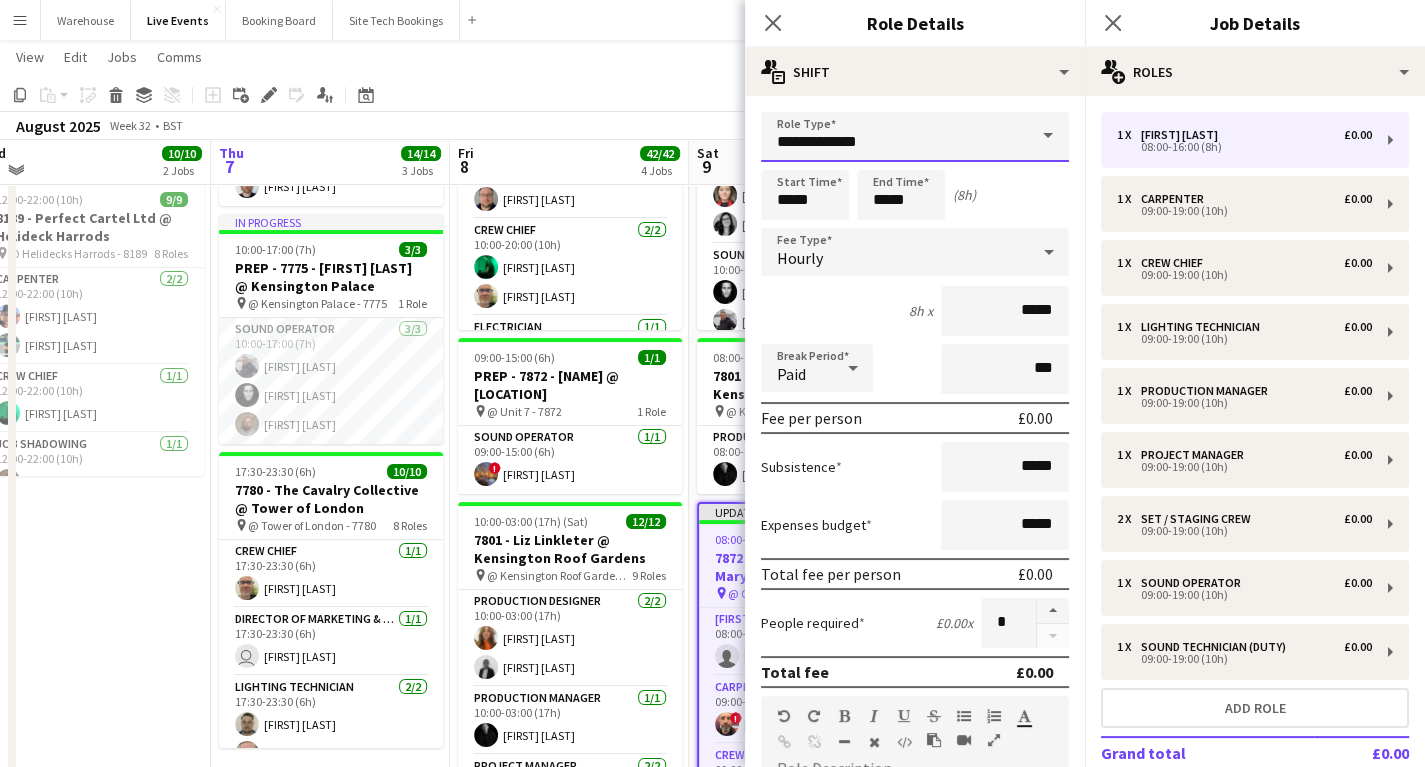 click on "**********" at bounding box center (915, 137) 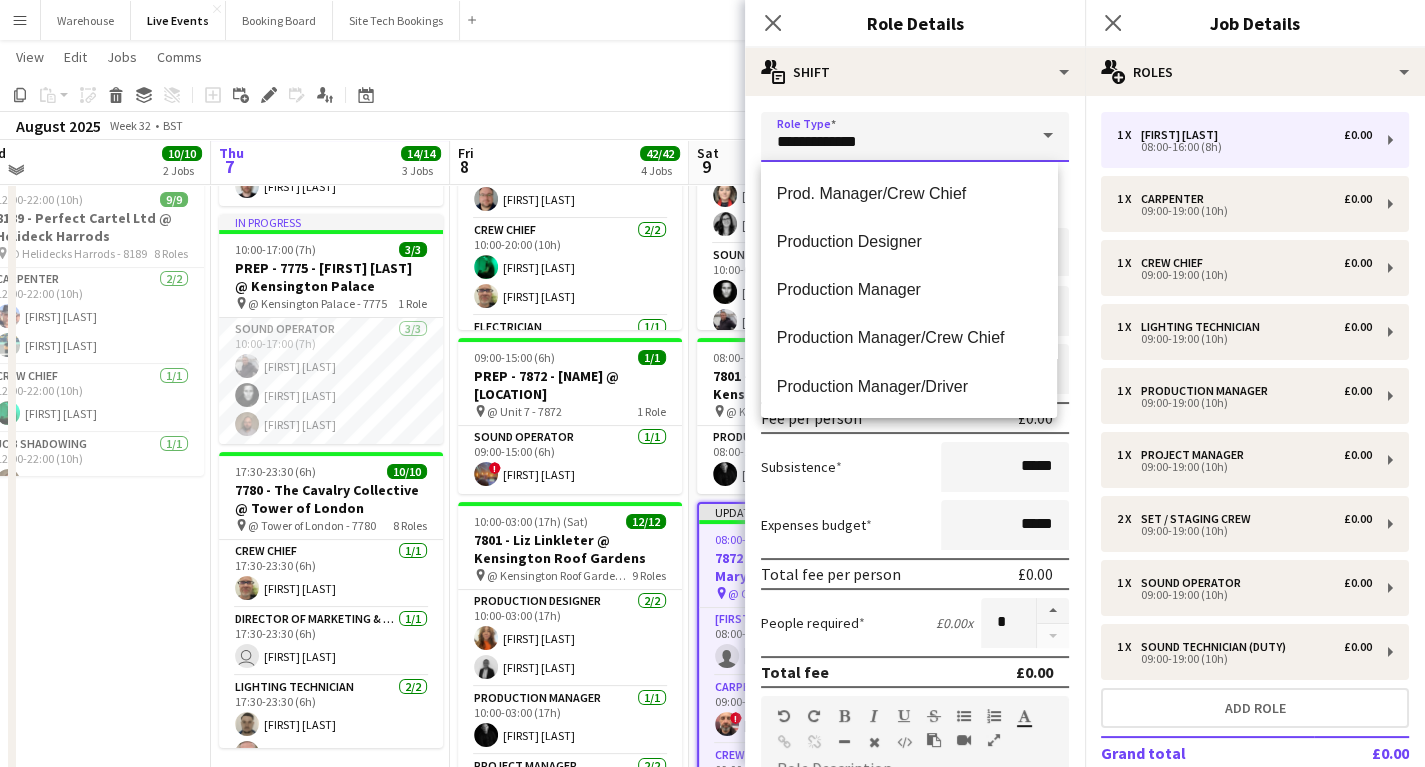 scroll, scrollTop: 3280, scrollLeft: 0, axis: vertical 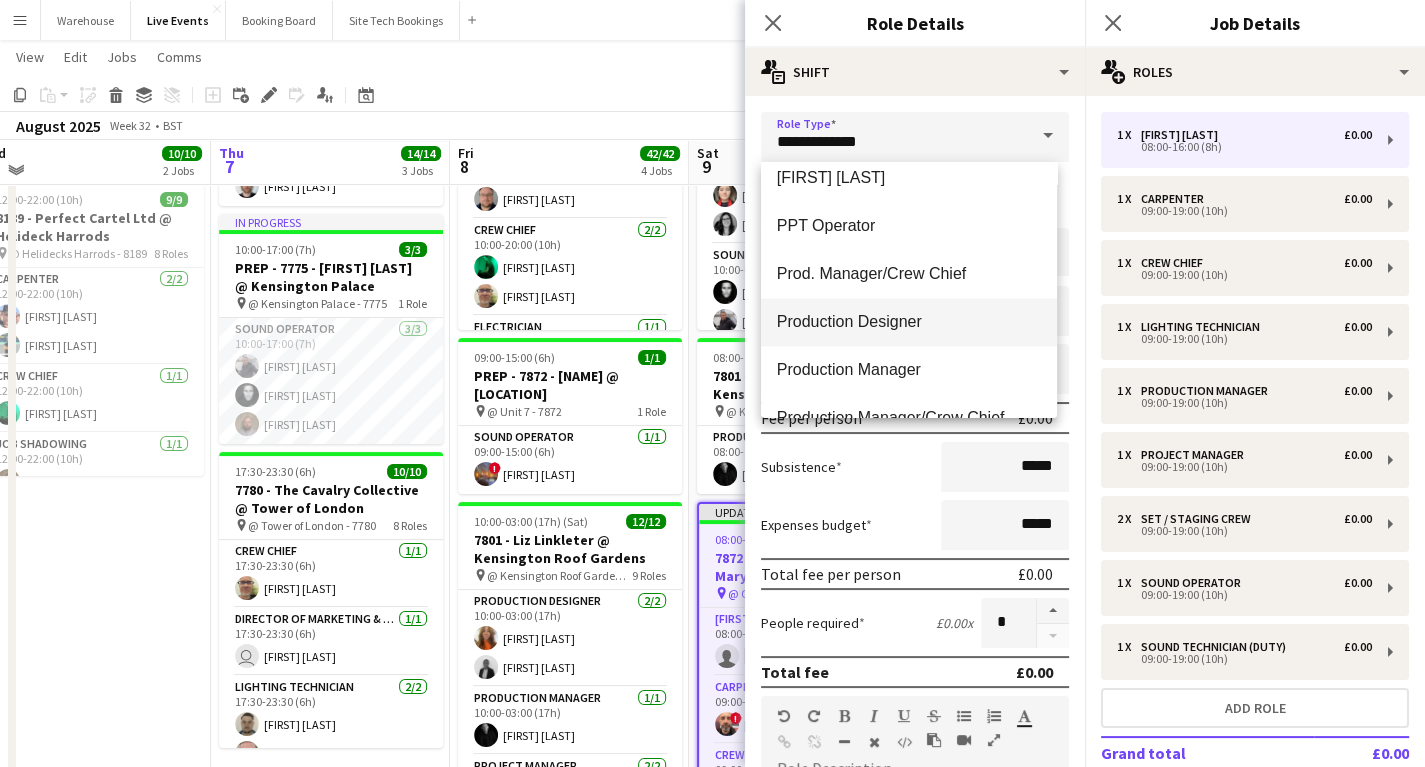click on "Production Designer" at bounding box center (909, 322) 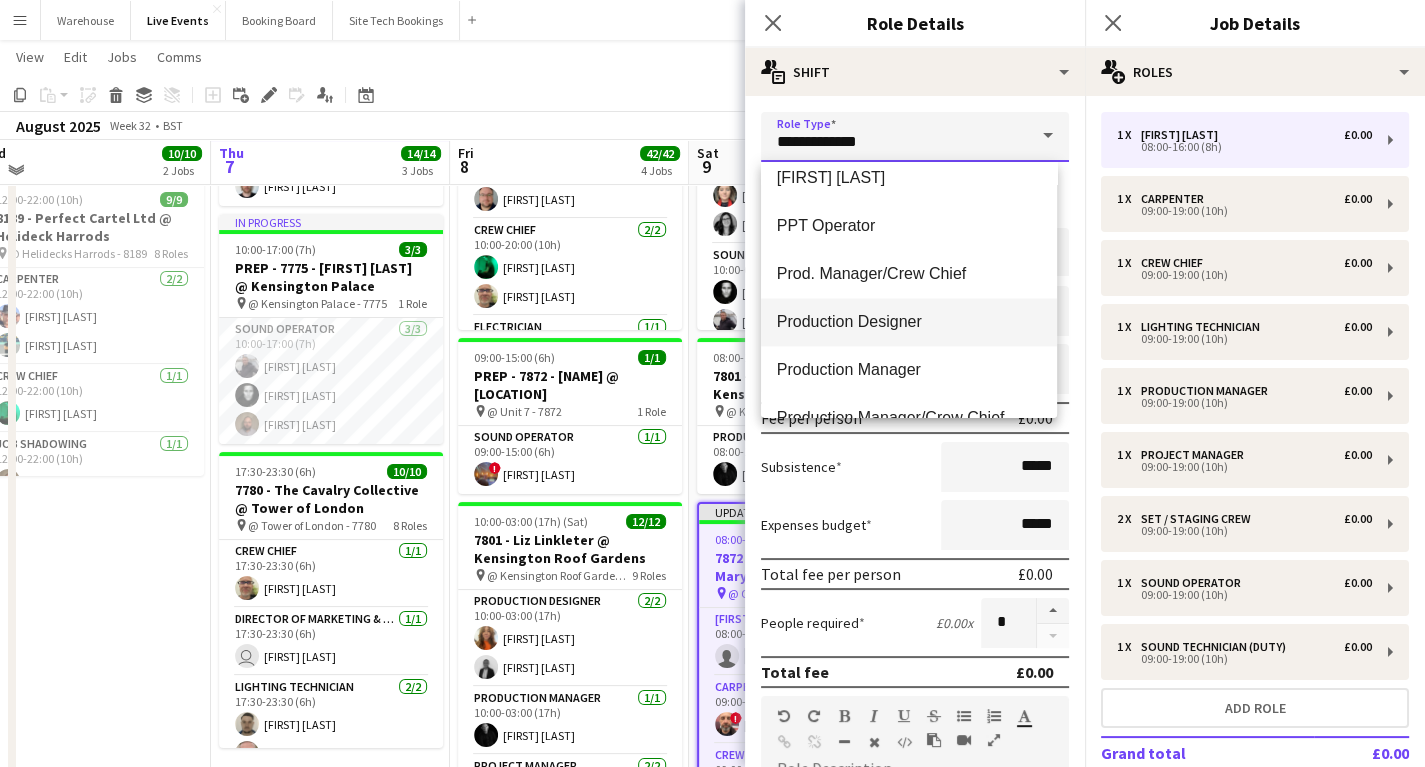 type on "**********" 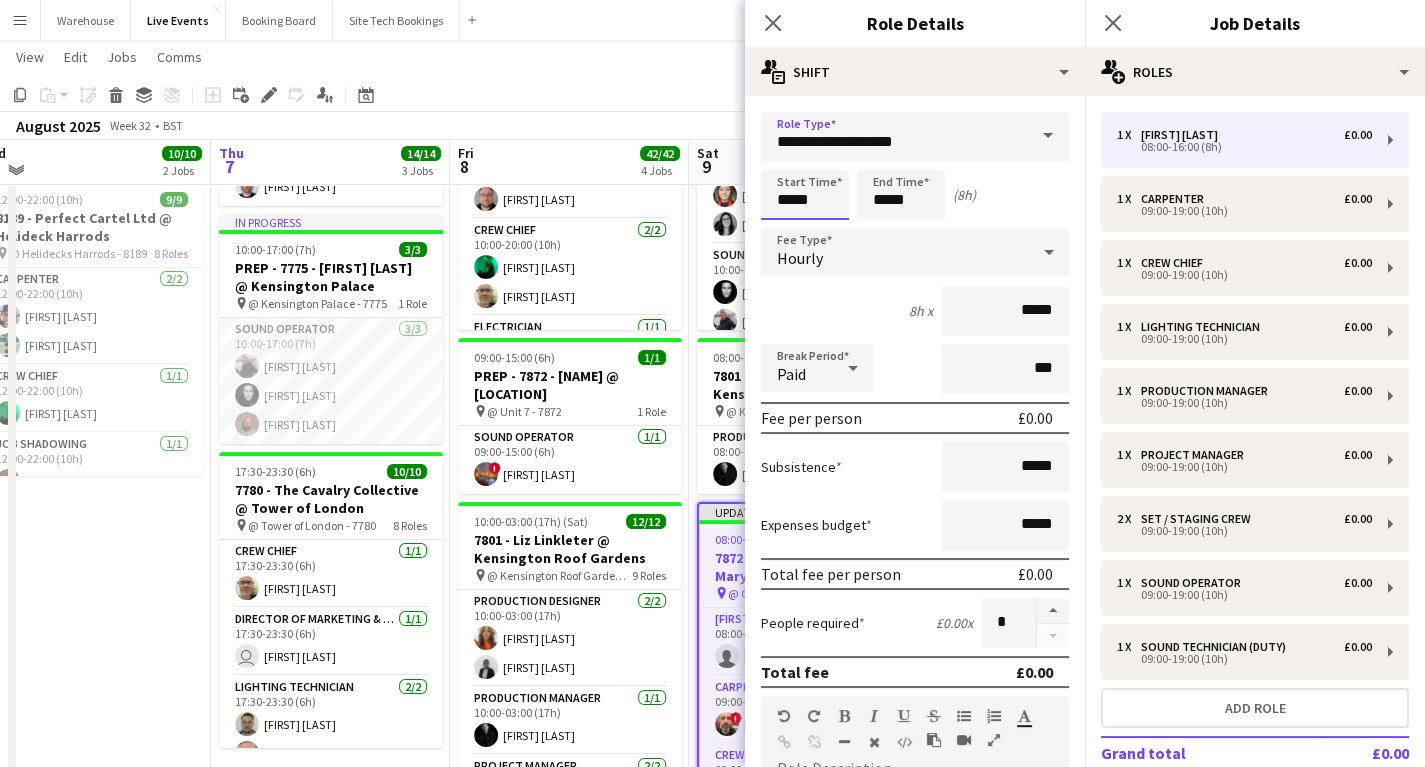 click on "*****" at bounding box center (805, 195) 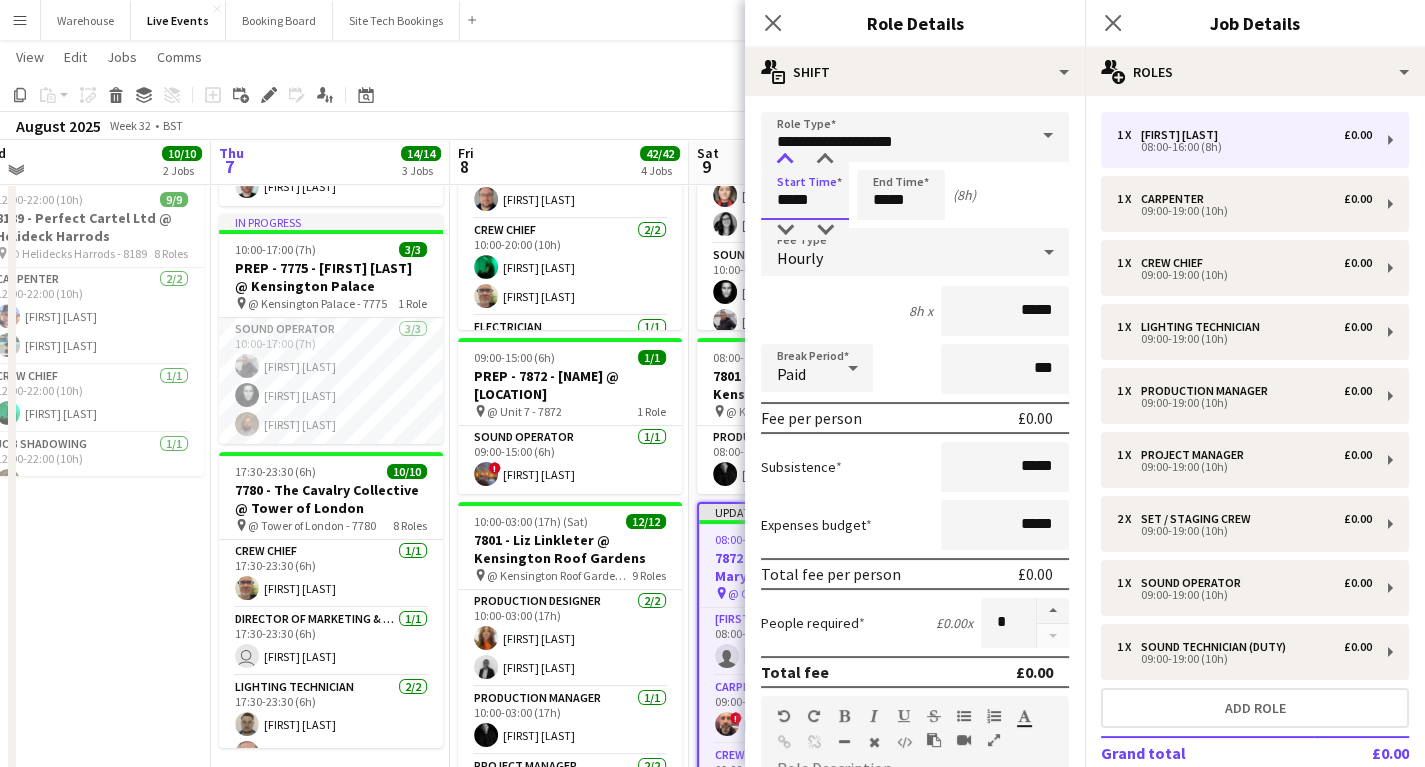 click at bounding box center [785, 160] 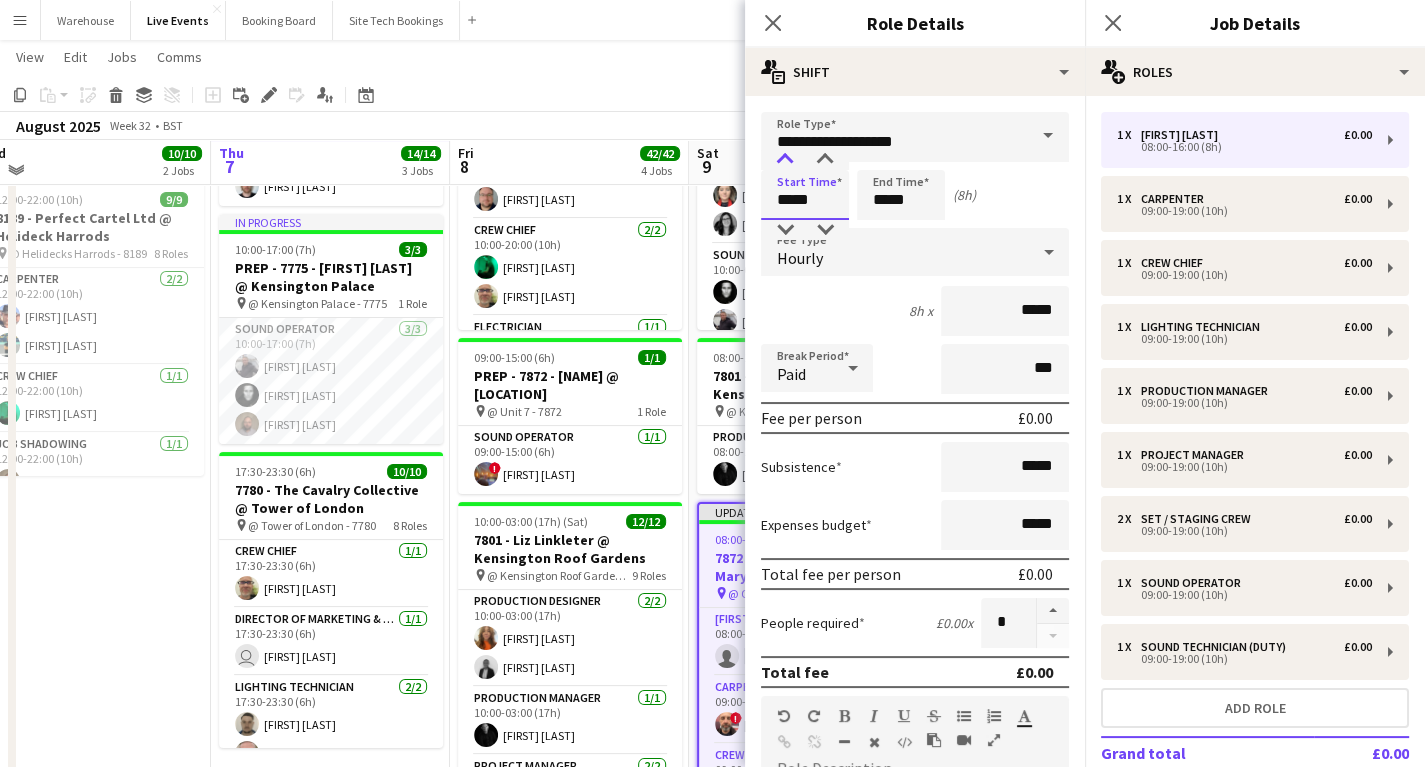 click at bounding box center (785, 160) 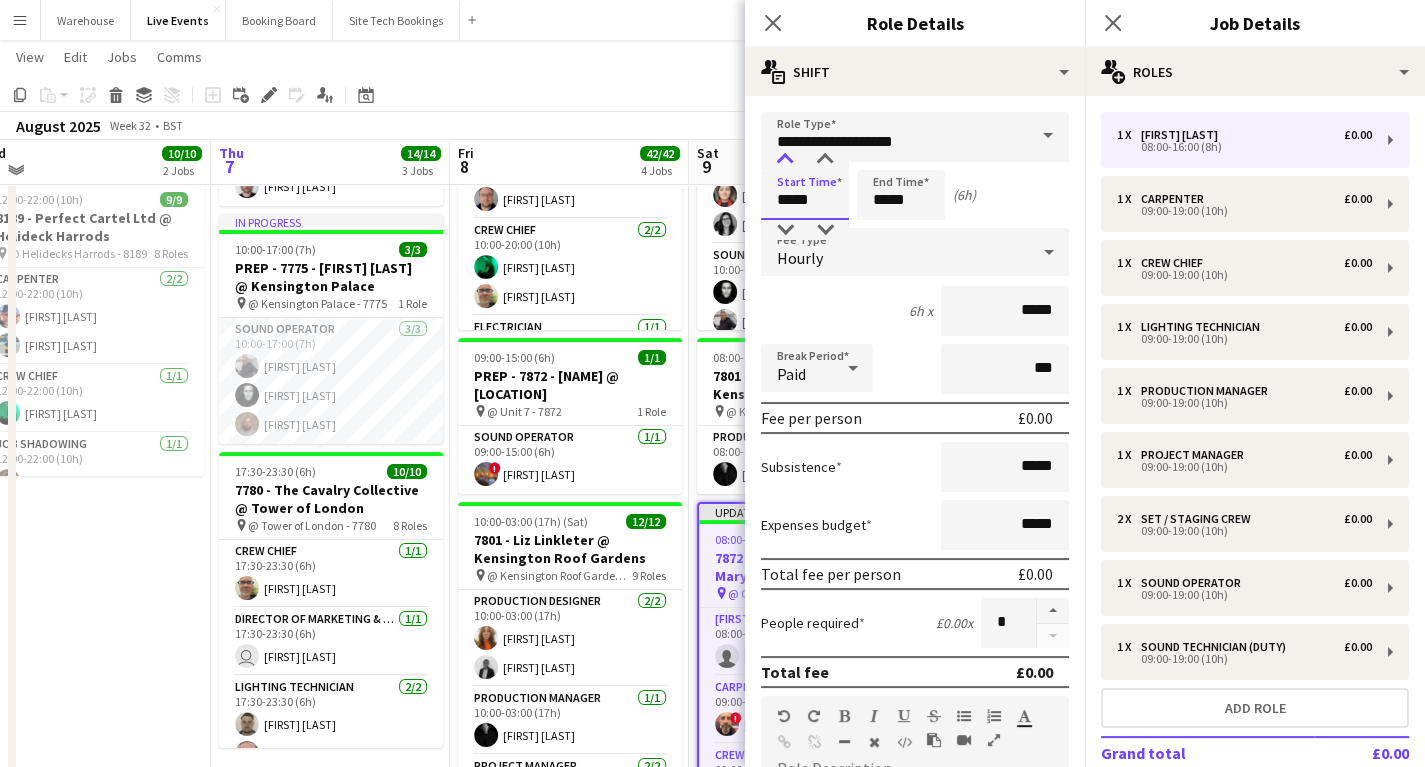 click at bounding box center (785, 160) 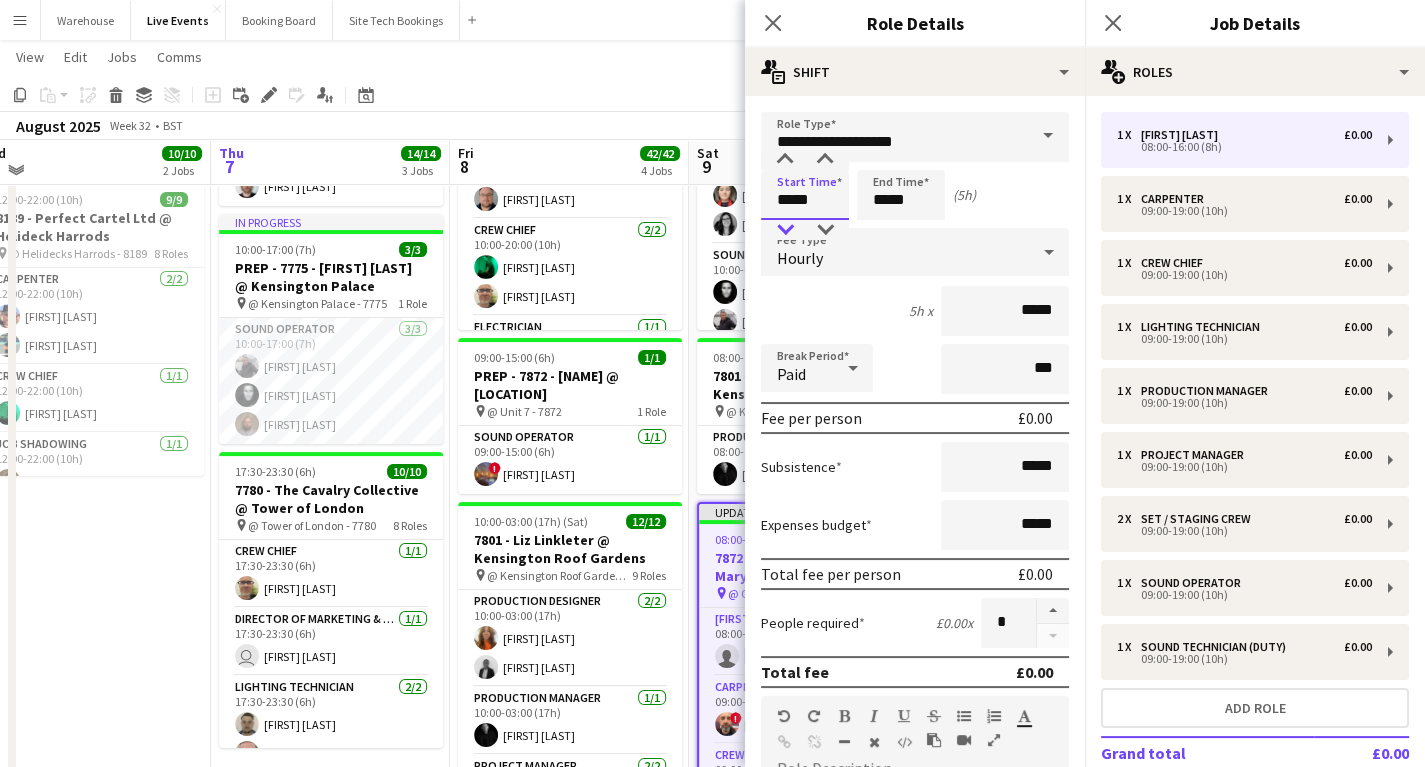 click at bounding box center [785, 230] 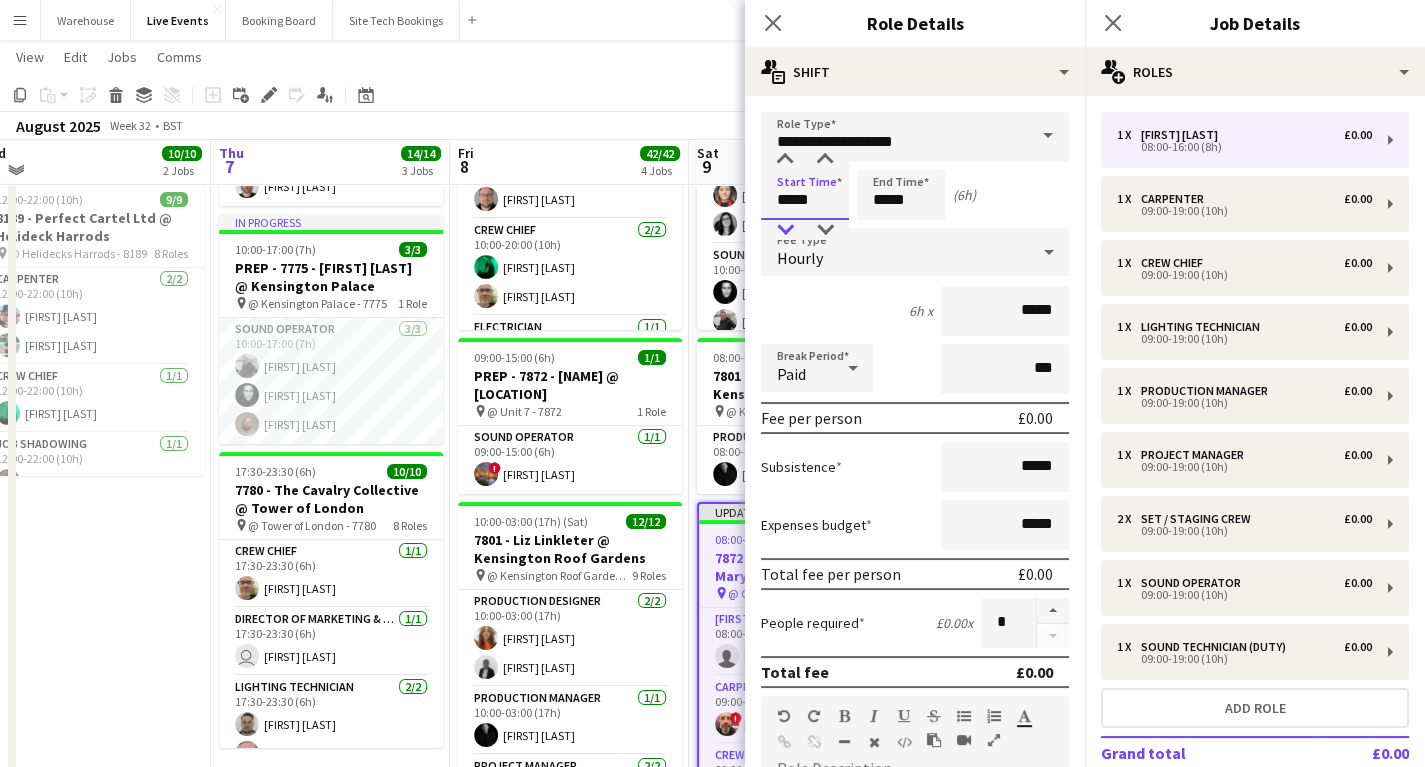 type on "*****" 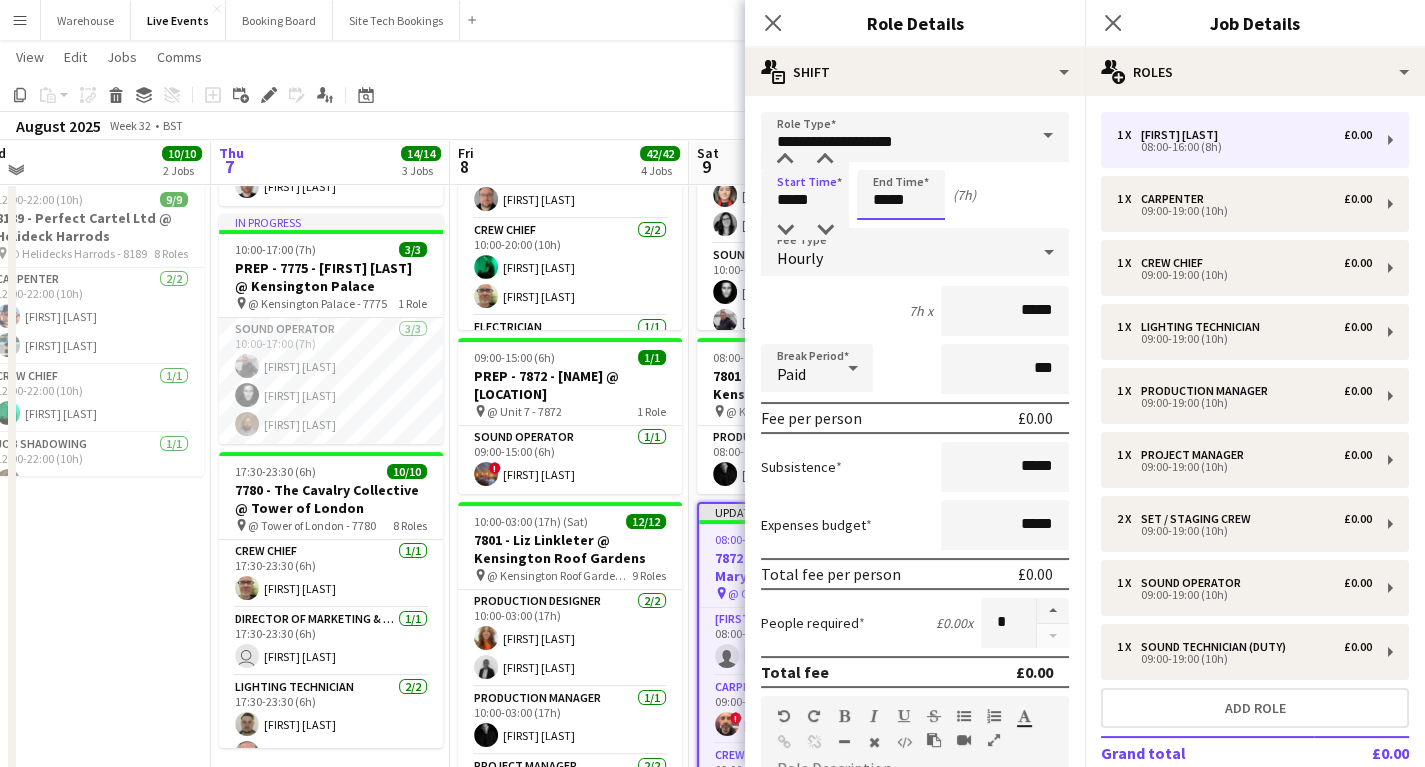 click on "*****" at bounding box center [901, 195] 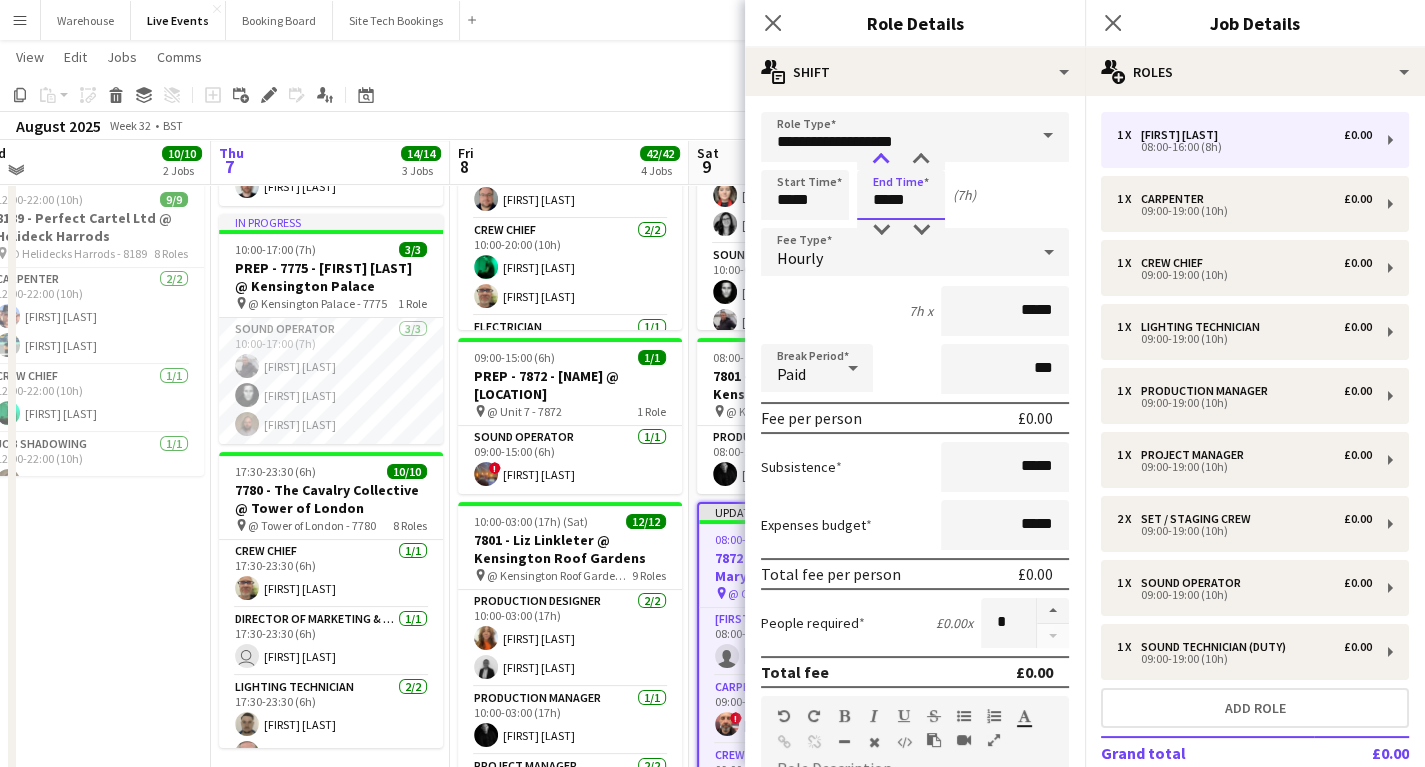 click at bounding box center [881, 160] 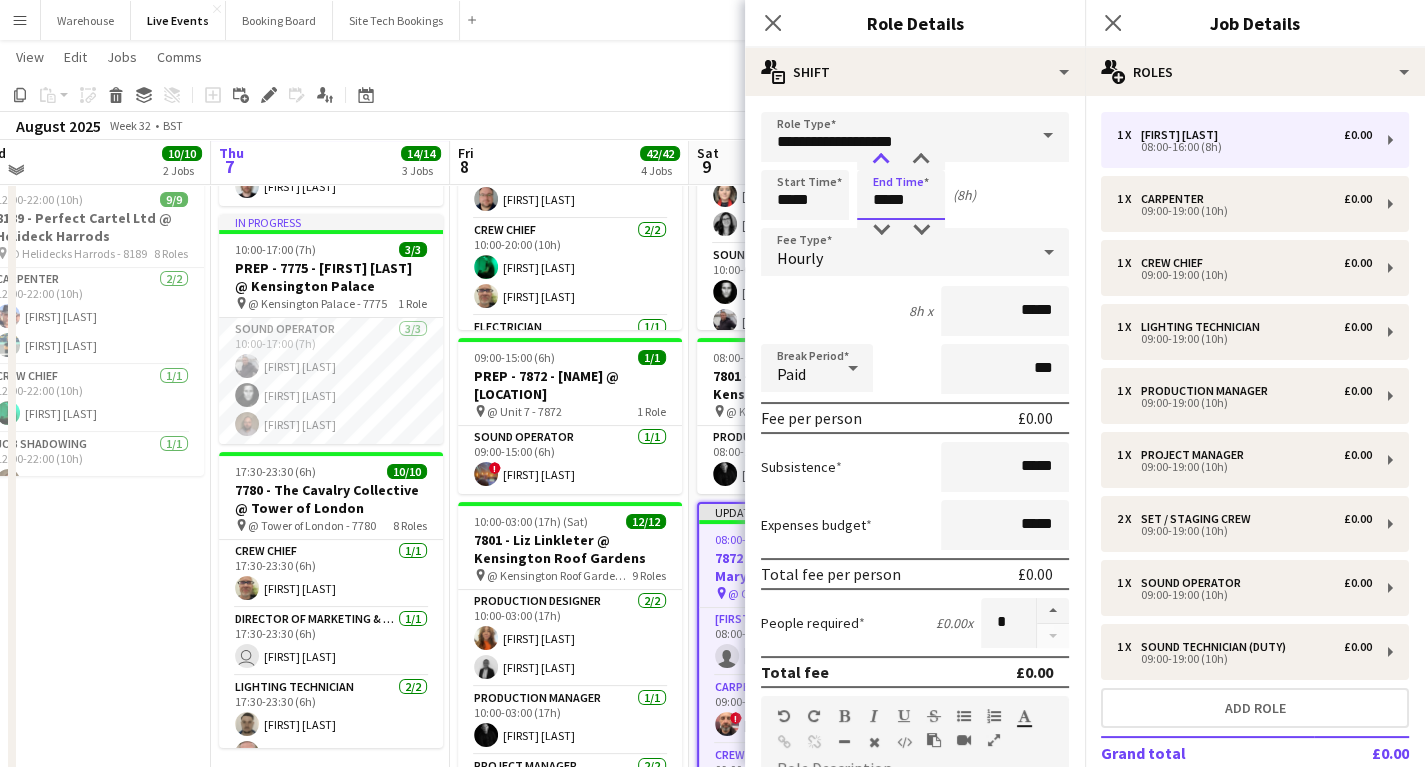click at bounding box center [881, 160] 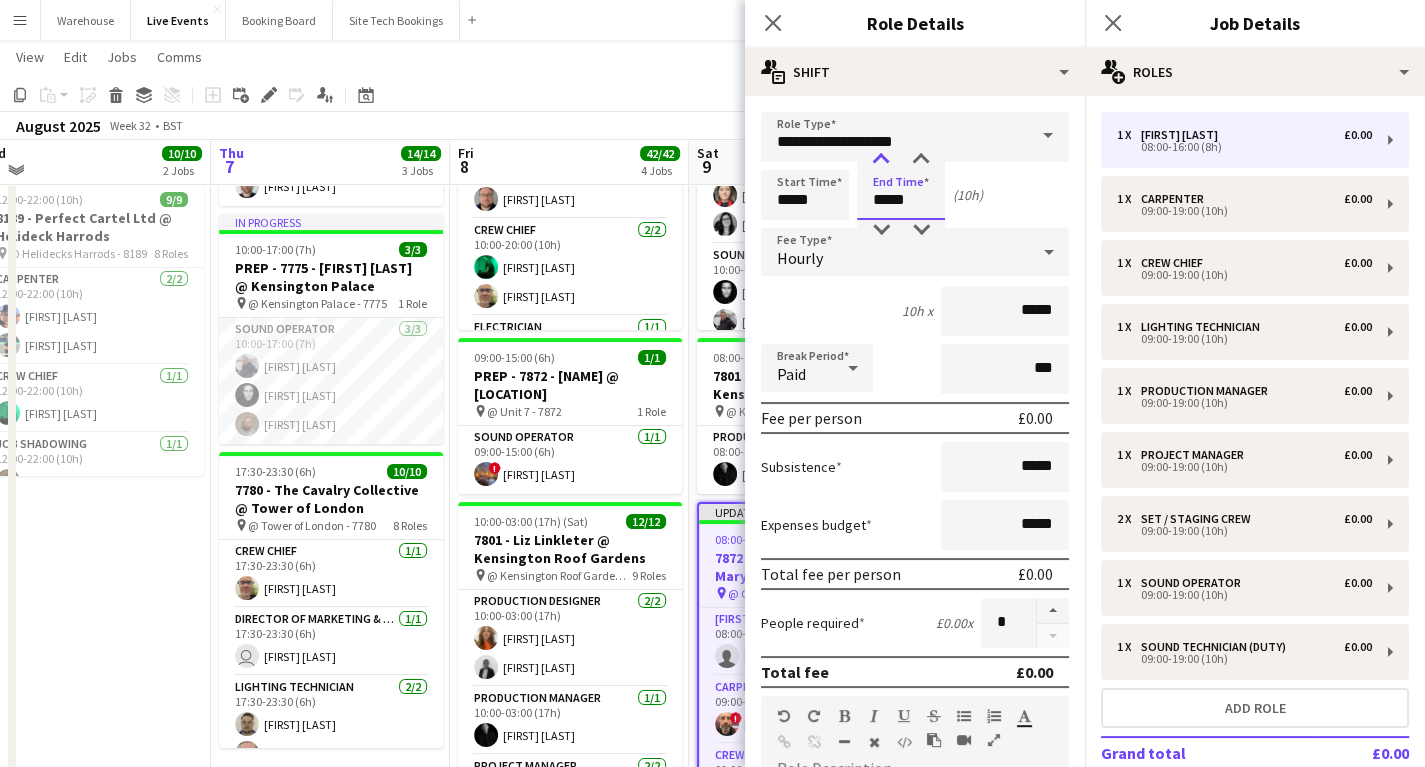 click at bounding box center [881, 160] 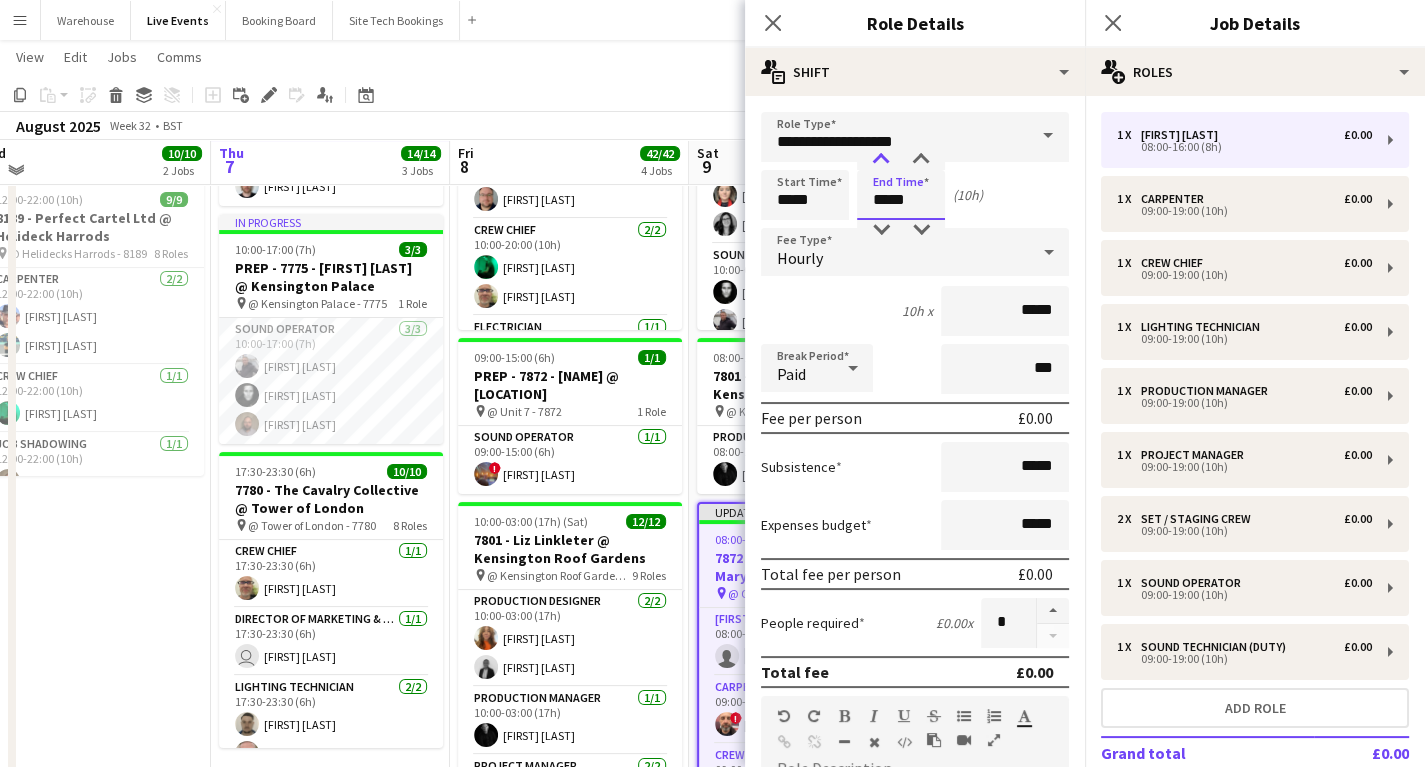 click at bounding box center (881, 160) 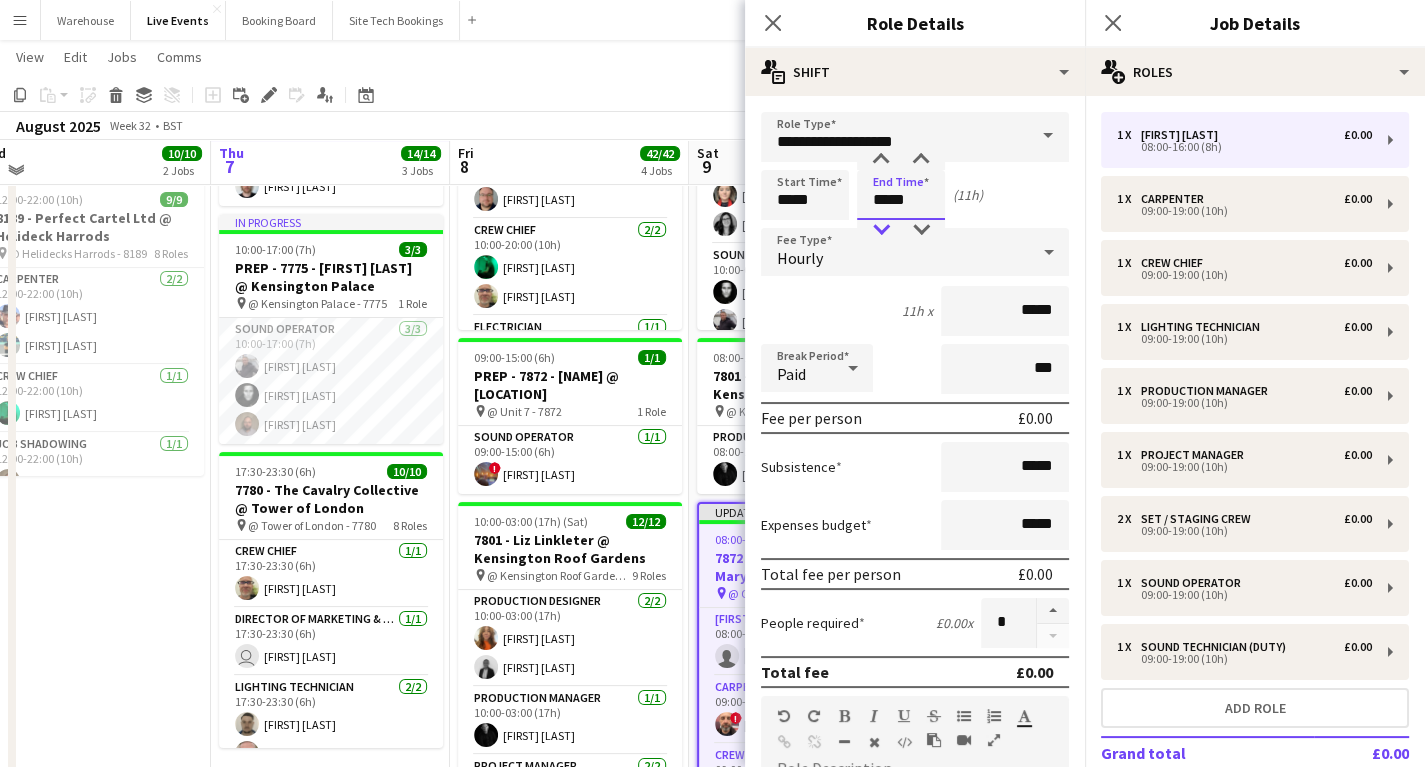 type on "*****" 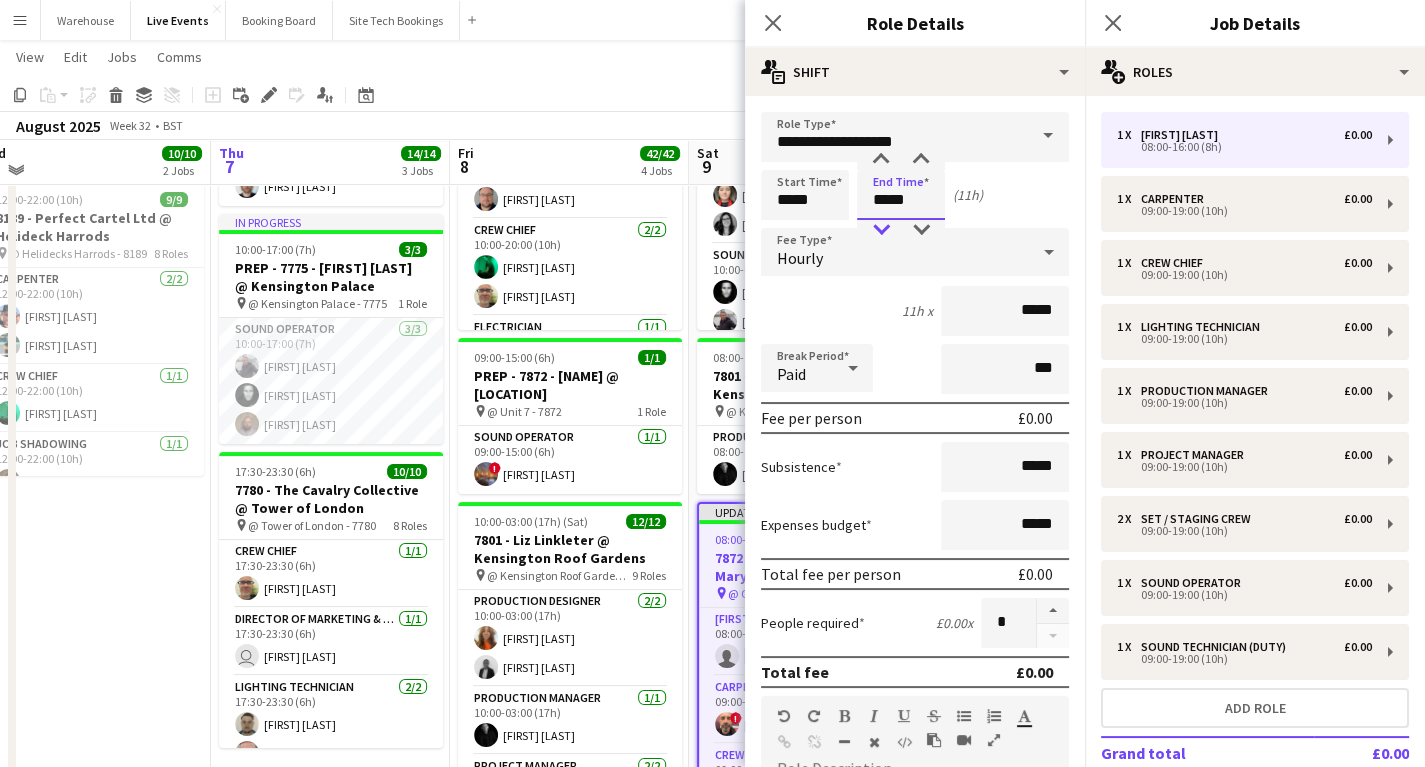 drag, startPoint x: 882, startPoint y: 224, endPoint x: 867, endPoint y: 231, distance: 16.552946 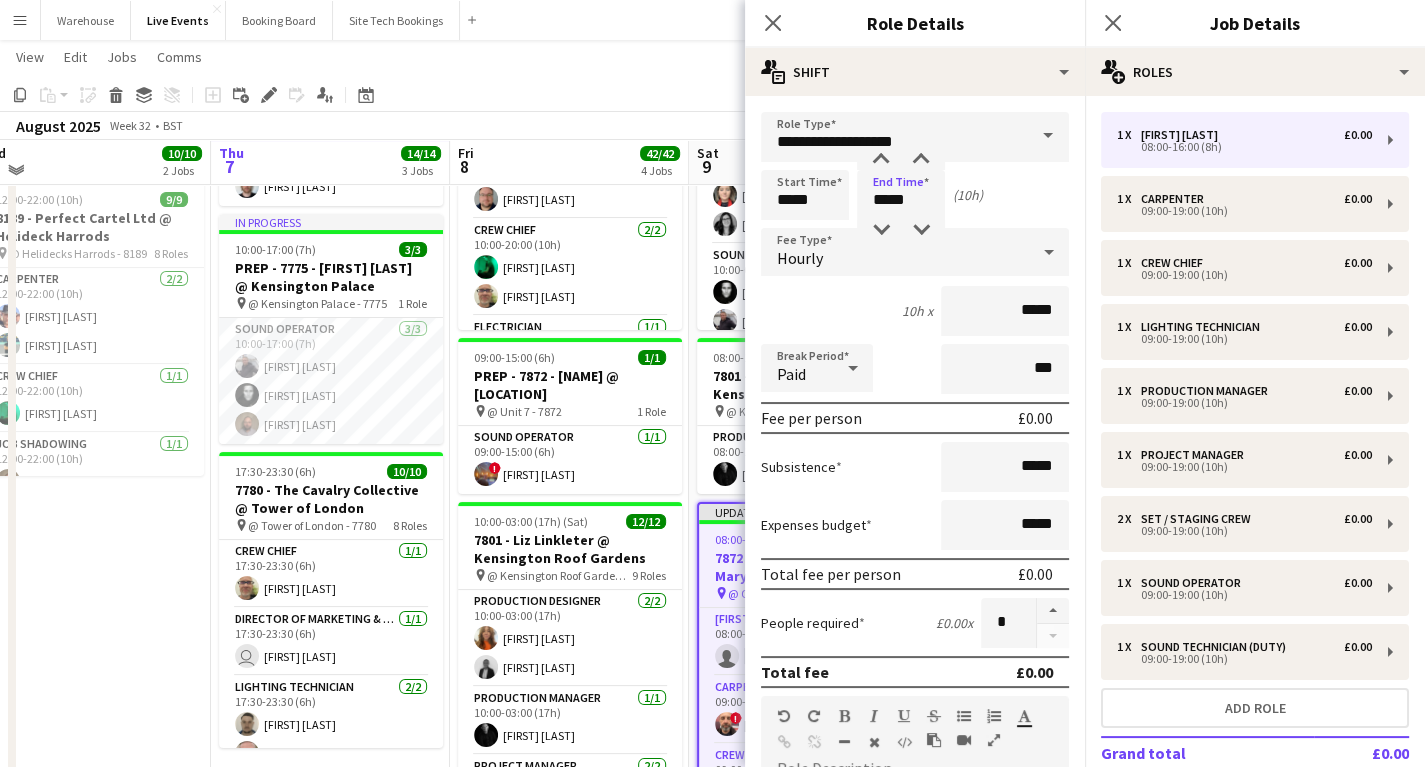 click on "Hourly" at bounding box center (800, 258) 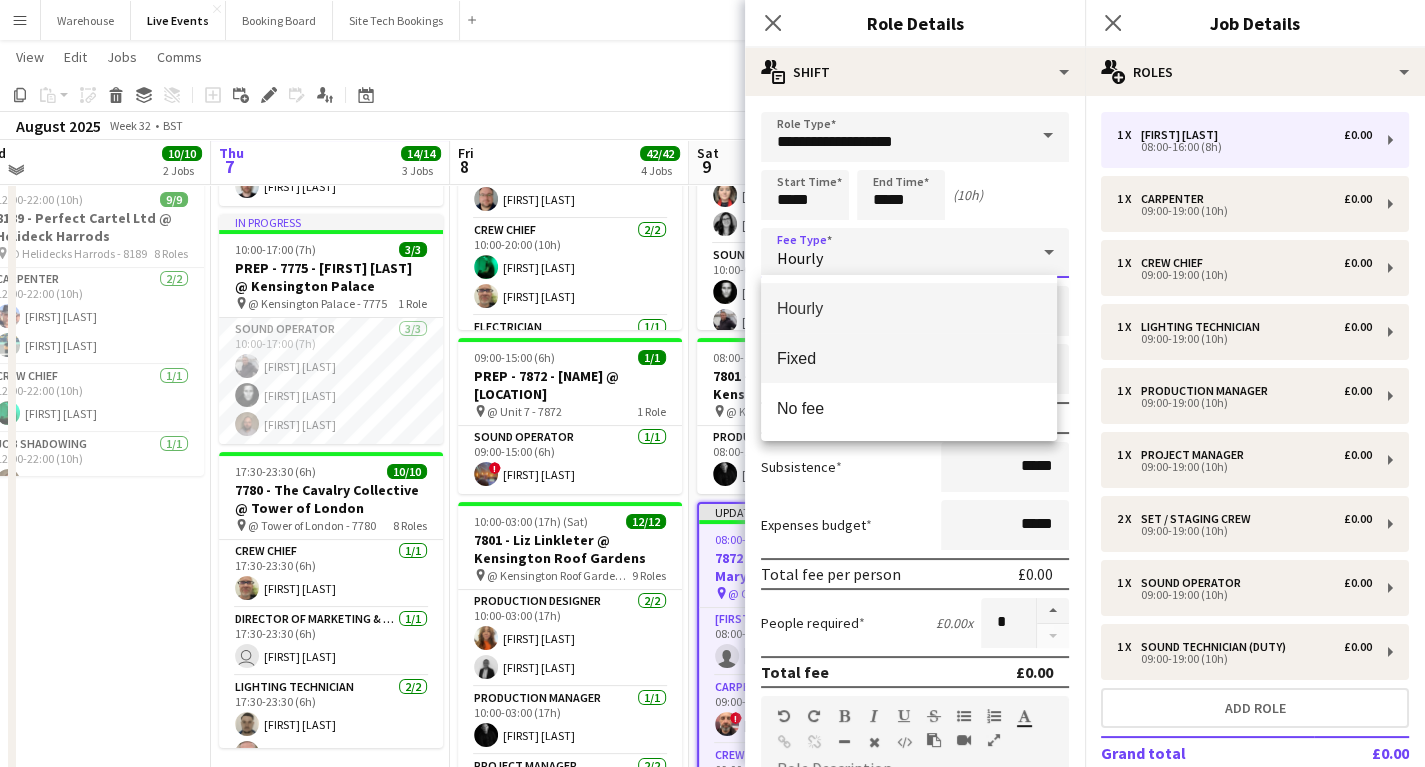 click on "Fixed" at bounding box center (909, 358) 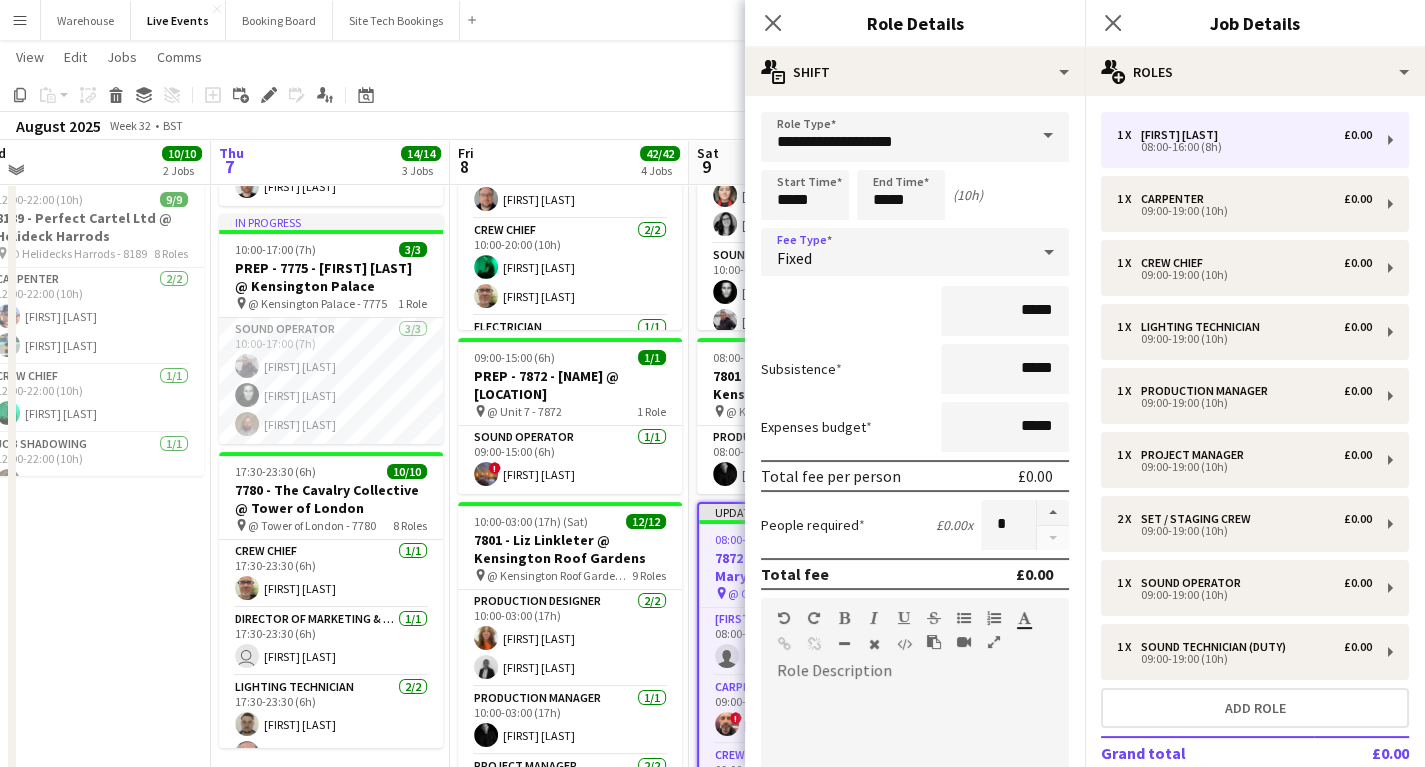 scroll, scrollTop: 320, scrollLeft: 0, axis: vertical 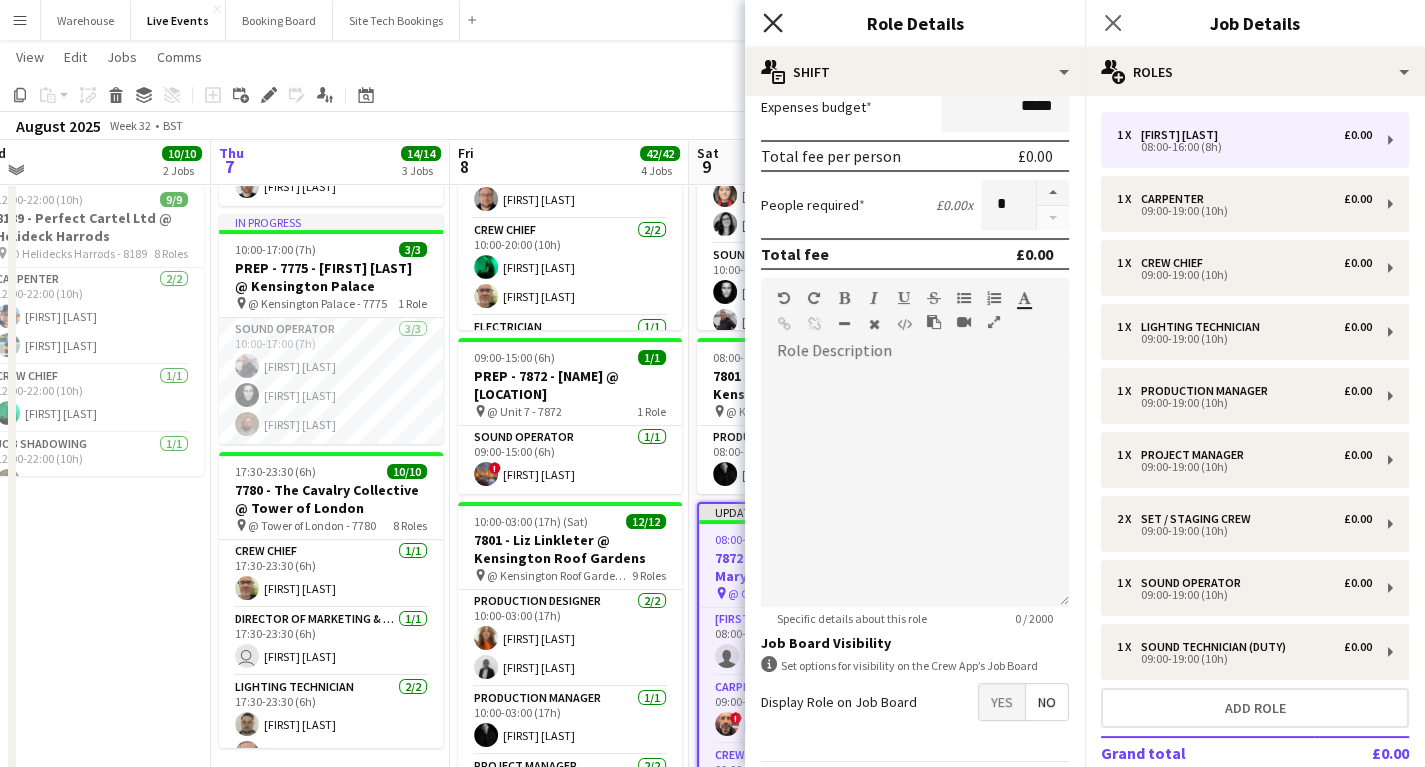 click 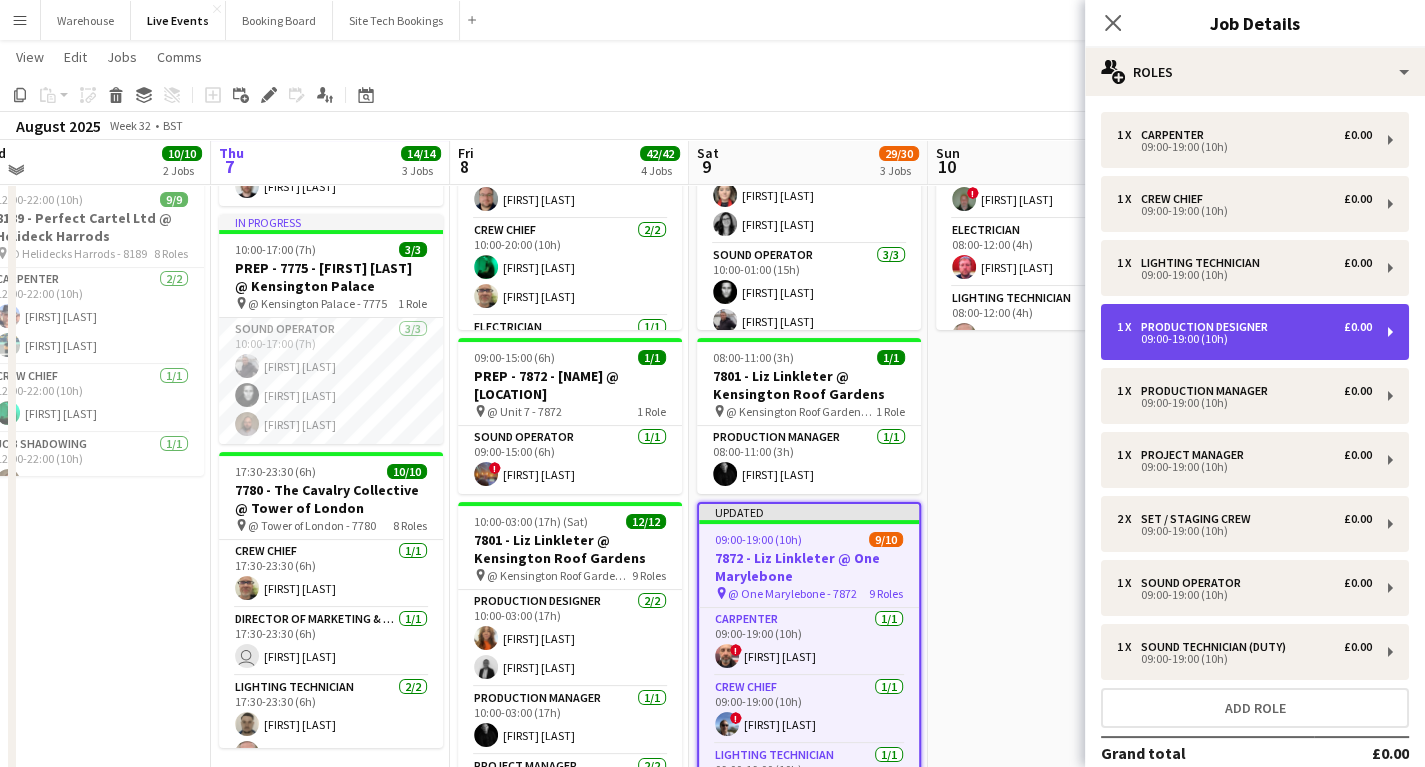 click on "09:00-19:00 (10h)" at bounding box center (1244, 339) 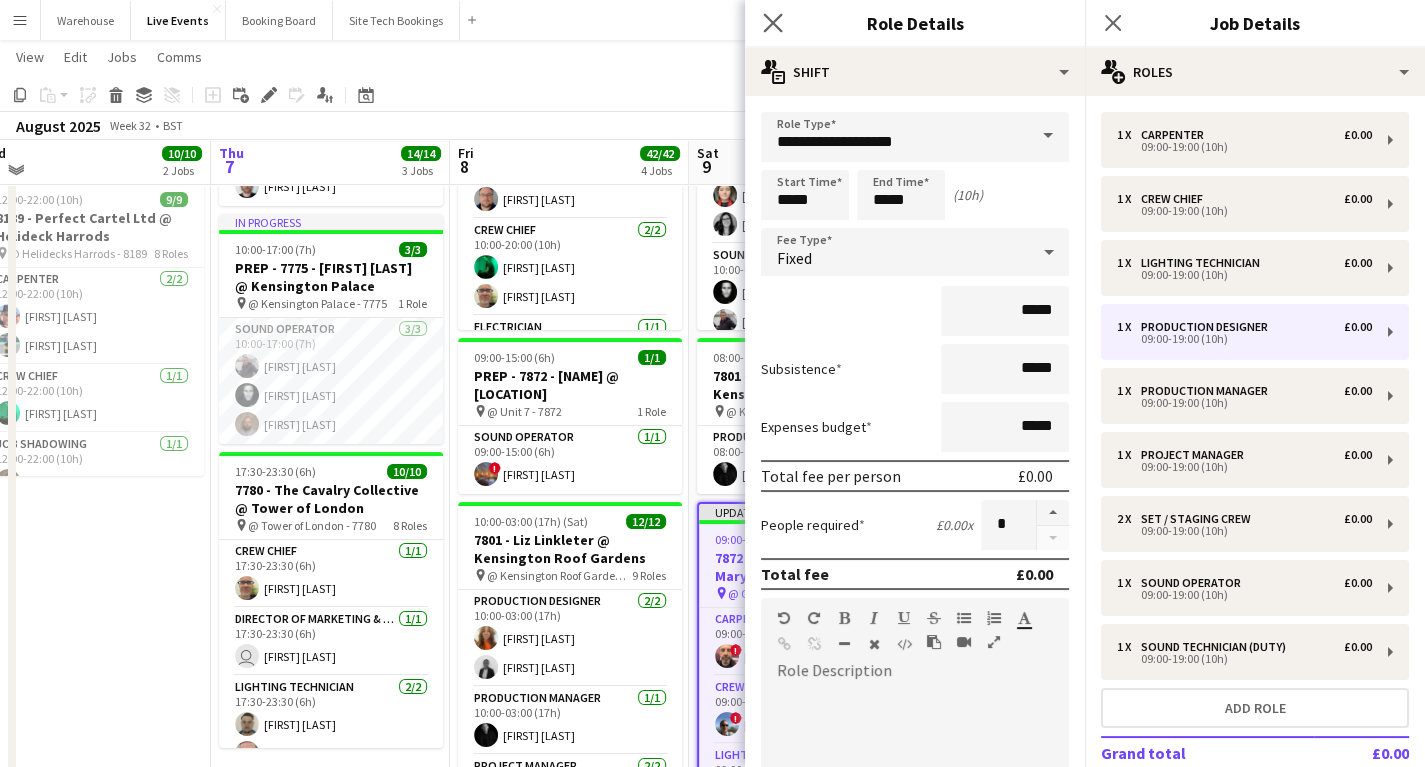 click on "Close pop-in" 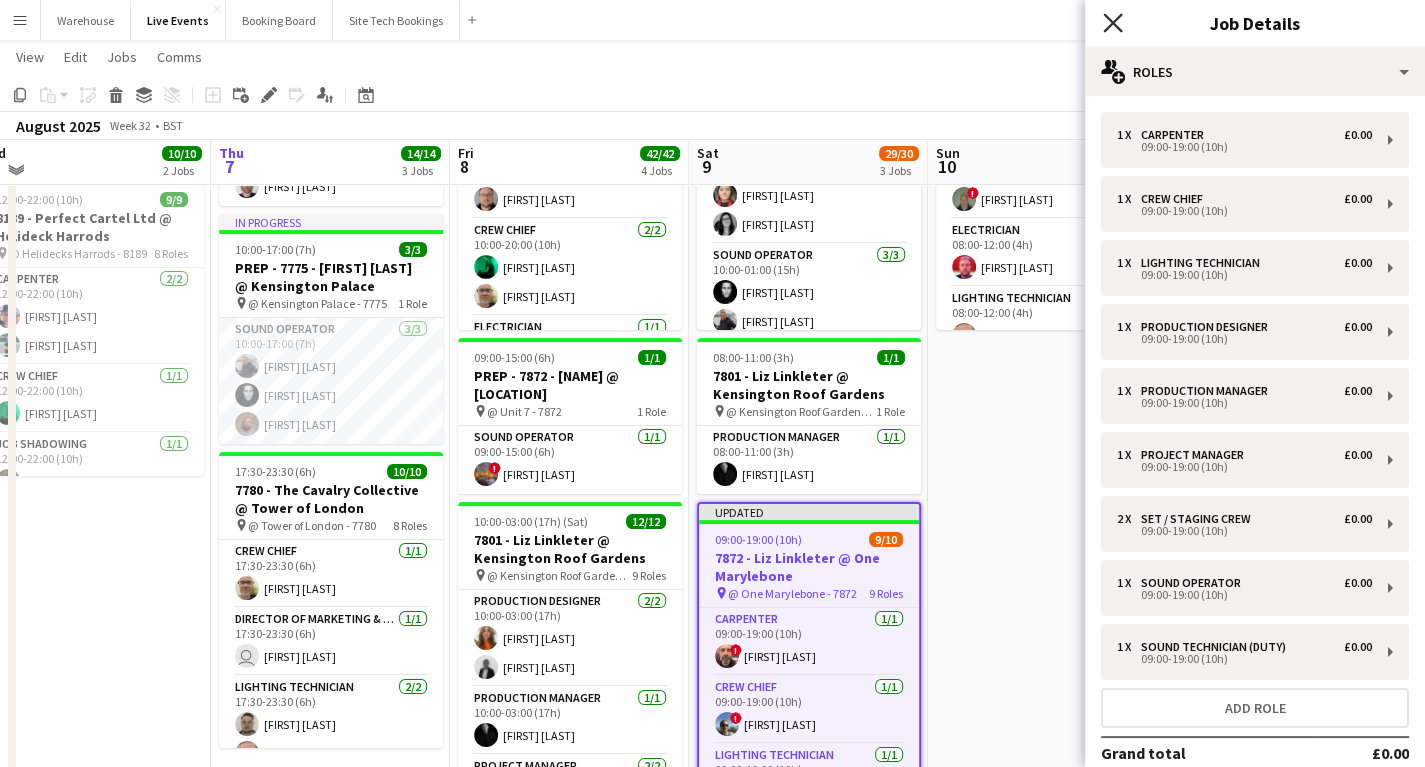click on "Close pop-in" 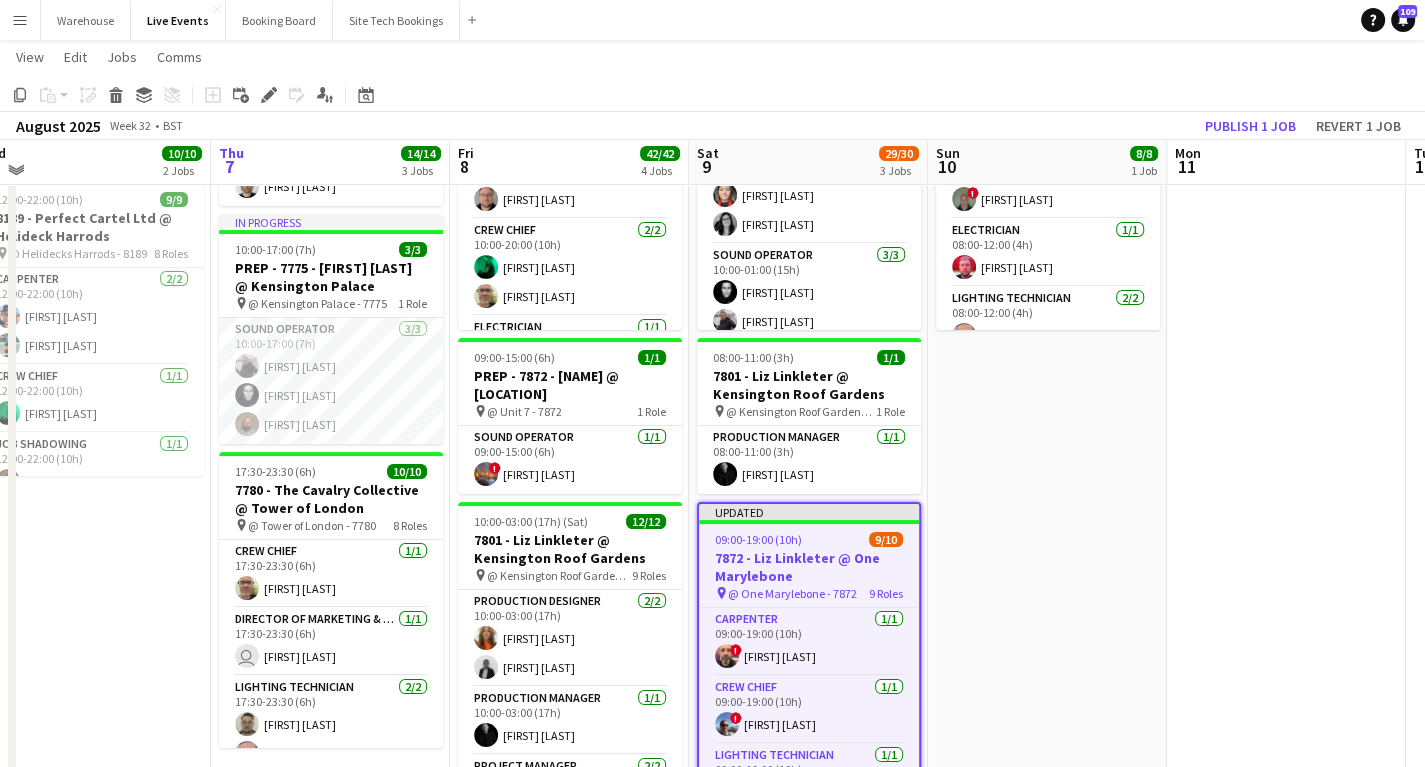 click on "08:00-12:00 (4h)    8/8   7775 - [FIRST] [LAST] @ Kensington Palace
pin
@ Kensington Palace - 7775   5 Roles   Carpenter   2/2   08:00-12:00 (4h)
Michael Pickering ! Paul King  Electrician   1/1   08:00-12:00 (4h)
Tony Pike  Lighting Technician   2/2   08:00-12:00 (4h)
Simon Brown Jay Butcher  Production Manager   1/1   08:00-12:00 (4h)
Mark Baxter  Sound Technician   2/2   08:00-12:00 (4h)
James Tillen Jorge Varandas" at bounding box center [1047, 585] 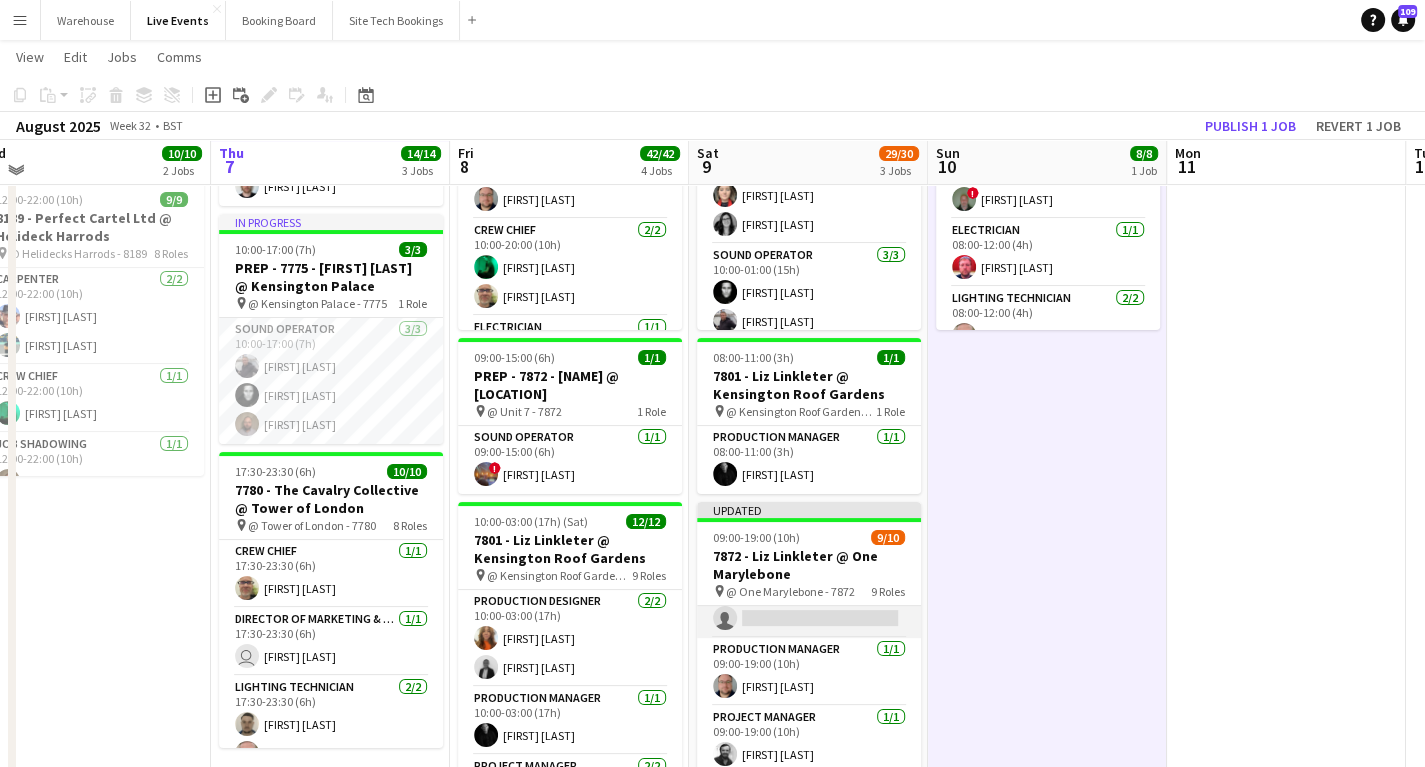 scroll, scrollTop: 160, scrollLeft: 0, axis: vertical 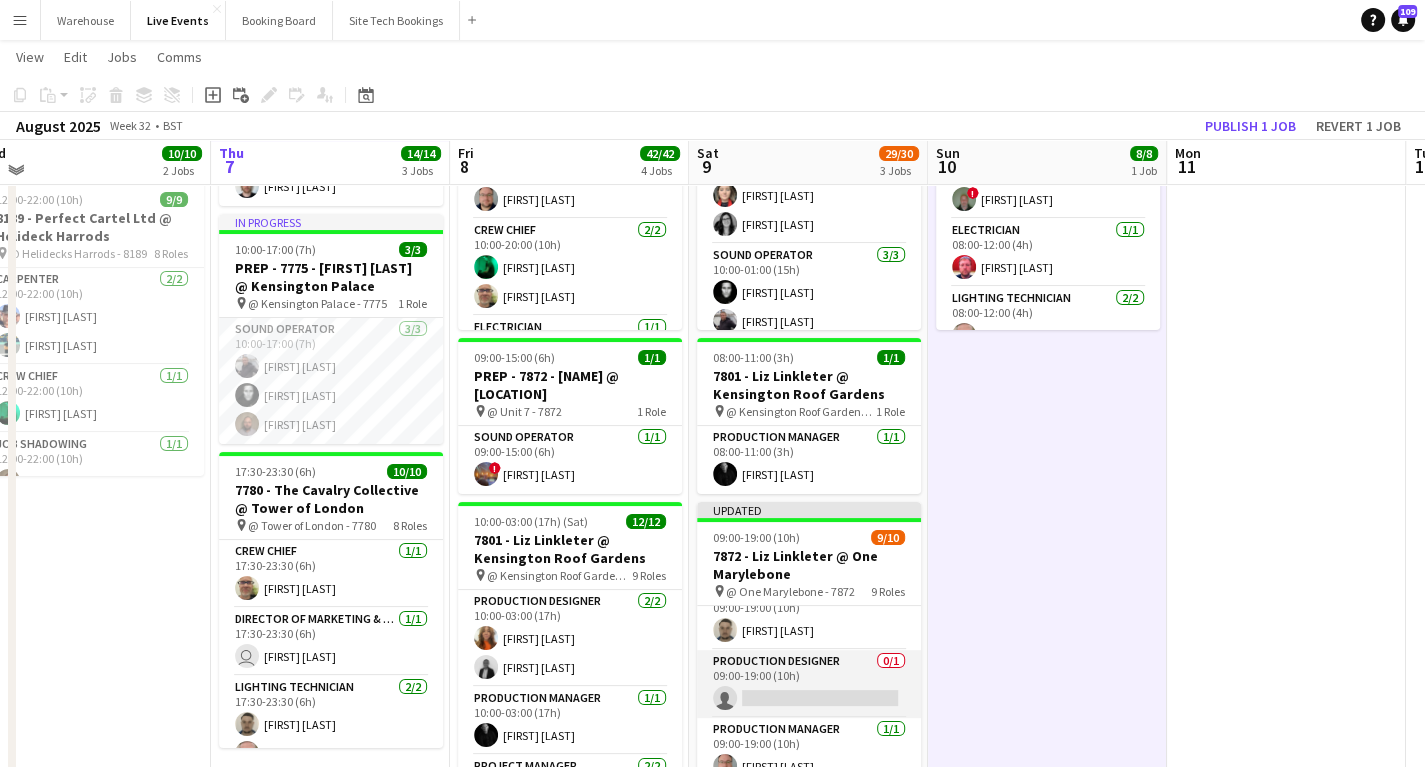 click on "Production Designer   0/1   09:00-19:00 (10h)
single-neutral-actions" at bounding box center [809, 684] 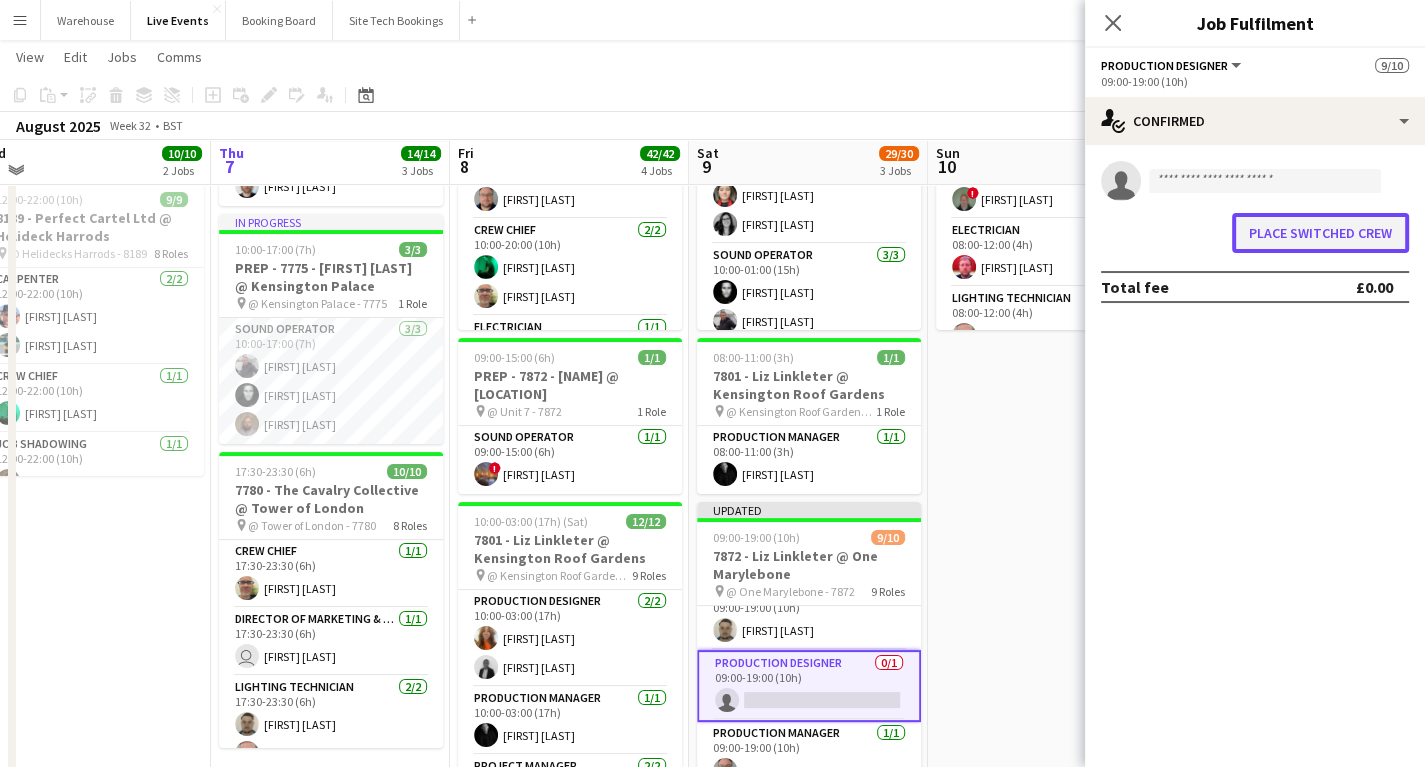 click on "Place switched crew" at bounding box center [1320, 233] 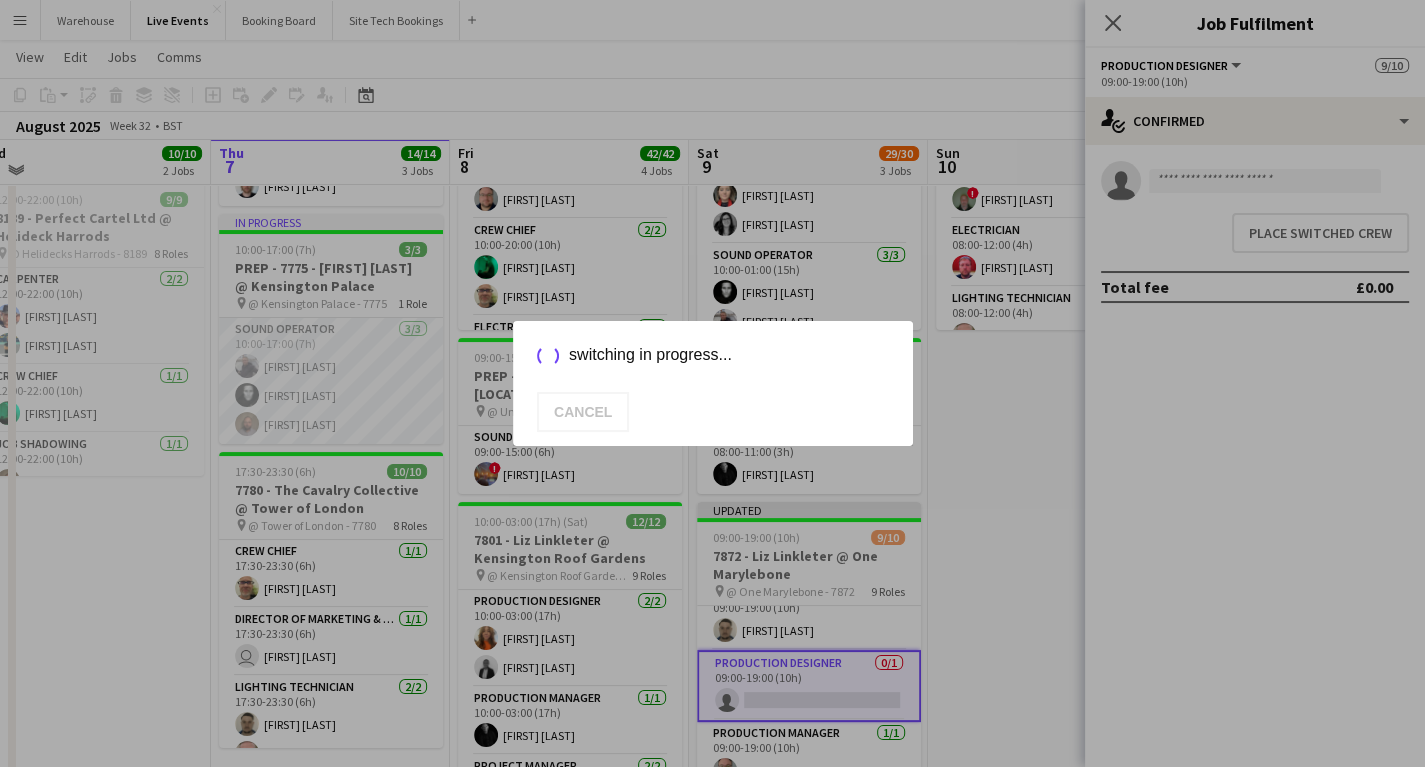scroll, scrollTop: 240, scrollLeft: 0, axis: vertical 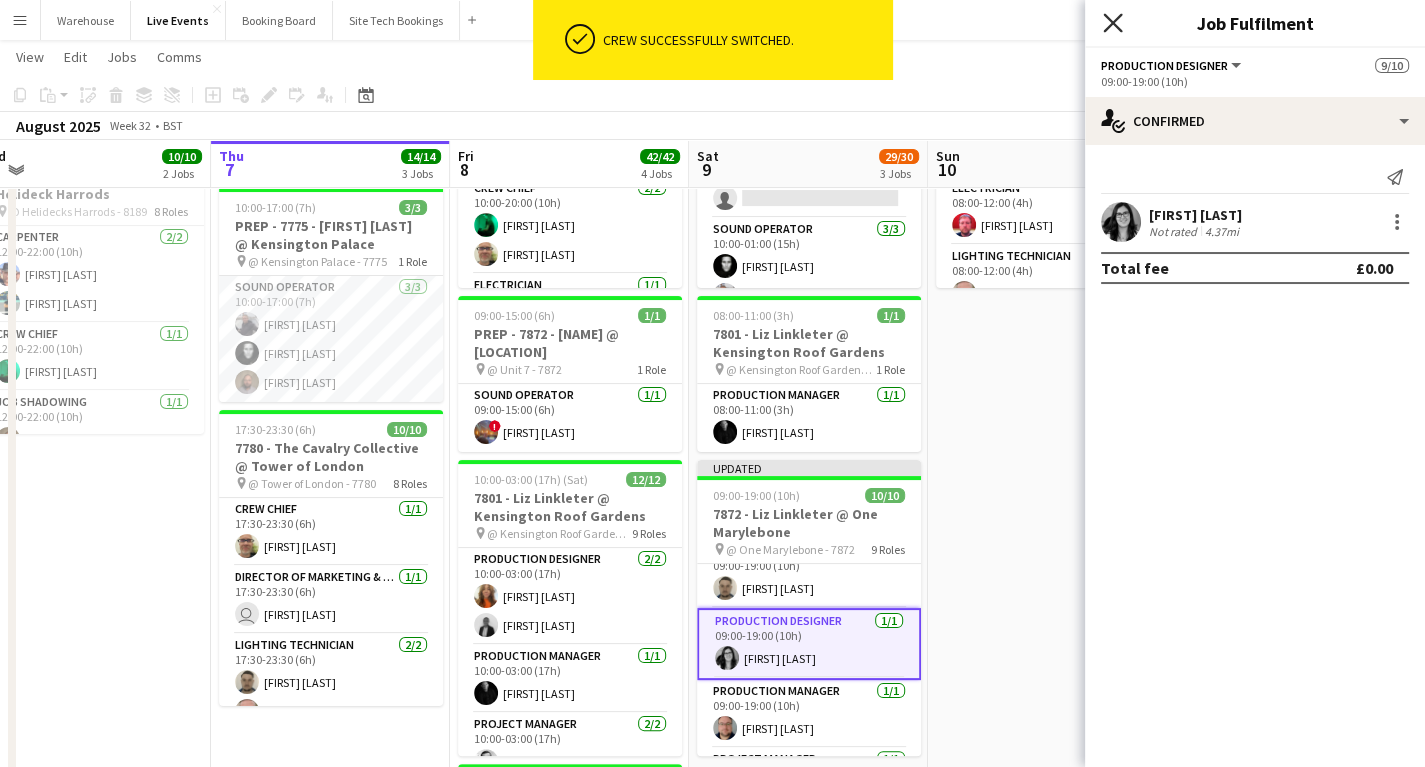 click on "Close pop-in" 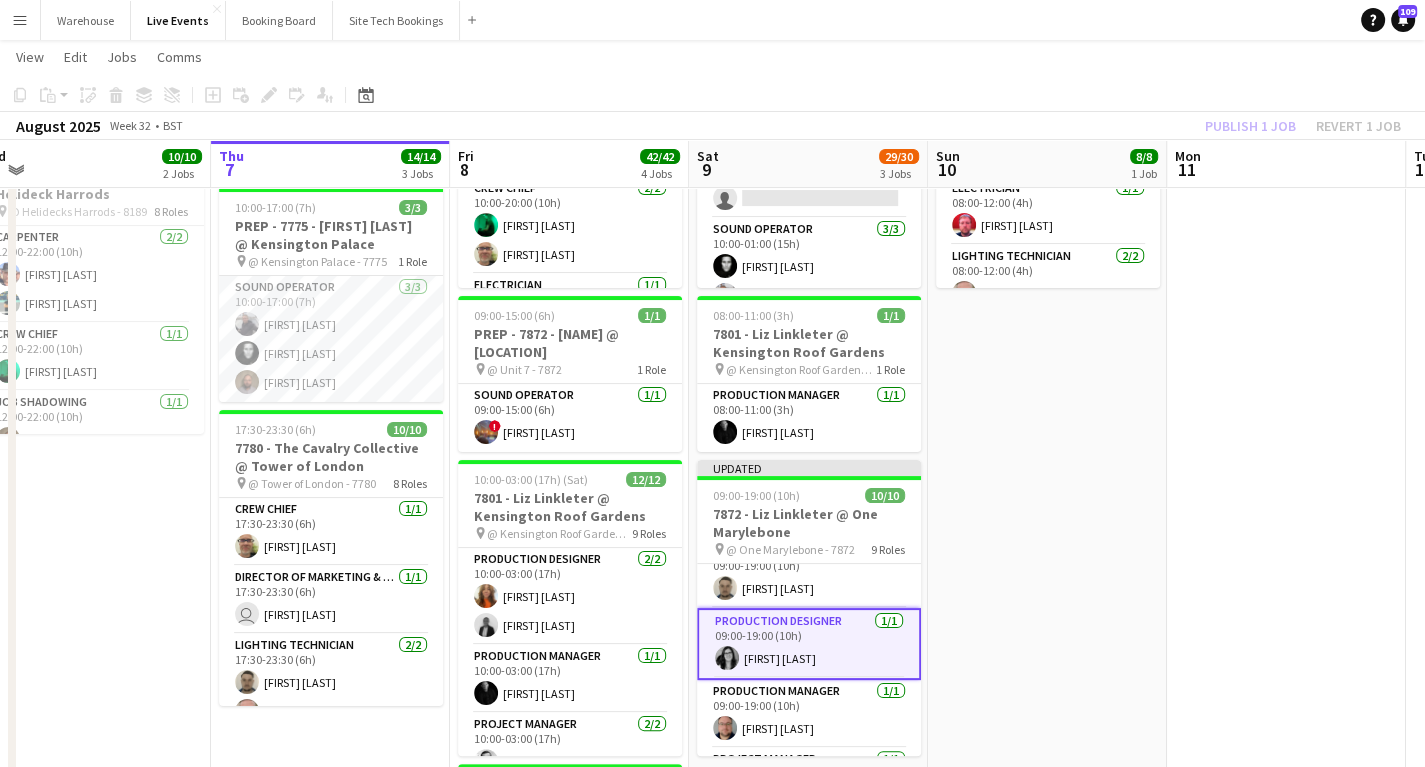 drag, startPoint x: 1068, startPoint y: 630, endPoint x: 1022, endPoint y: 613, distance: 49.0408 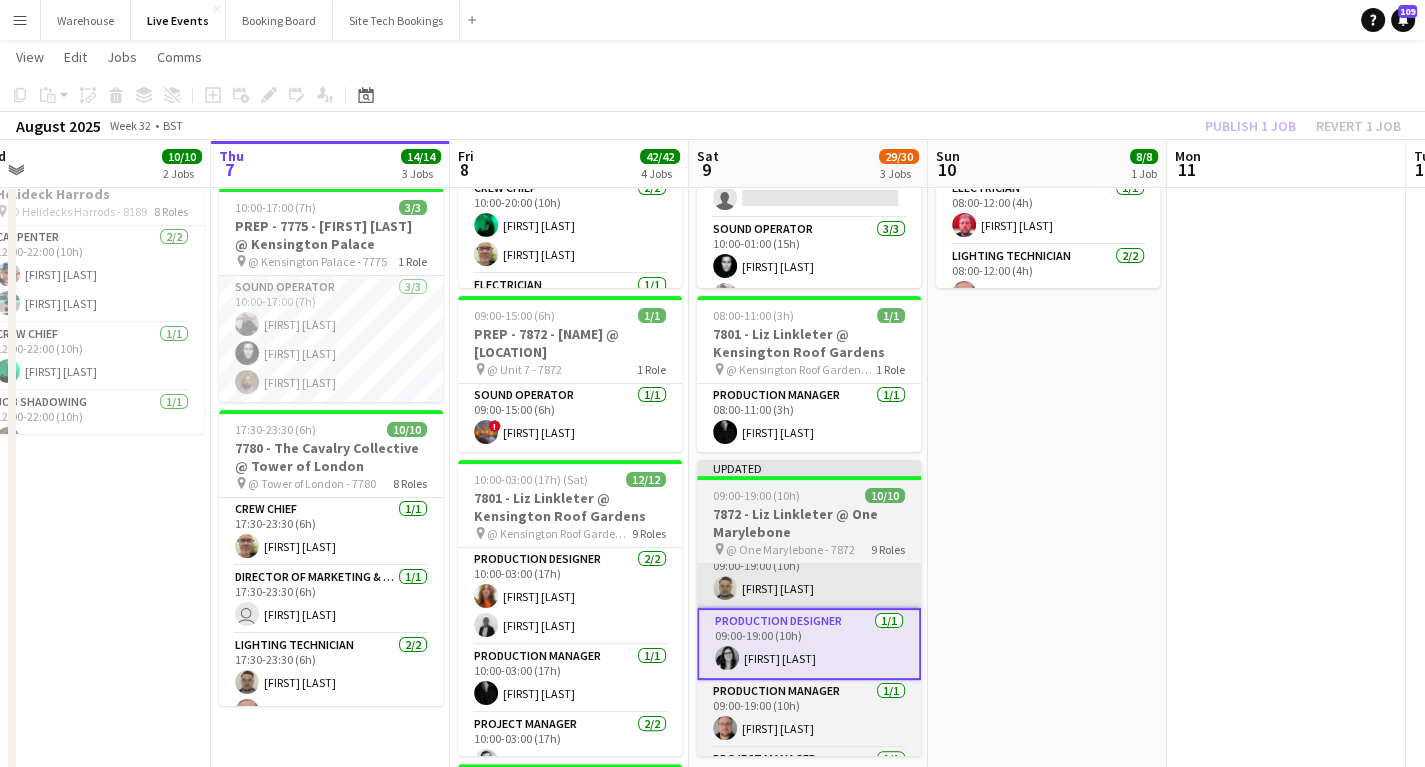 scroll, scrollTop: 0, scrollLeft: 516, axis: horizontal 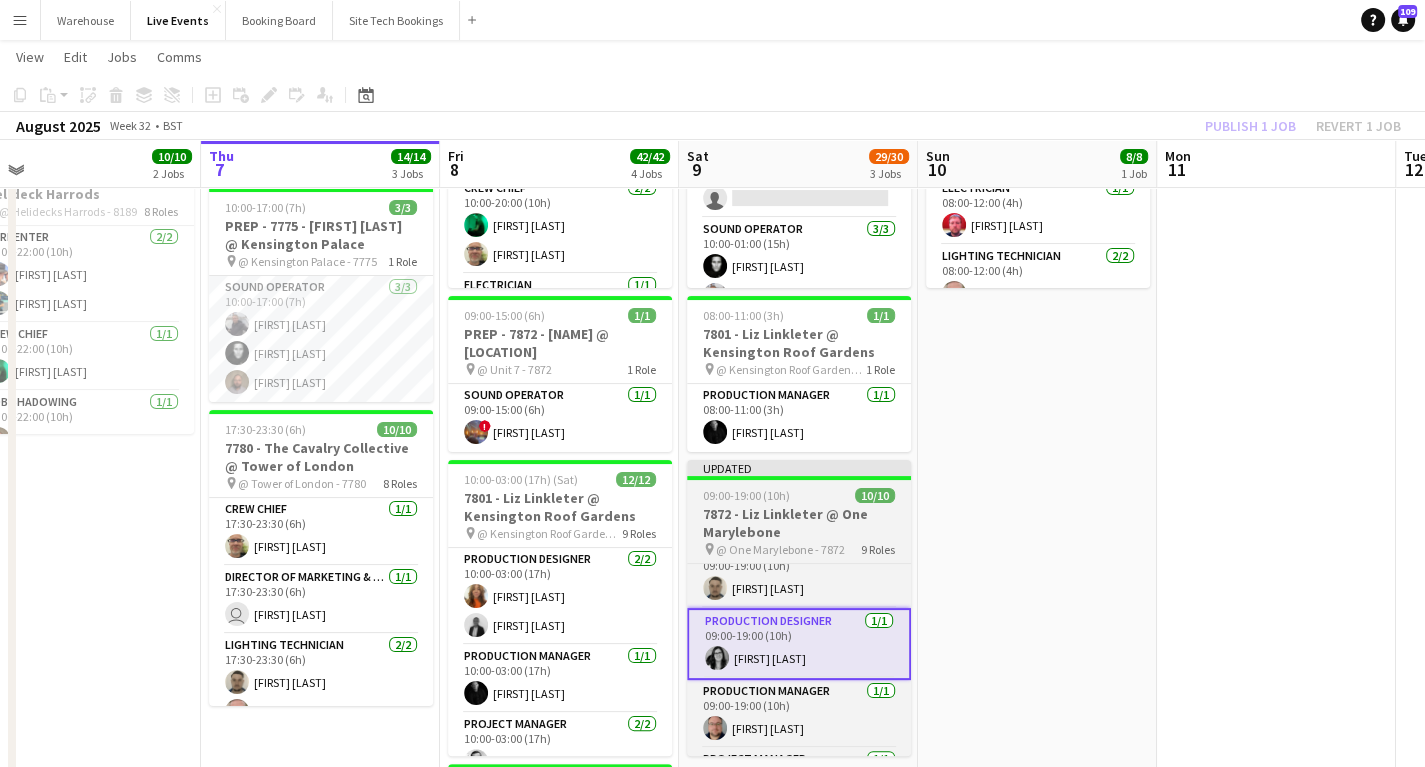 click on "7872 - Liz Linkleter @ One Marylebone" at bounding box center [799, 523] 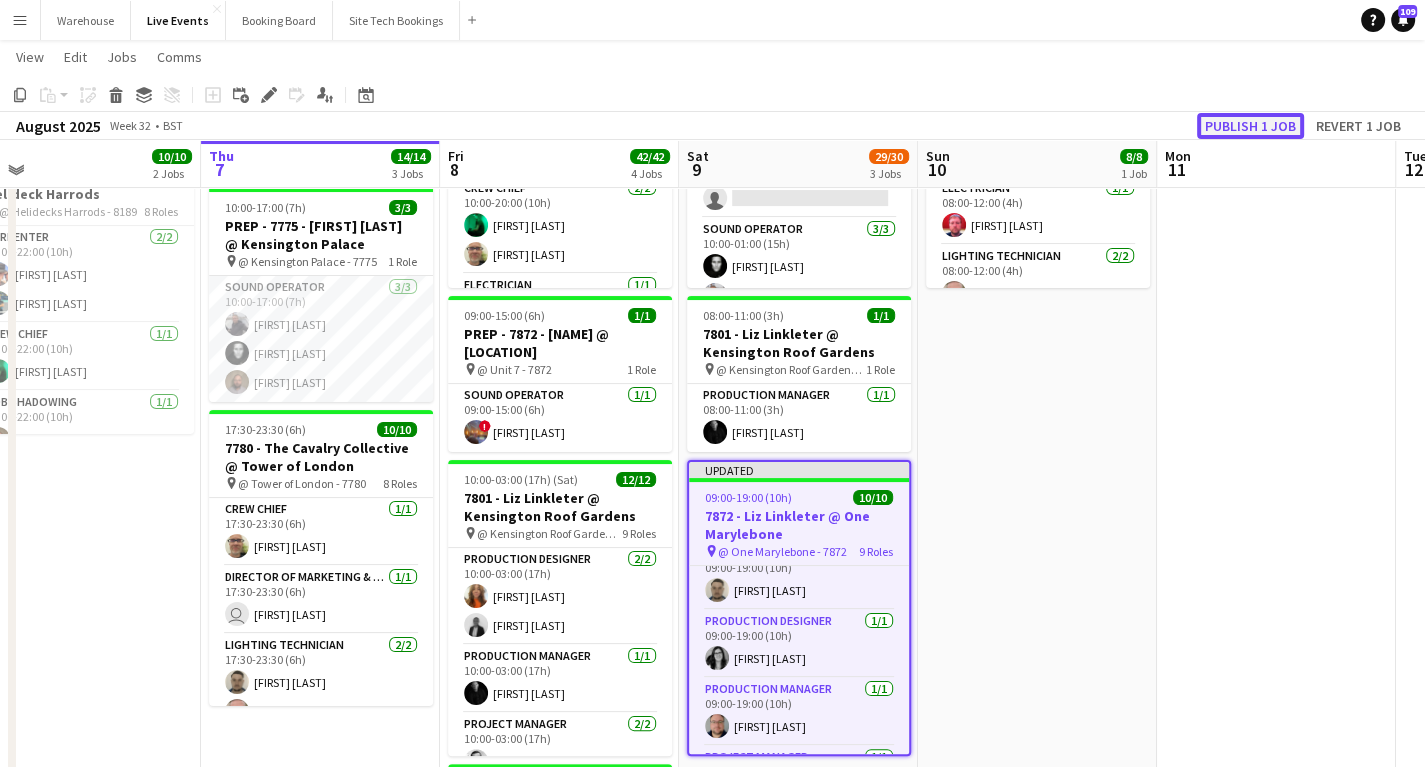 click on "Publish 1 job" 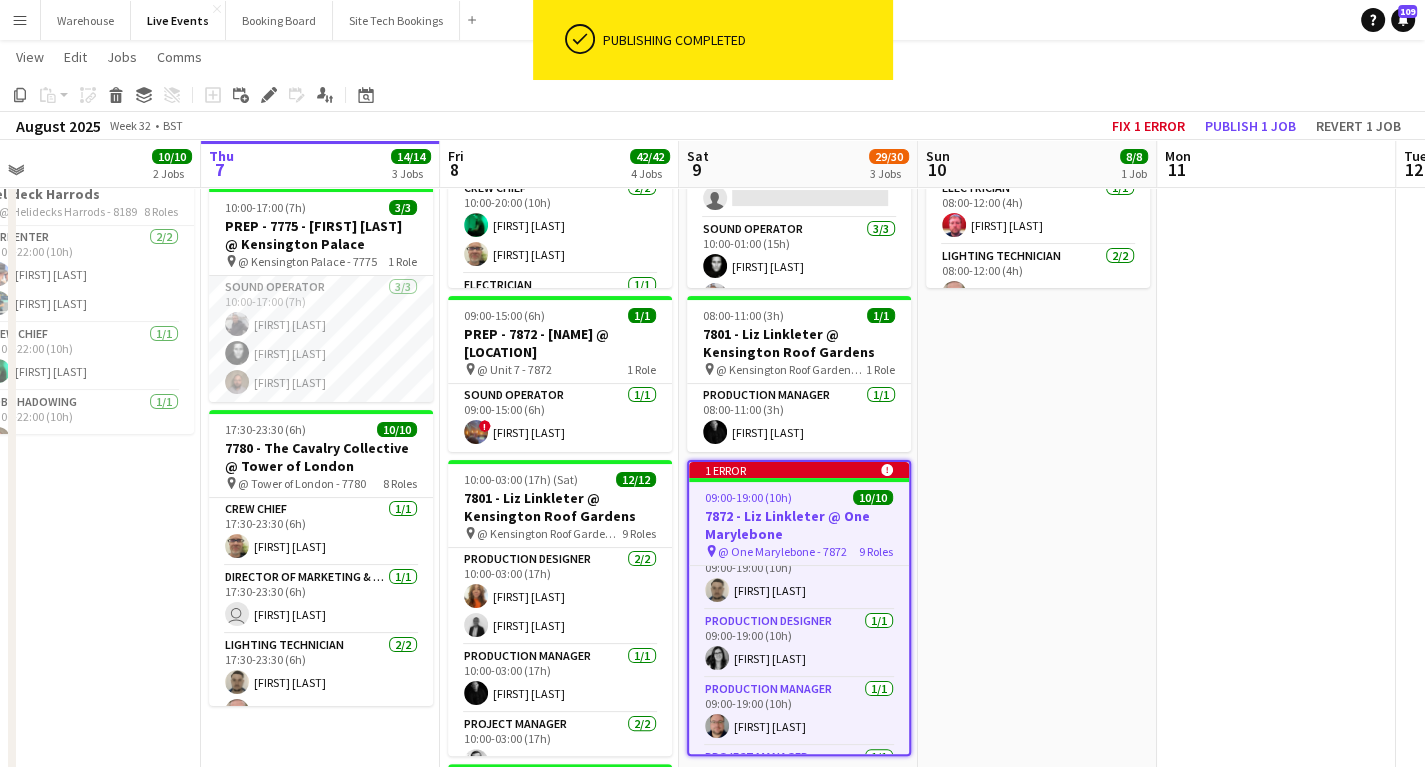 scroll, scrollTop: 80, scrollLeft: 0, axis: vertical 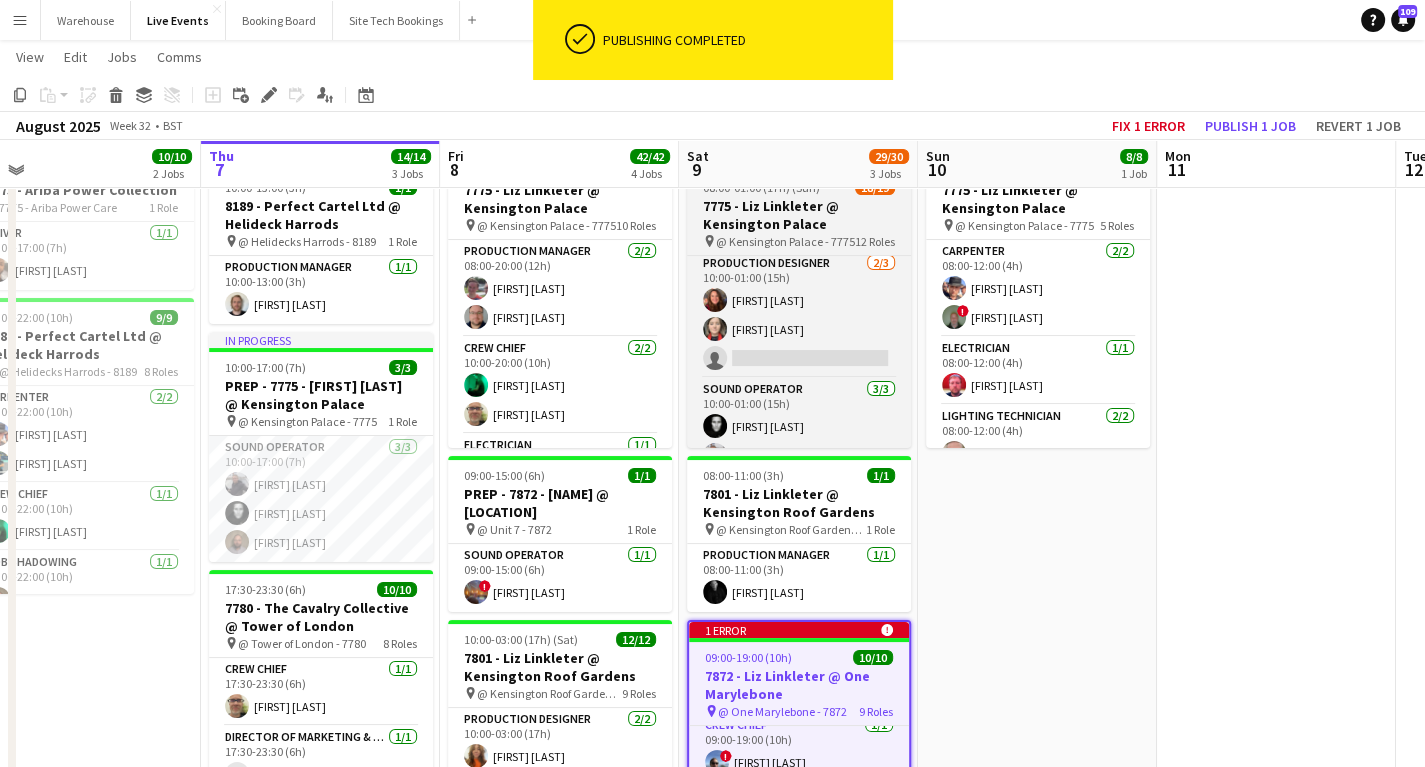 click on "7775 - Liz Linkleter @ Kensington Palace" at bounding box center (799, 215) 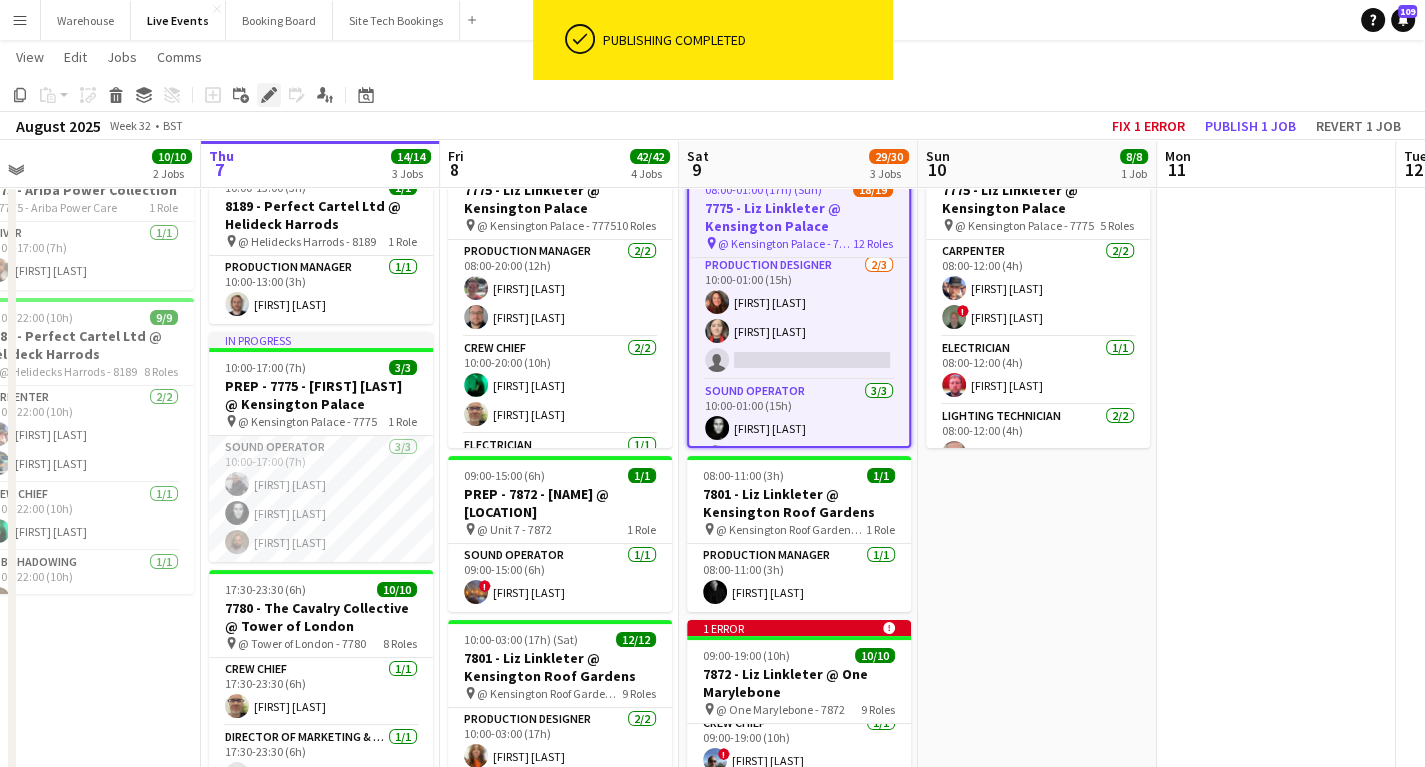 click 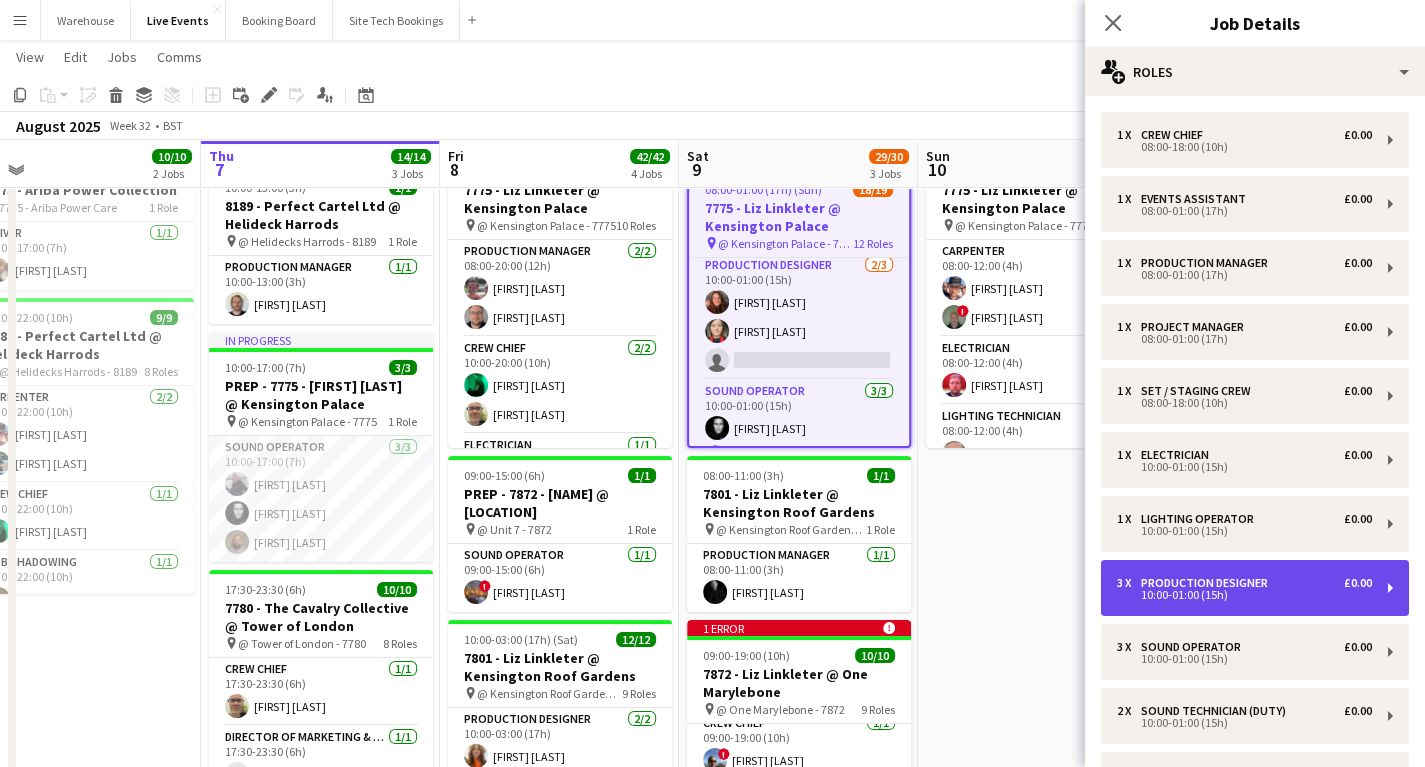 click on "3 x Production Designer £0.00 10:00-01:00 (15h)" at bounding box center [1255, 588] 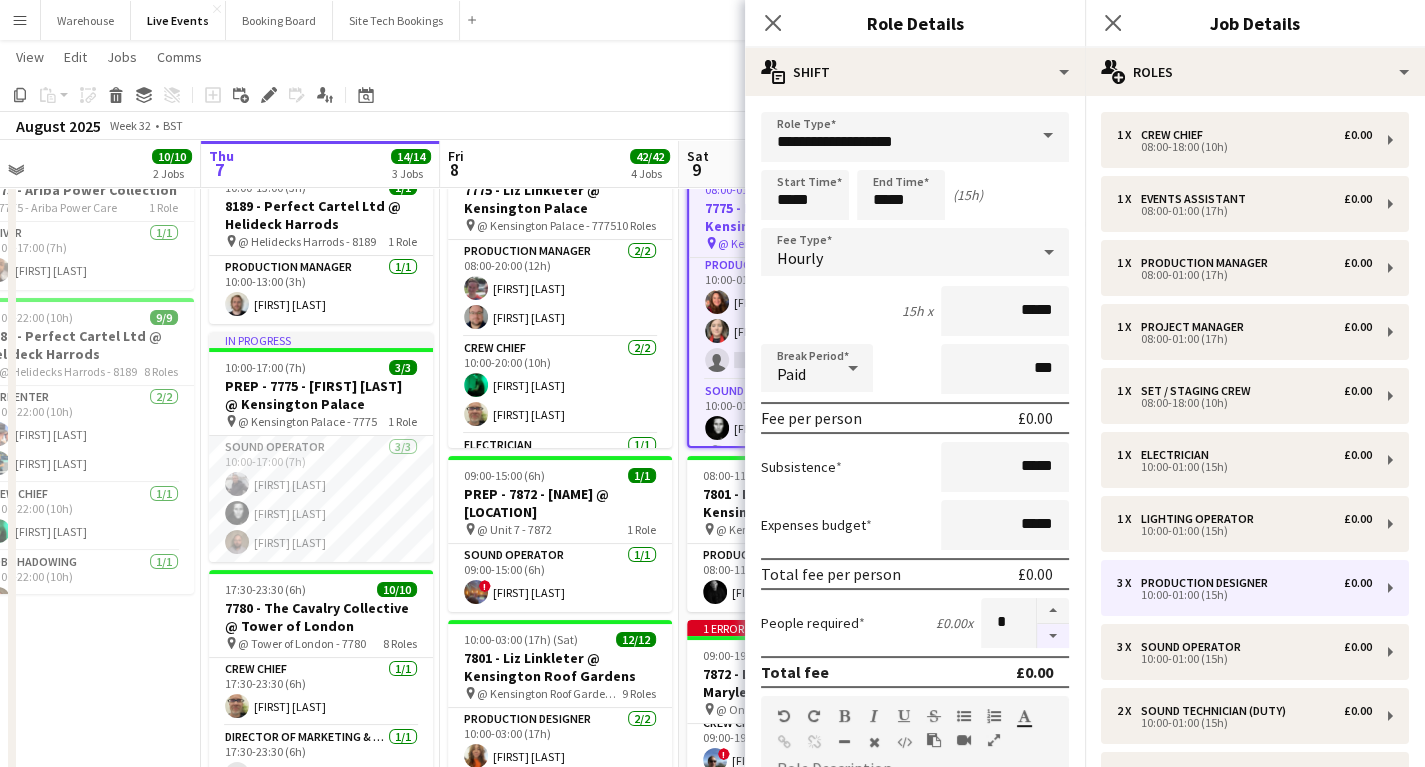 click at bounding box center [1053, 636] 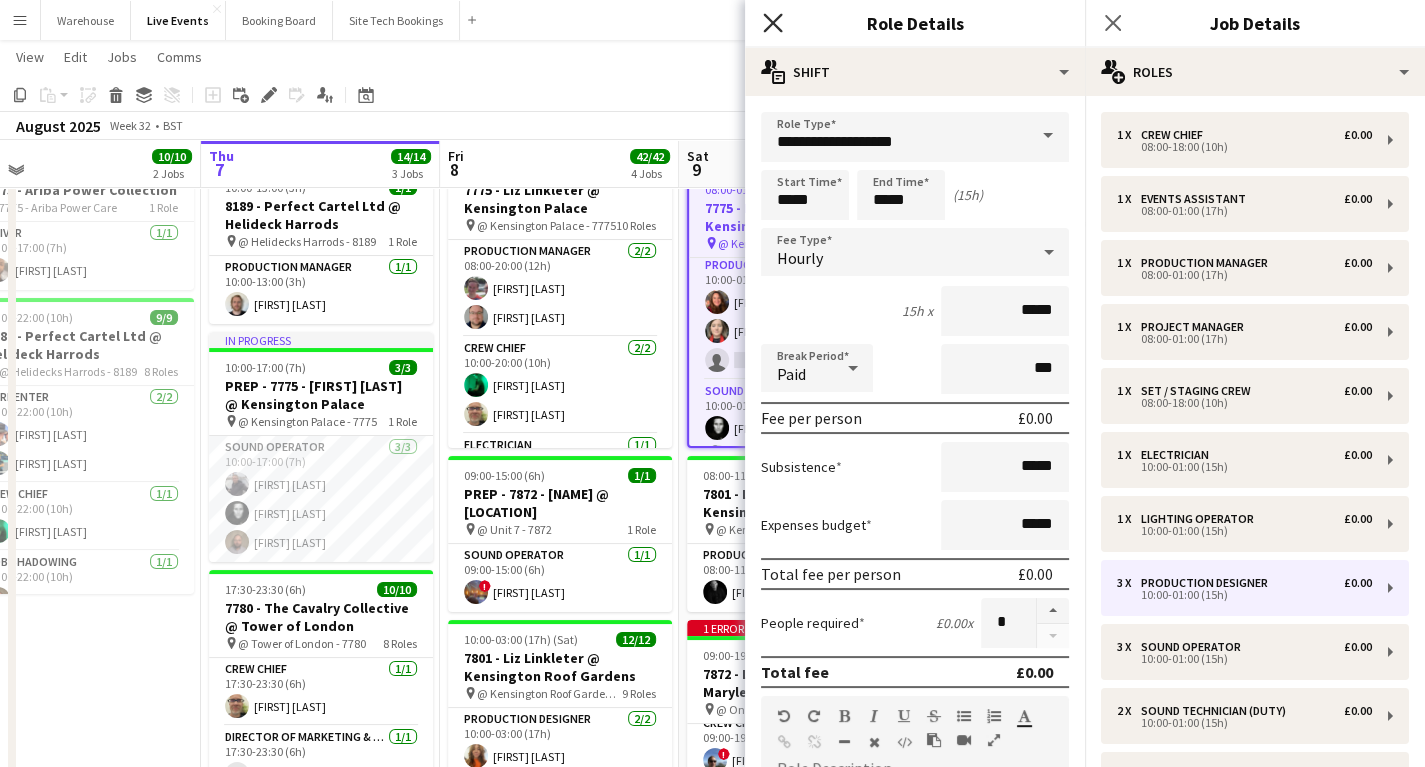 click on "Close pop-in" 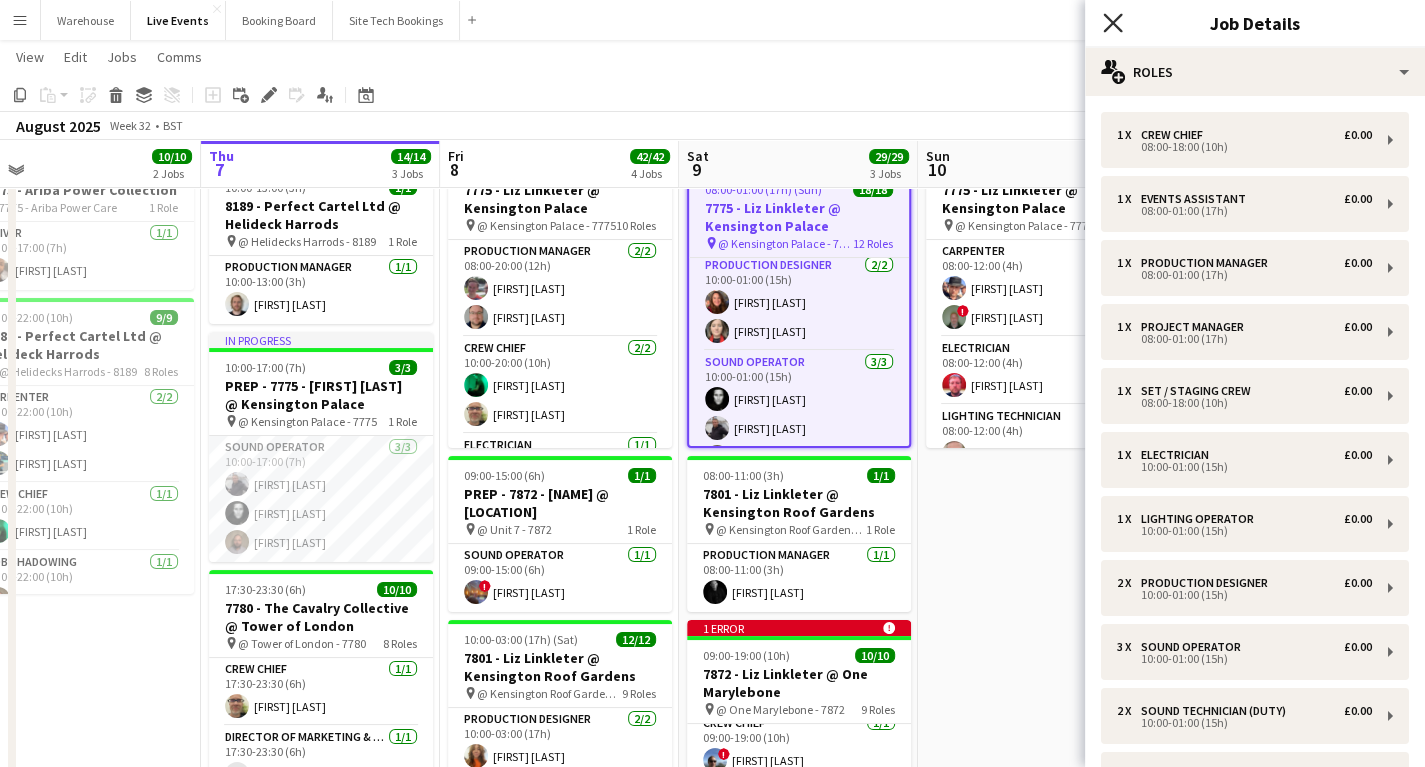 click on "Close pop-in" 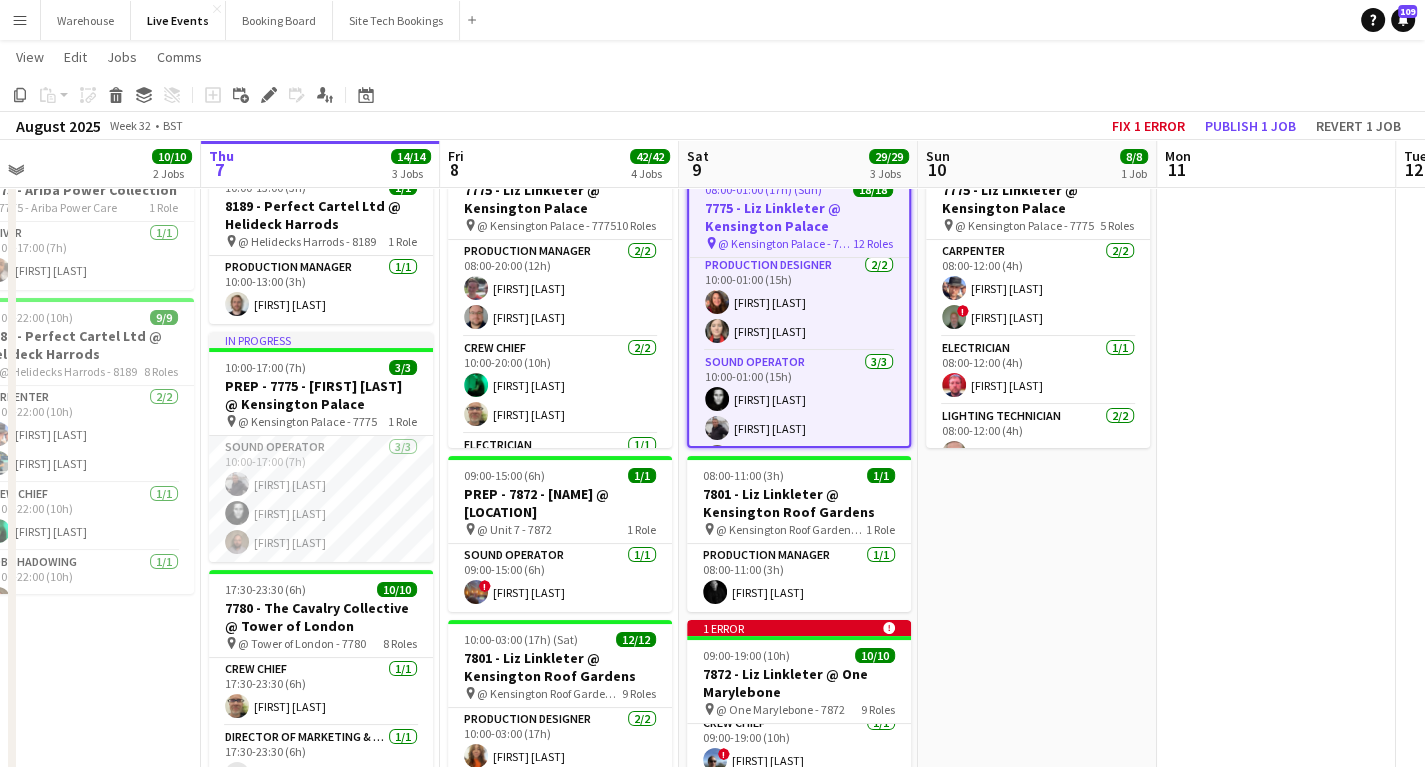 drag, startPoint x: 1173, startPoint y: 626, endPoint x: 1068, endPoint y: 560, distance: 124.02016 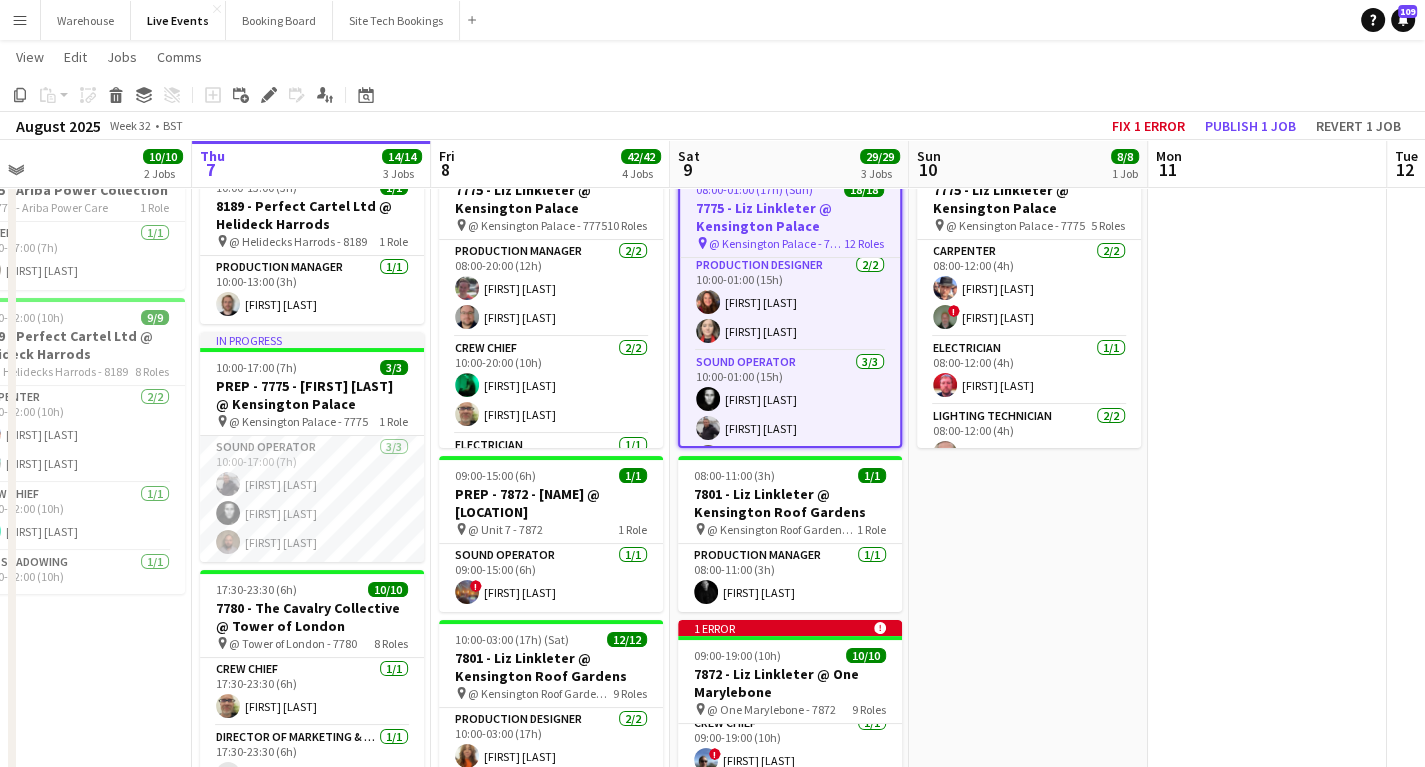 click on "7775 - Liz Linkleter @ Kensington Palace" at bounding box center (790, 217) 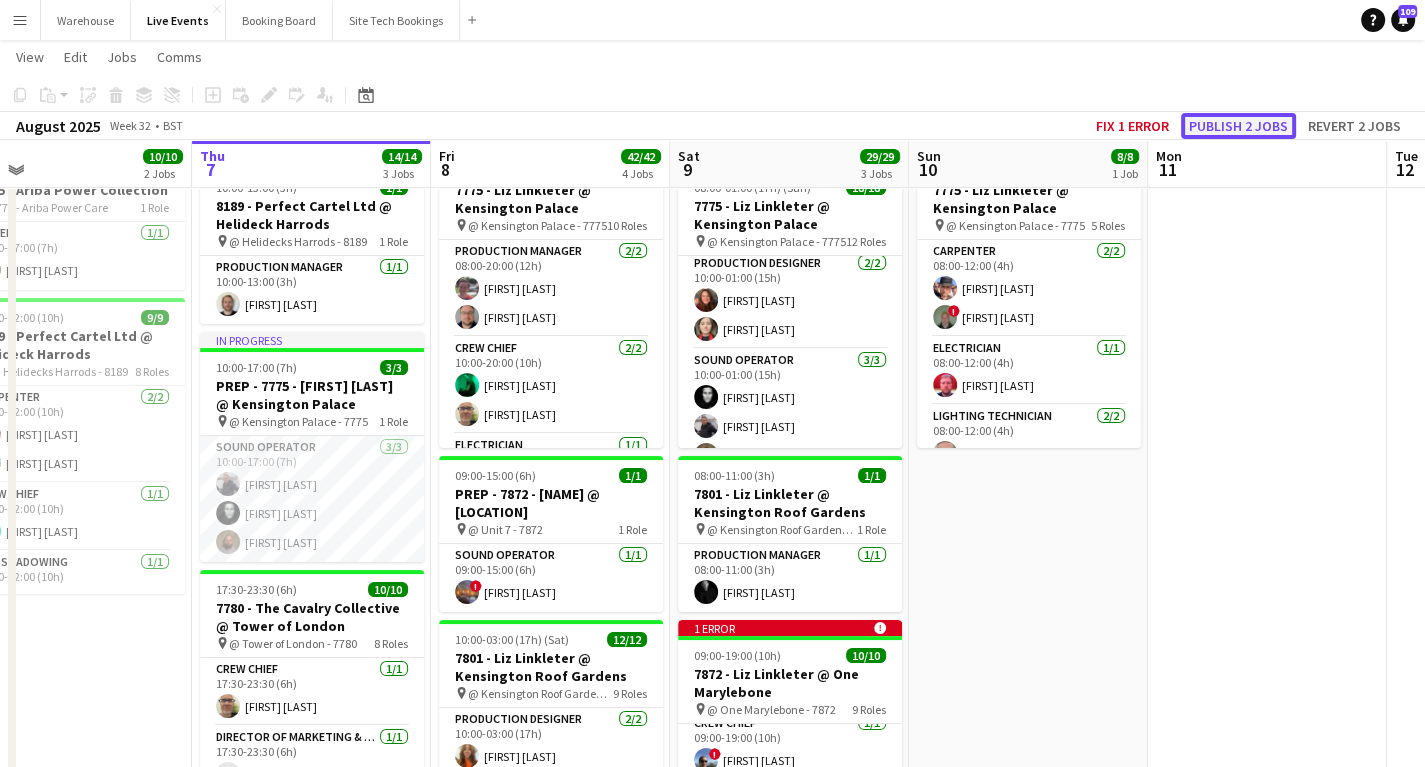 click on "Publish 2 jobs" 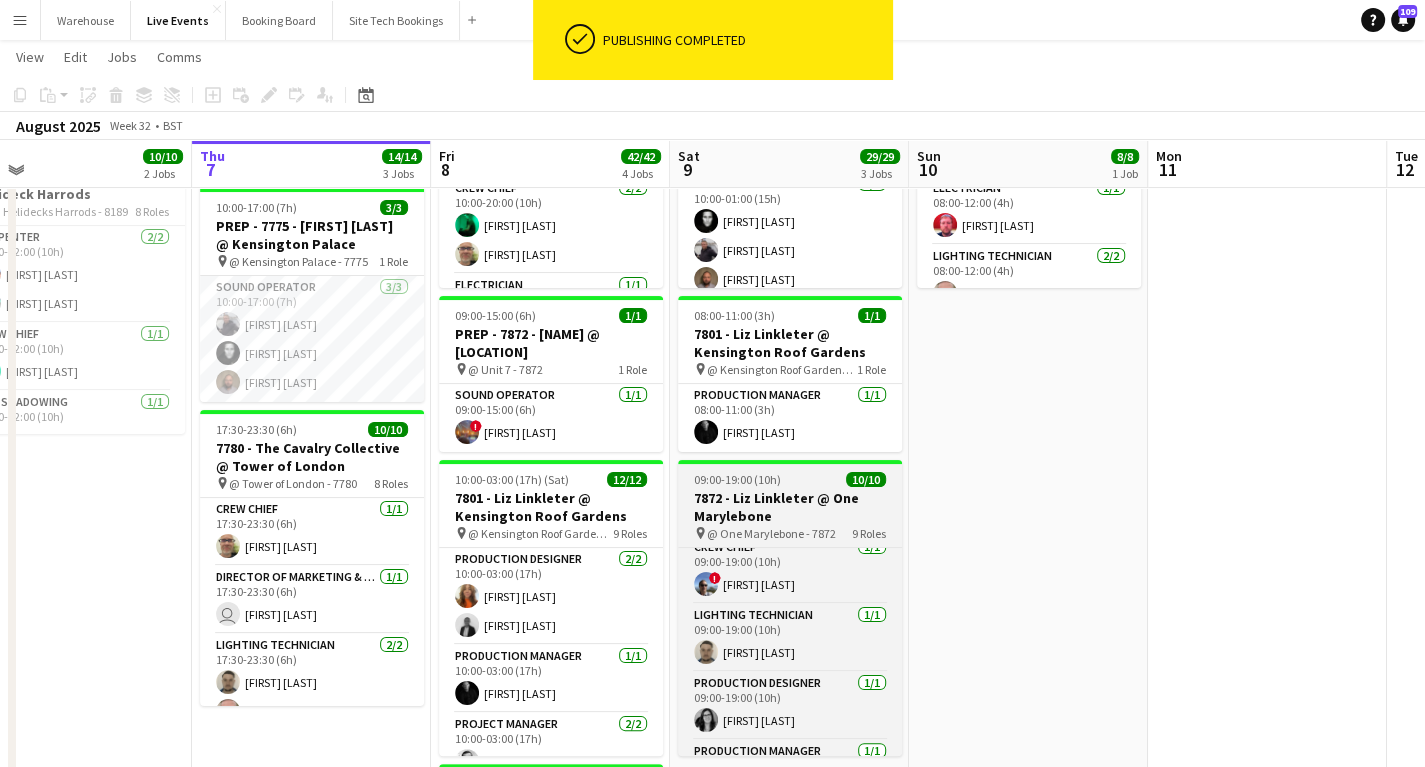 scroll, scrollTop: 320, scrollLeft: 0, axis: vertical 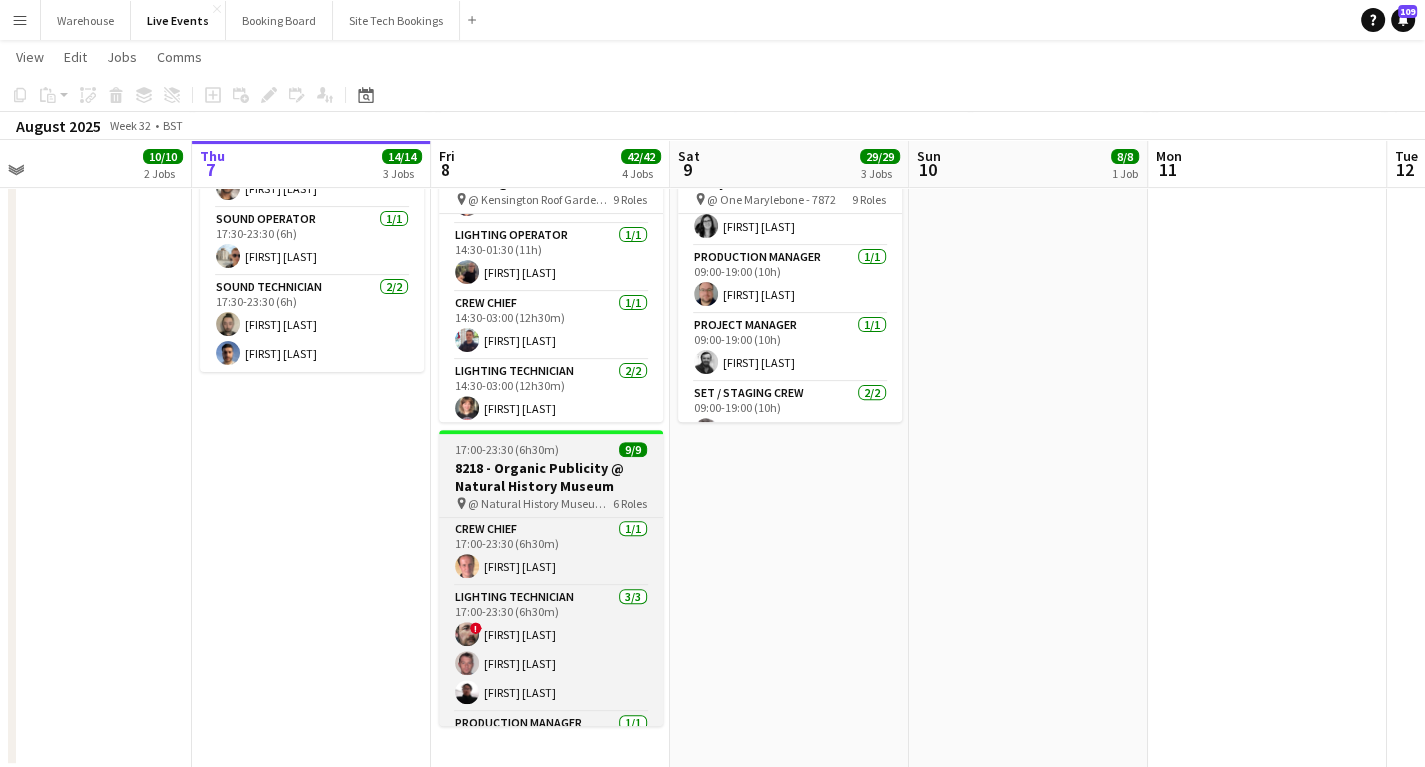 click on "8218 - Organic Publicity @ Natural History Museum" at bounding box center (551, 477) 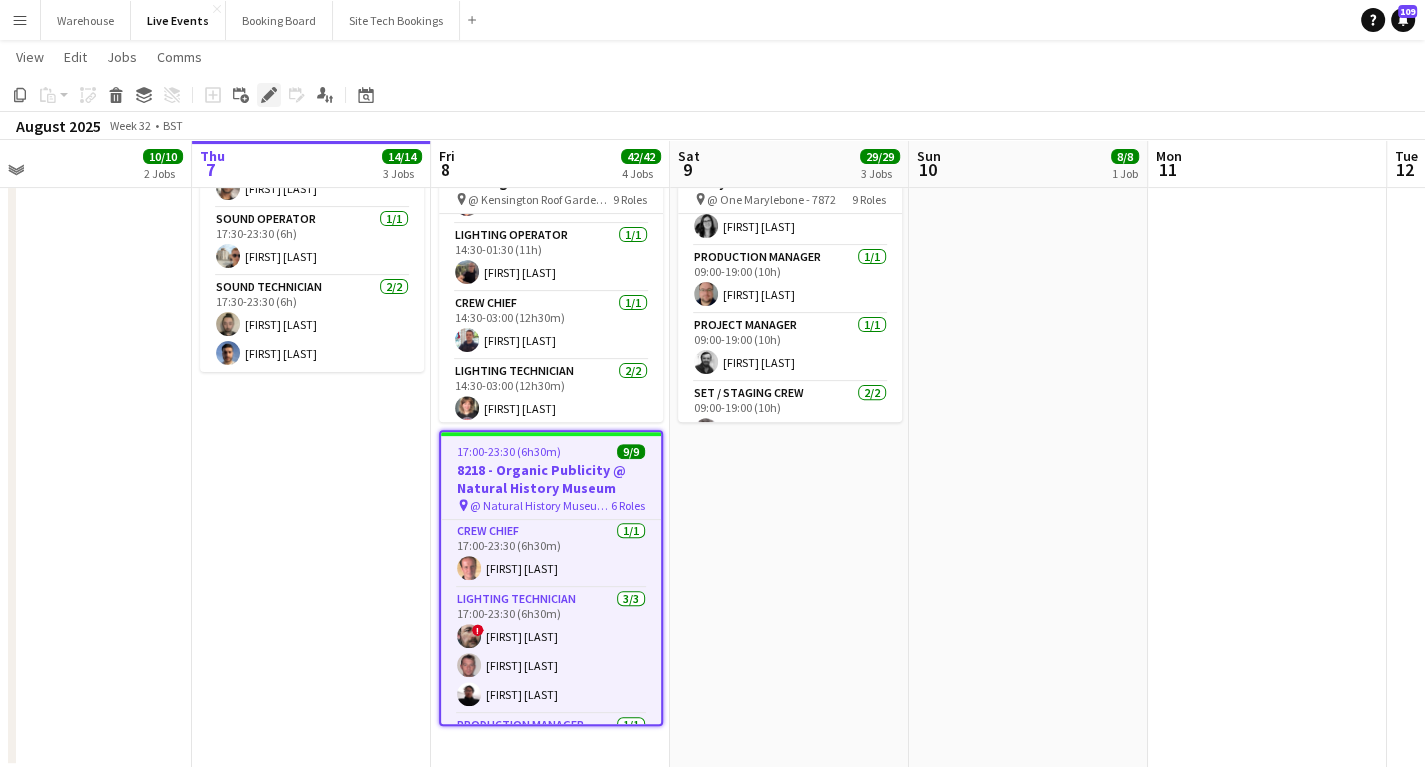 click on "Edit" 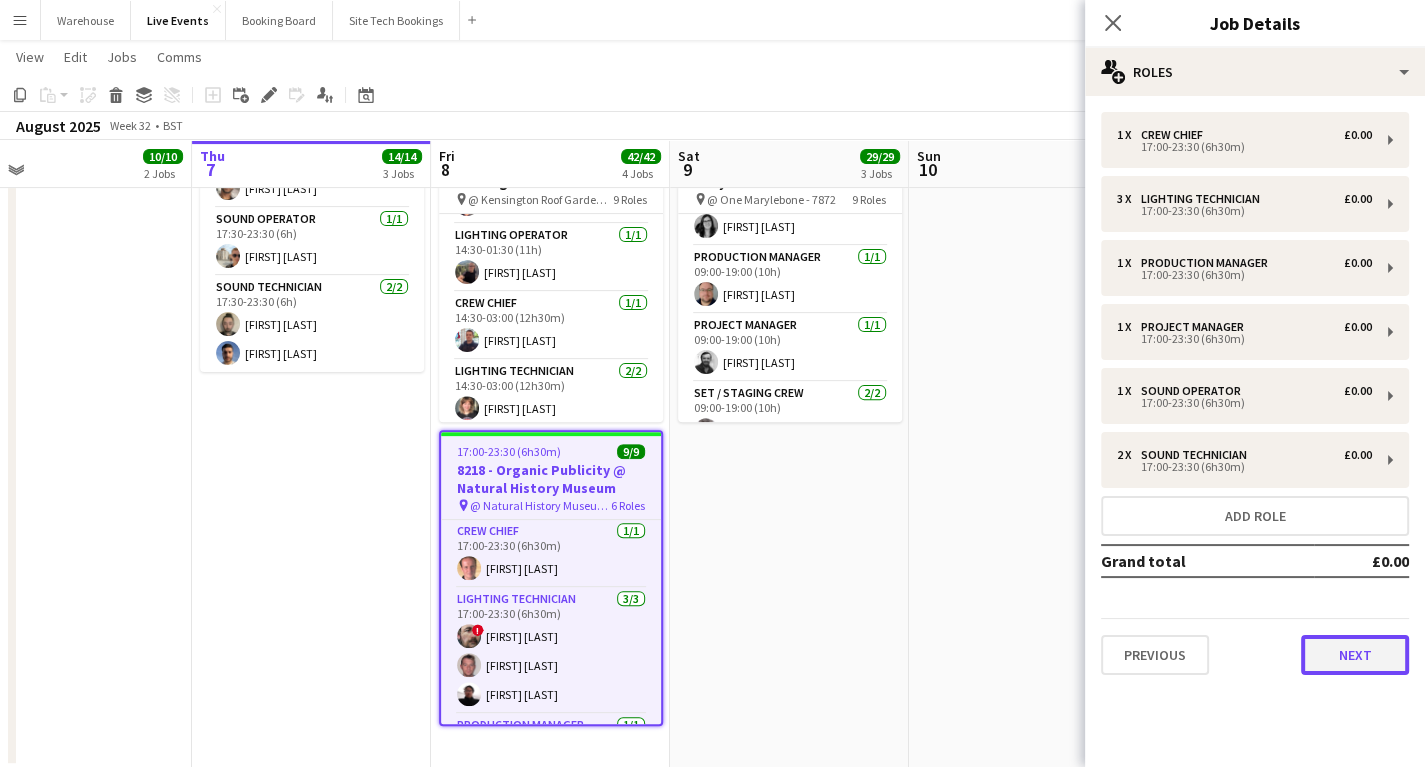 click on "Next" at bounding box center (1355, 655) 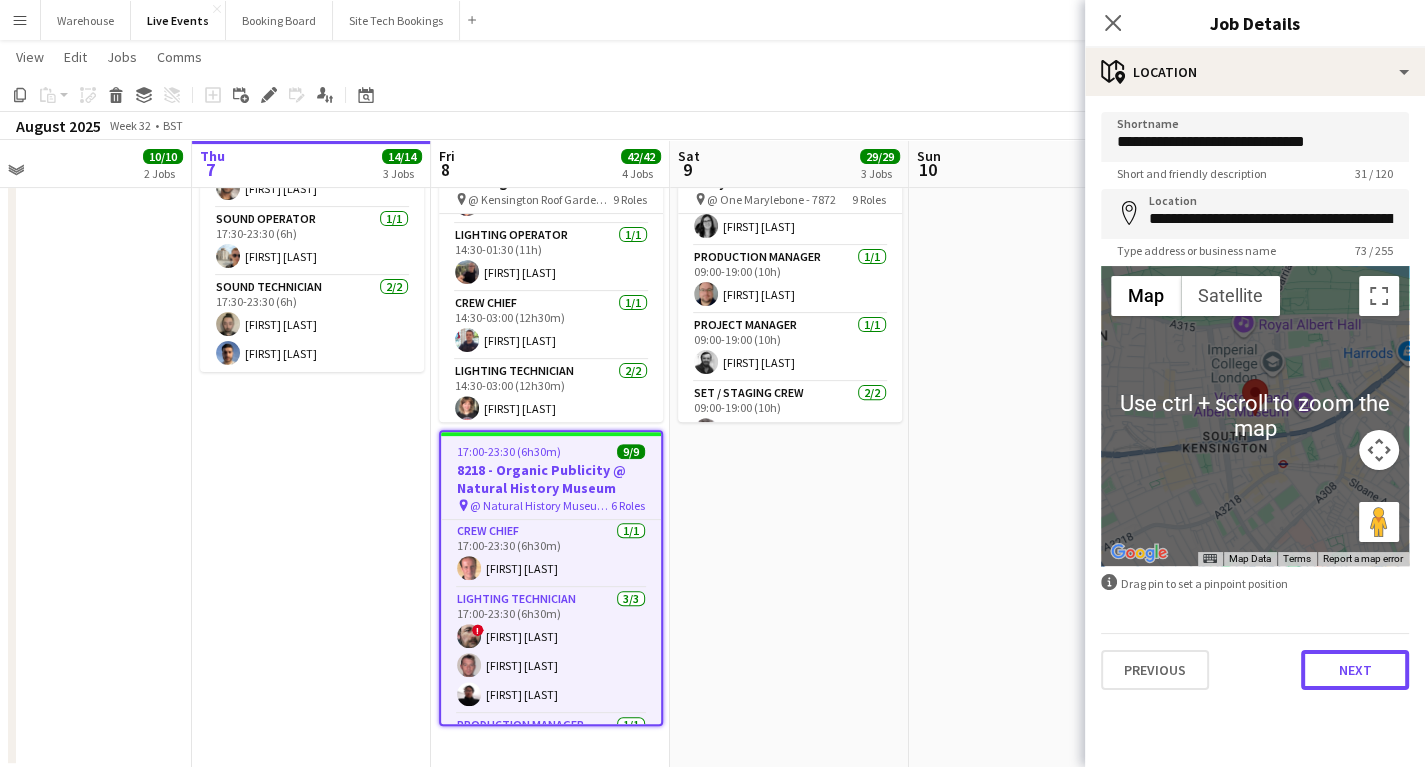 click on "Next" at bounding box center (1355, 670) 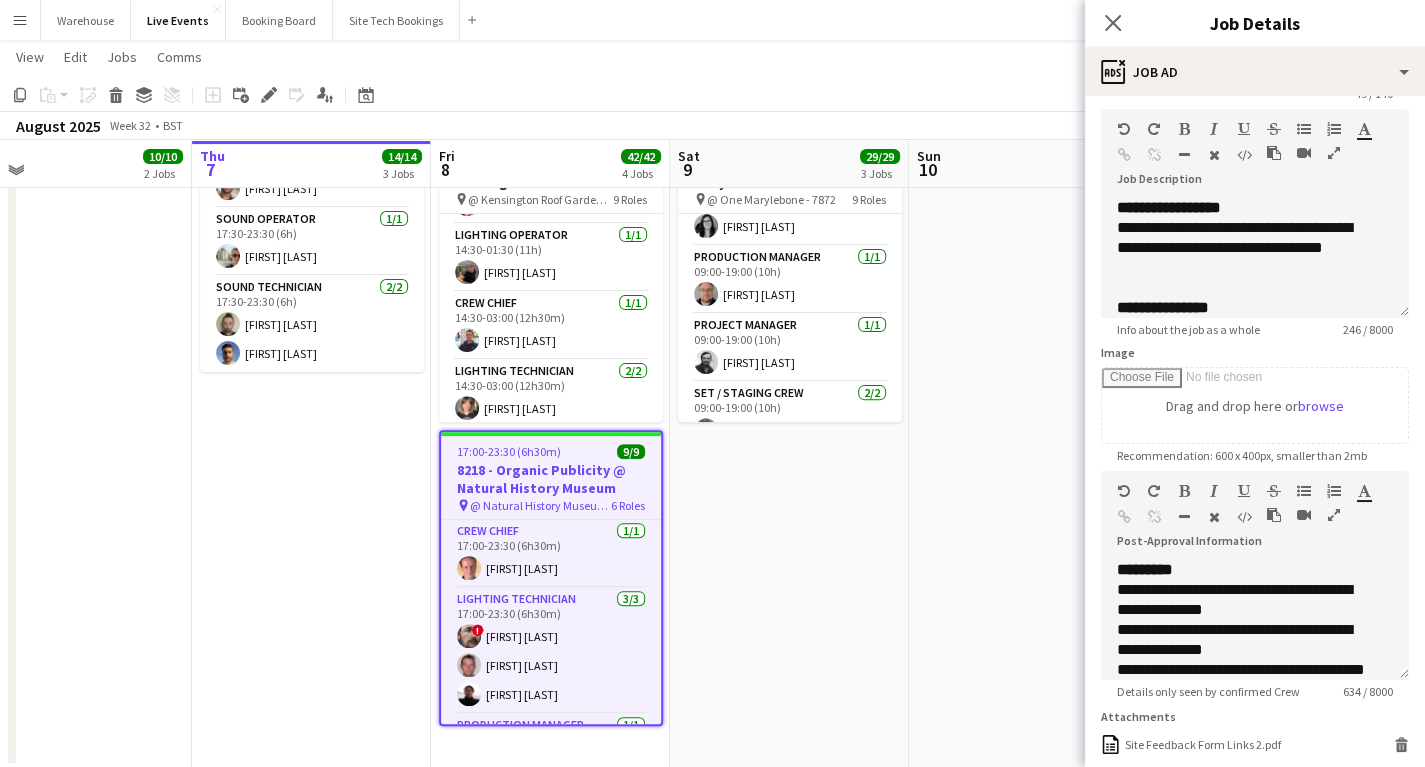 scroll, scrollTop: 315, scrollLeft: 0, axis: vertical 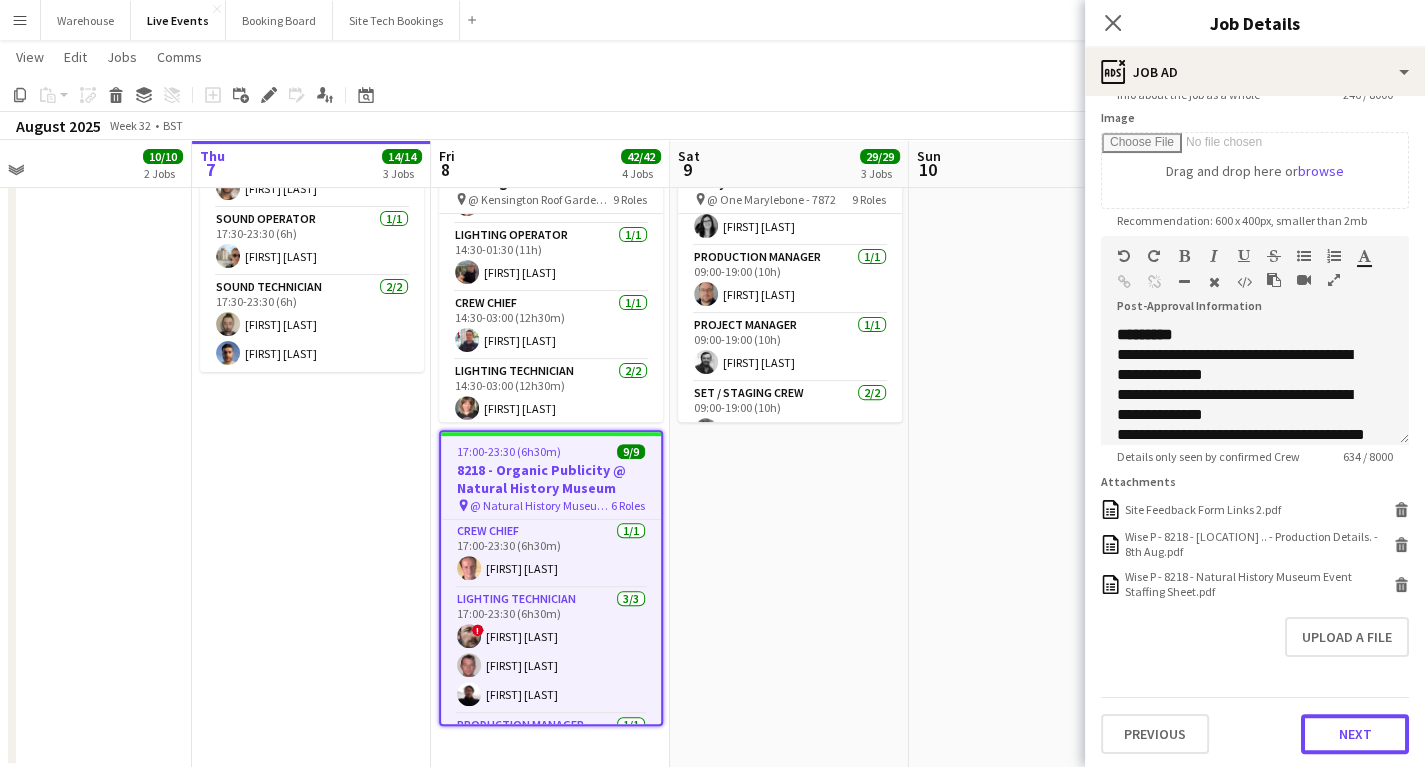 click on "Next" at bounding box center [1355, 734] 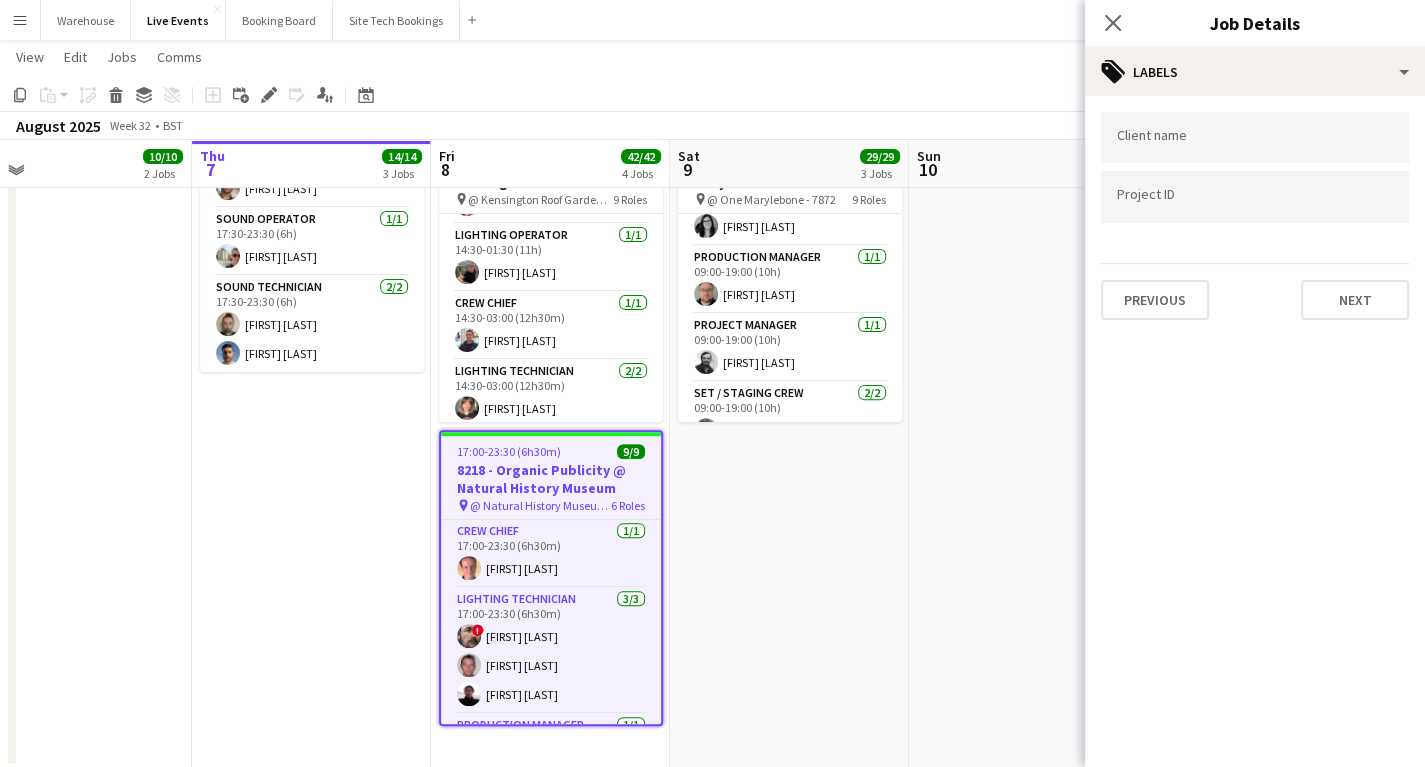 scroll, scrollTop: 0, scrollLeft: 0, axis: both 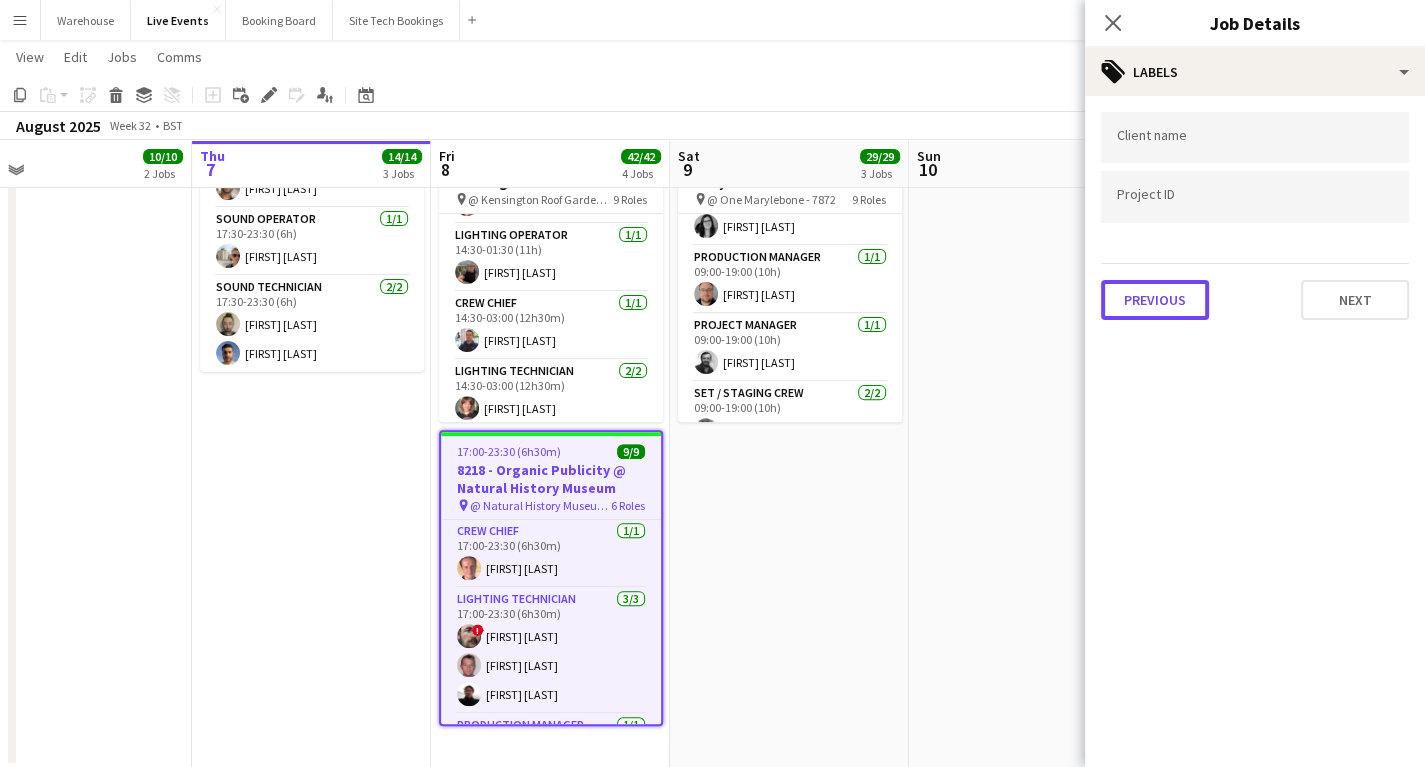 click on "Previous" at bounding box center [1155, 300] 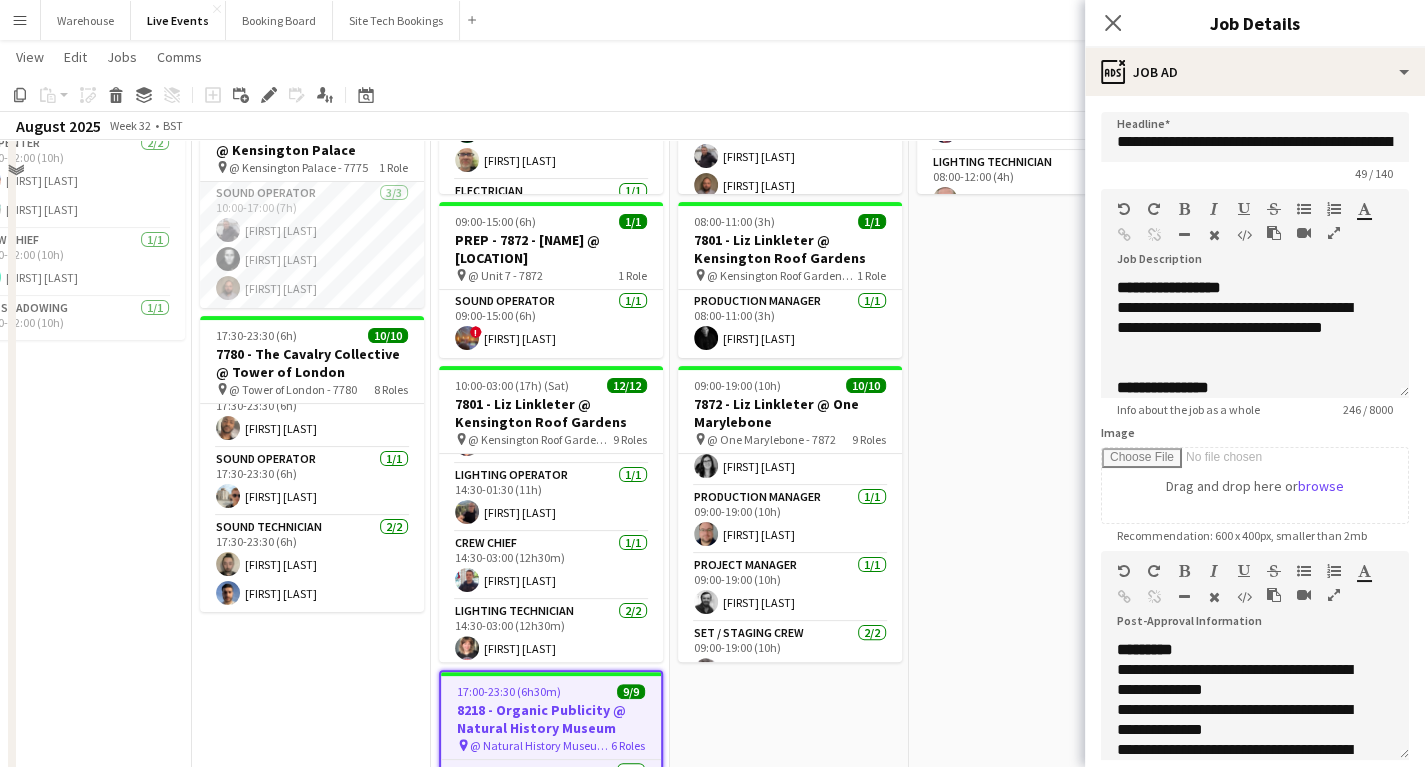 scroll, scrollTop: 174, scrollLeft: 0, axis: vertical 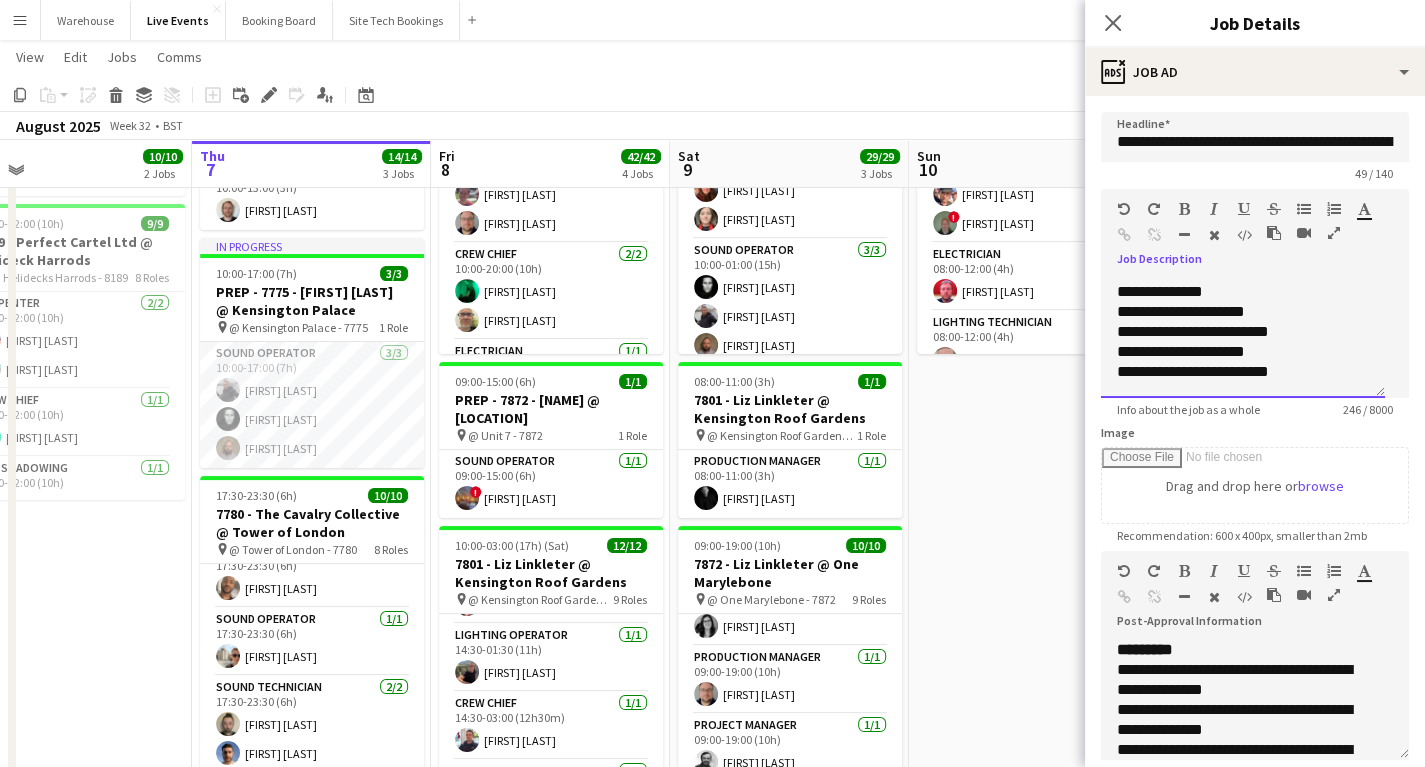click on "**********" at bounding box center [1237, 352] 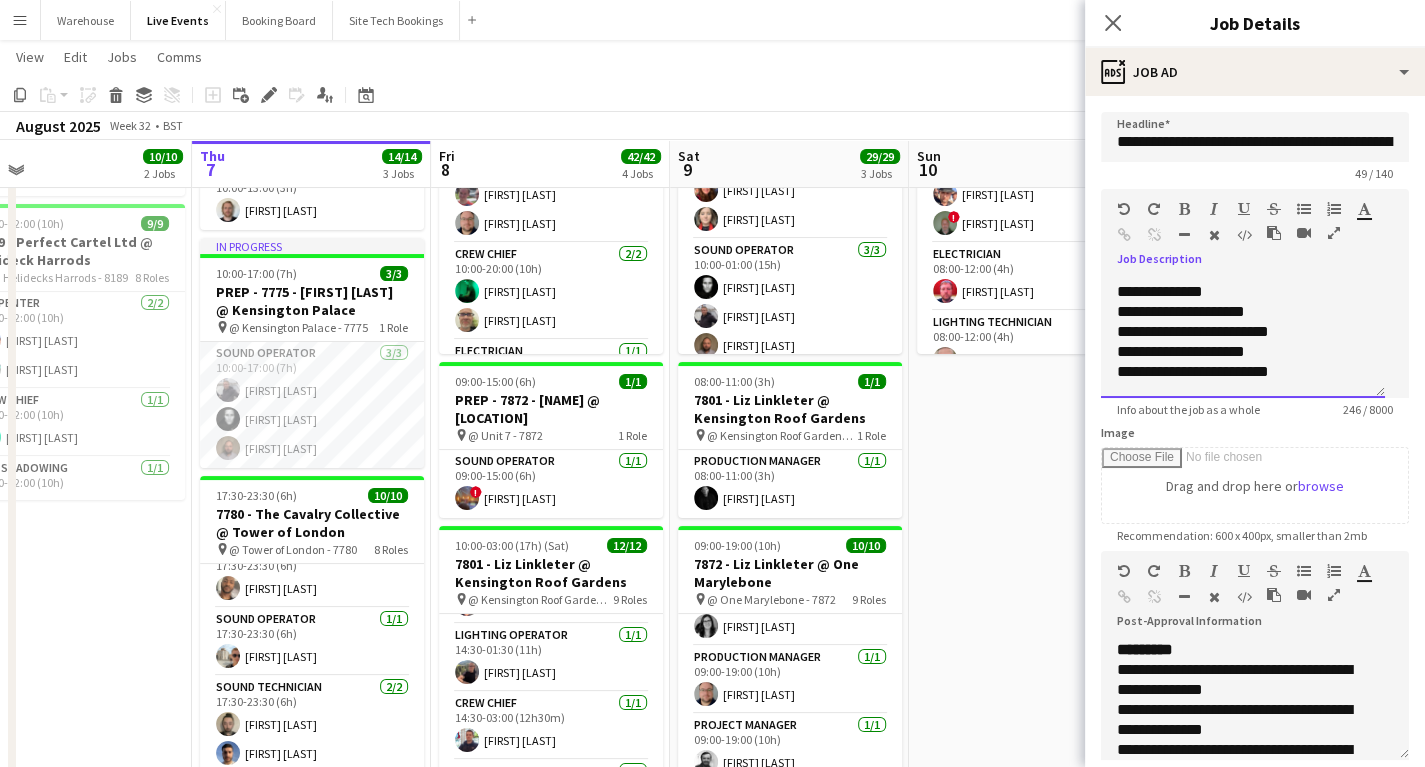 type 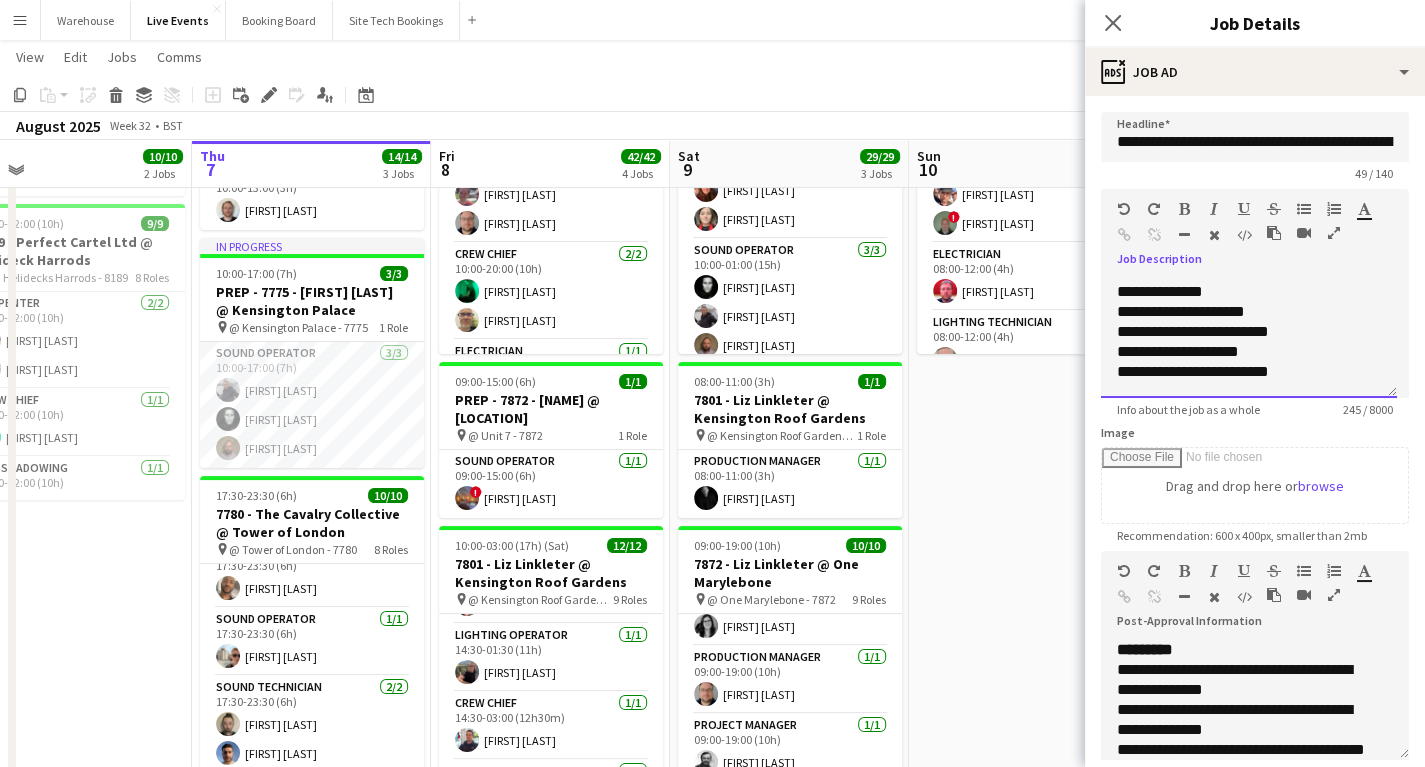 scroll, scrollTop: 0, scrollLeft: 0, axis: both 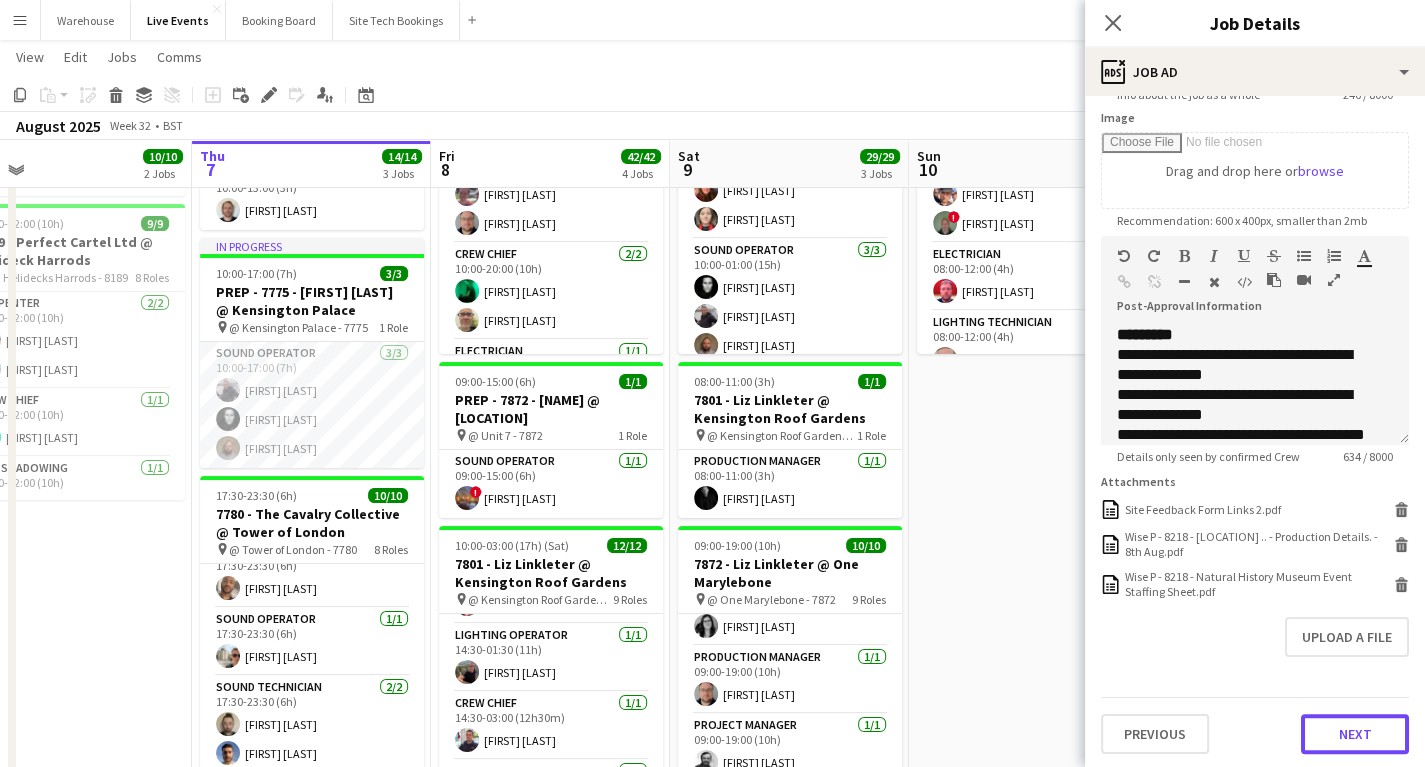 click on "Next" at bounding box center [1355, 734] 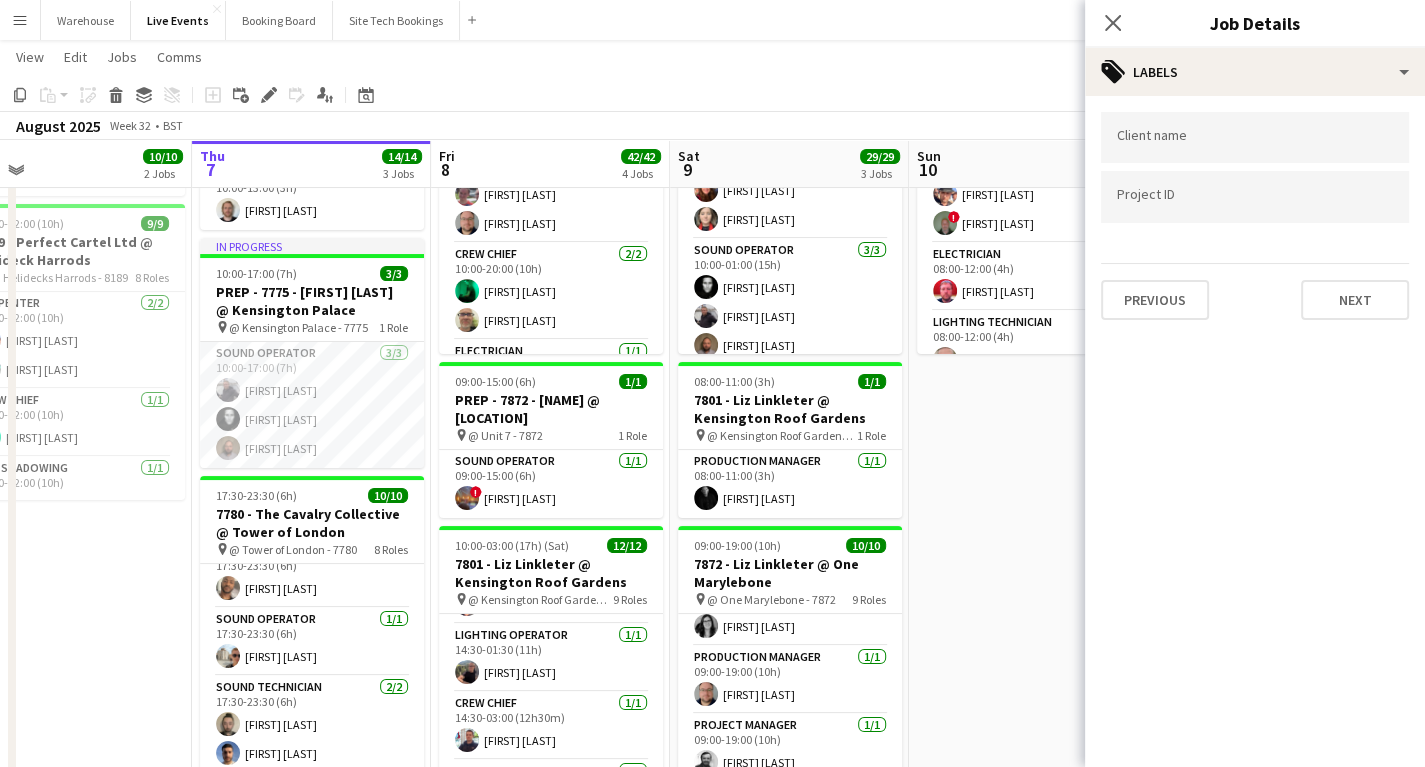 scroll, scrollTop: 0, scrollLeft: 0, axis: both 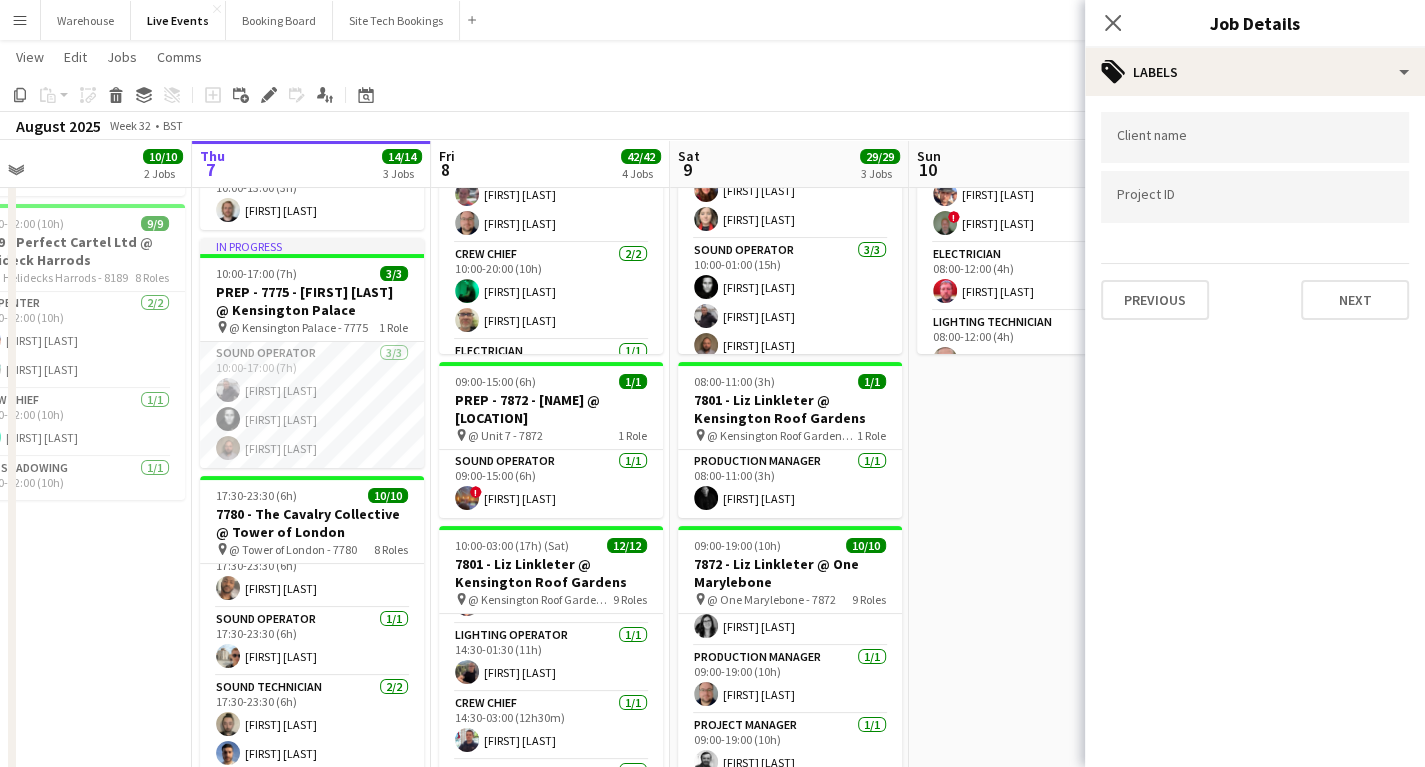 drag, startPoint x: 1108, startPoint y: 17, endPoint x: 1076, endPoint y: 29, distance: 34.176014 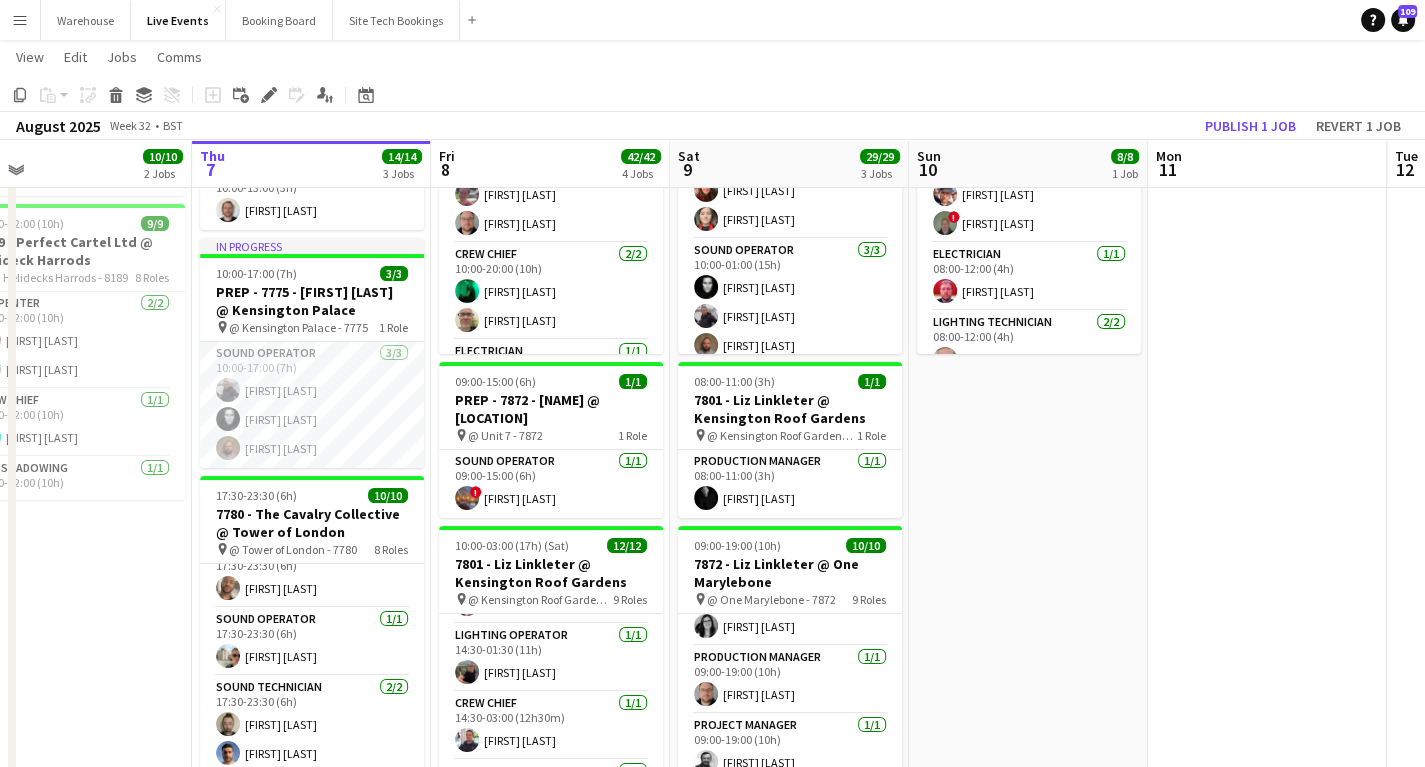 drag, startPoint x: 1116, startPoint y: 549, endPoint x: 1104, endPoint y: 520, distance: 31.38471 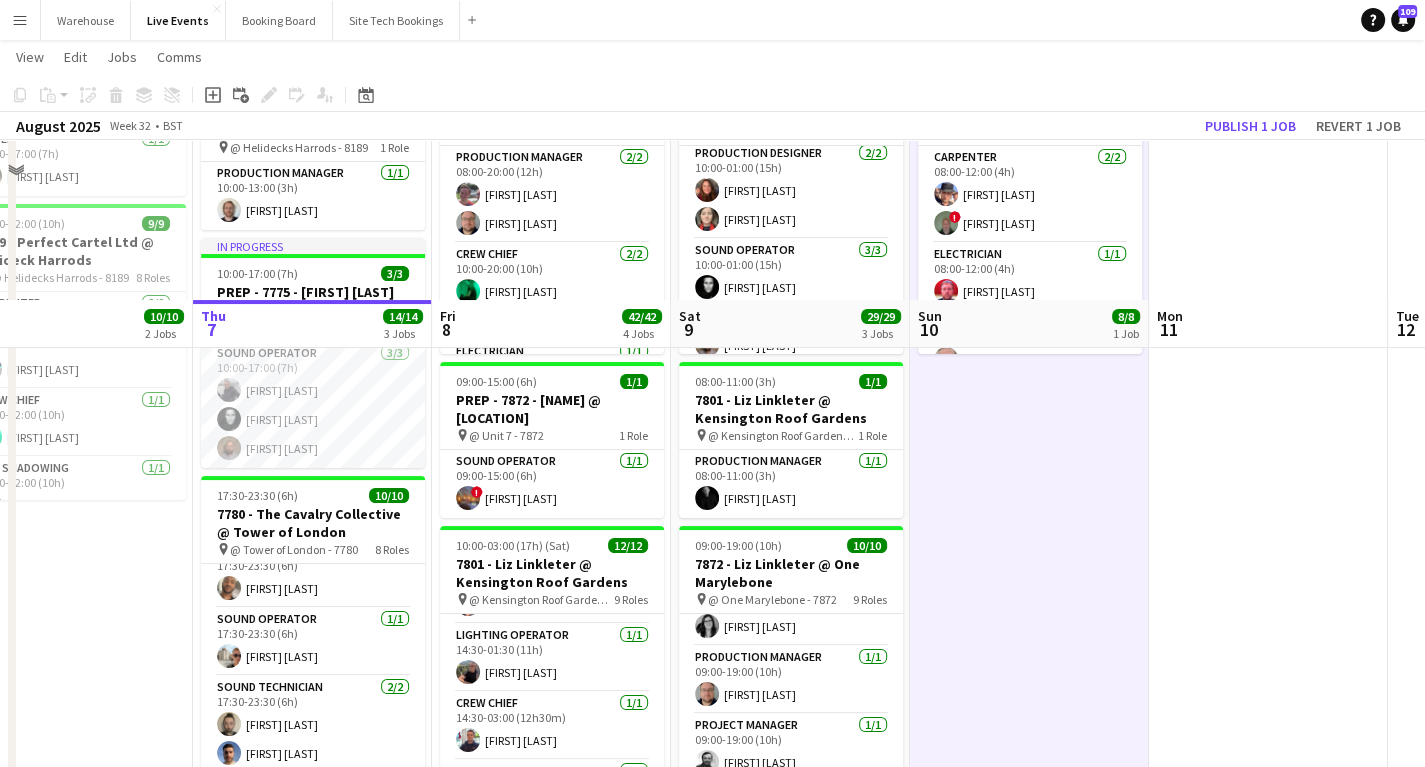 scroll, scrollTop: 494, scrollLeft: 0, axis: vertical 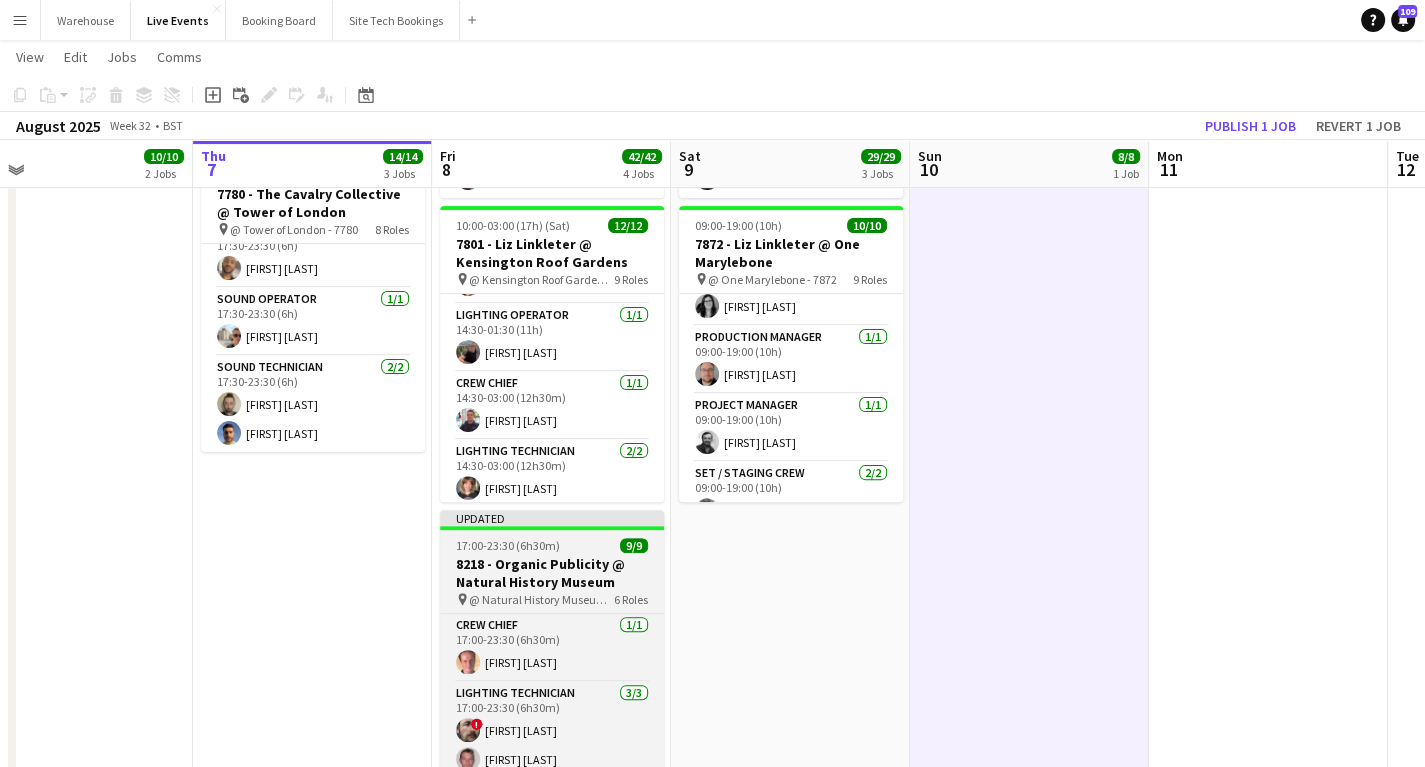 click on "8218 - Organic Publicity @ Natural History Museum" at bounding box center [552, 573] 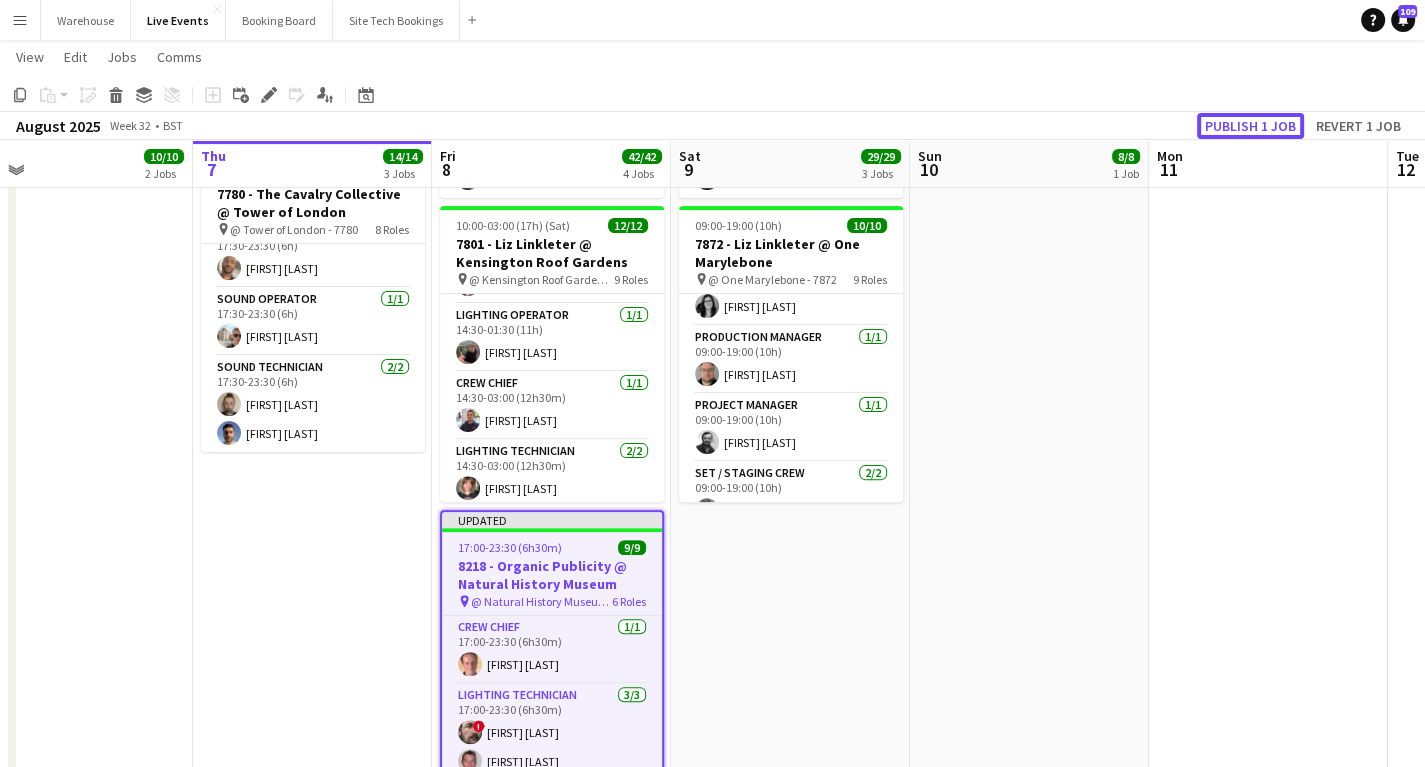 click on "Publish 1 job" 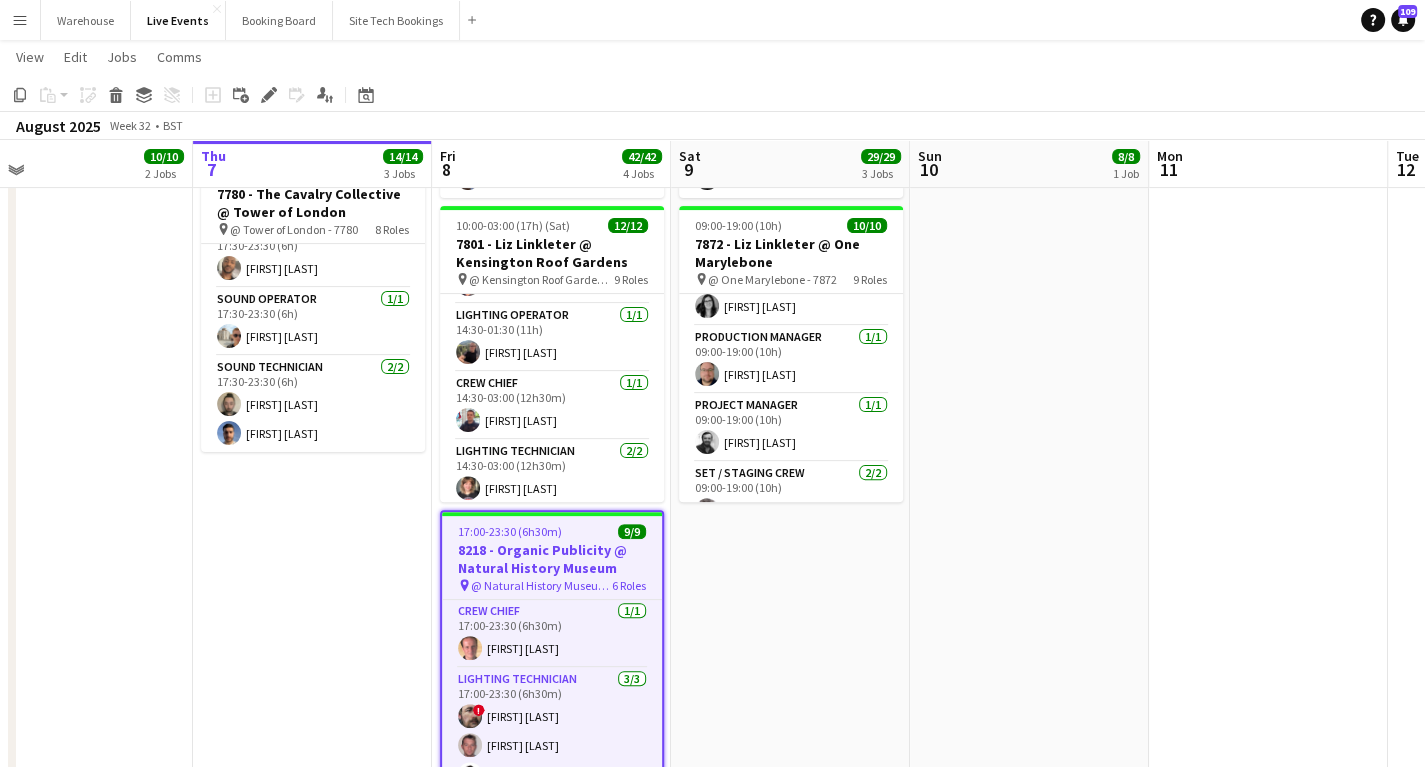 scroll, scrollTop: 0, scrollLeft: 0, axis: both 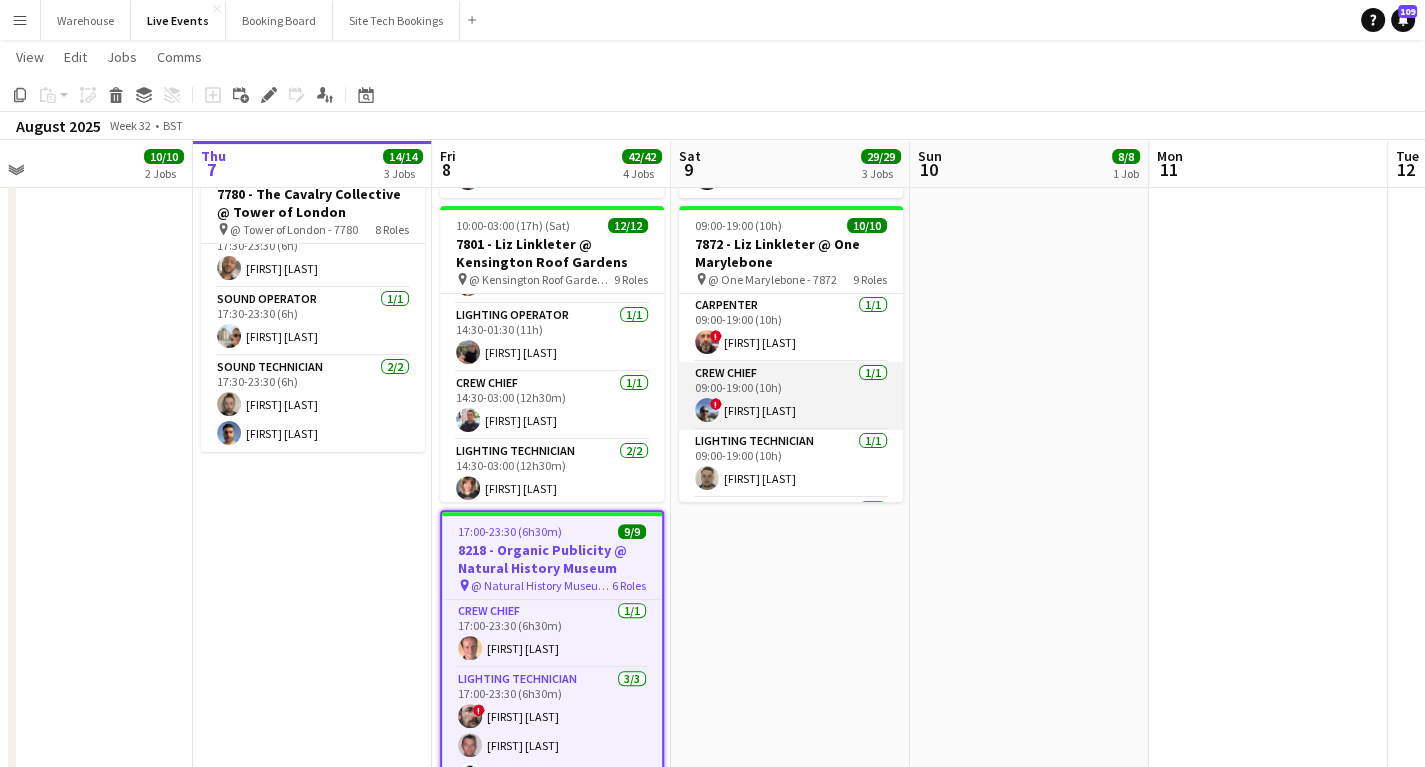 click on "!" at bounding box center (716, 404) 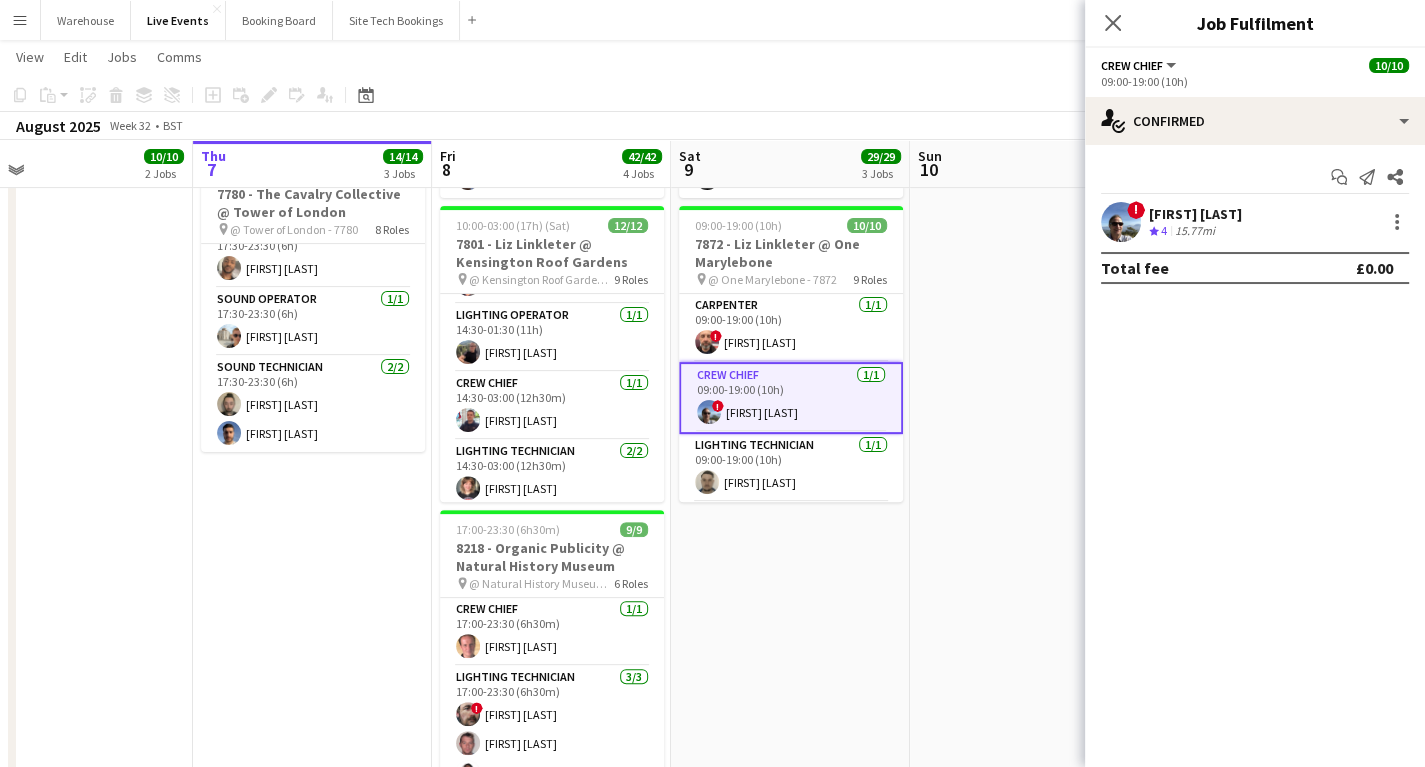 click at bounding box center [1121, 222] 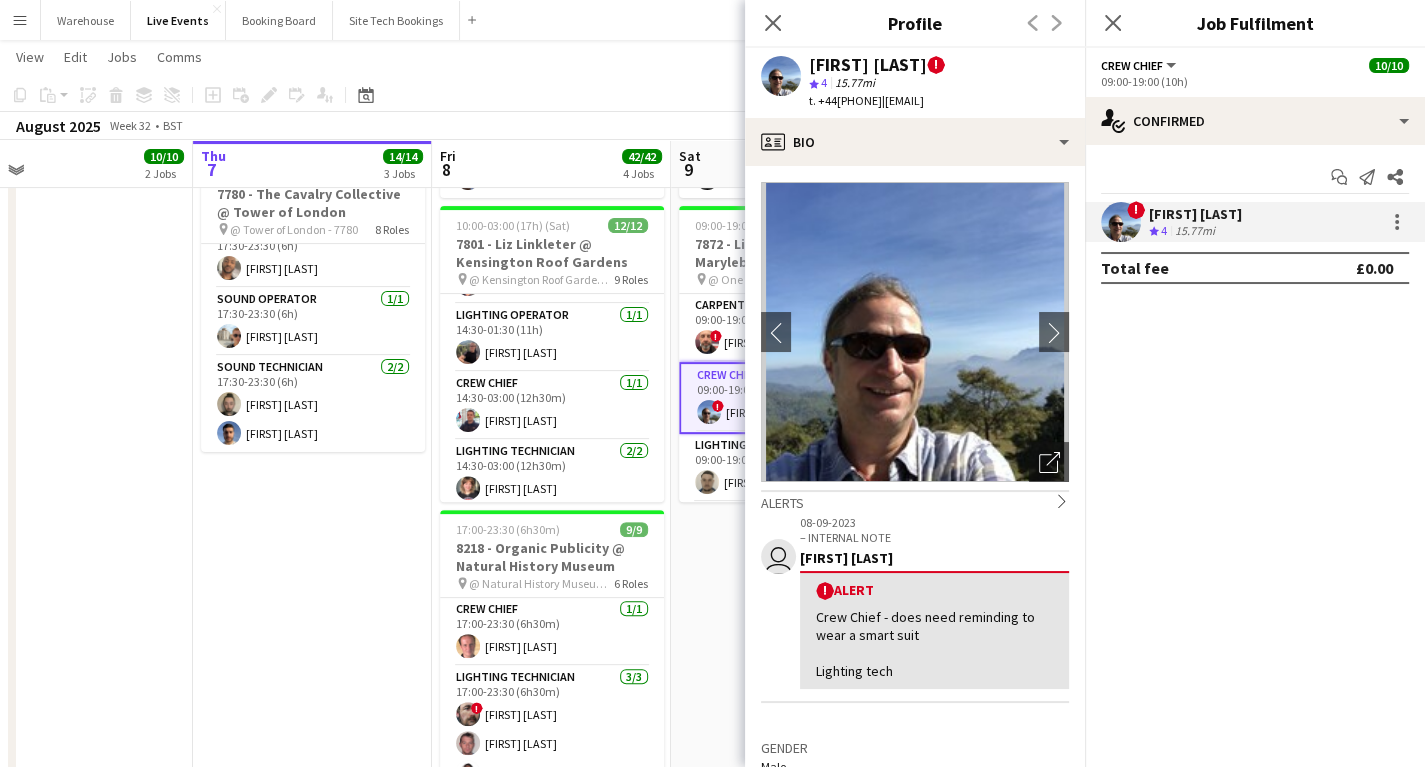 drag, startPoint x: 834, startPoint y: 100, endPoint x: 902, endPoint y: 101, distance: 68.007355 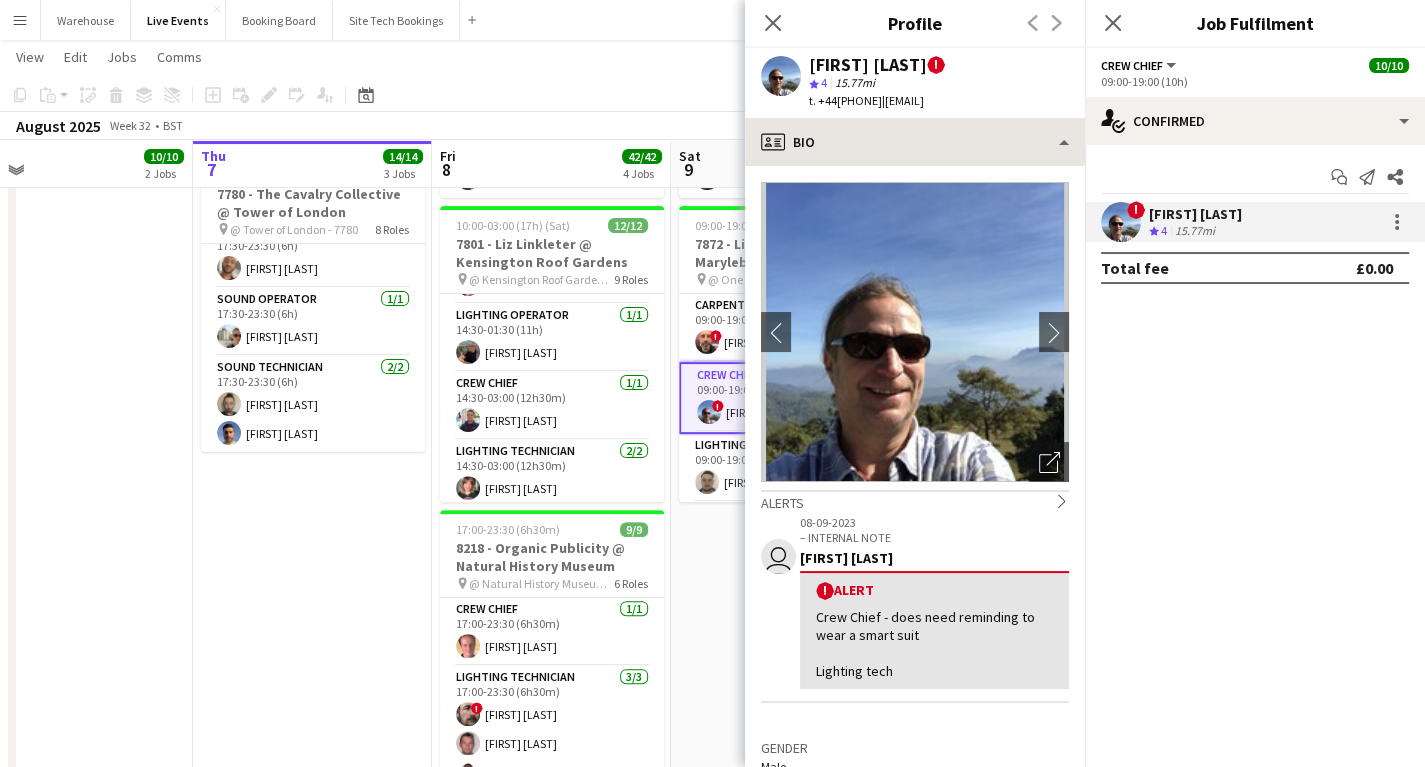 copy on "[PHONE]" 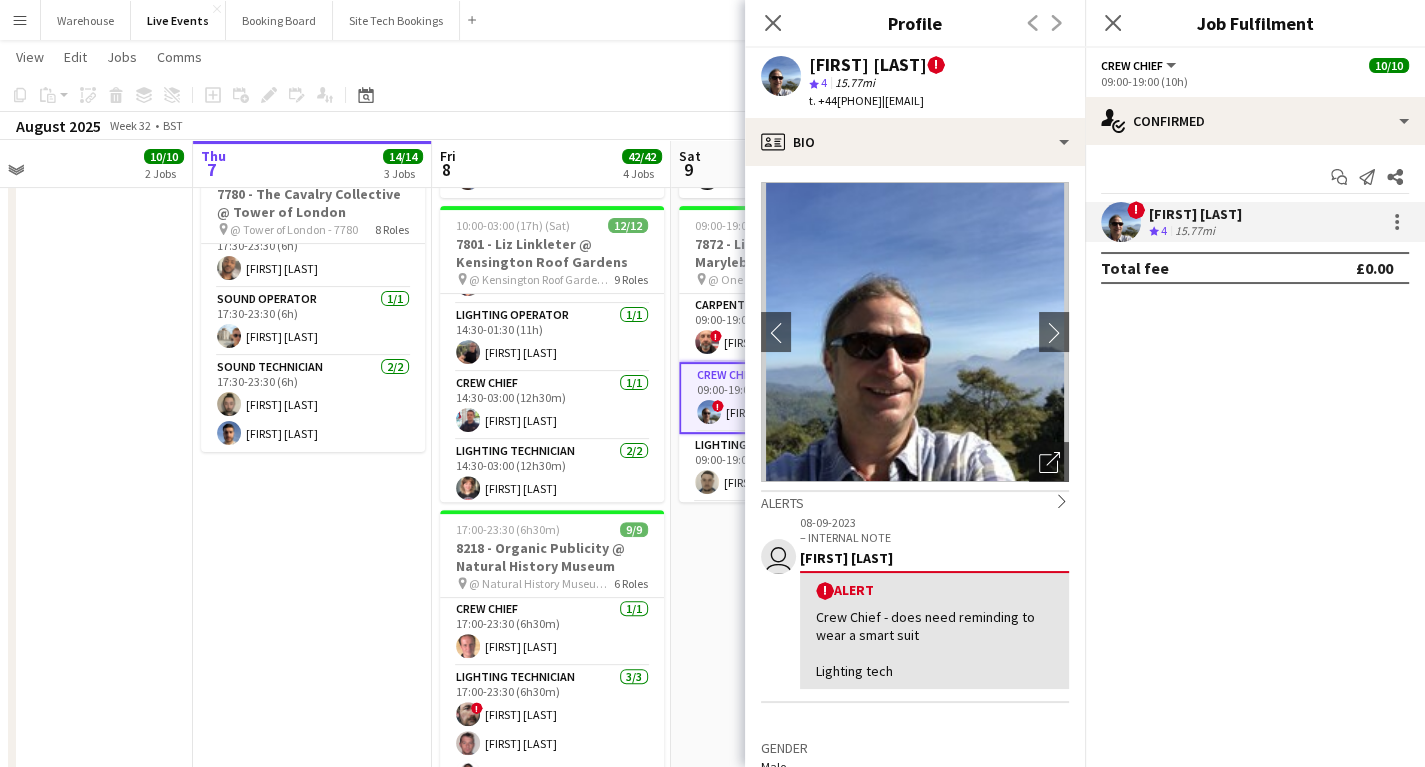 drag, startPoint x: 768, startPoint y: 23, endPoint x: 758, endPoint y: 56, distance: 34.48188 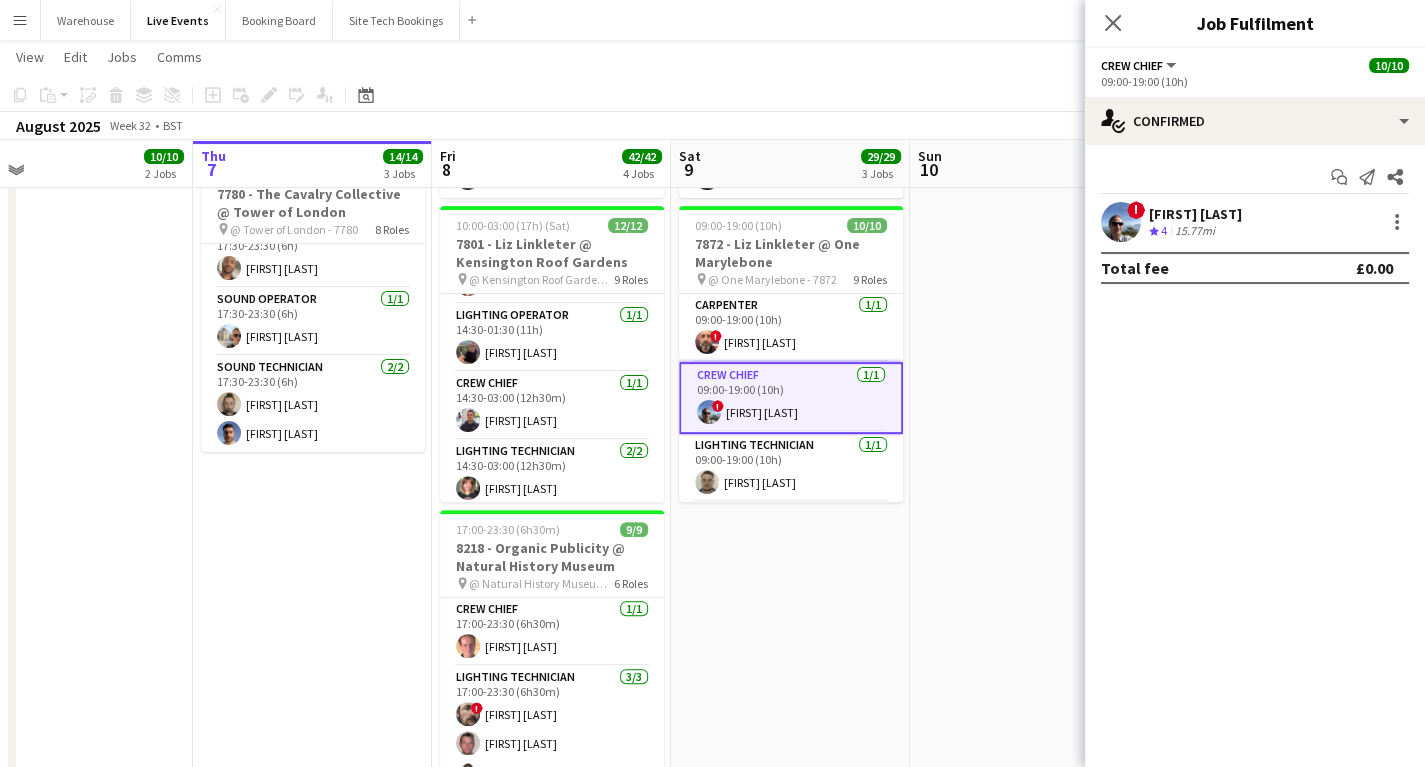 drag, startPoint x: 1108, startPoint y: 23, endPoint x: 1064, endPoint y: 48, distance: 50.606323 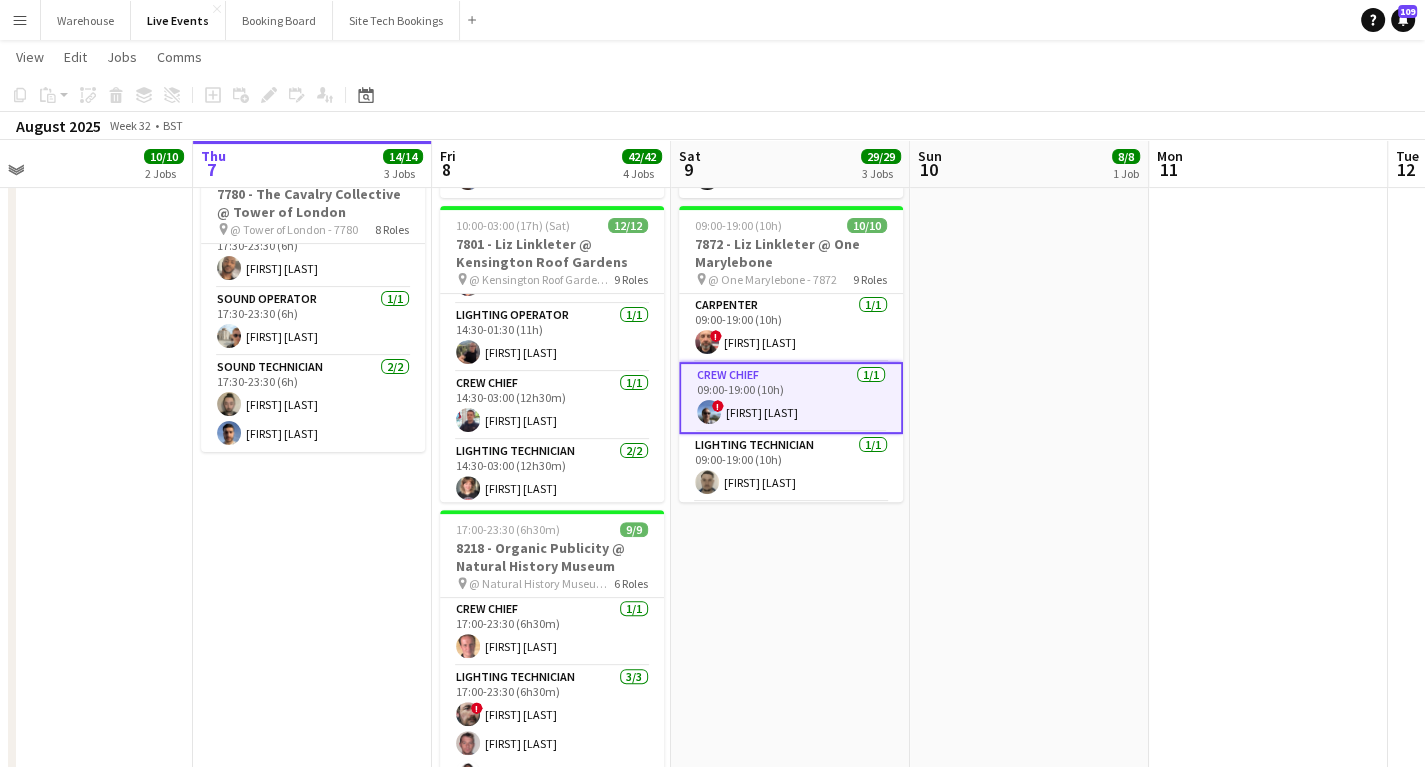 click on "Menu" at bounding box center (20, 20) 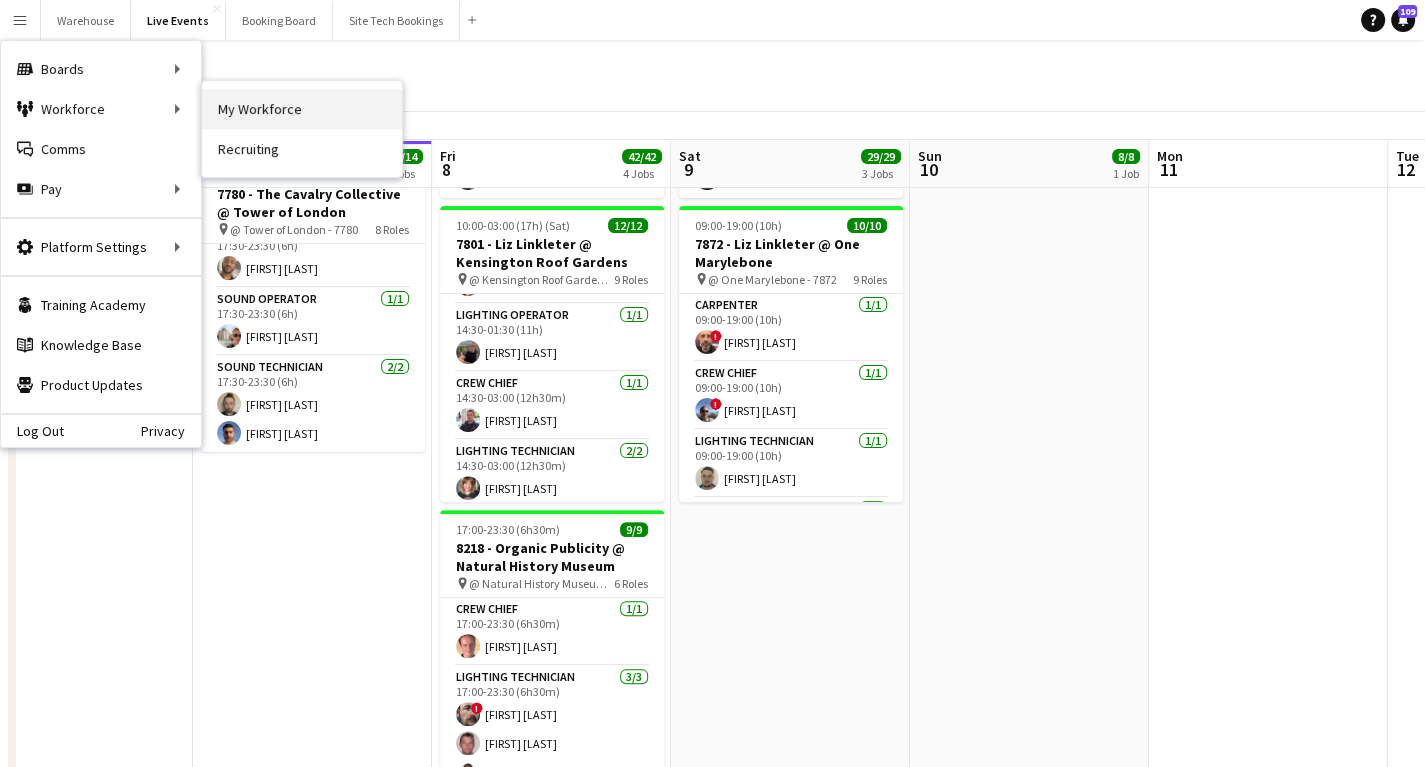 click on "My Workforce" at bounding box center [302, 109] 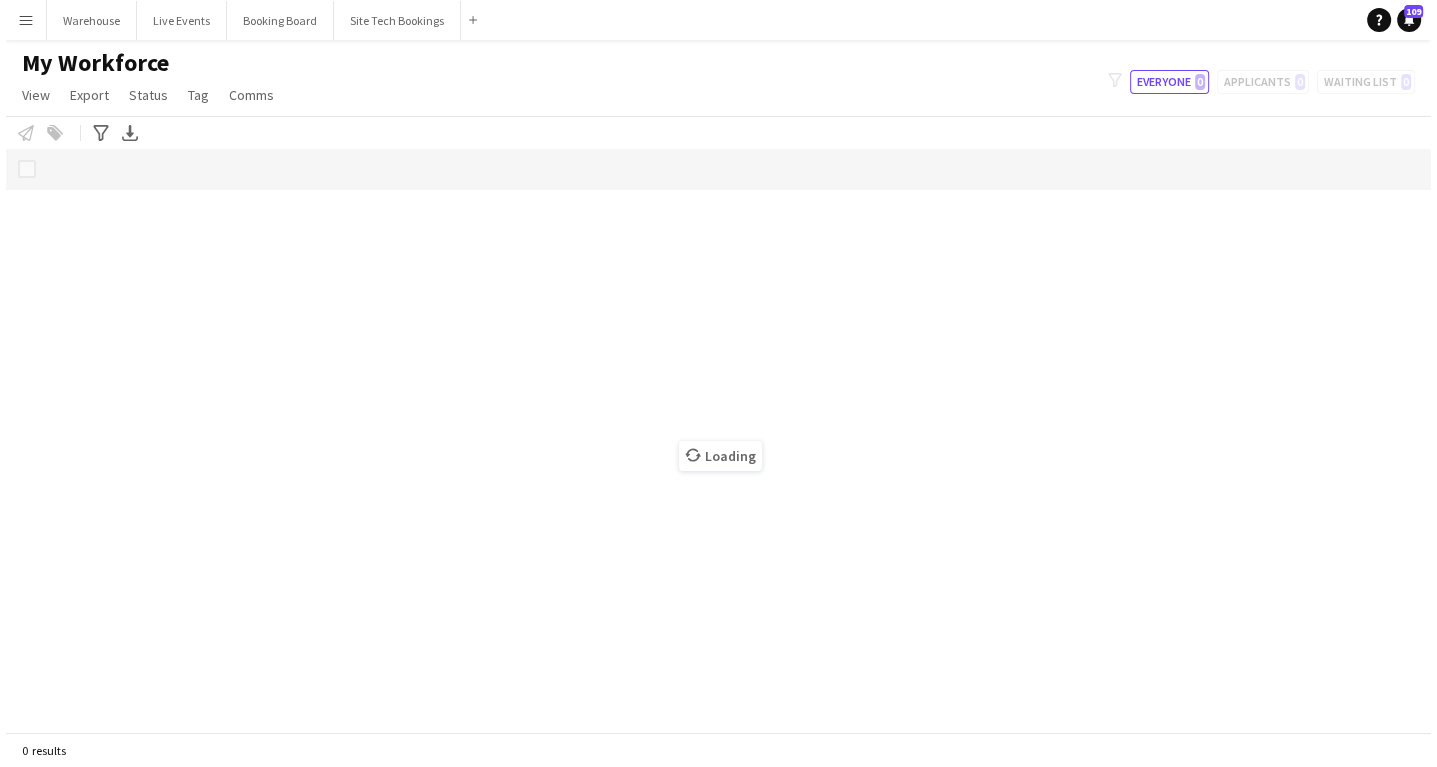 scroll, scrollTop: 0, scrollLeft: 0, axis: both 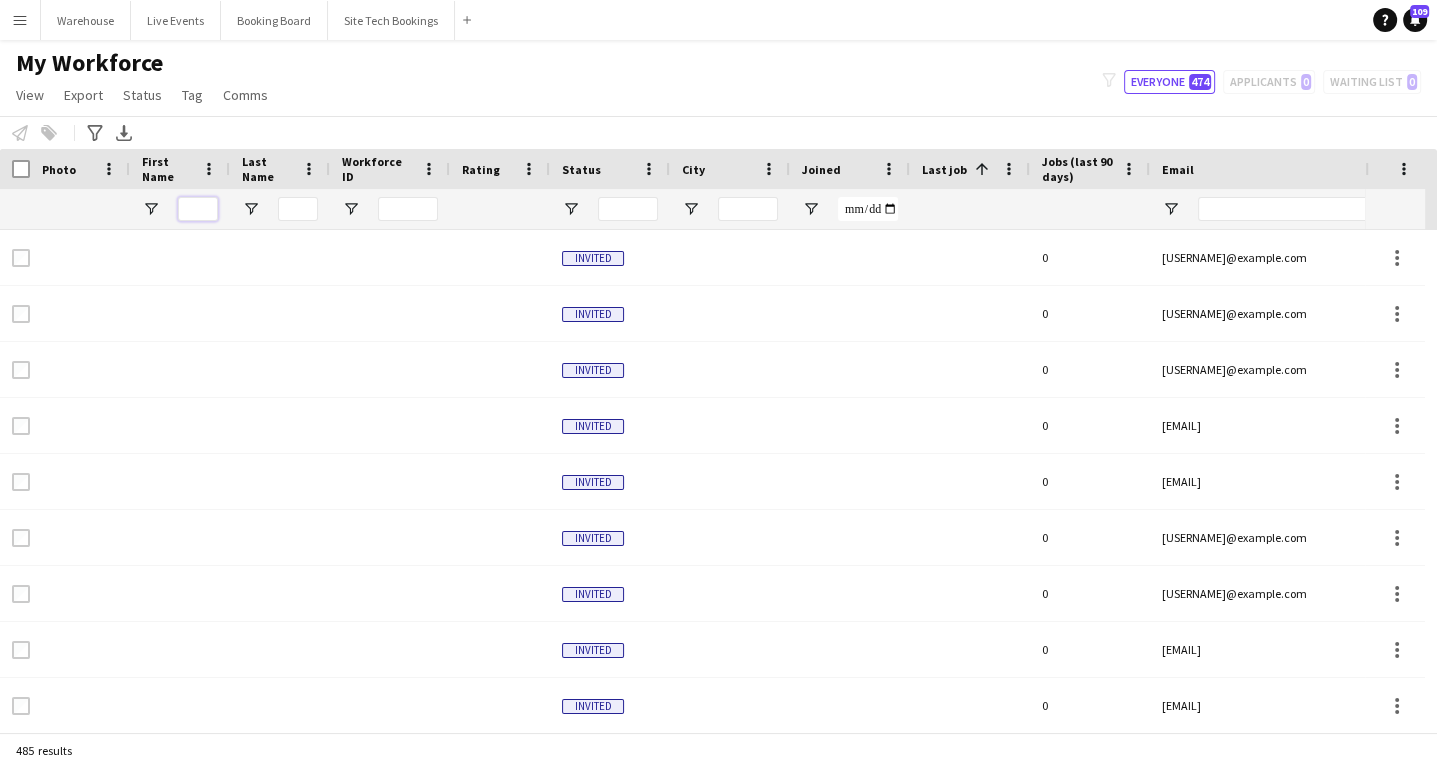 click at bounding box center [198, 209] 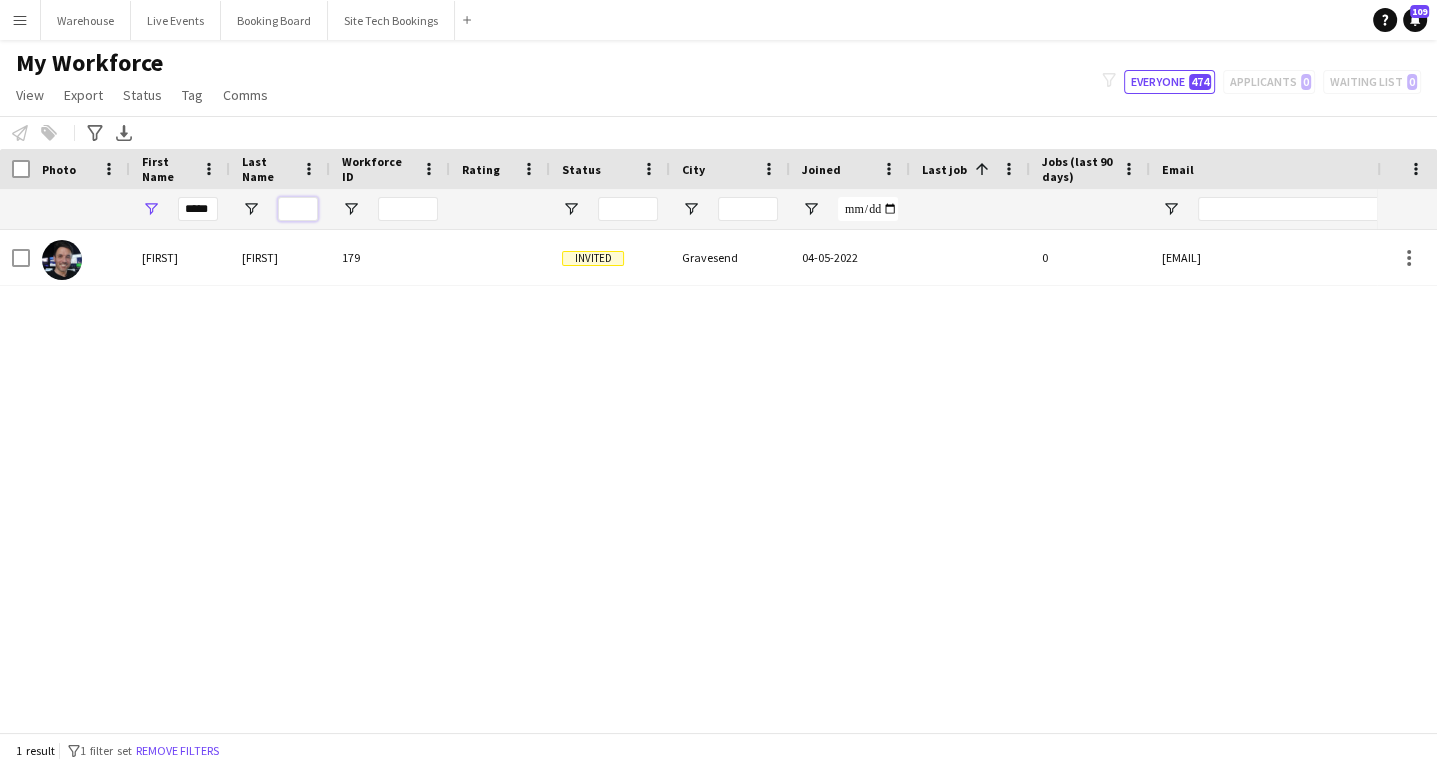 click at bounding box center [298, 209] 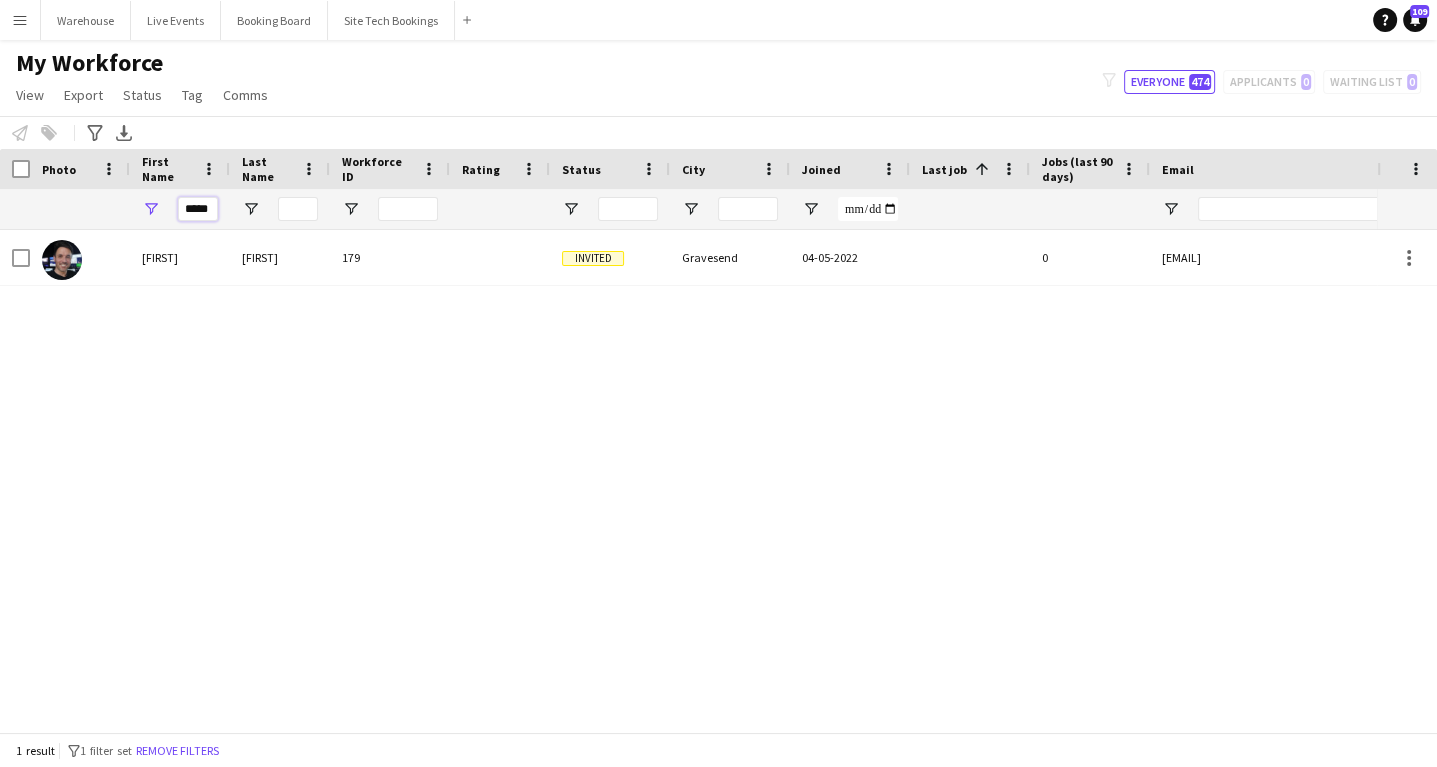 click on "*****" at bounding box center (198, 209) 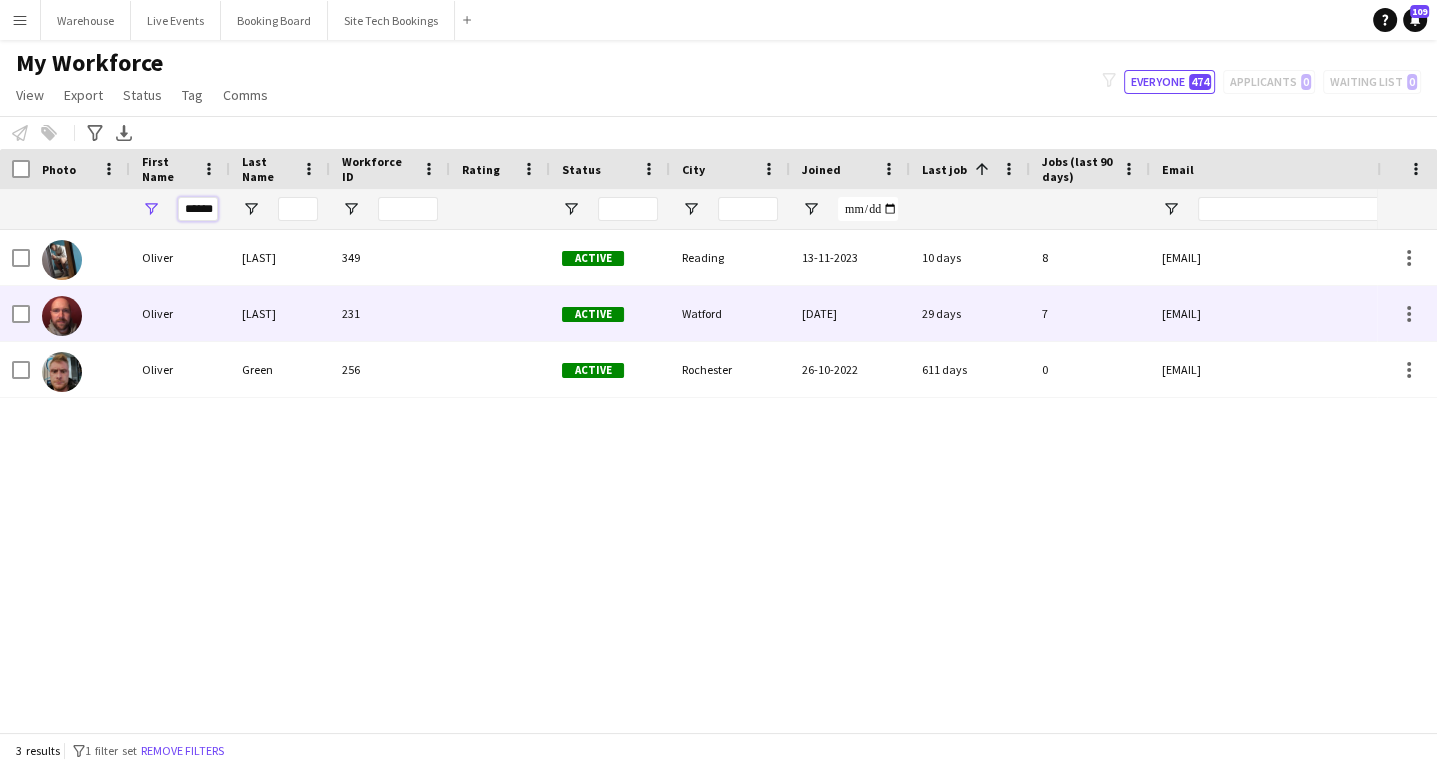 type on "******" 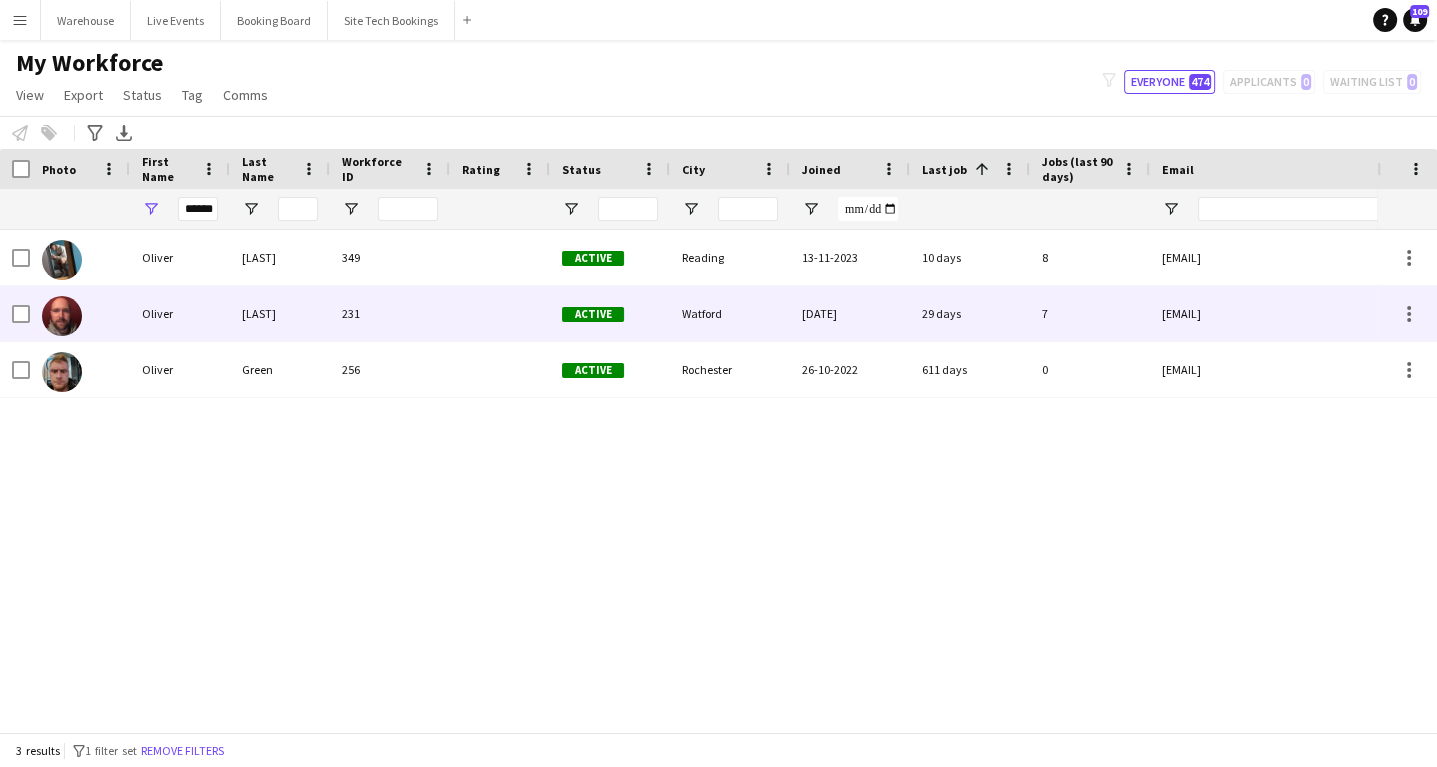 click at bounding box center (62, 316) 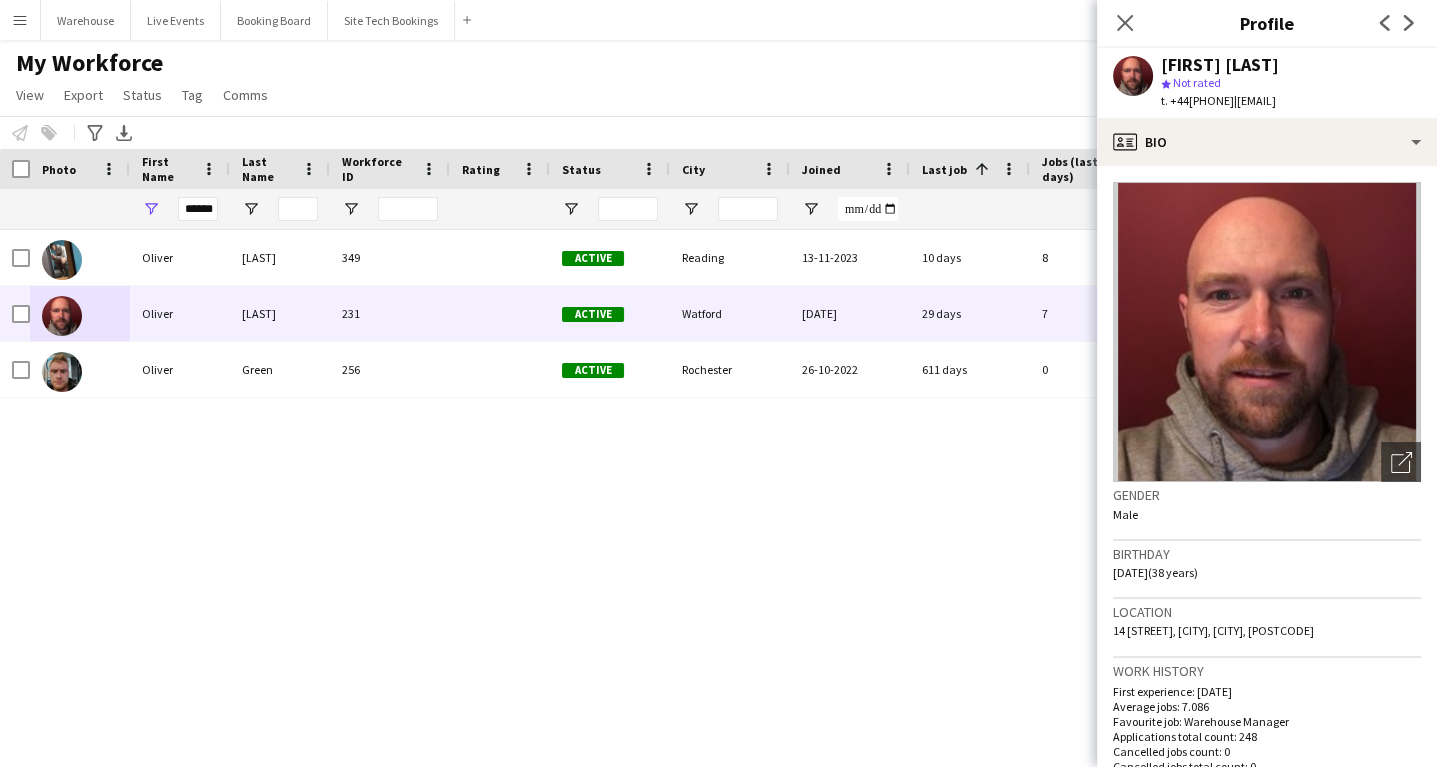 drag, startPoint x: 1173, startPoint y: 99, endPoint x: 1247, endPoint y: 111, distance: 74.96666 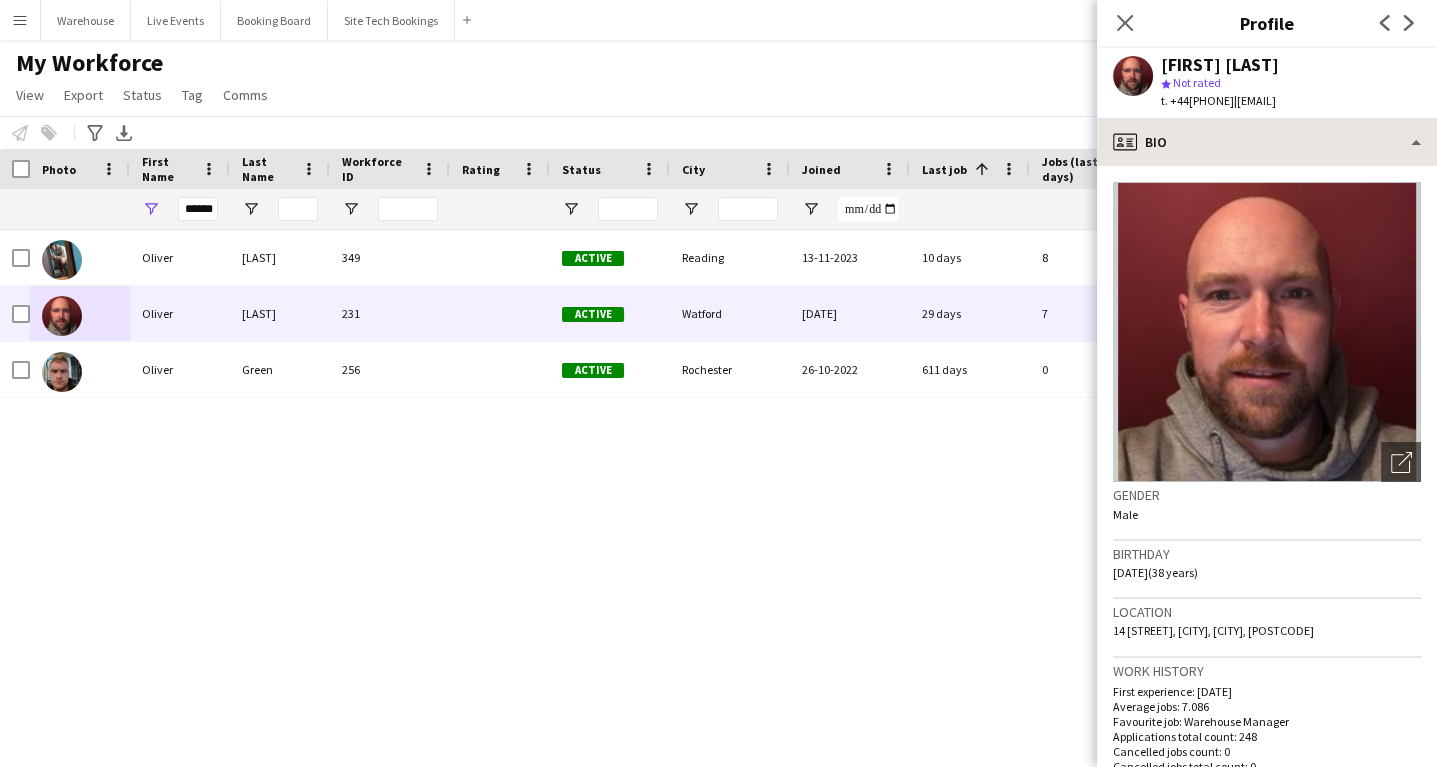 copy on "44[PHONE]" 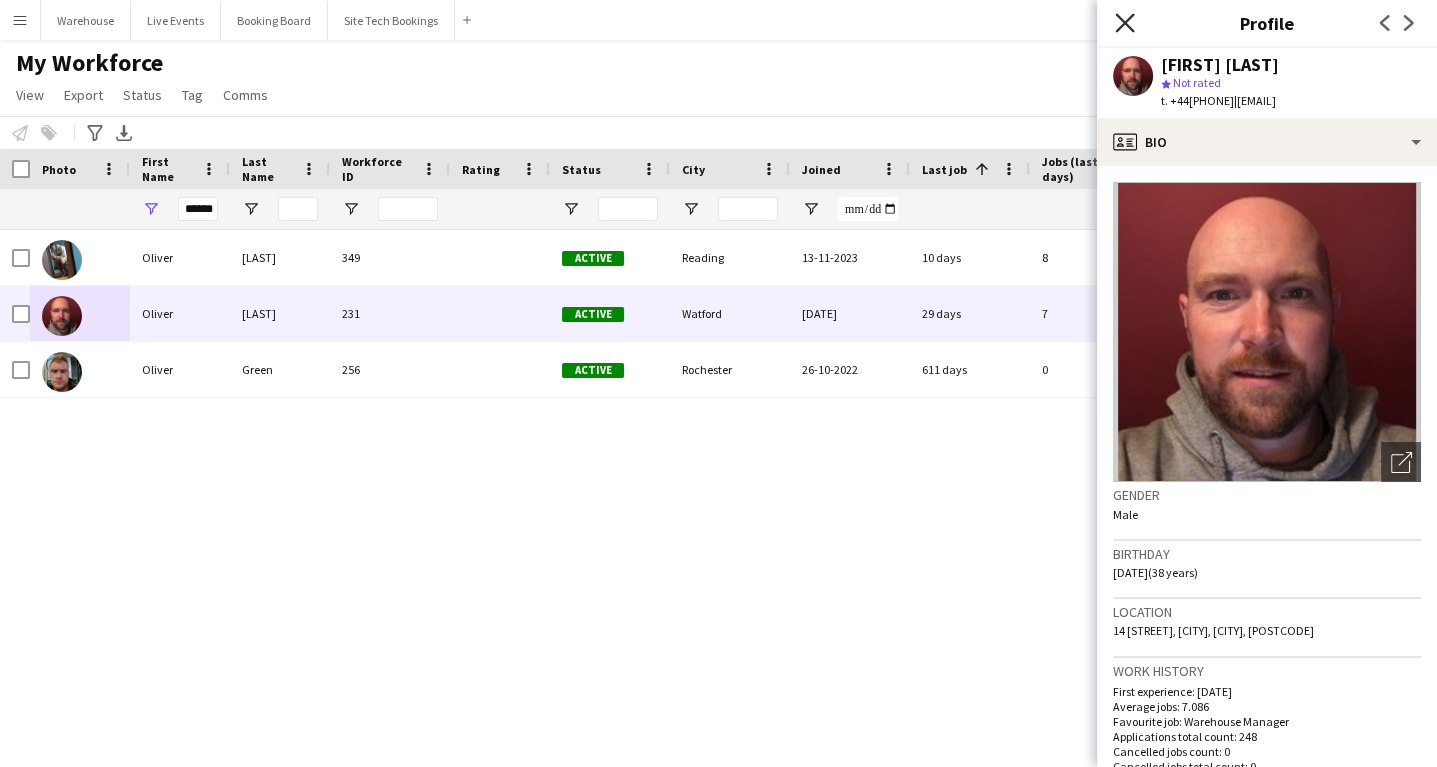 click on "Close pop-in" 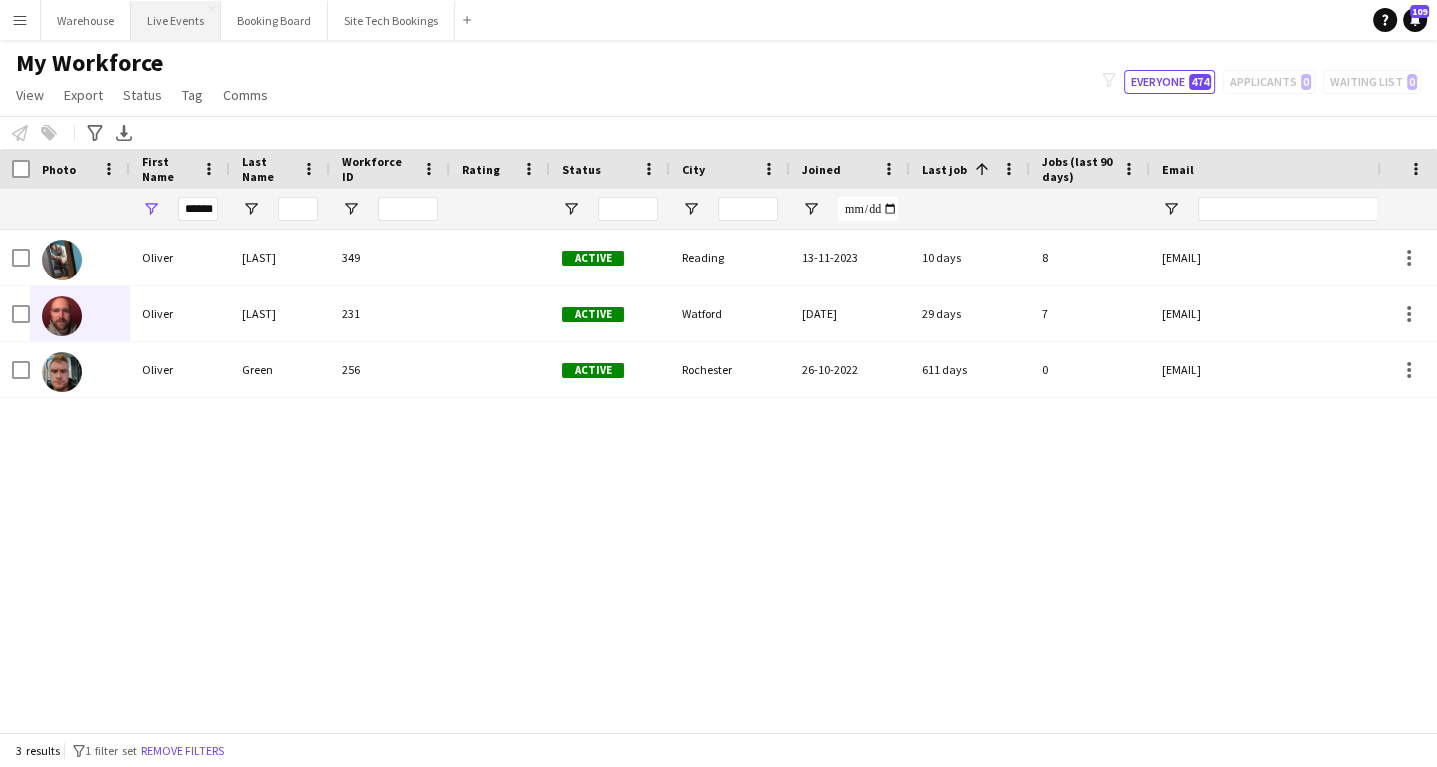 click on "Live Events
Close" at bounding box center (176, 20) 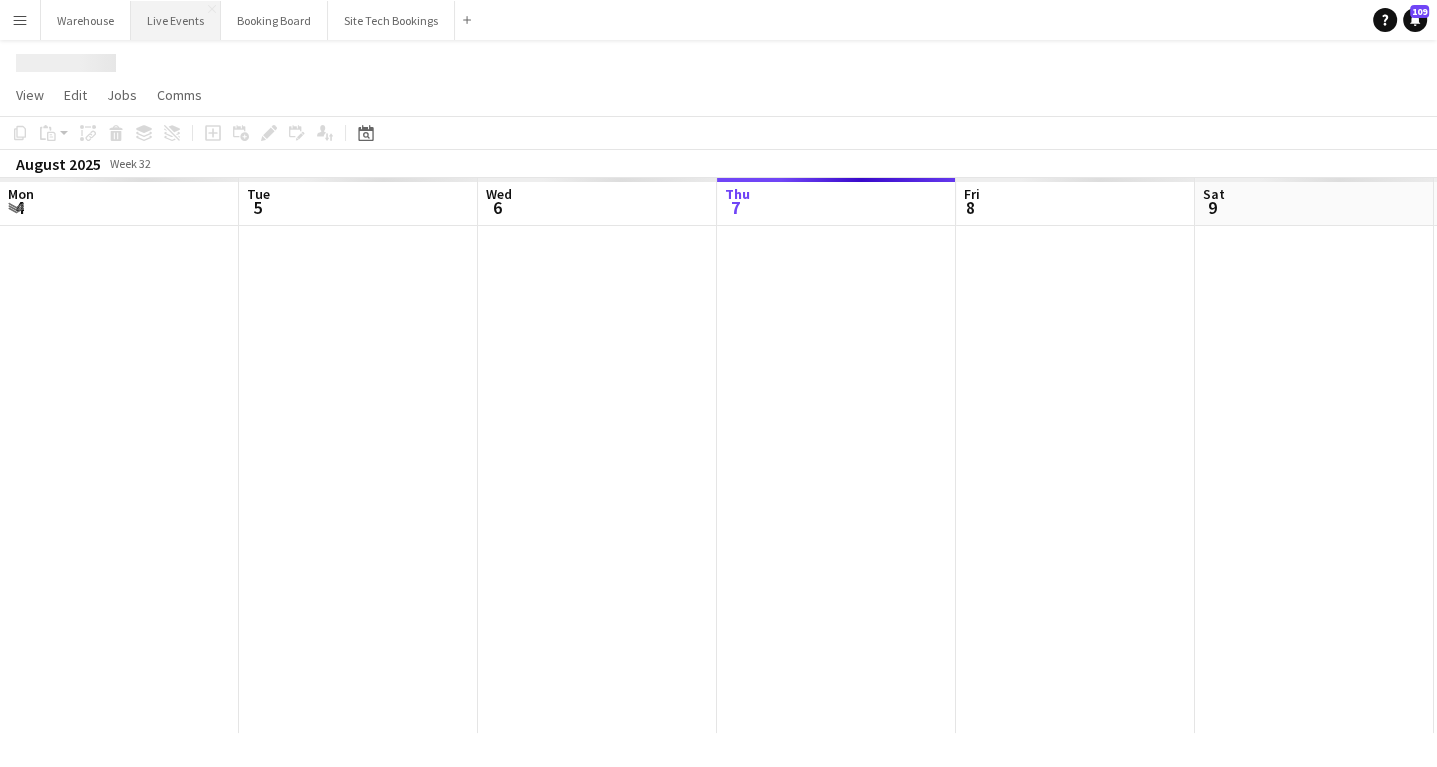 scroll, scrollTop: 0, scrollLeft: 478, axis: horizontal 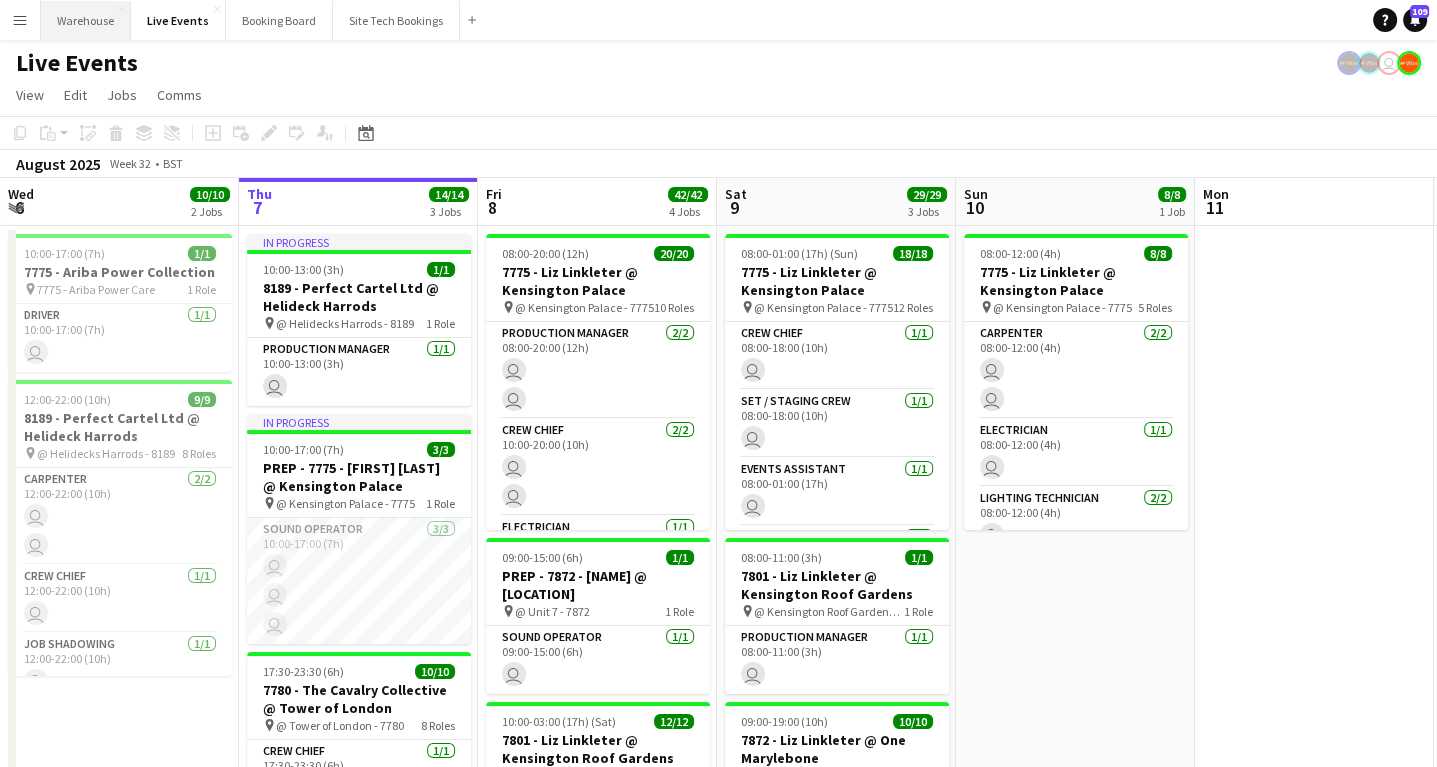 click on "Warehouse
Close" at bounding box center [86, 20] 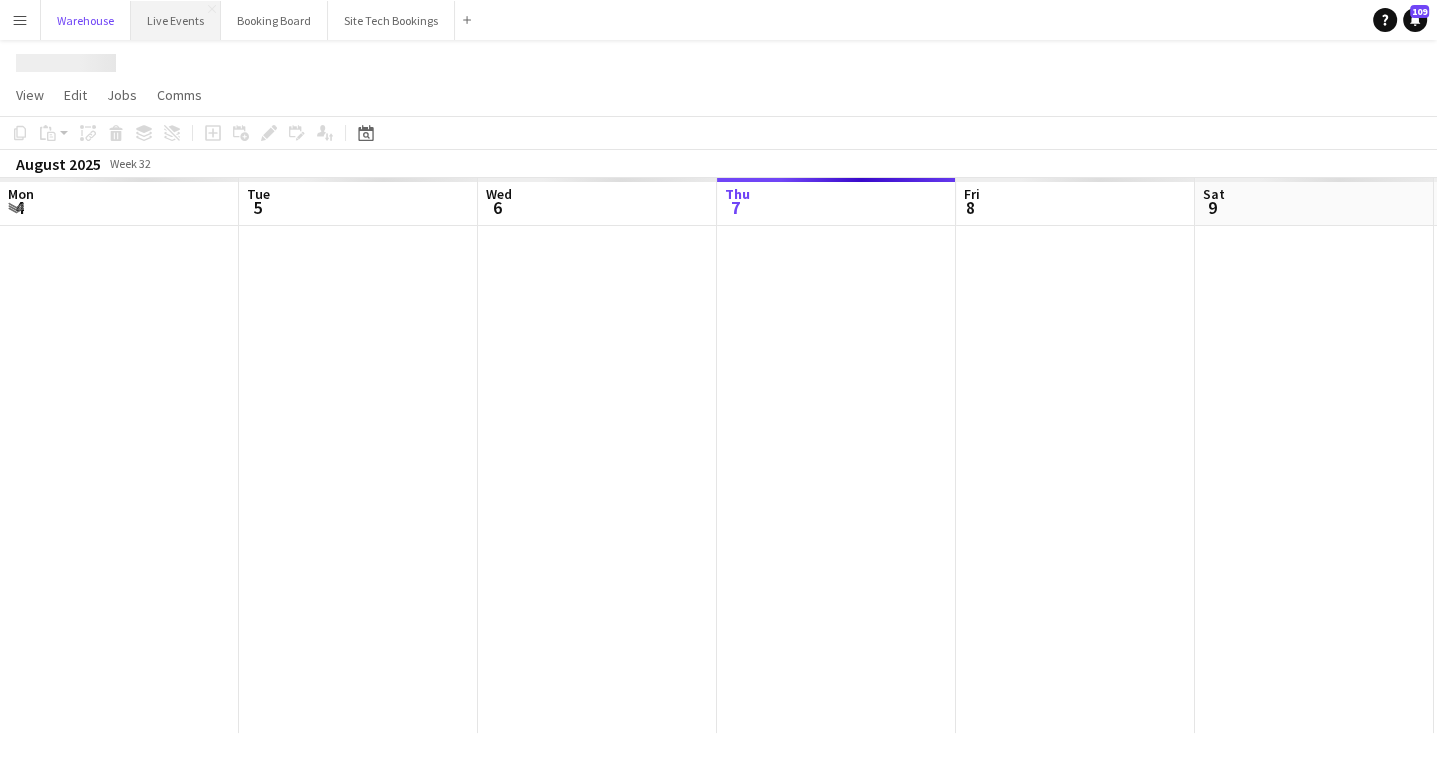 scroll, scrollTop: 0, scrollLeft: 478, axis: horizontal 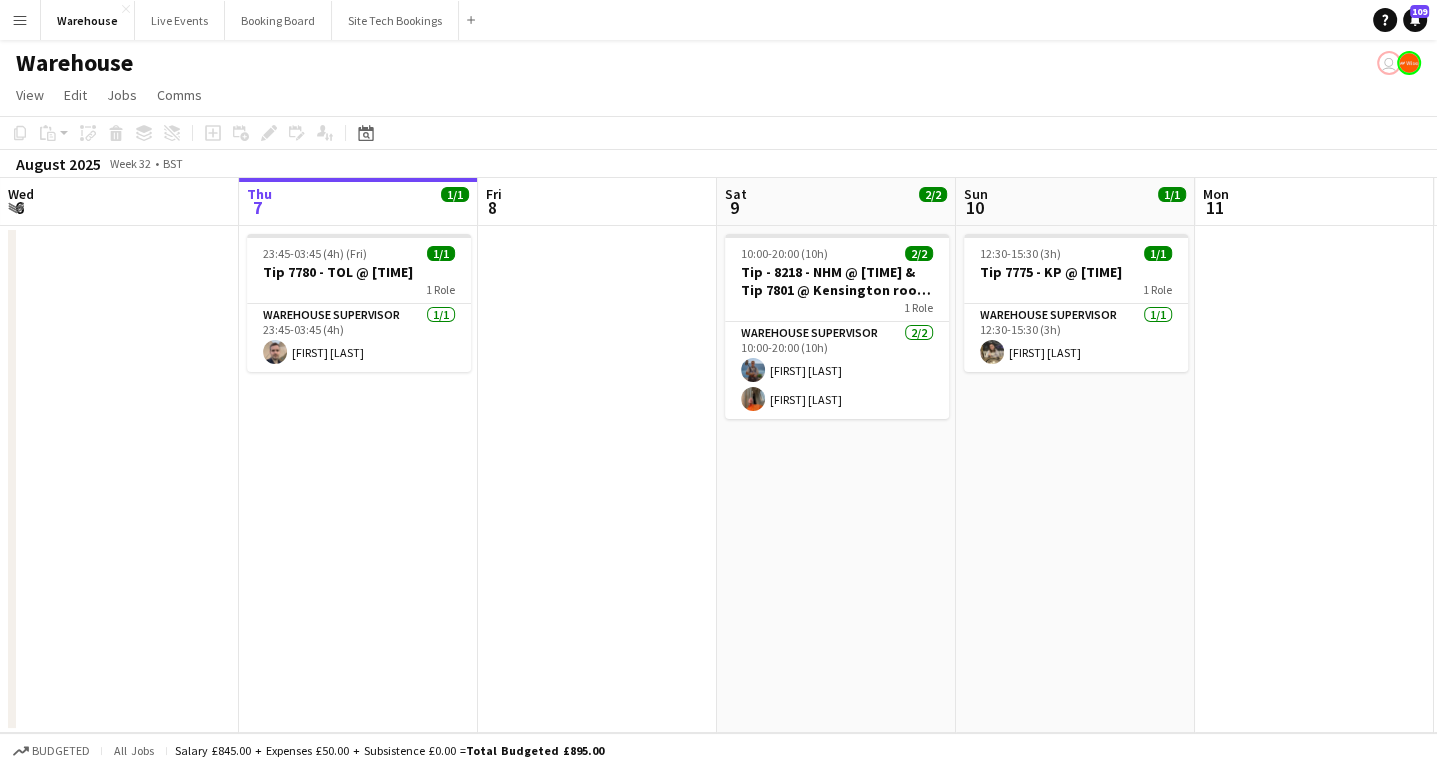 click at bounding box center (597, 479) 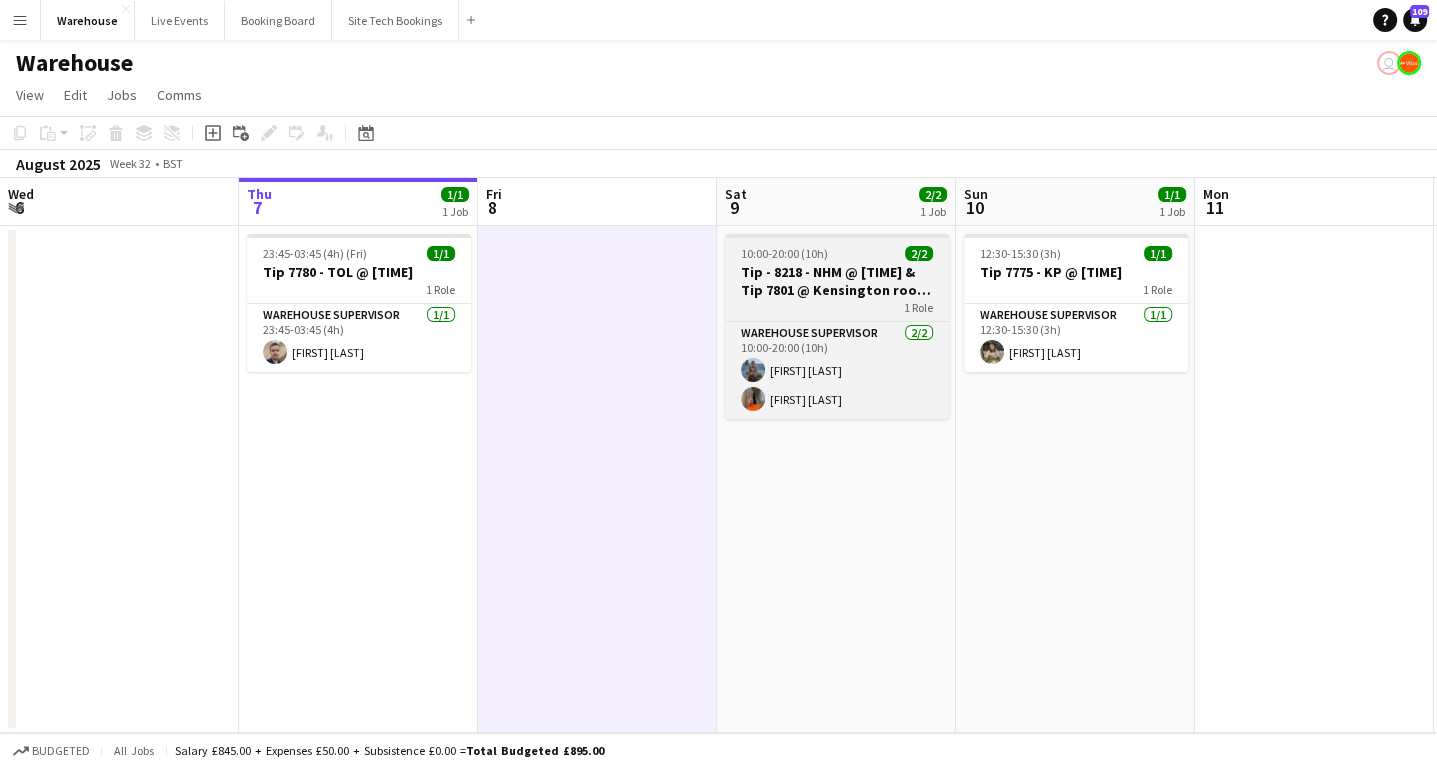 click on "Tip - 8218 - NHM @ [TIME] & Tip 7801 @ Kensington roof gardens @ [TIME] // Tip 7872 @ 1MR @ [TIME]" at bounding box center [837, 281] 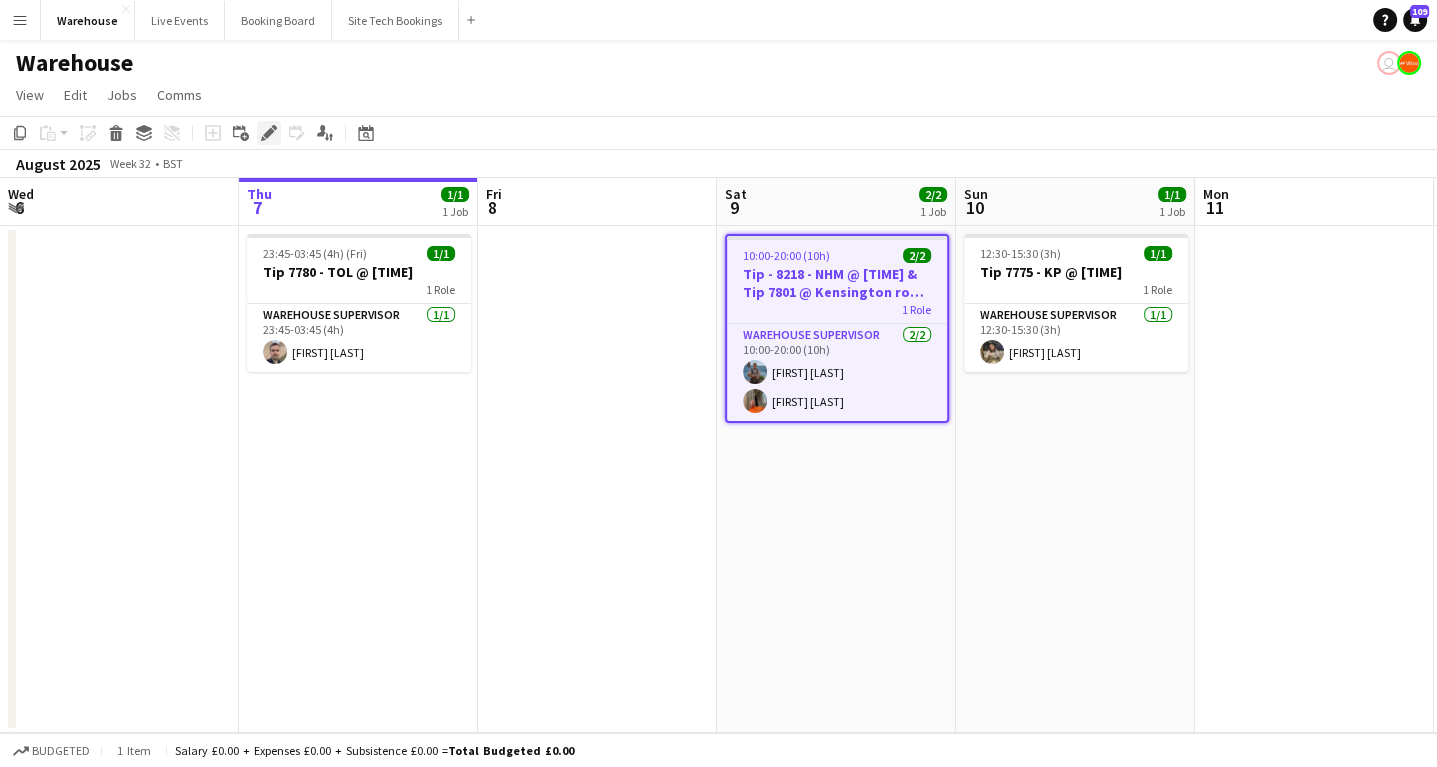 click 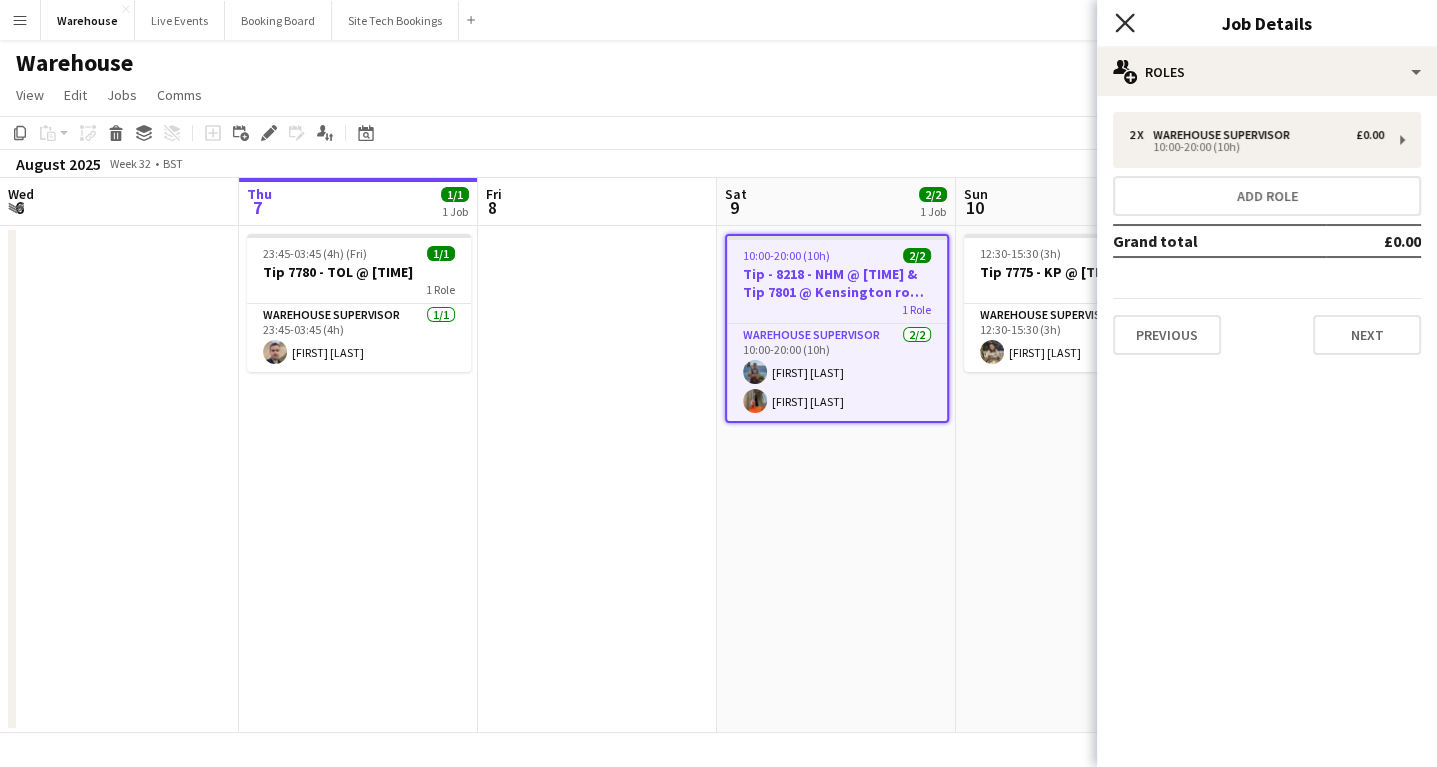 click 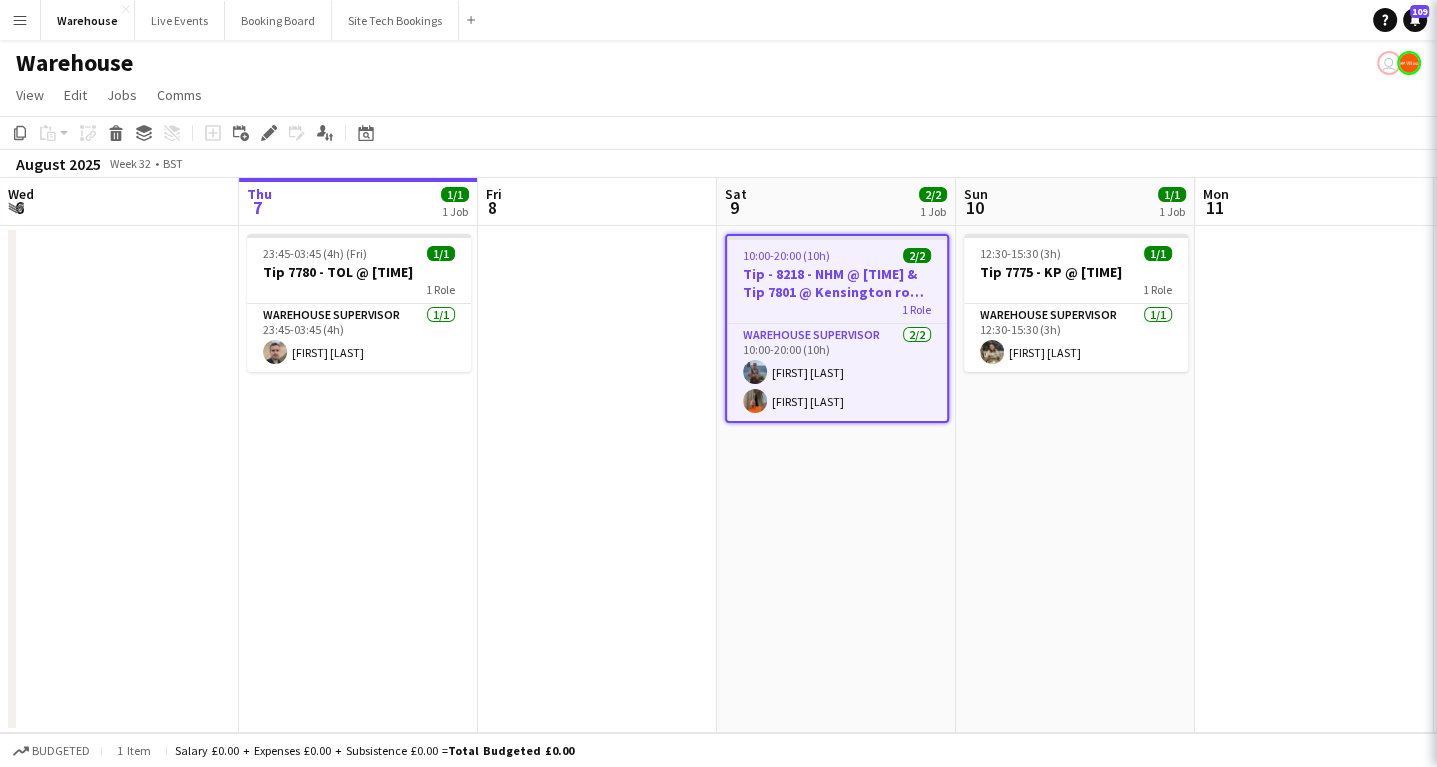 click on "10:00-20:00 (10h) 2/2 Tip - 8218 - NHM @ 10:00 & Tip 7801 @ Kensington roof gardens @ 11:00 // Tip 7872 @ 1MR @ 19:00 1 Role Warehouse Supervisor 2/2 10:00-20:00 (10h)
[FIRST] [LAST] [FIRST] [LAST]" at bounding box center (836, 479) 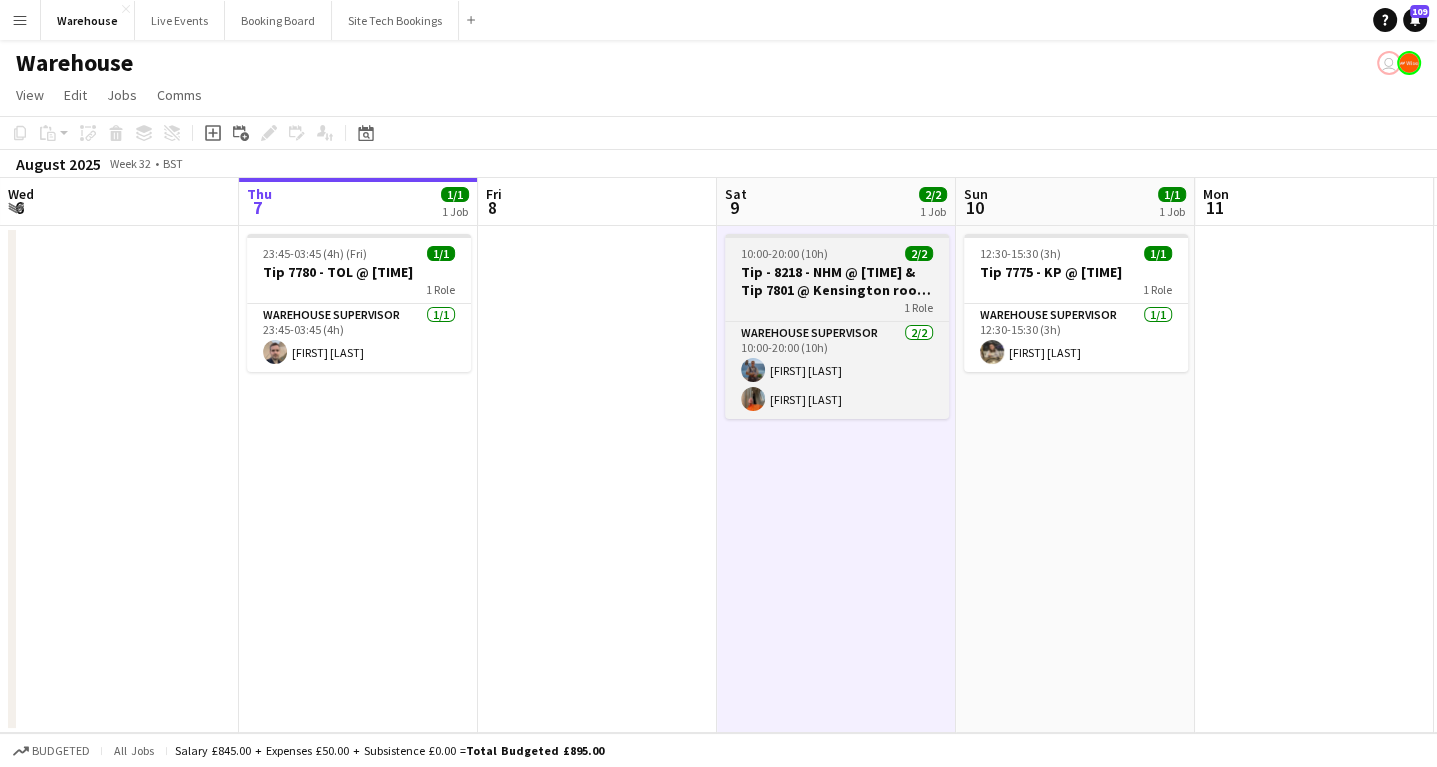 click on "Tip - 8218 - NHM @ [TIME] & Tip 7801 @ Kensington roof gardens @ [TIME] // Tip 7872 @ 1MR @ [TIME]" at bounding box center (837, 281) 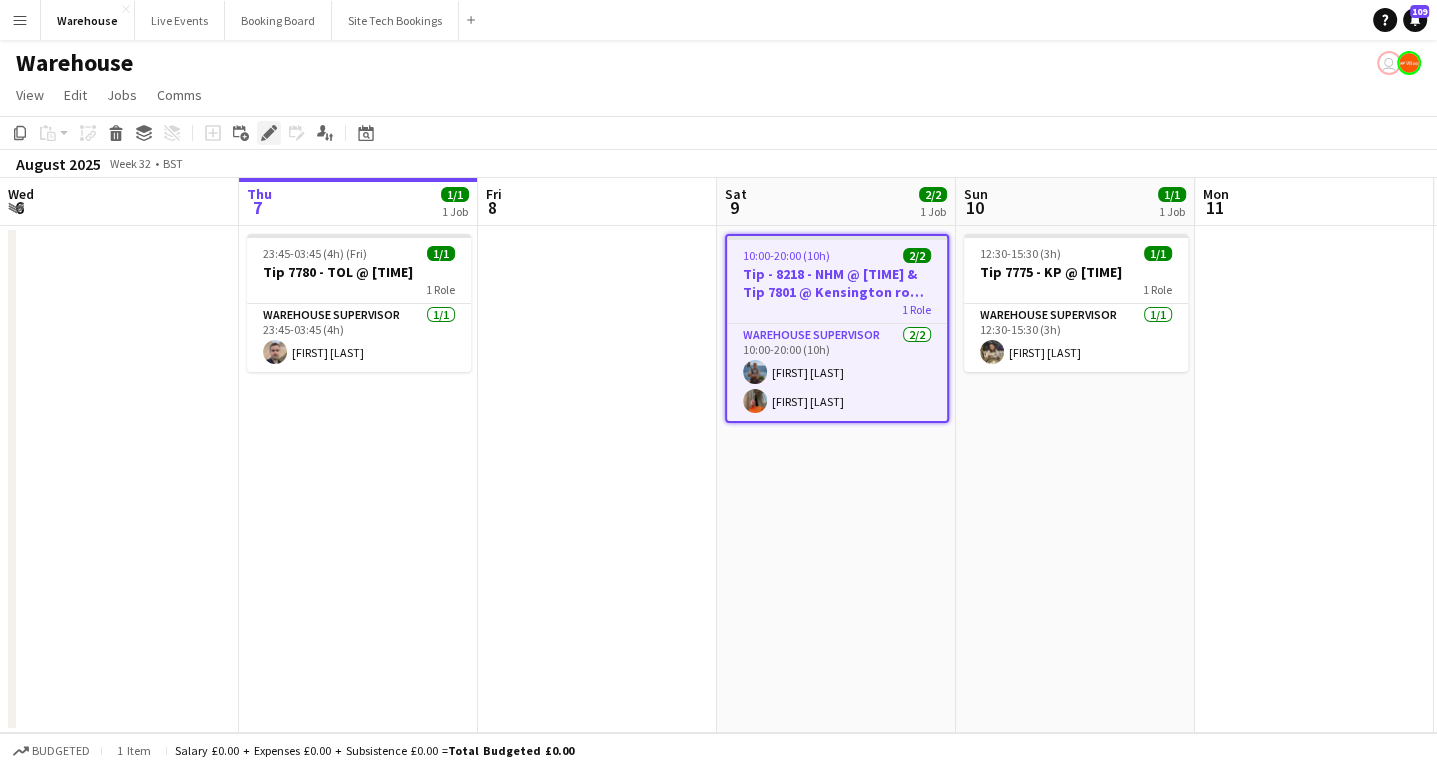 click on "Edit" 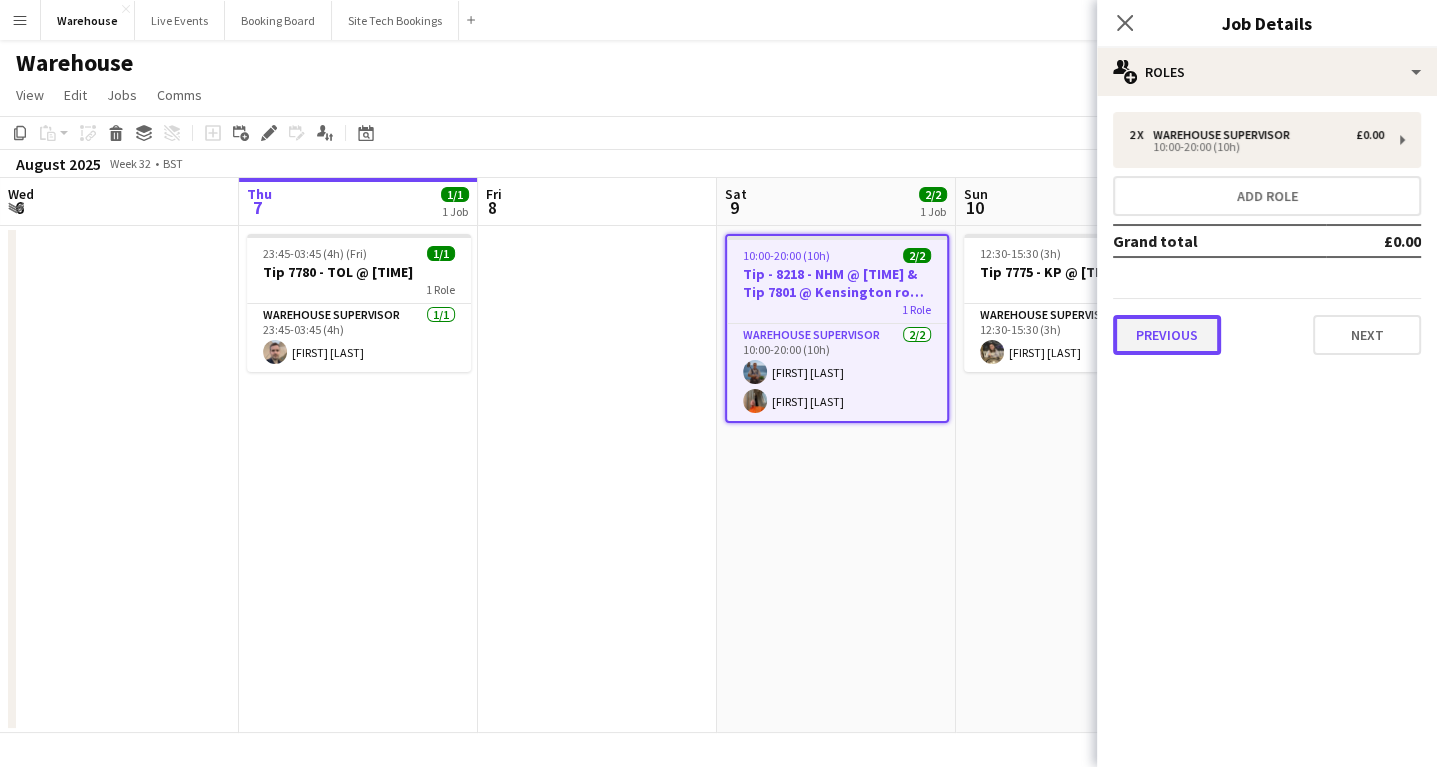 click on "Previous" at bounding box center (1167, 335) 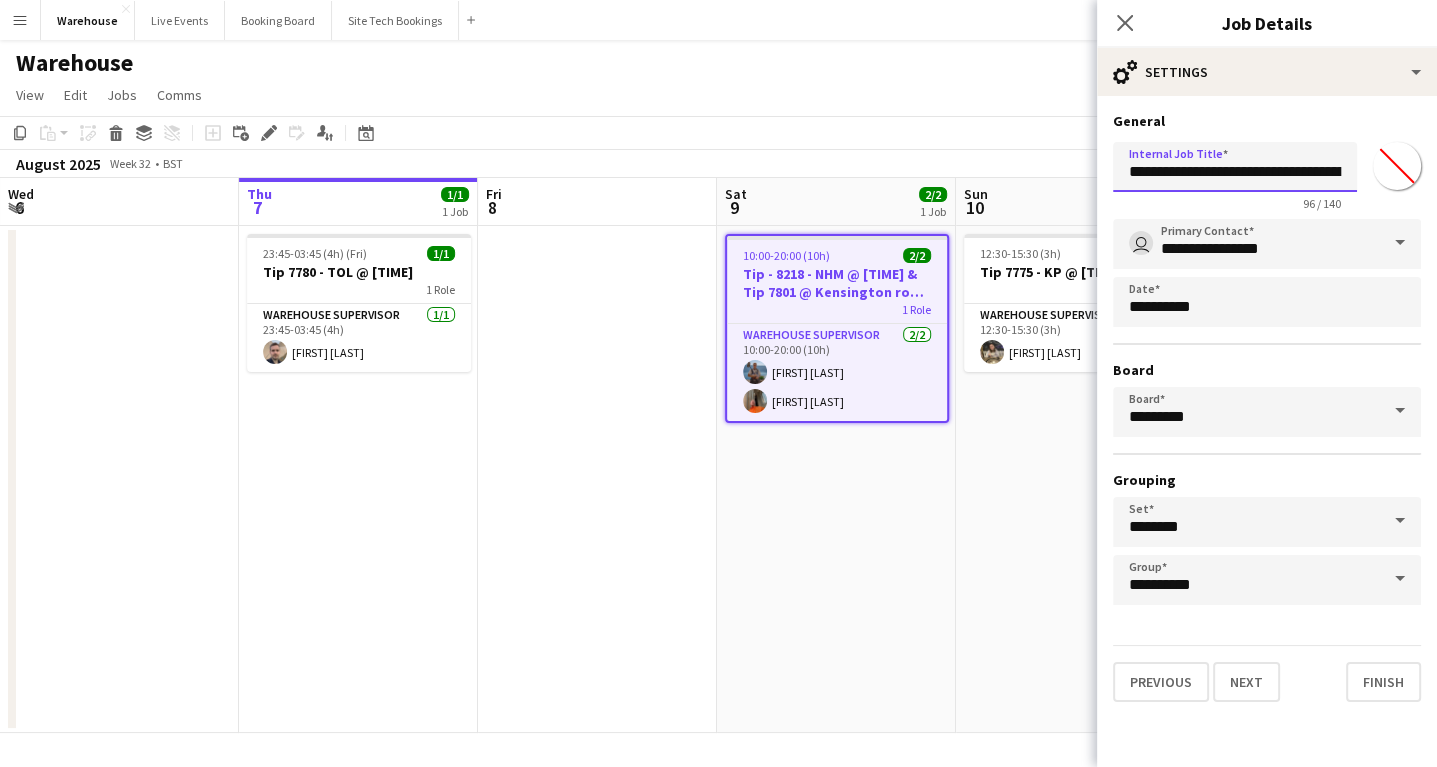 drag, startPoint x: 1190, startPoint y: 168, endPoint x: 1253, endPoint y: 173, distance: 63.1981 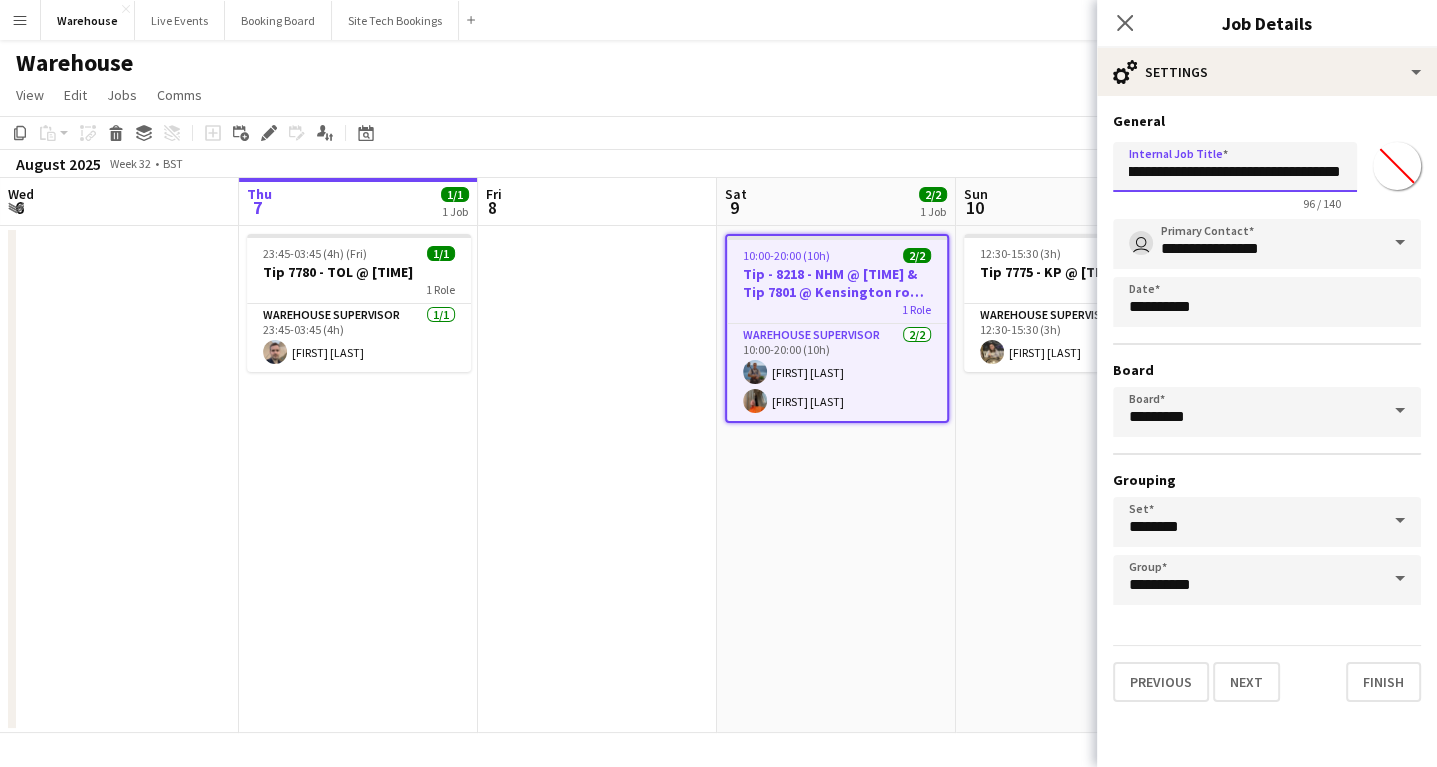 scroll, scrollTop: 0, scrollLeft: 444, axis: horizontal 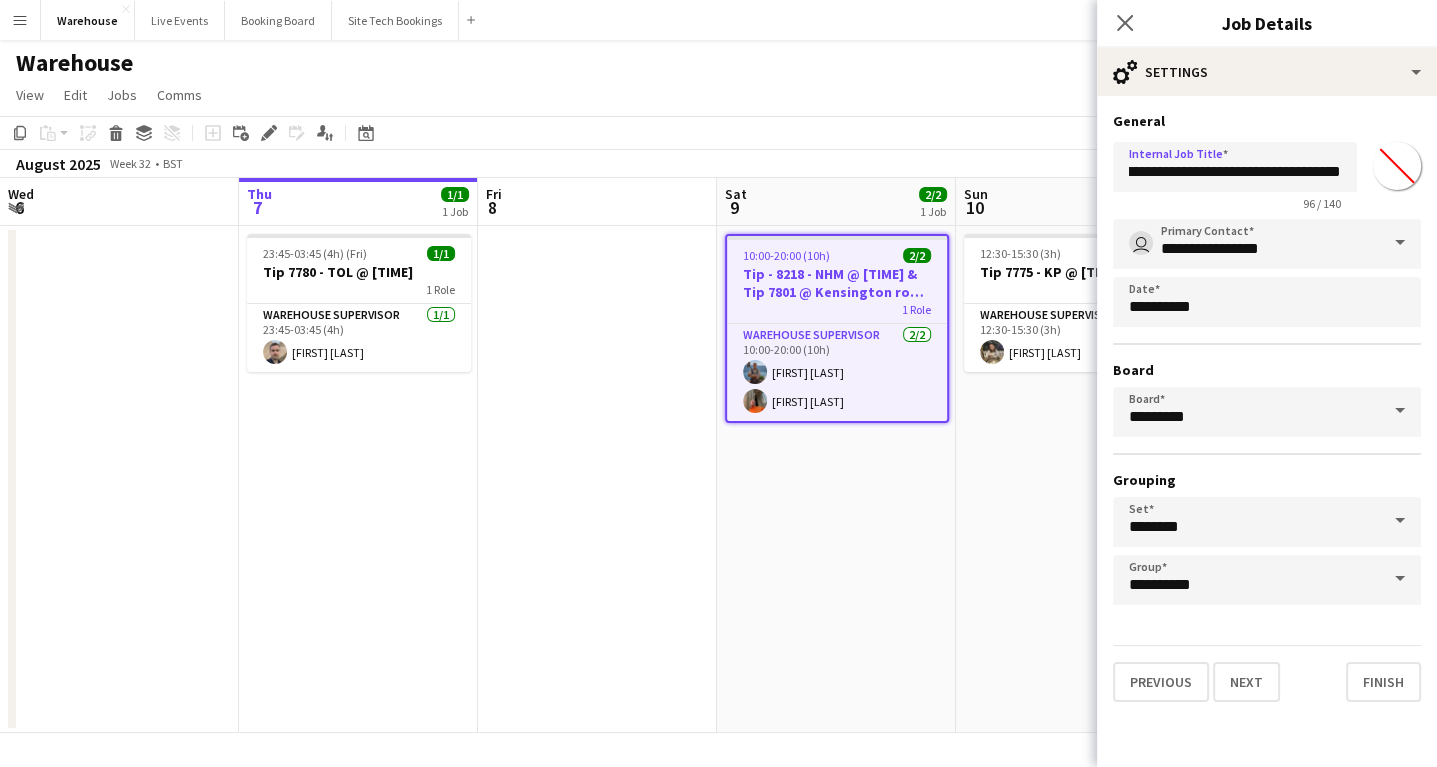 drag, startPoint x: 1127, startPoint y: 24, endPoint x: 1007, endPoint y: 5, distance: 121.49486 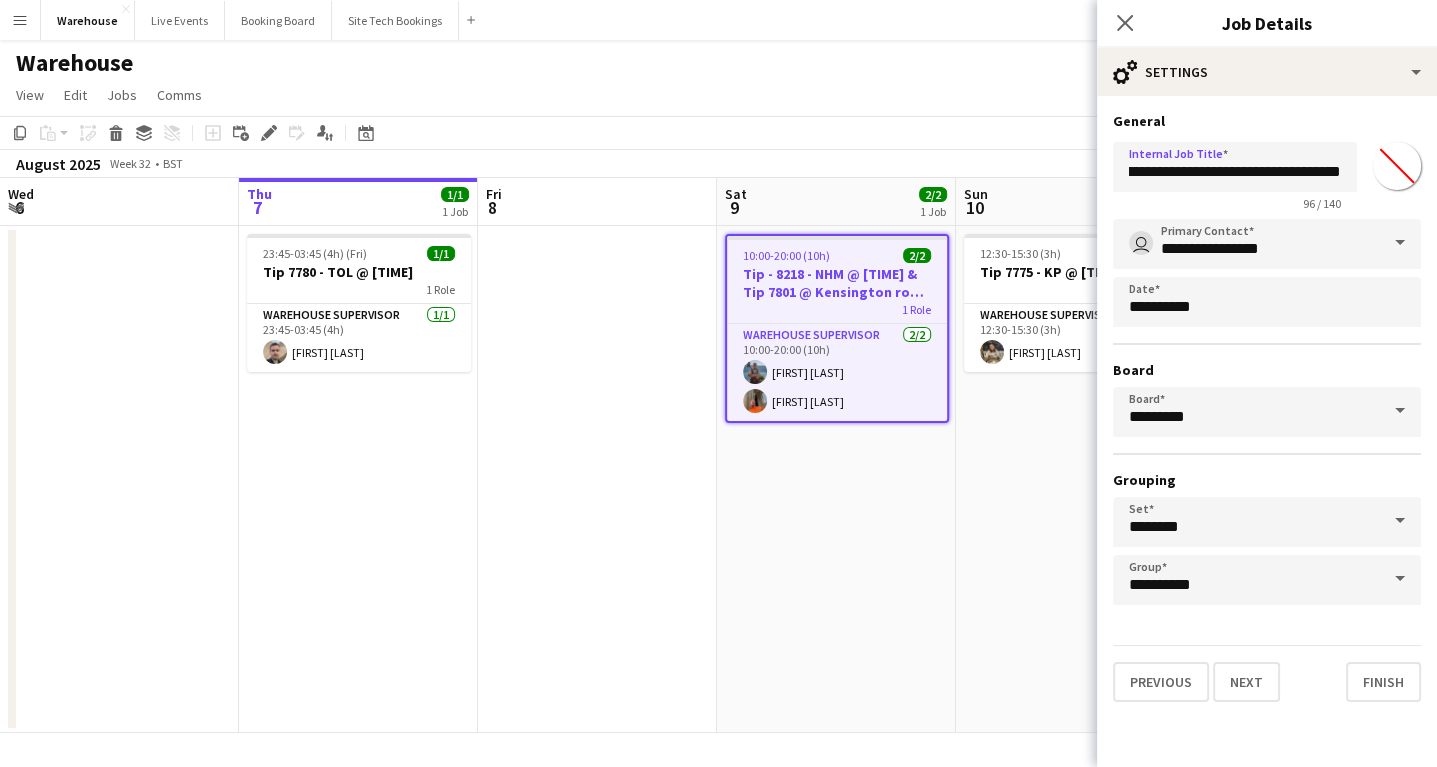 click 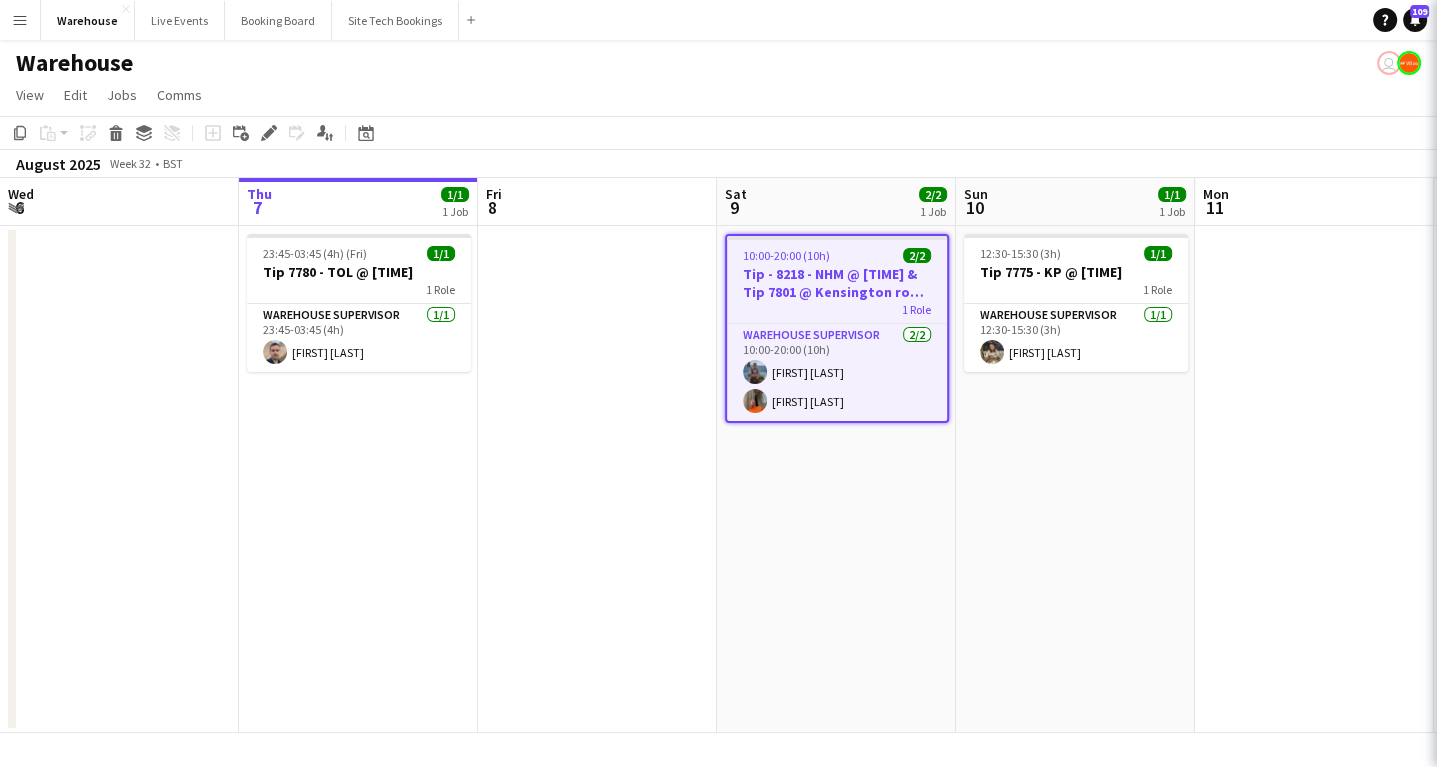 scroll, scrollTop: 0, scrollLeft: 0, axis: both 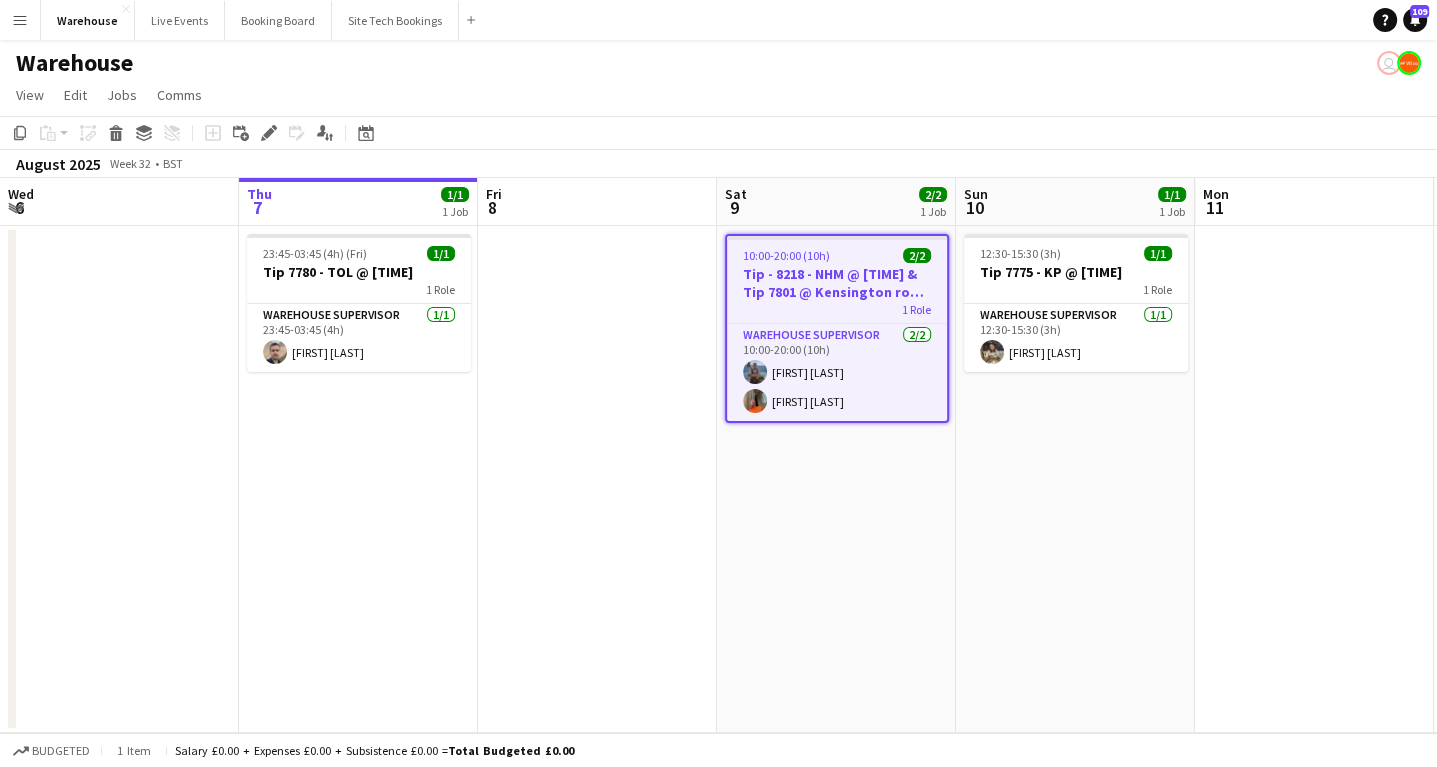click at bounding box center [597, 479] 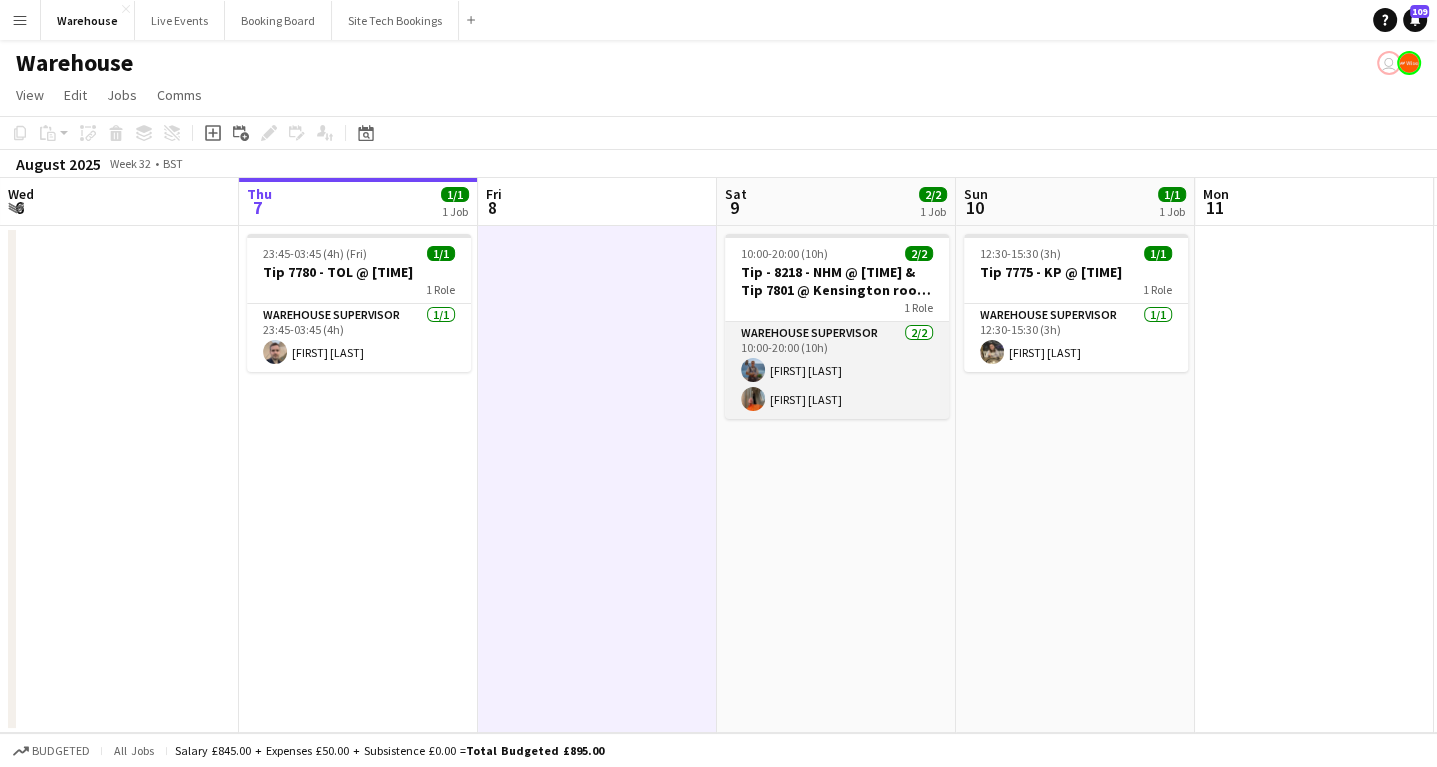 click at bounding box center (753, 370) 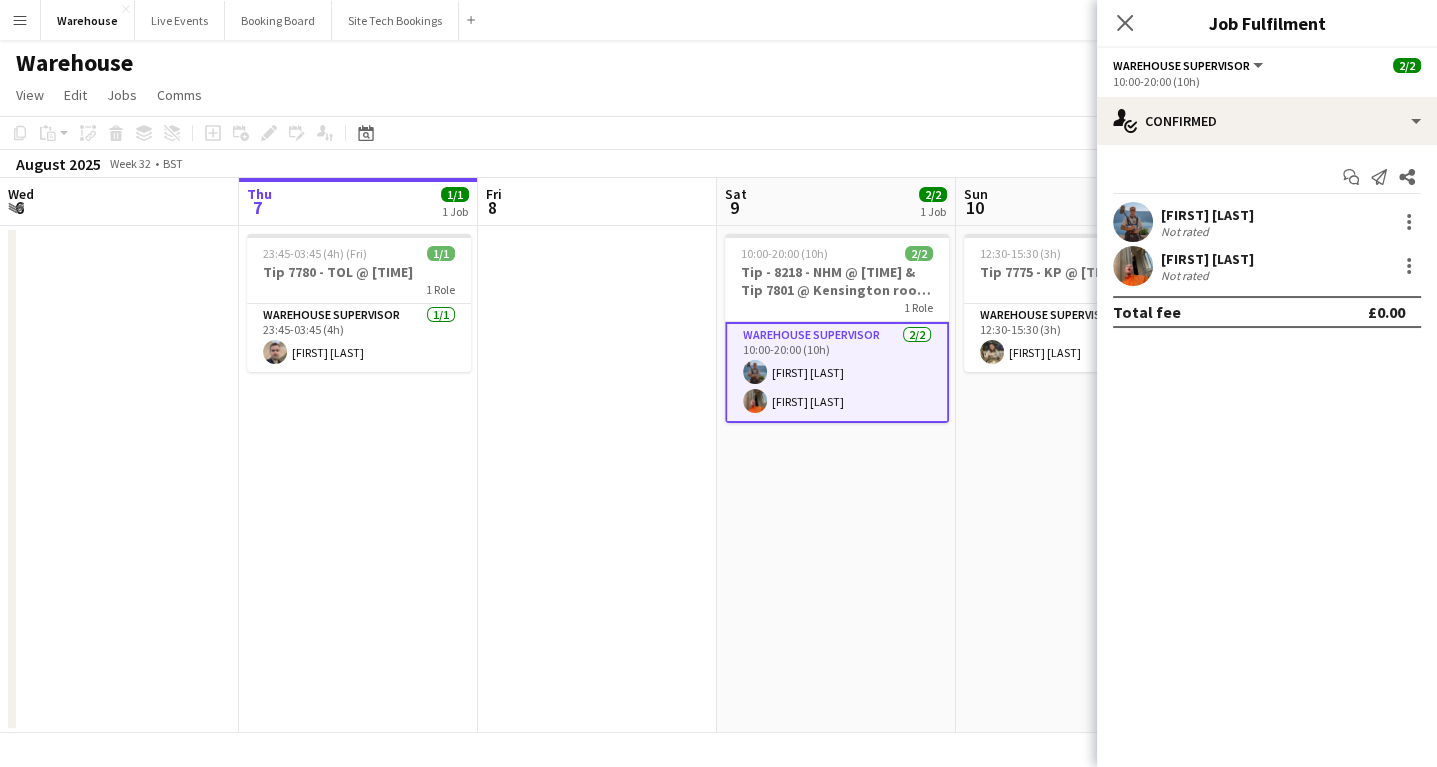 click at bounding box center (1133, 222) 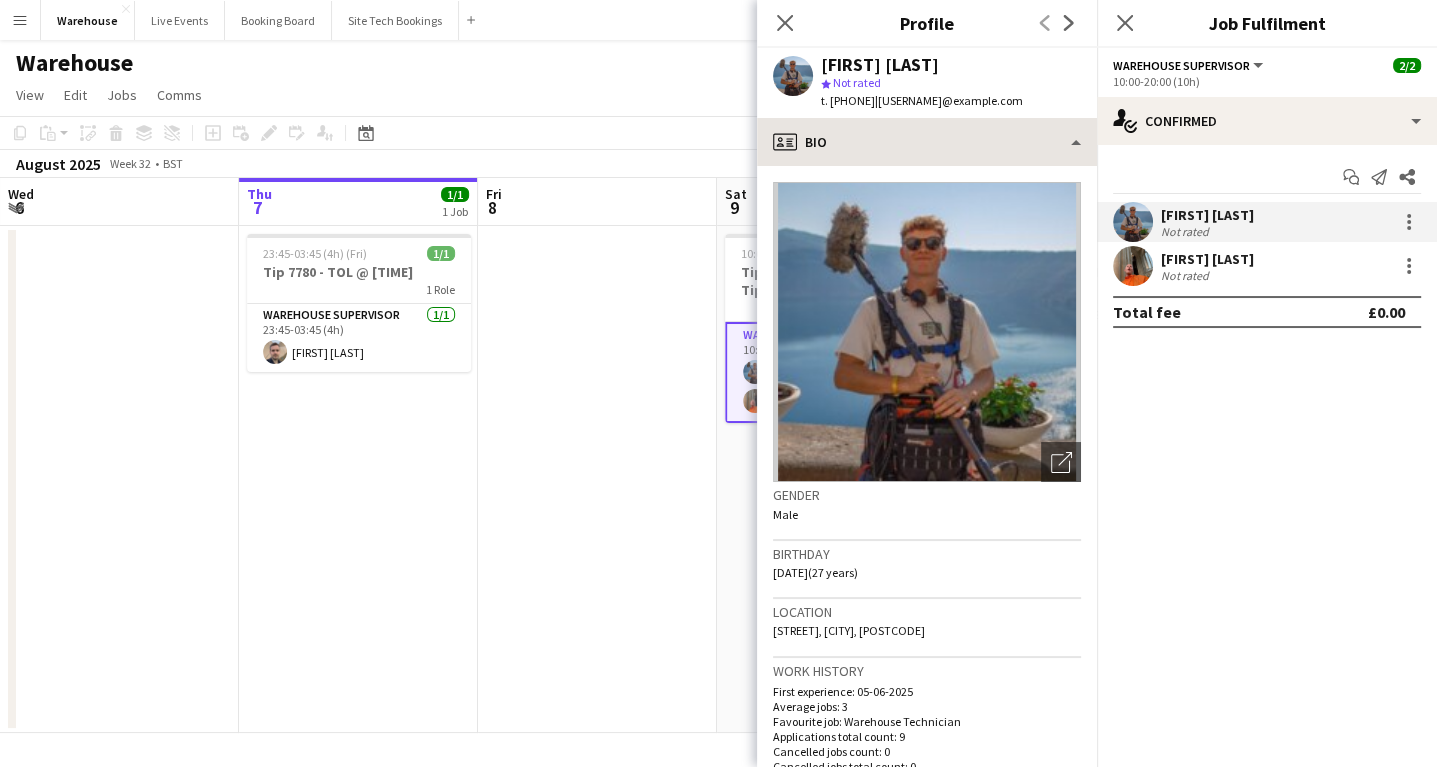 drag, startPoint x: 872, startPoint y: 101, endPoint x: 900, endPoint y: 121, distance: 34.4093 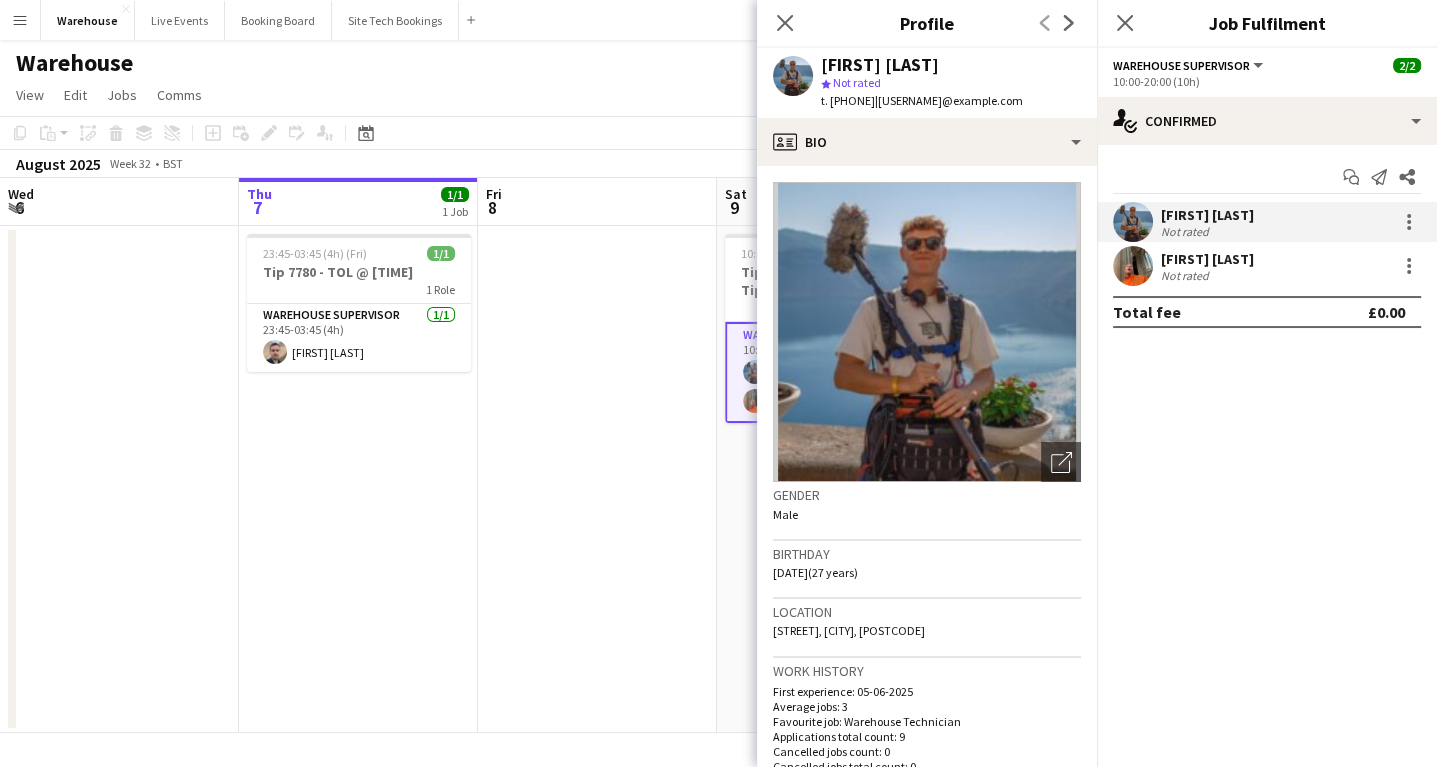 drag, startPoint x: 843, startPoint y: 100, endPoint x: 833, endPoint y: 103, distance: 10.440307 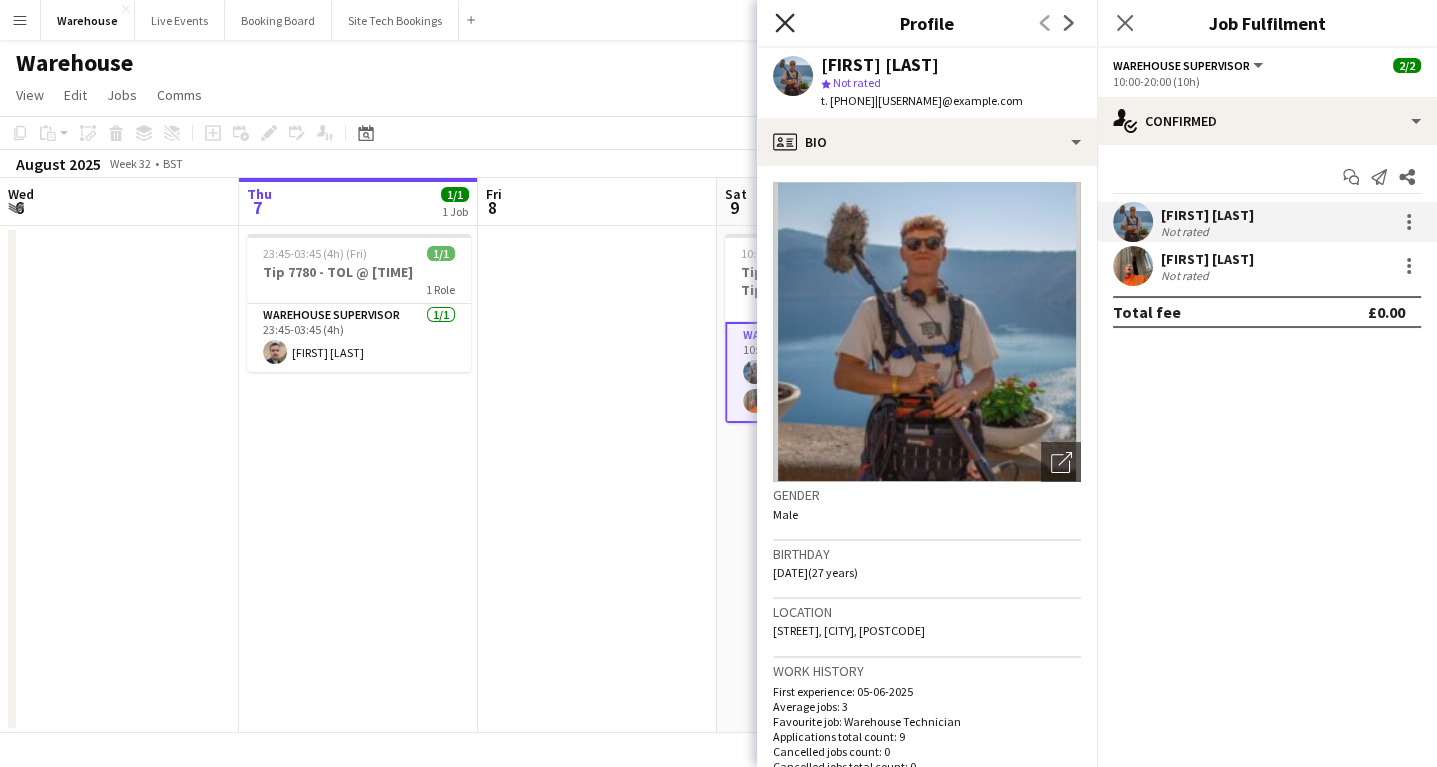drag, startPoint x: 800, startPoint y: 16, endPoint x: 789, endPoint y: 20, distance: 11.7046995 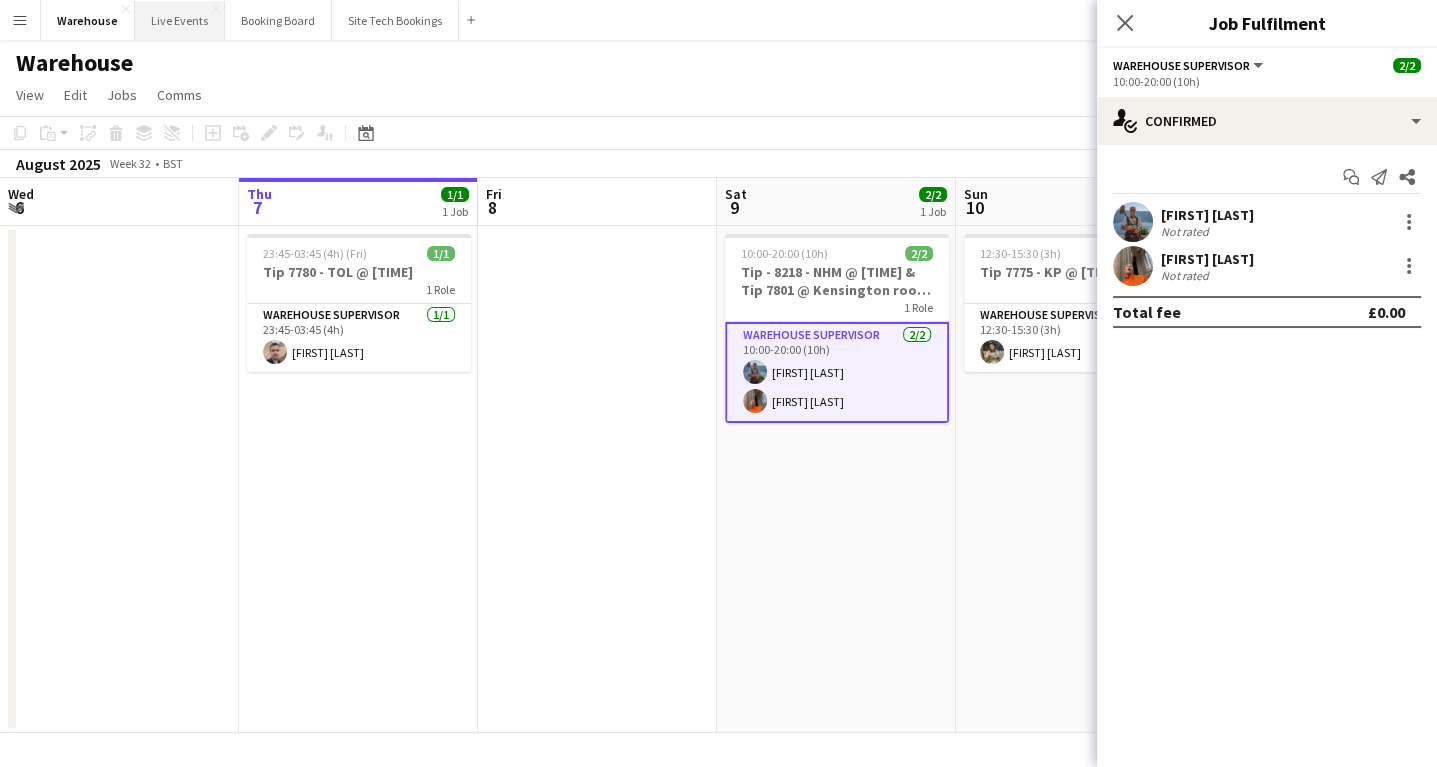 click on "Live Events
Close" at bounding box center [180, 20] 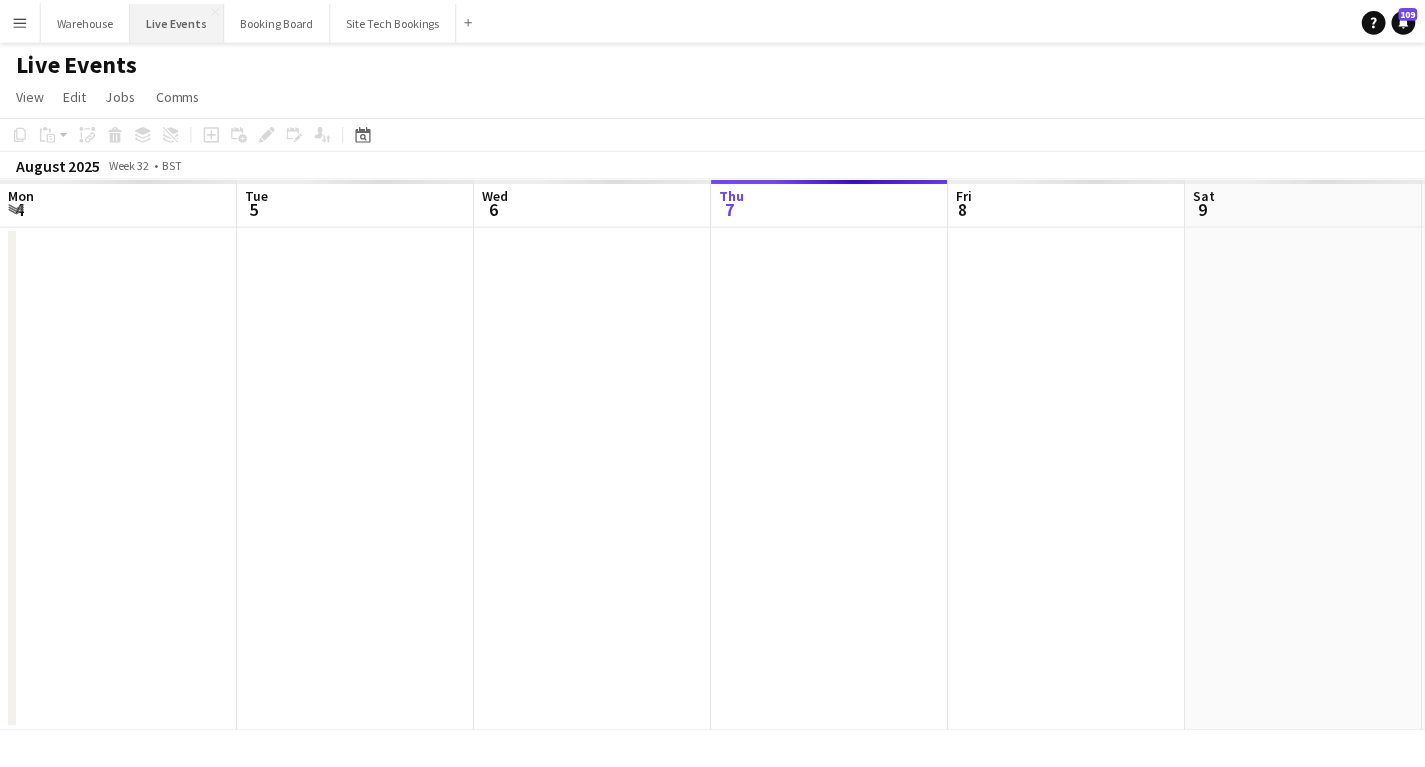 scroll, scrollTop: 0, scrollLeft: 478, axis: horizontal 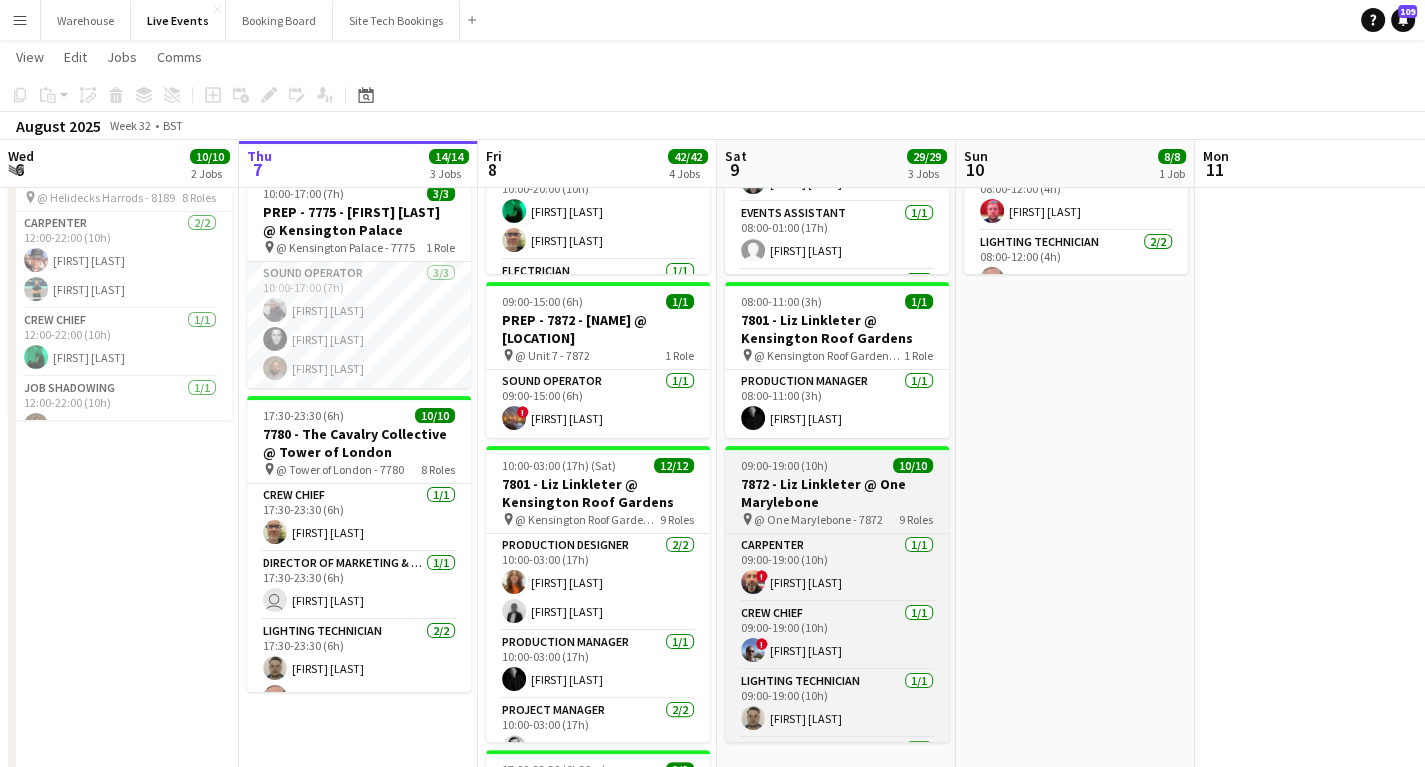 click on "7872 - Liz Linkleter @ One Marylebone" at bounding box center [837, 493] 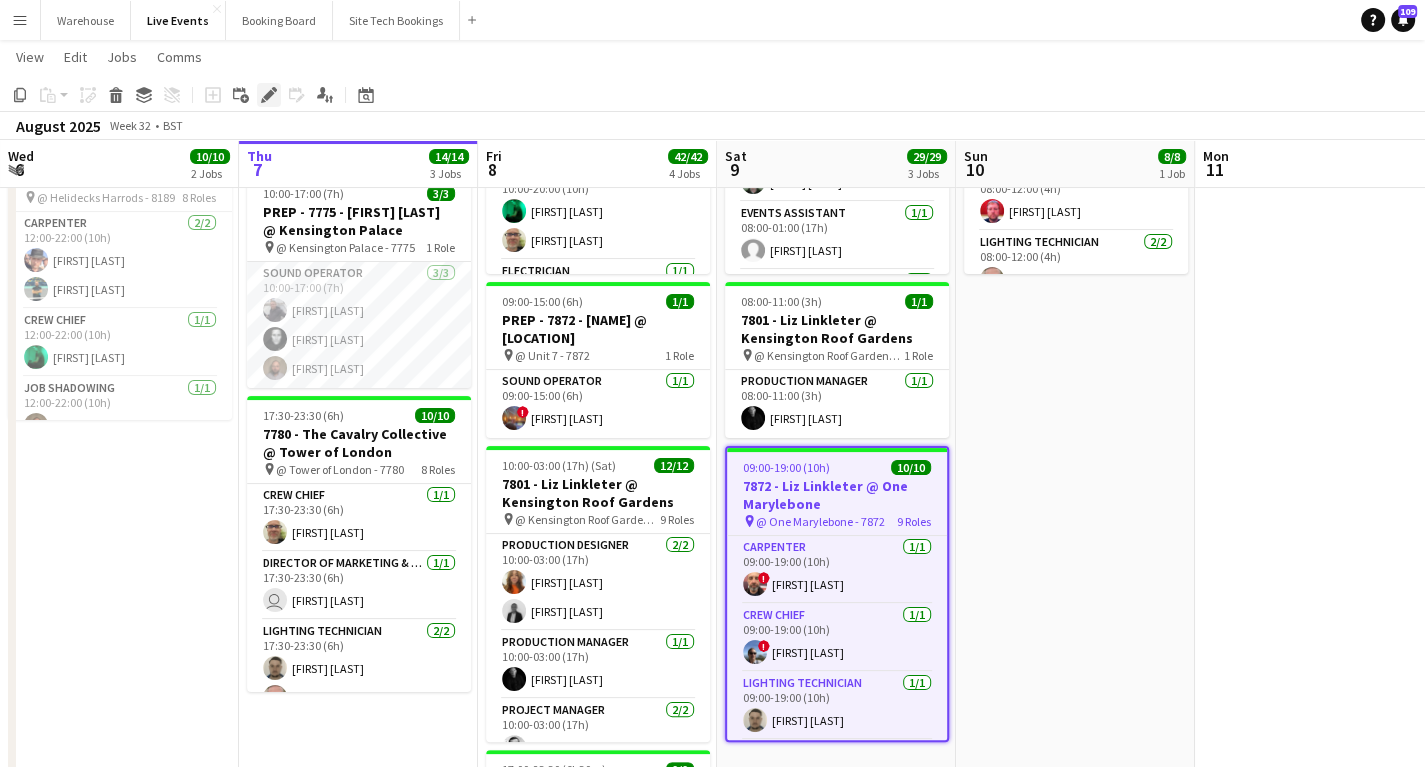 click on "Edit" 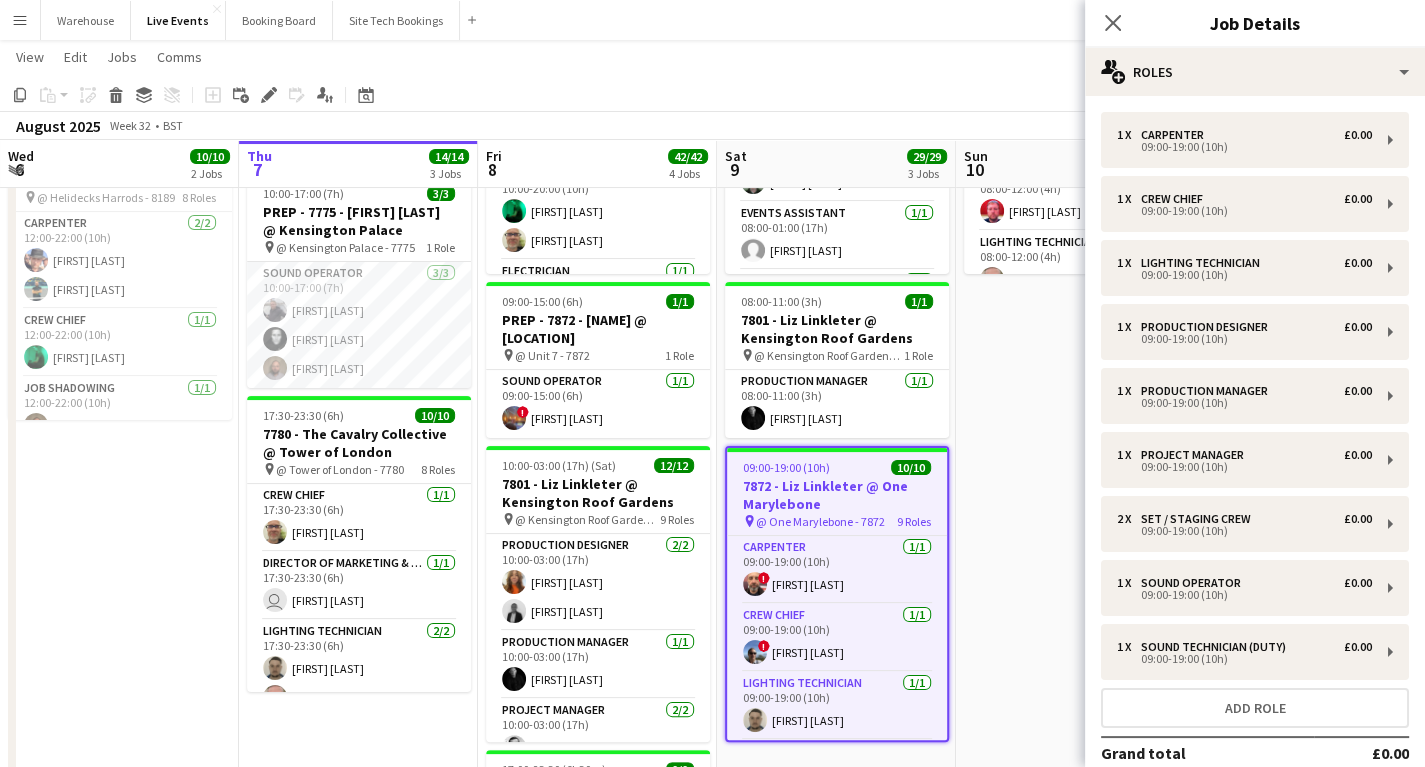 scroll, scrollTop: 113, scrollLeft: 0, axis: vertical 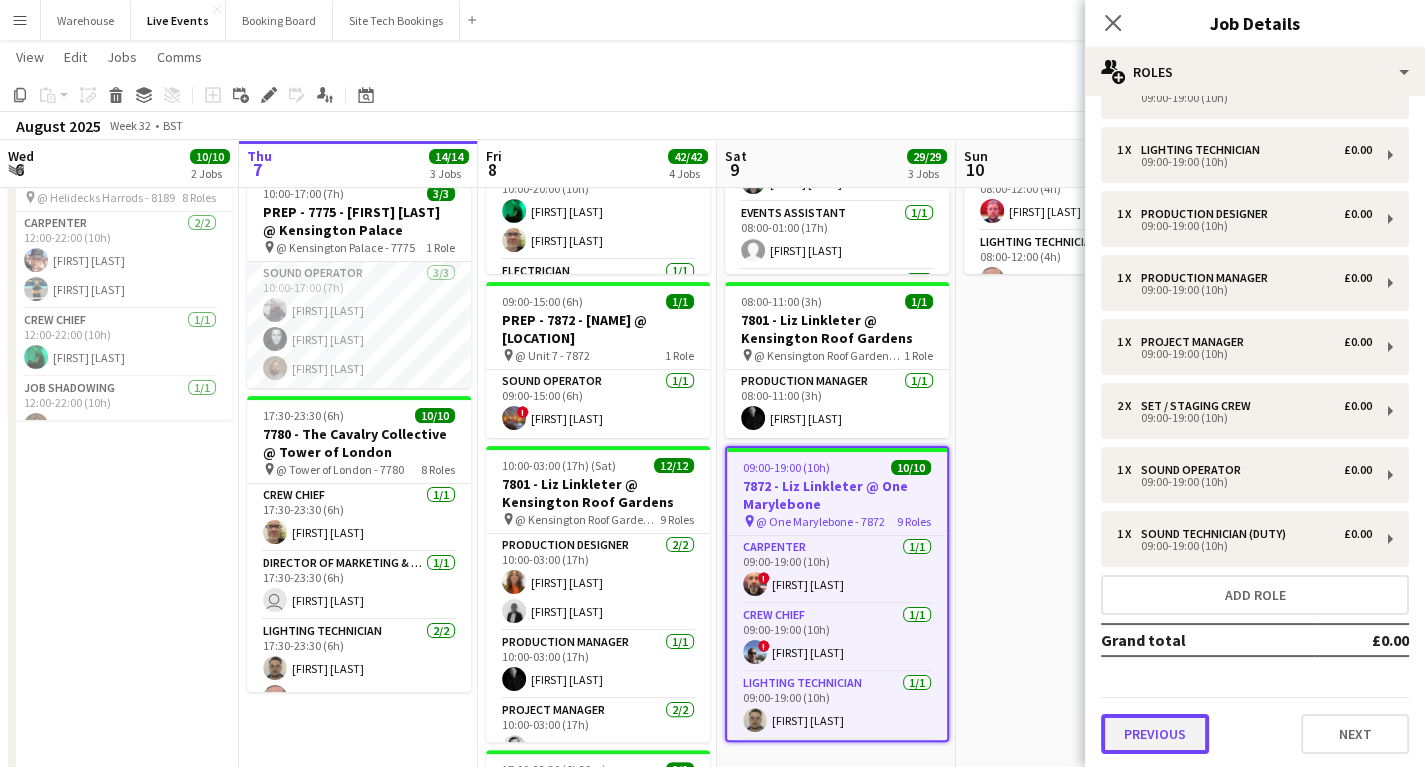 click on "Previous" at bounding box center [1155, 734] 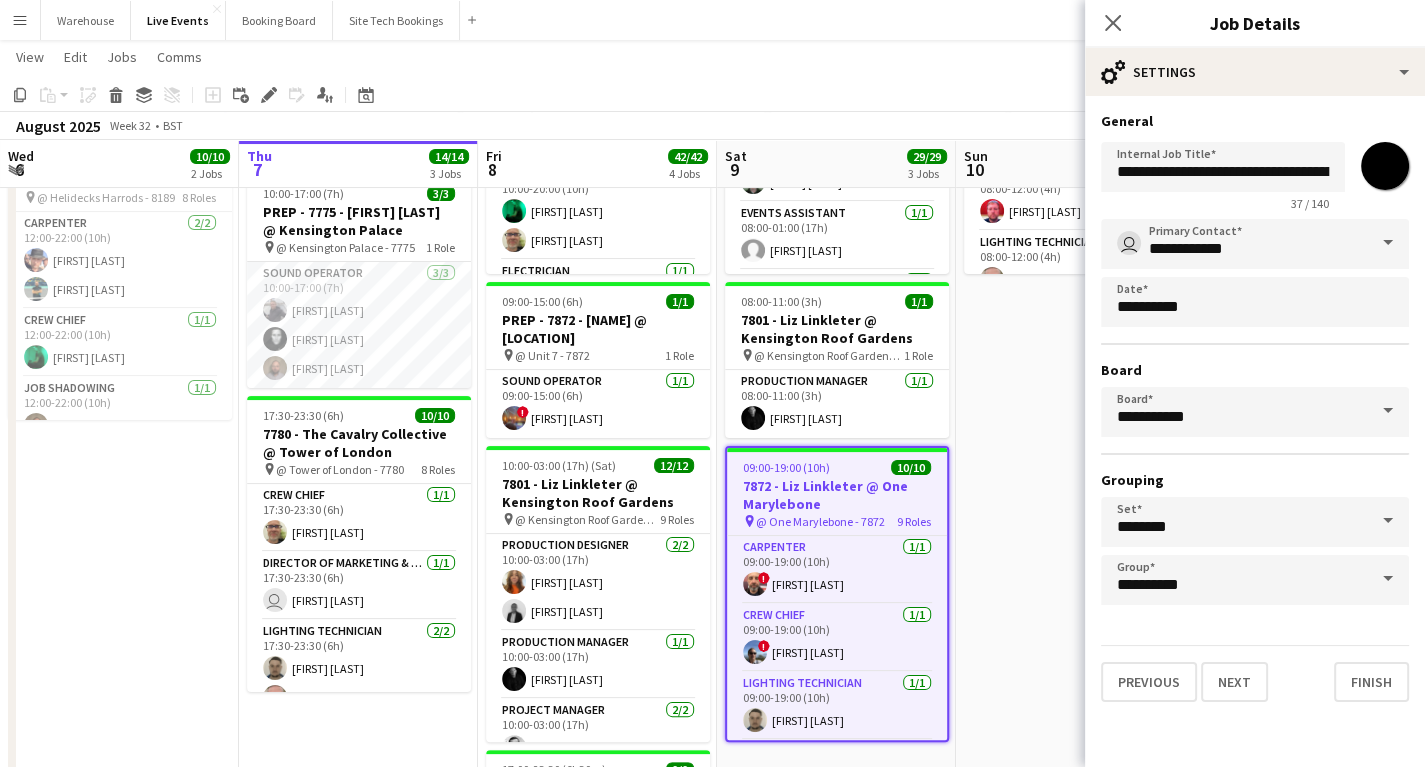 scroll, scrollTop: 0, scrollLeft: 0, axis: both 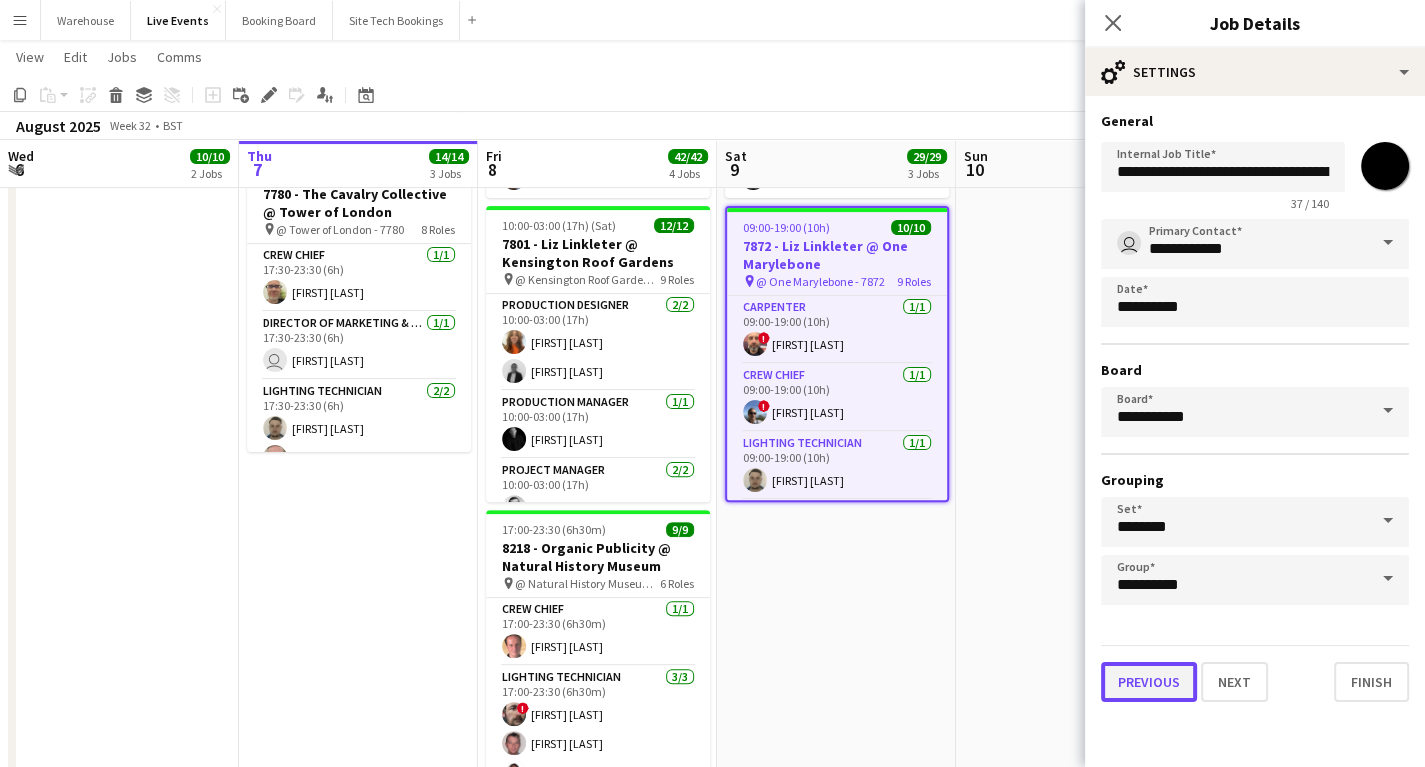 click on "Previous" at bounding box center [1149, 682] 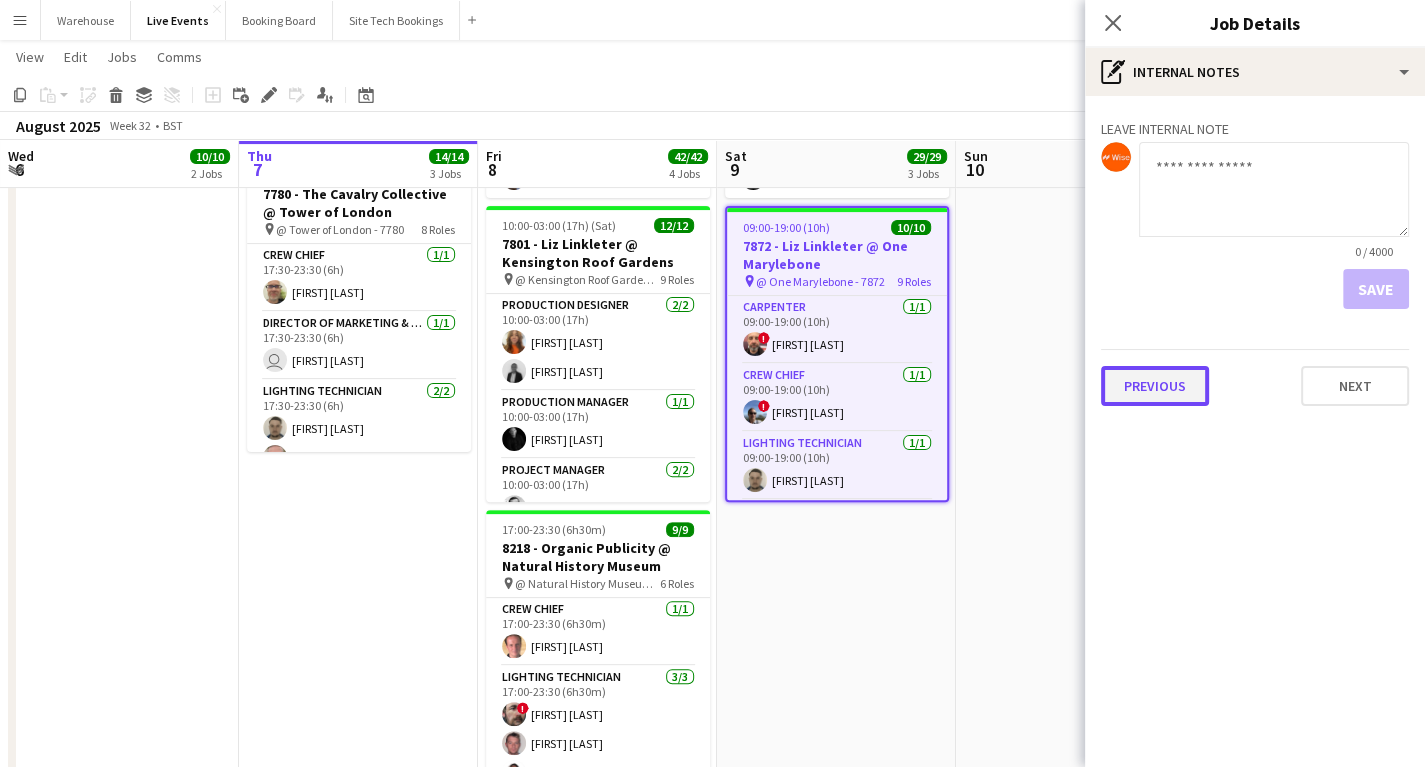 click on "Previous" at bounding box center (1155, 386) 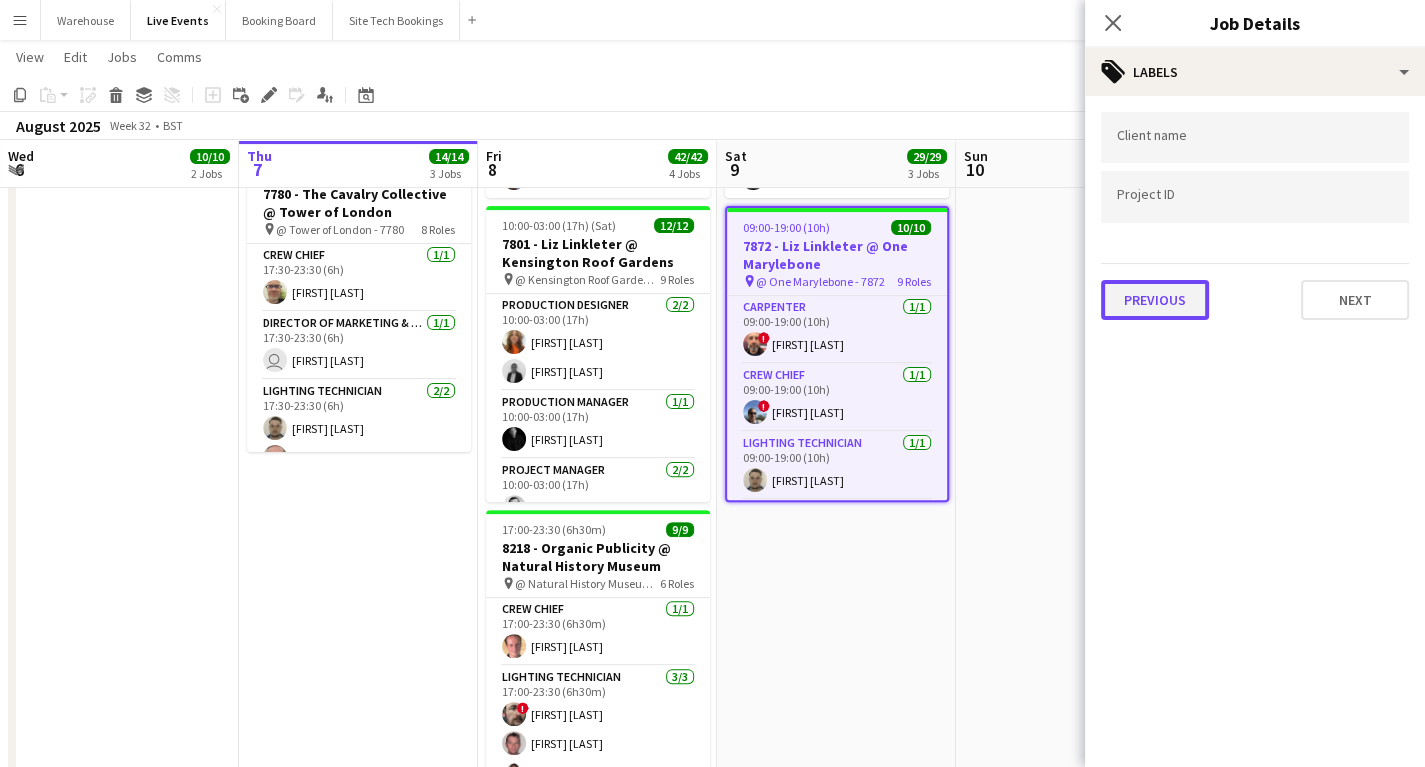 click on "Previous" at bounding box center [1155, 300] 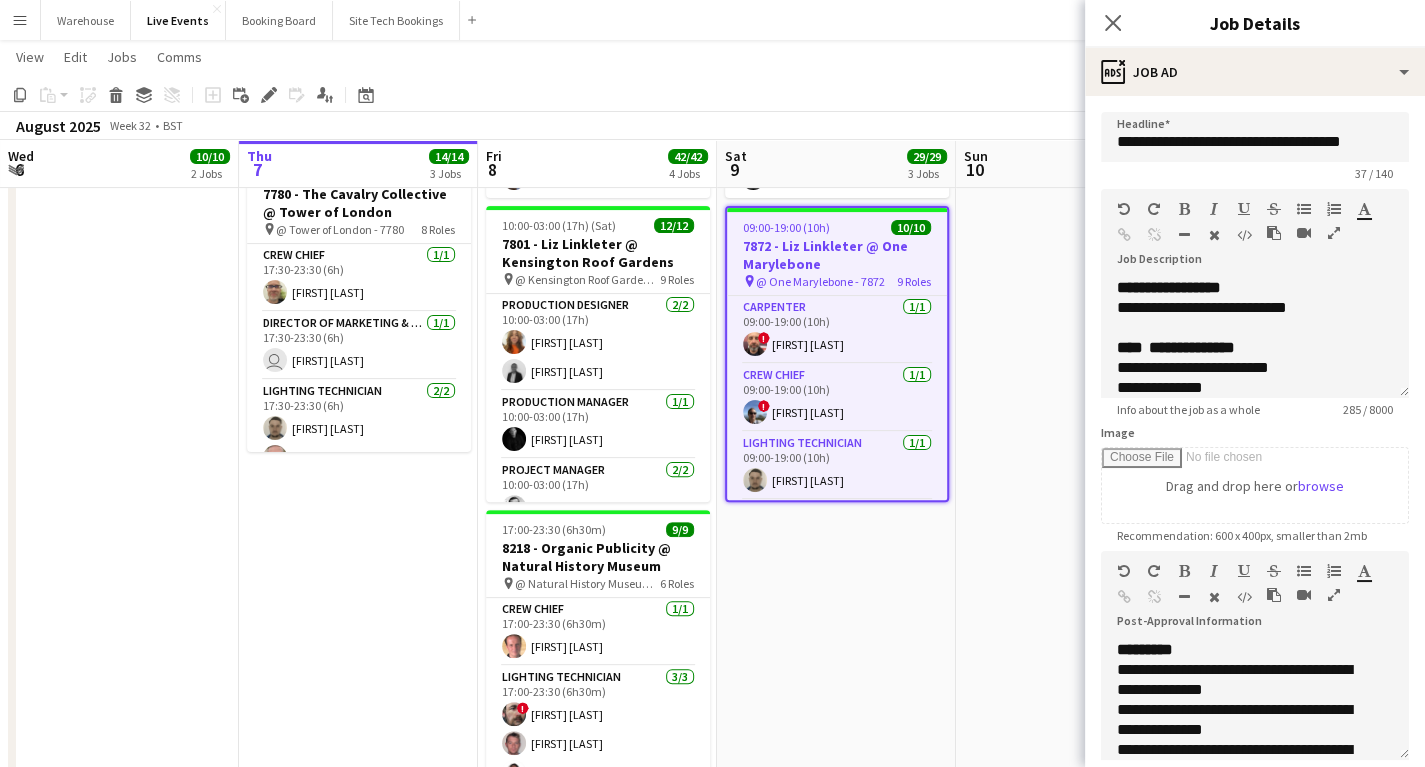 scroll, scrollTop: 63, scrollLeft: 0, axis: vertical 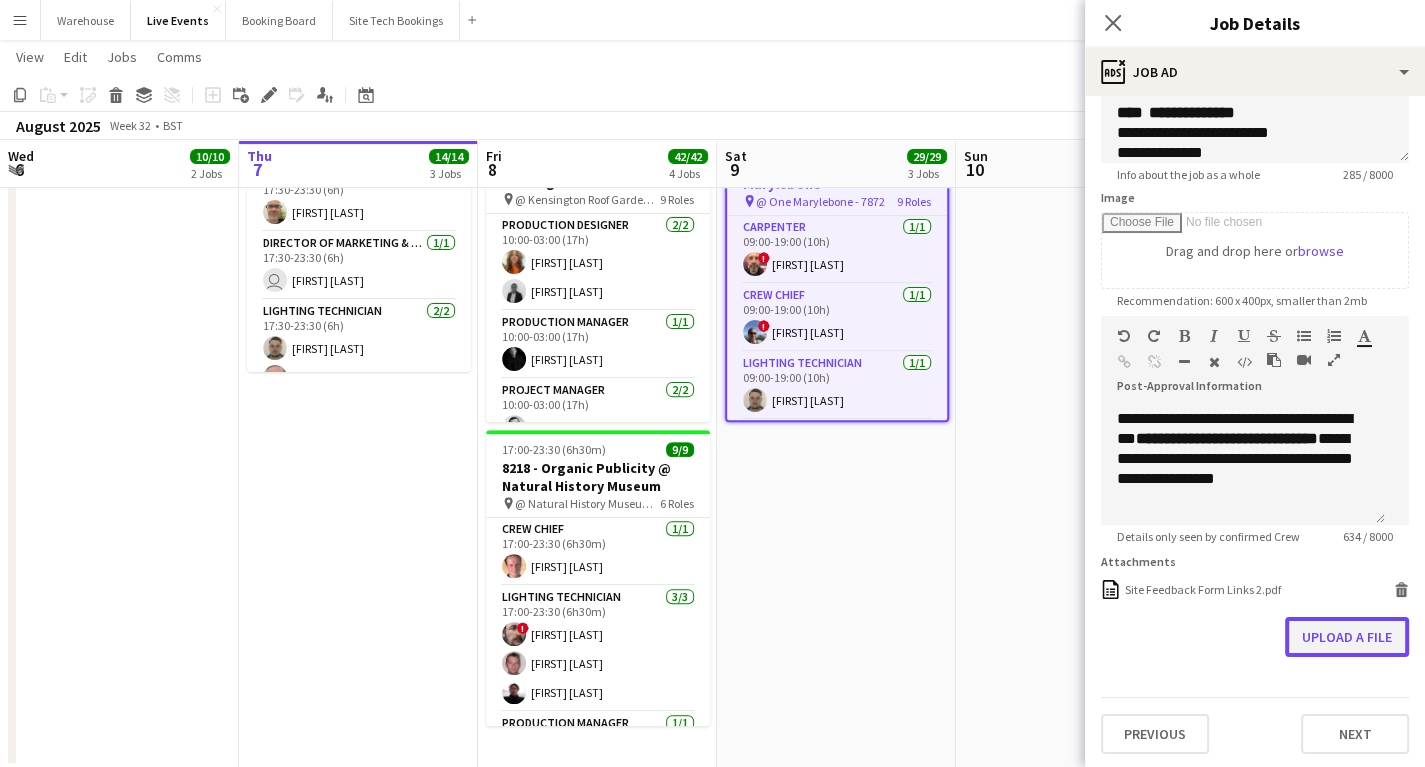 click on "Upload a file" at bounding box center (1347, 637) 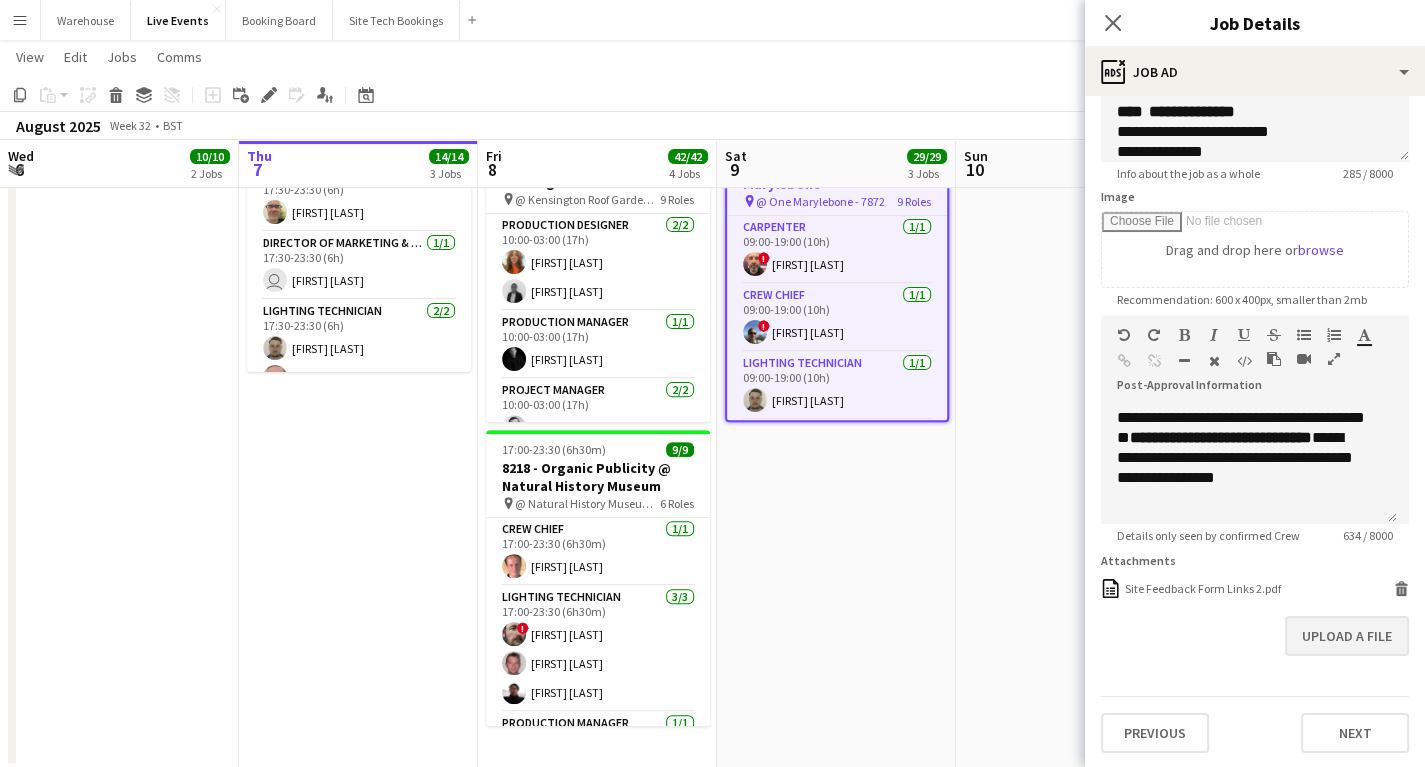 scroll, scrollTop: 235, scrollLeft: 0, axis: vertical 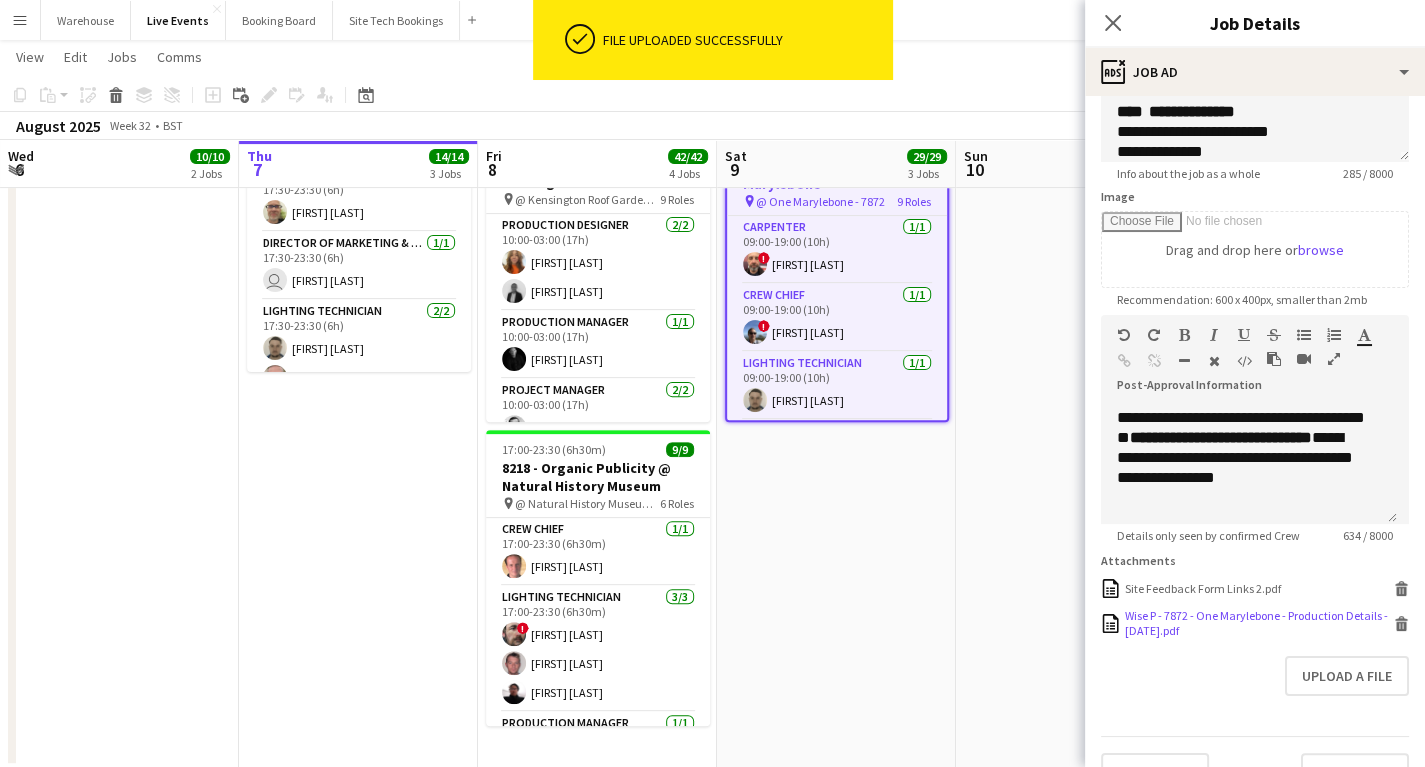 click on "Wise P - 7872 - One Marylebone - Production Details - [DATE].pdf" at bounding box center (1257, 623) 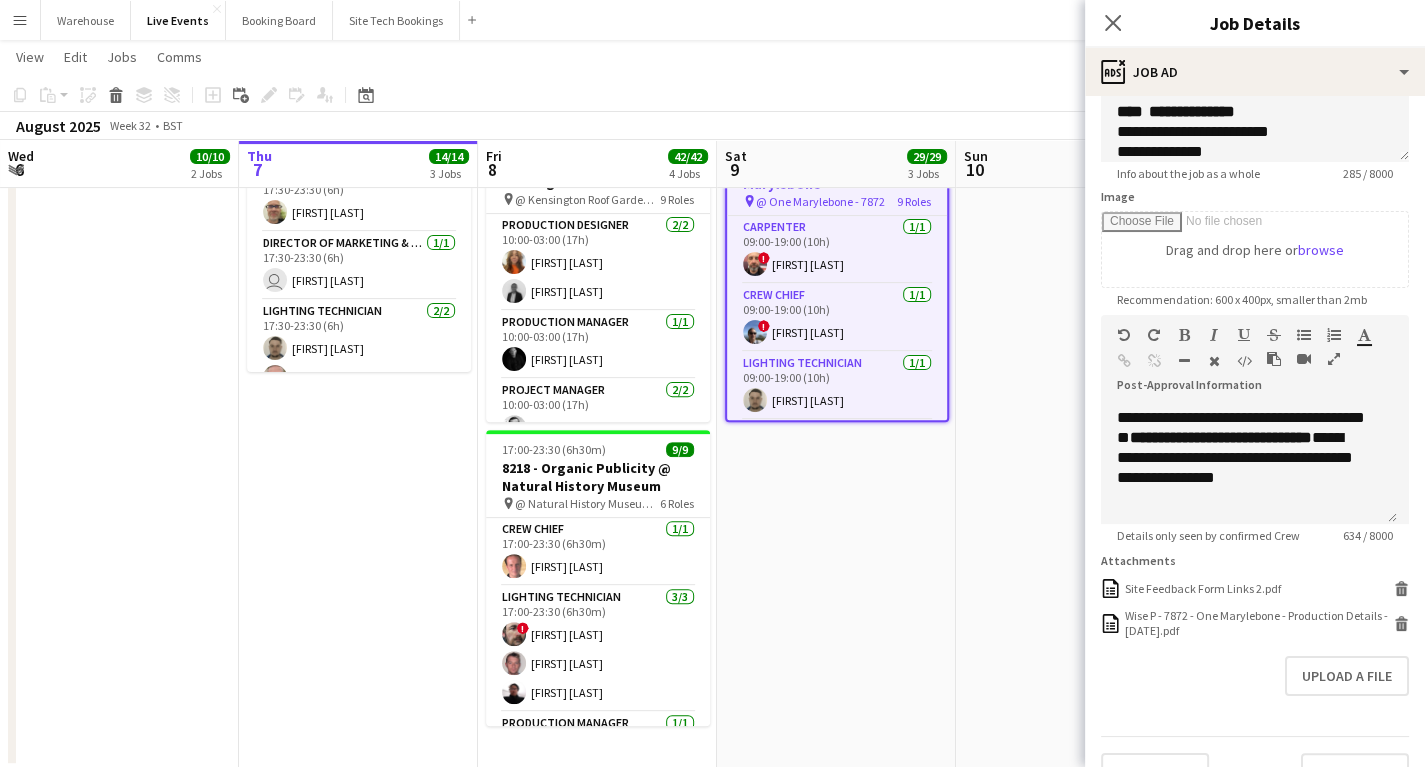 click on "08:00-01:00 (17h) (Sun)   18/18   7775 - [FIRST] [LAST] @ Kensington Palace
pin
@ Kensington Palace - 7775   12 Roles   Crew Chief   1/1   08:00-18:00 (10h)
Thomas Thompson  Set / Staging Crew   1/1   08:00-18:00 (10h)
! Paul King  Events Assistant   1/1   08:00-01:00 (17h)
Claudia Rister  Production Manager   1/1   08:00-01:00 (17h)
Mark Baxter  Project Manager   1/1   08:00-01:00 (17h)
Lizzie O’Hara  Electrician   1/1   10:00-01:00 (15h)
Tony Pike  Lighting Operator   1/1   10:00-01:00 (15h)
Lec Croft  Production Designer   2/2   10:00-01:00 (15h)
Jennifer Woollard Adele Bright  Sound Operator   3/3   10:00-01:00 (15h)
Jason Ryall James Muggoch Stevie Wyatt  Sound Technician (Duty)   2/2   10:00-01:00 (15h)
Max Powers Joseph Sunley-Smith  Crew Chief   1/1   12:00-01:00 (13h)
Simon Streeting  Lighting Technician   3/3   21:00-01:00 (4h)
Paul Harris ! Ian Park Theresa Holowczak     08:00-11:00 (3h)    1/1   7801 - [FIRST] [LAST] @ Kensington Roof Gardens" at bounding box center [836, 209] 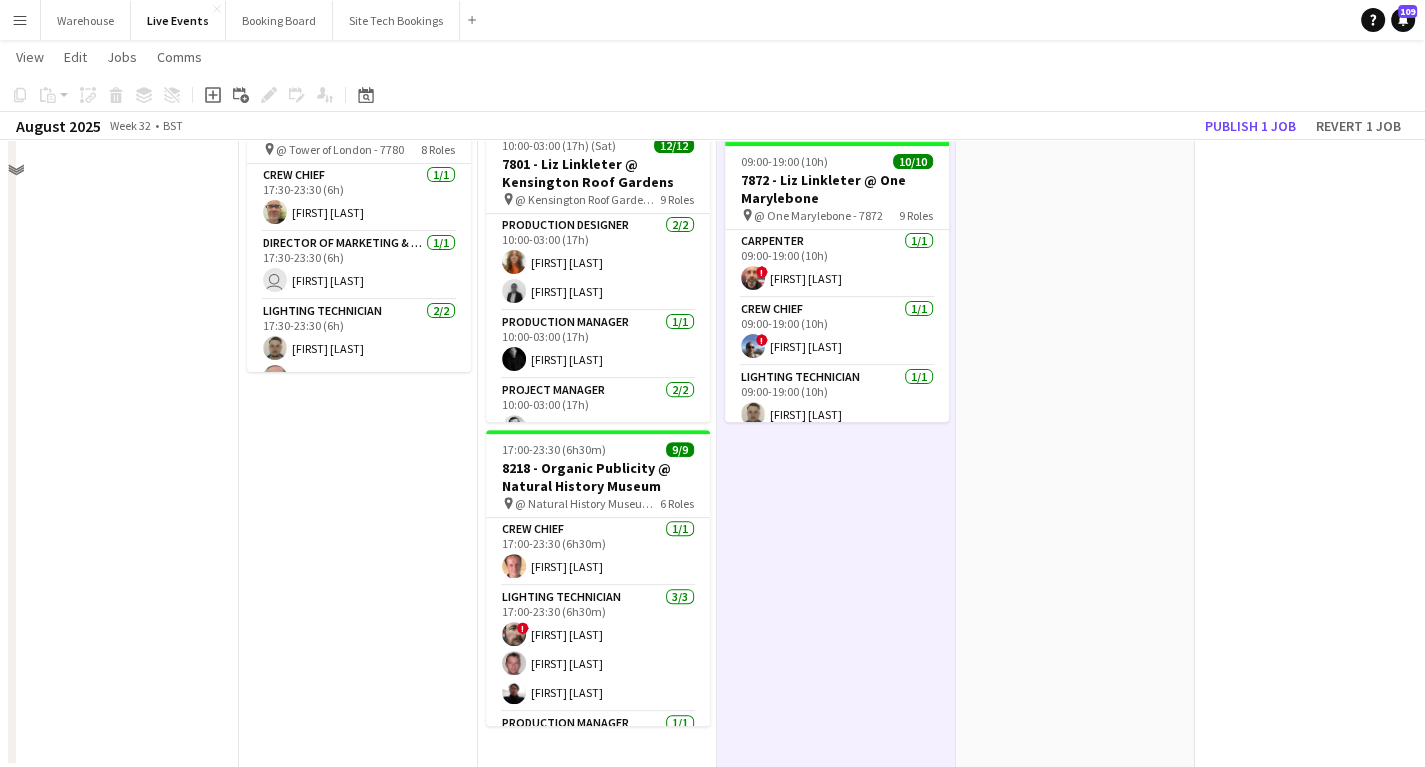 scroll, scrollTop: 174, scrollLeft: 0, axis: vertical 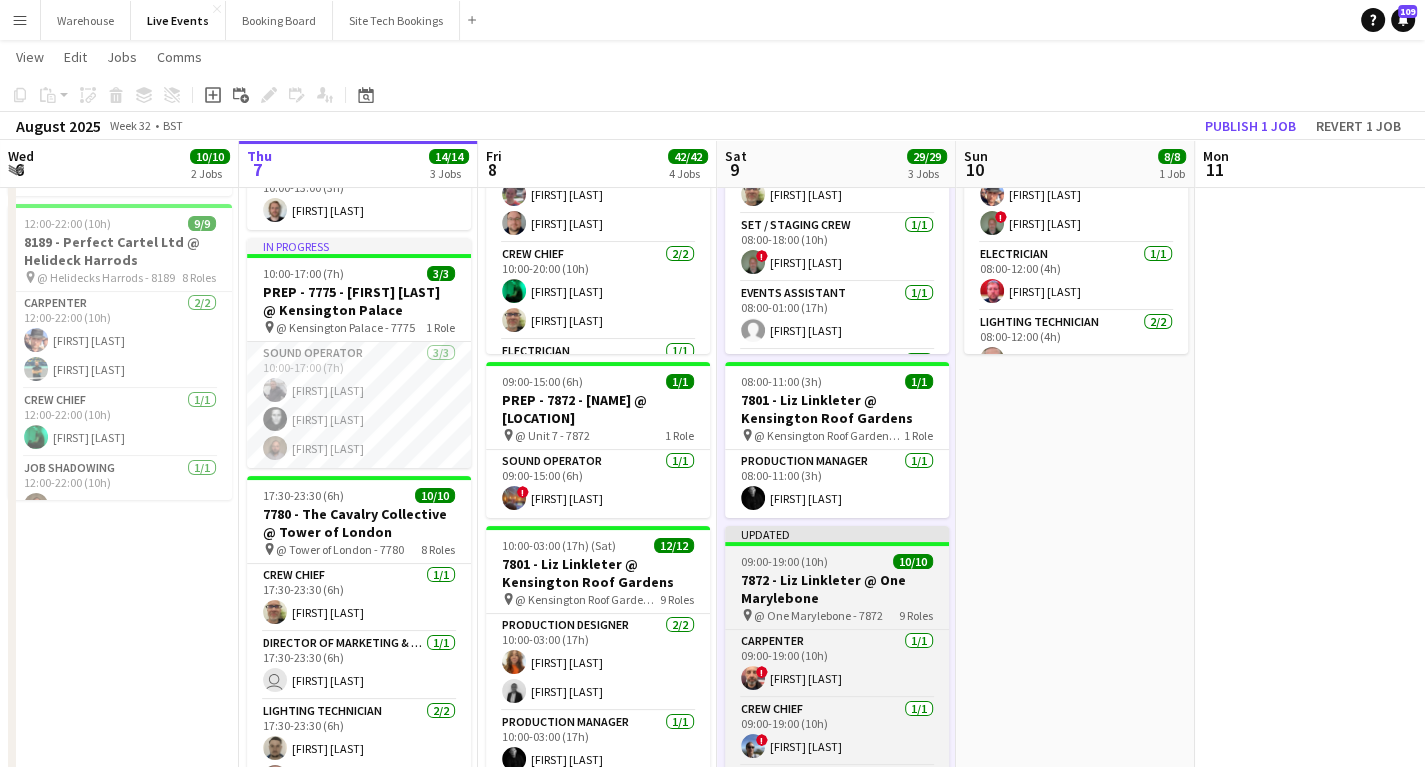 click on "7872 - Liz Linkleter @ One Marylebone" at bounding box center (837, 589) 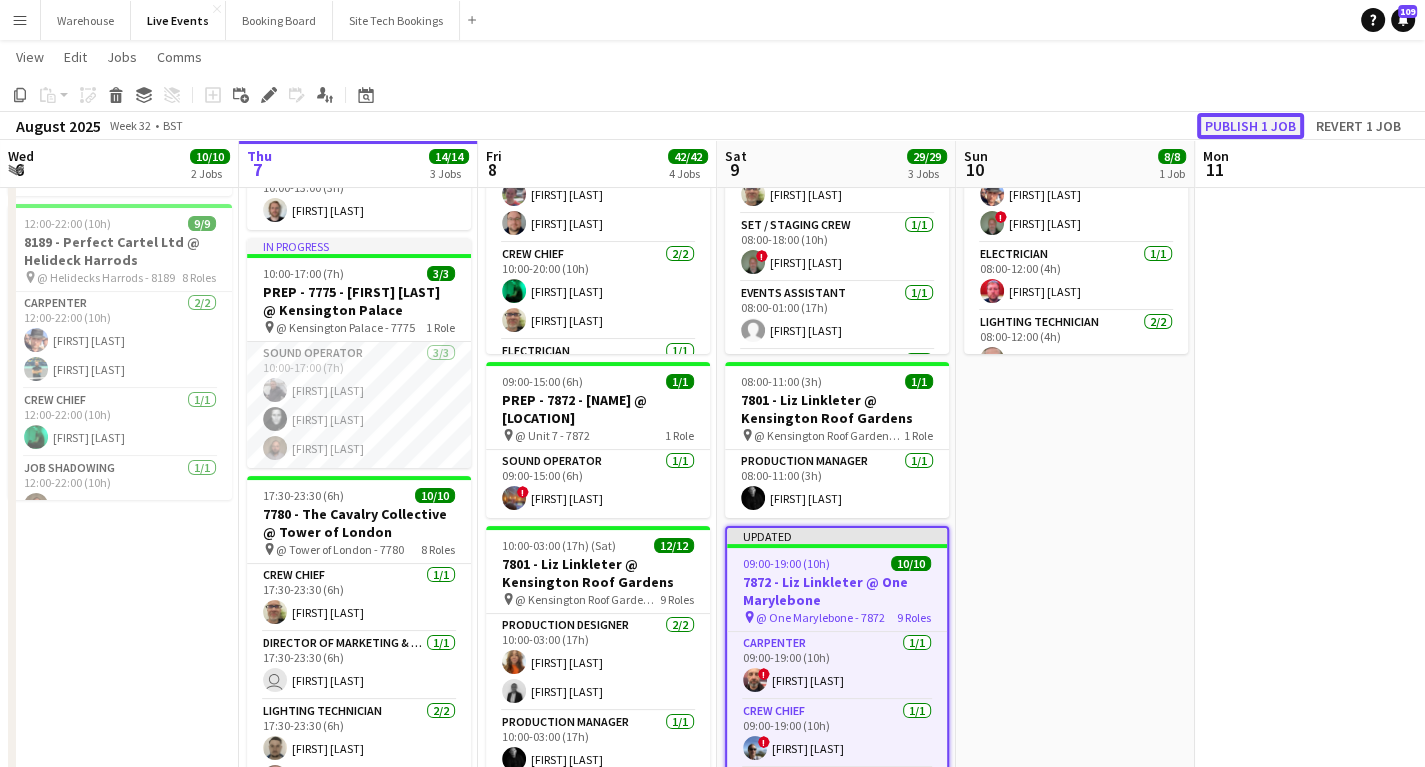 click on "Publish 1 job" 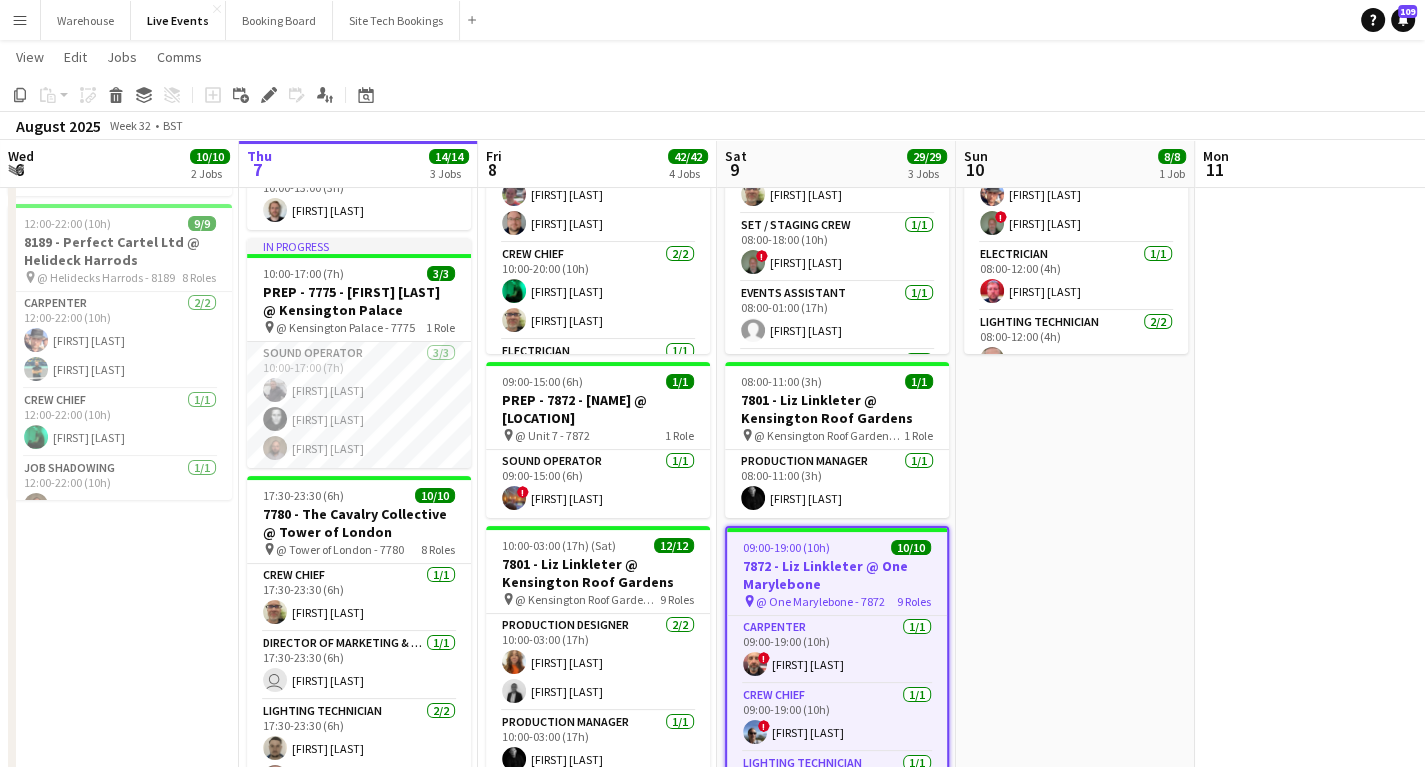 click on "Menu" at bounding box center (20, 20) 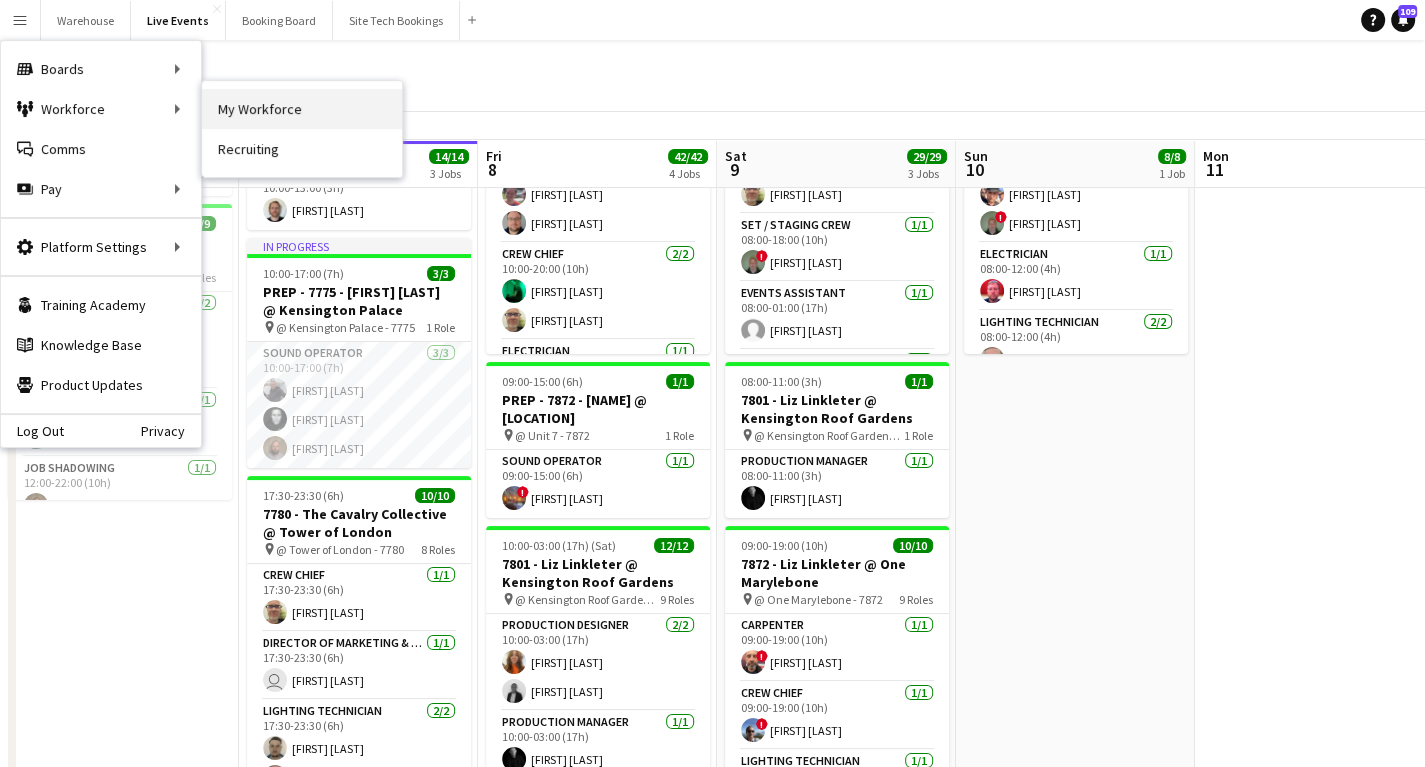 click on "My Workforce" at bounding box center (302, 109) 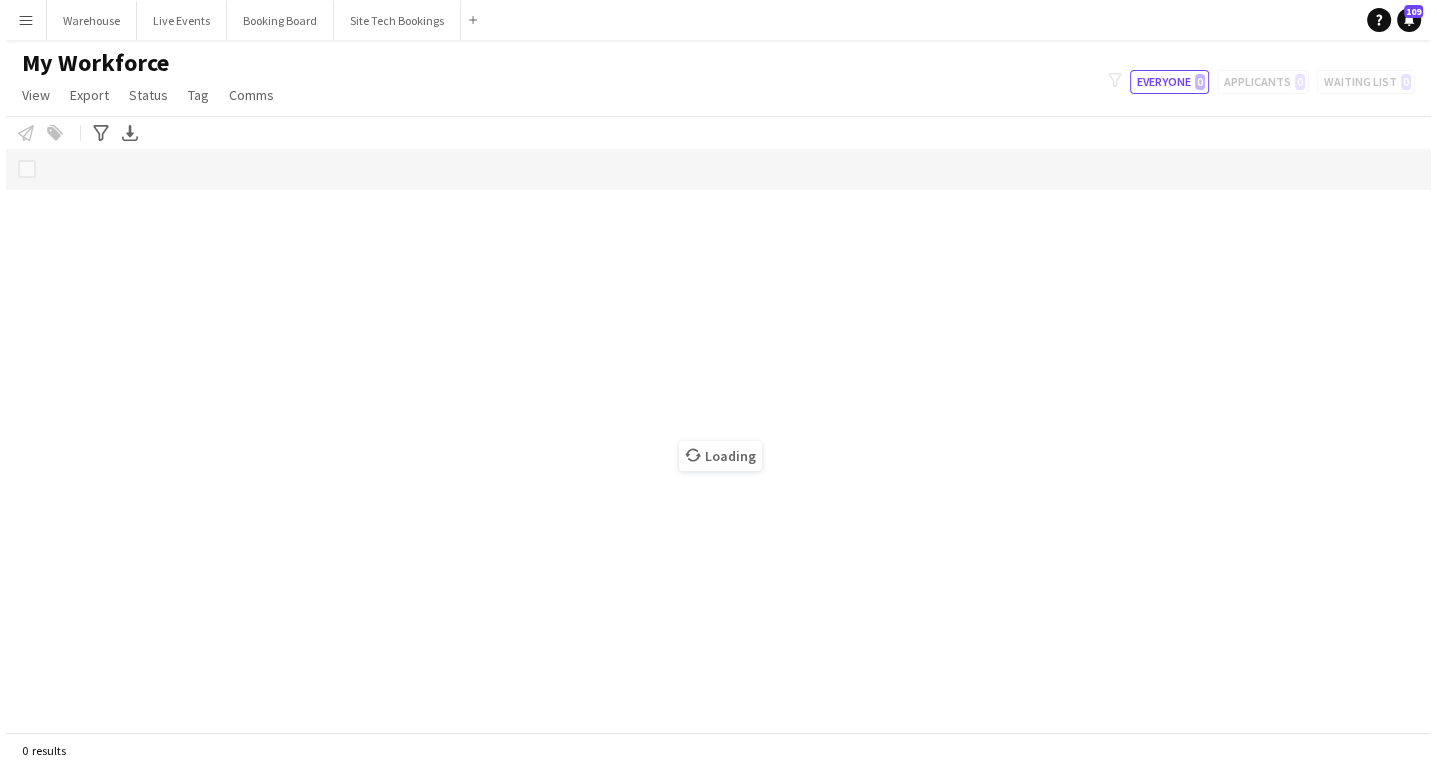 scroll, scrollTop: 0, scrollLeft: 0, axis: both 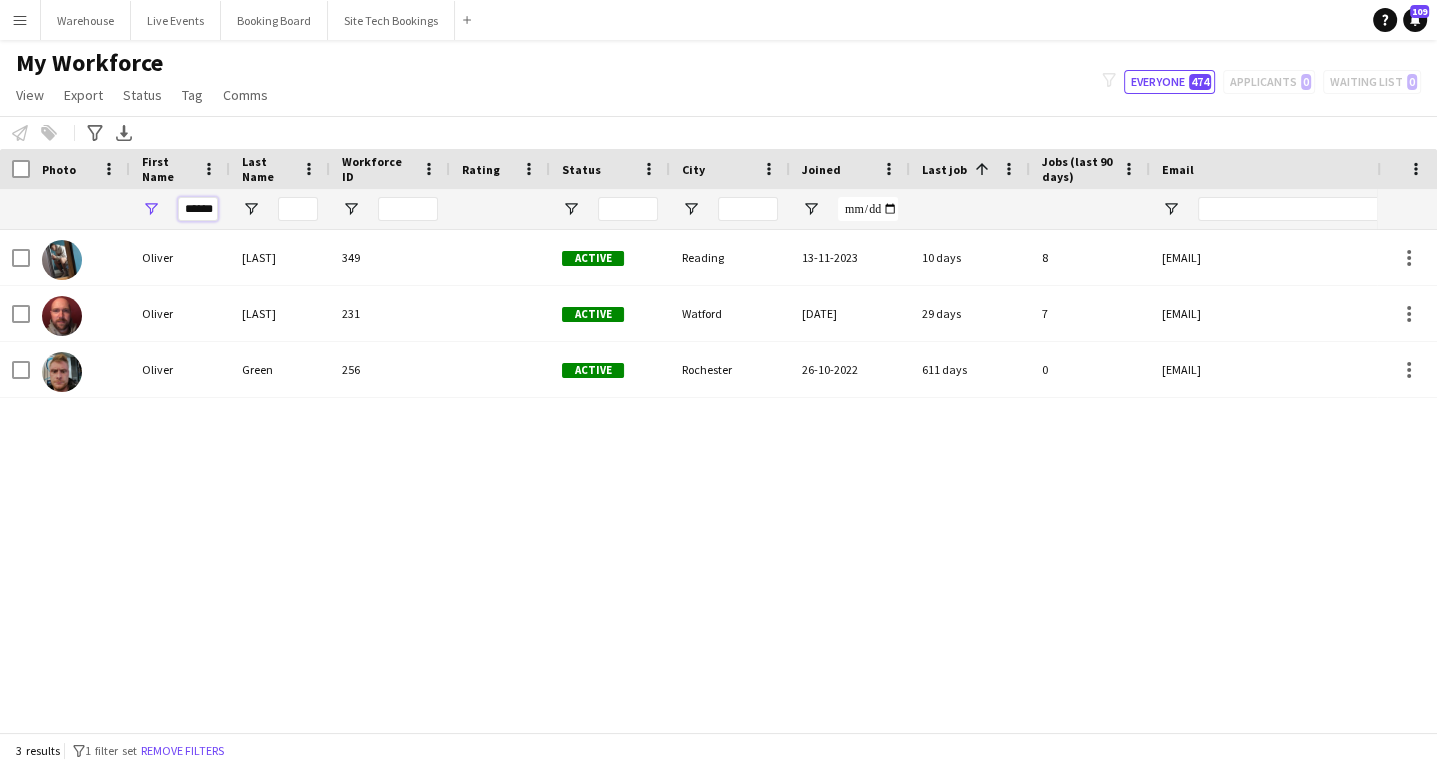 click on "******" at bounding box center [198, 209] 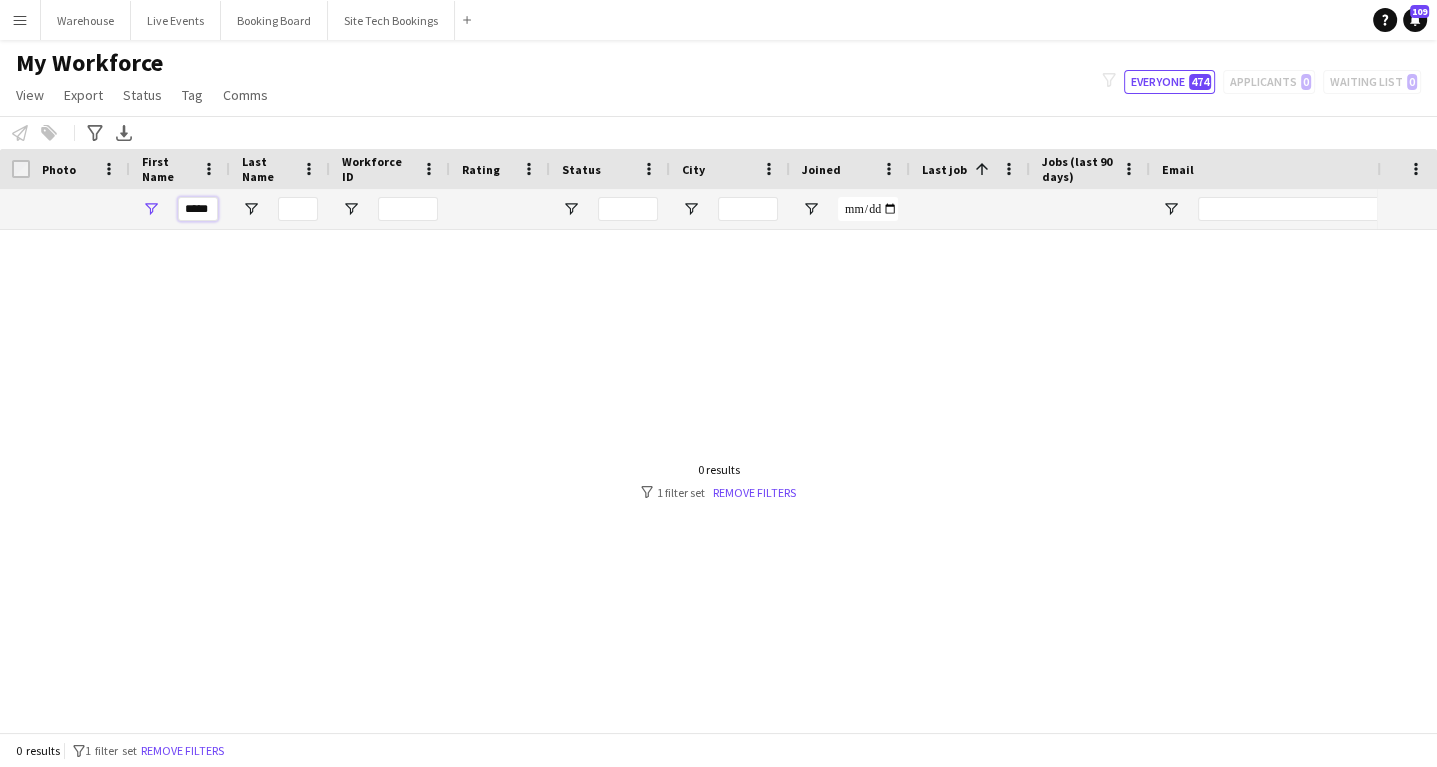scroll, scrollTop: 0, scrollLeft: 0, axis: both 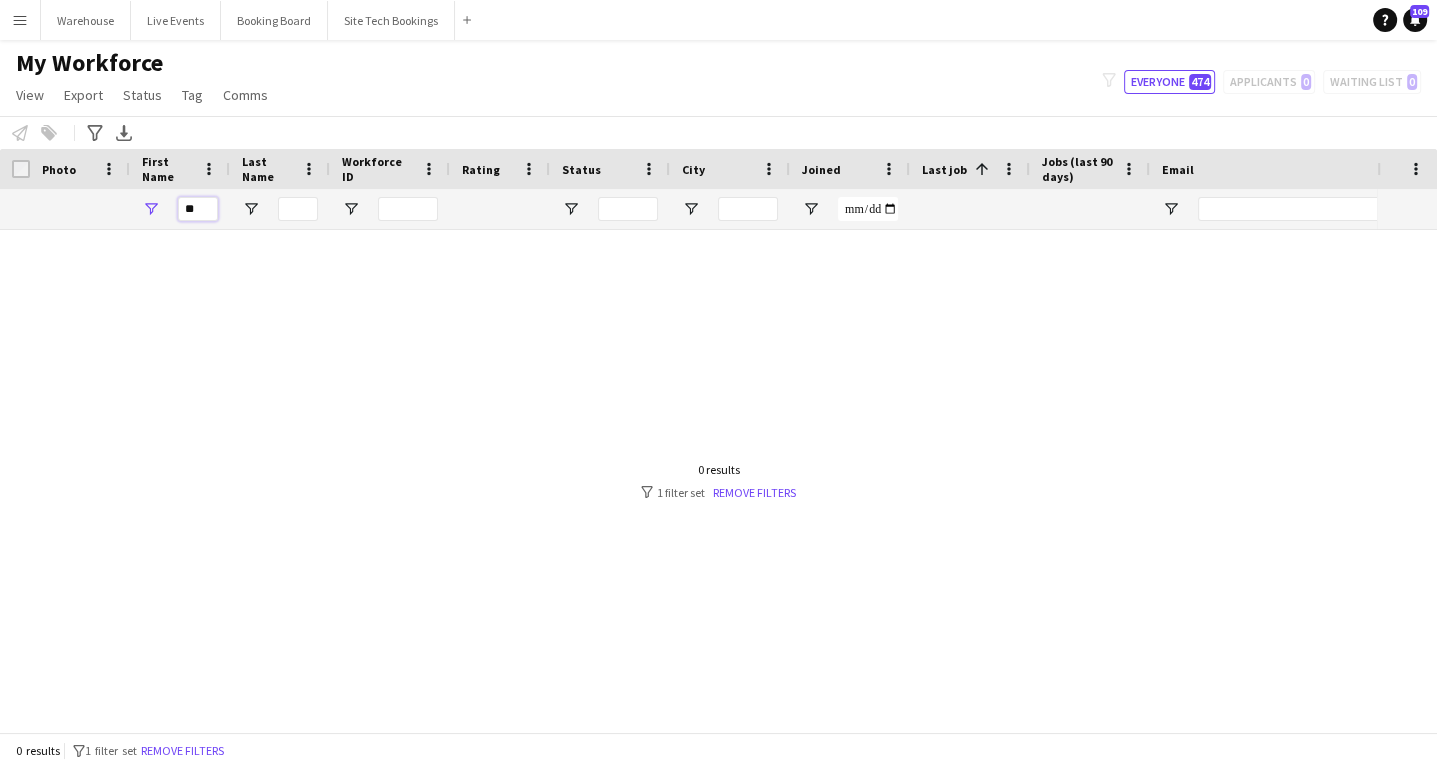 type on "*" 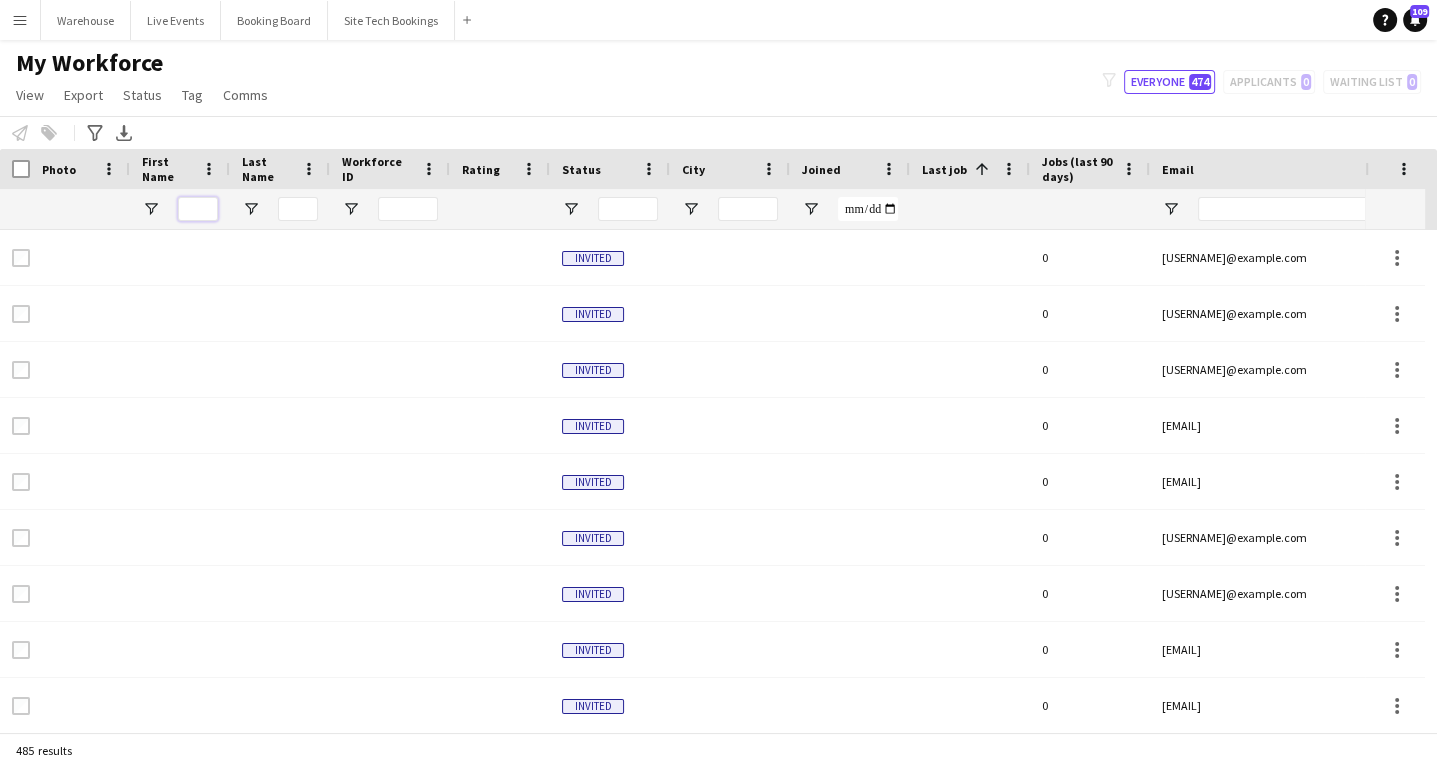 type 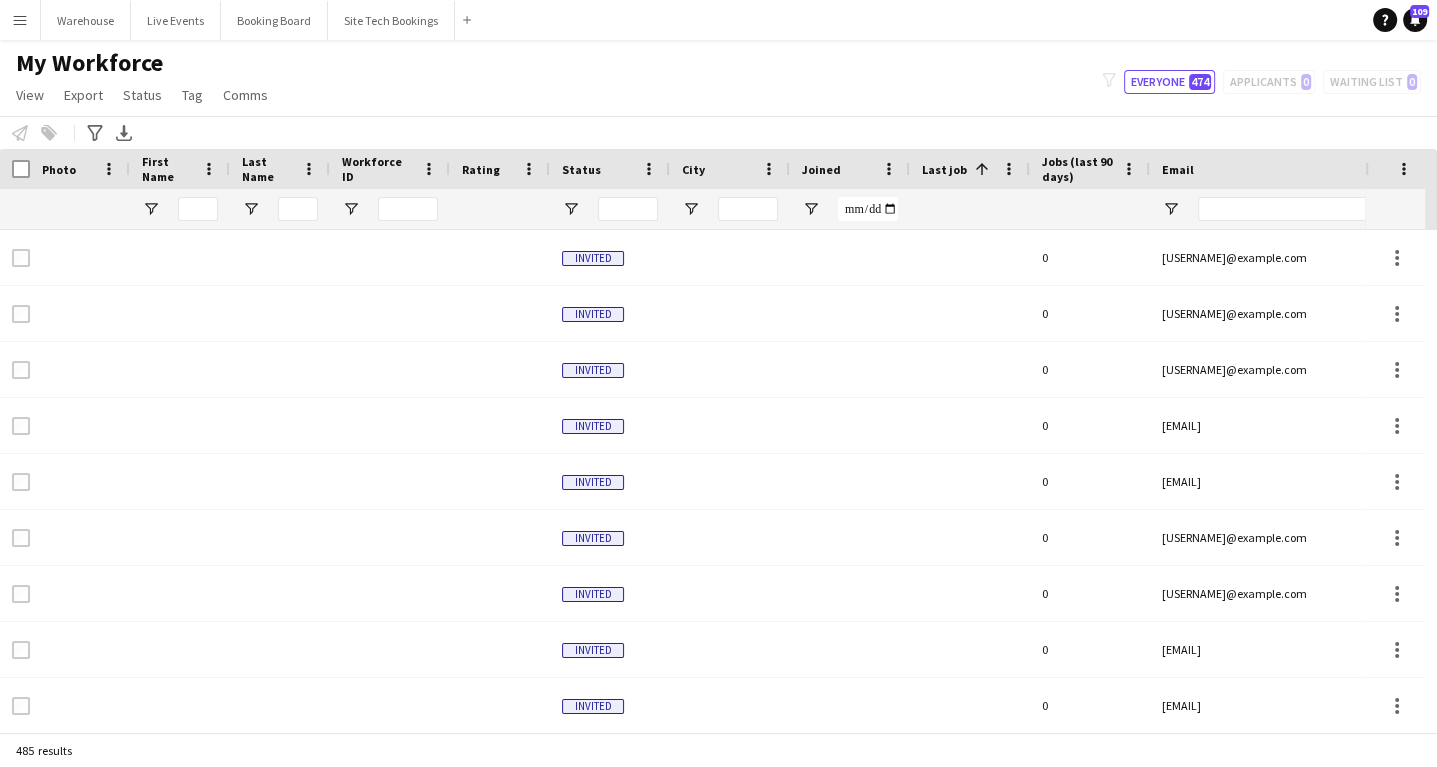 click at bounding box center [298, 209] 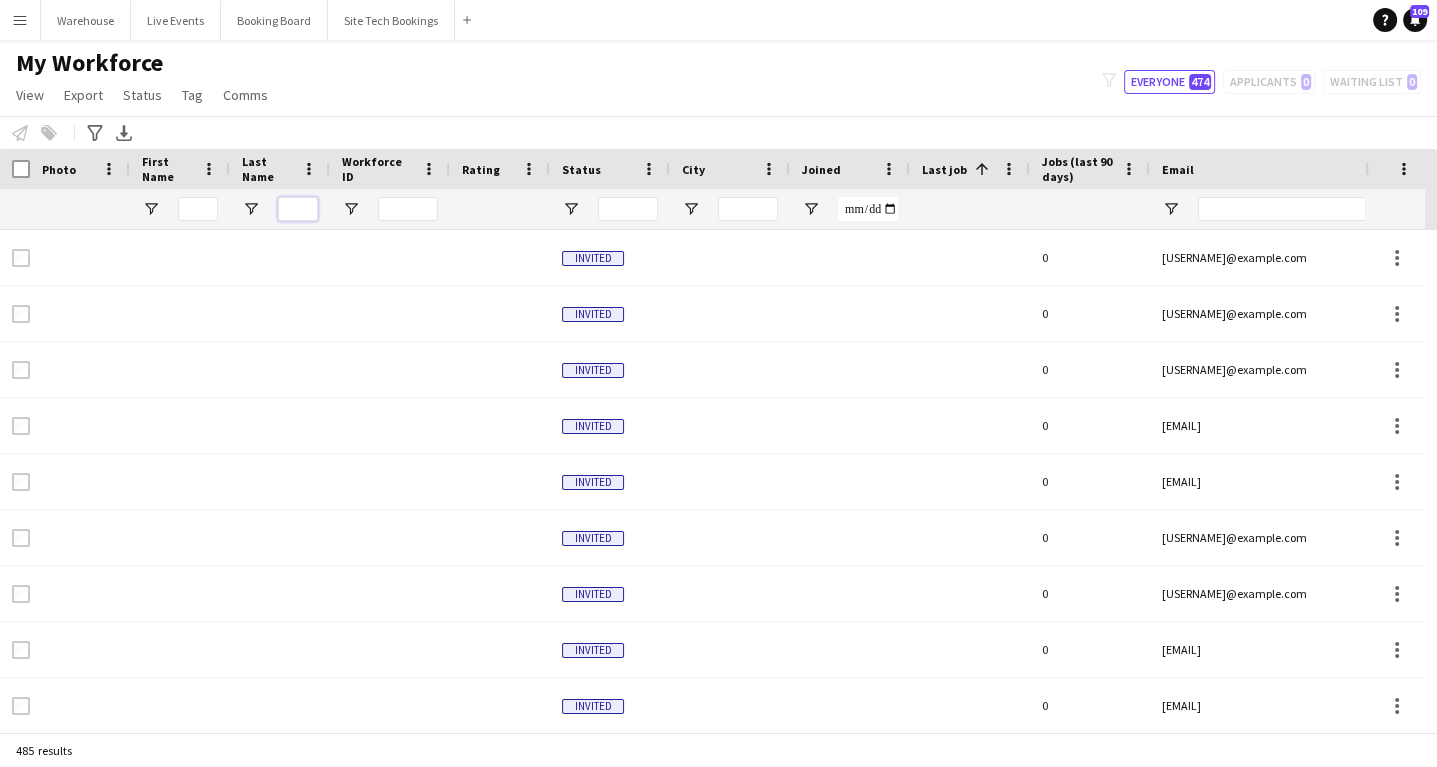click at bounding box center [298, 209] 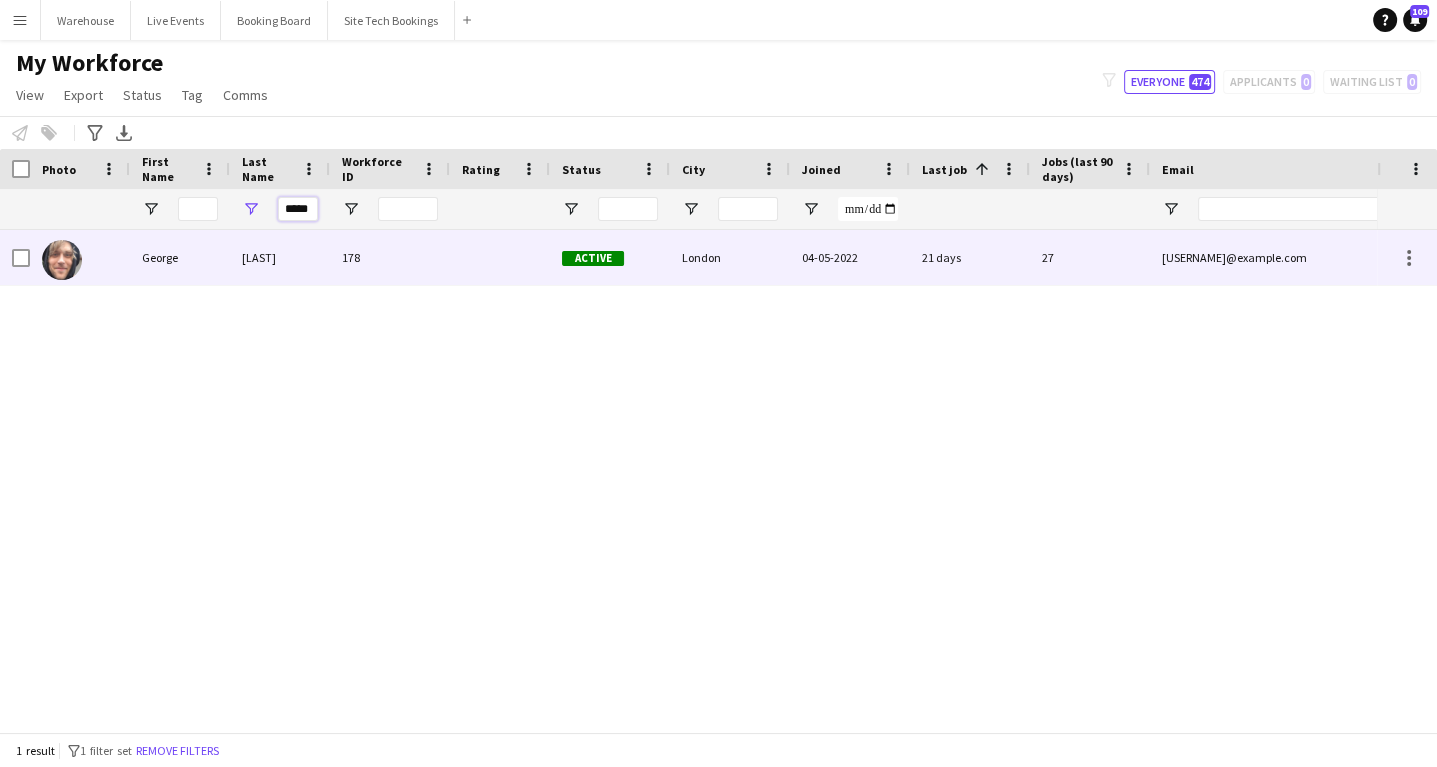type on "*****" 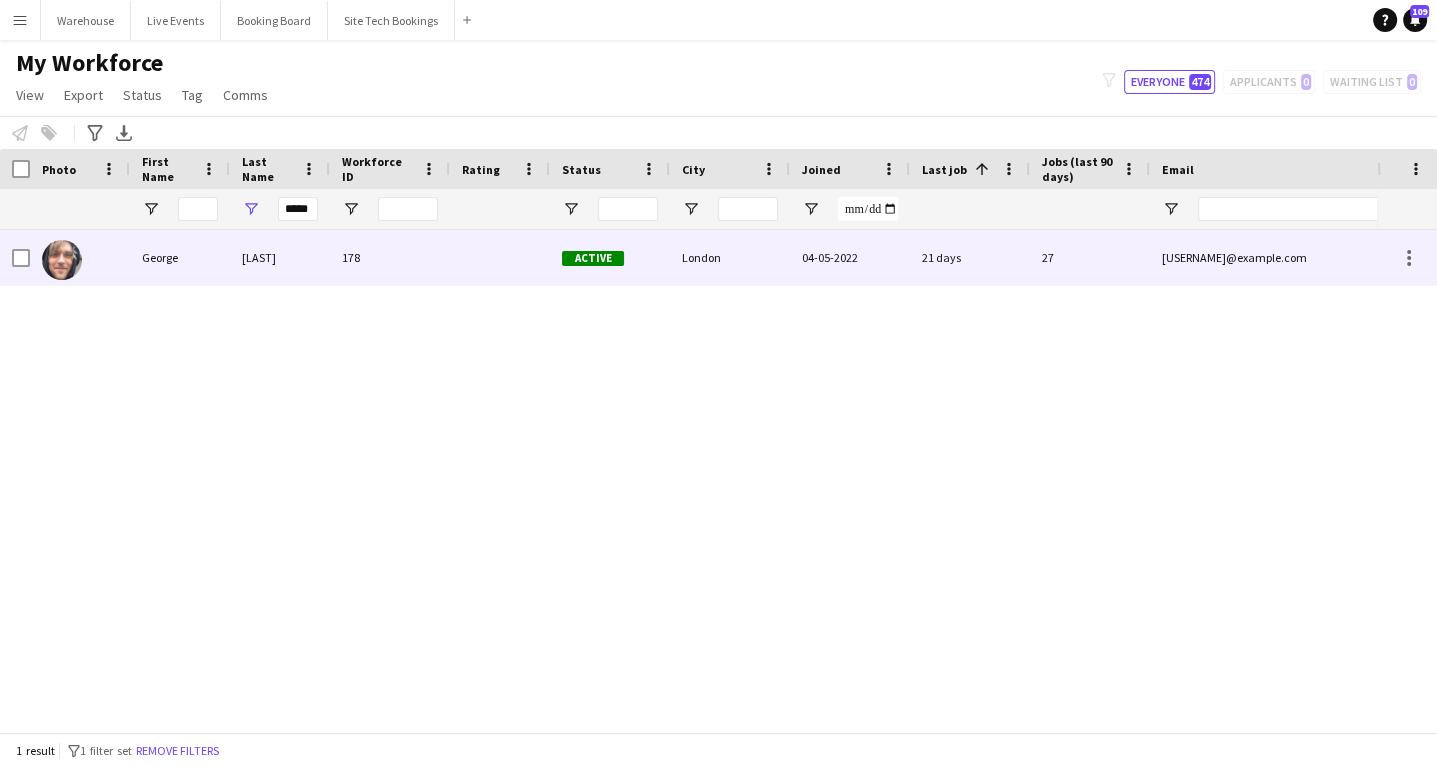 click at bounding box center [80, 257] 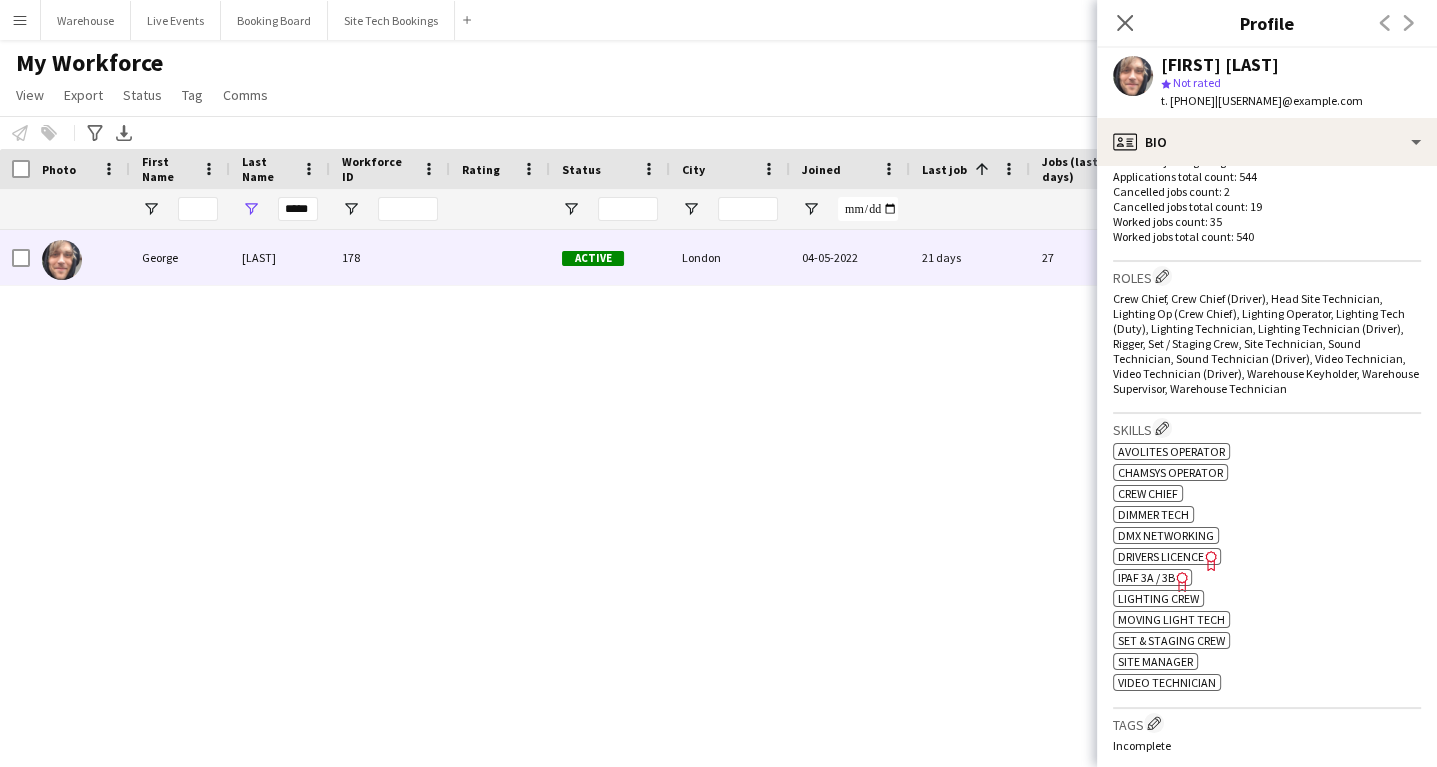scroll, scrollTop: 1042, scrollLeft: 0, axis: vertical 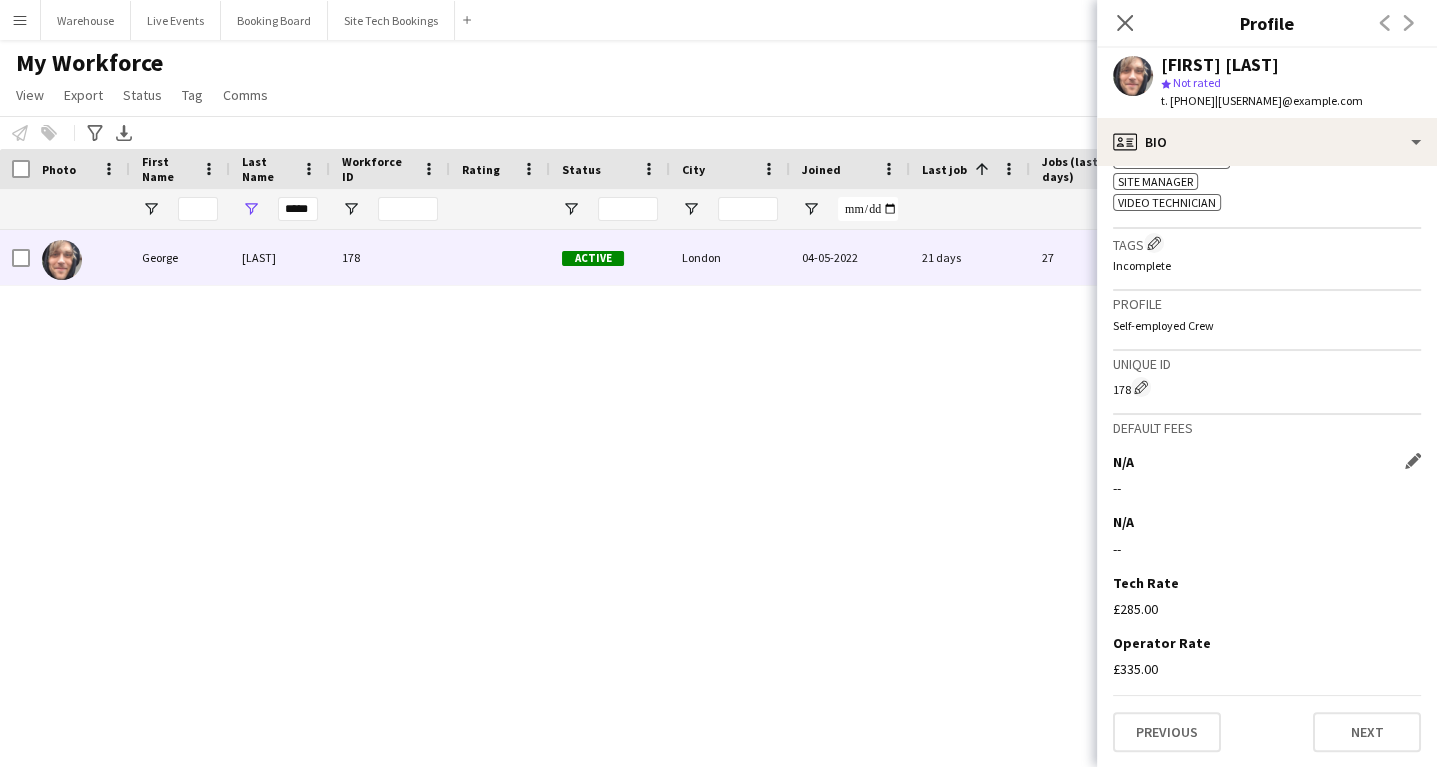 click on "--" 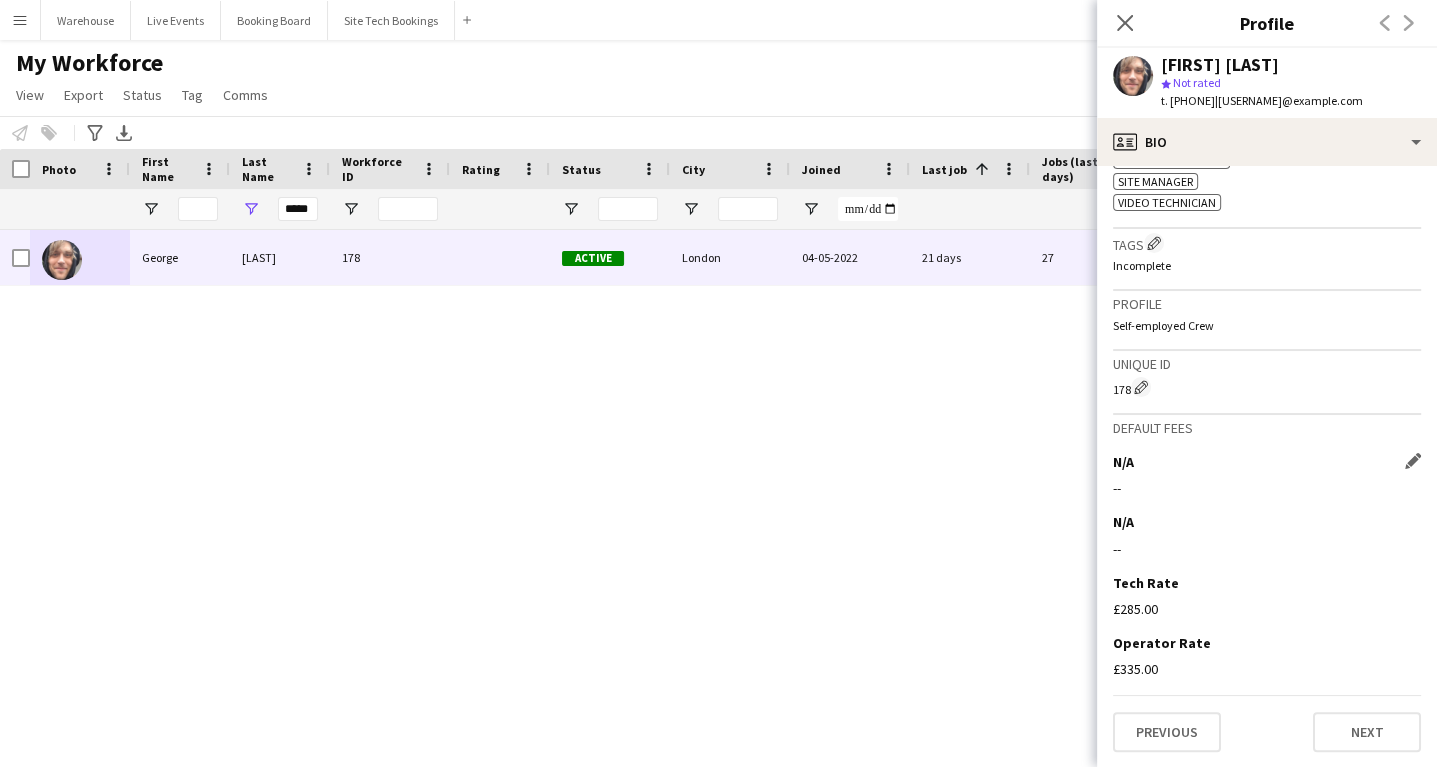 click on "Edit this field" 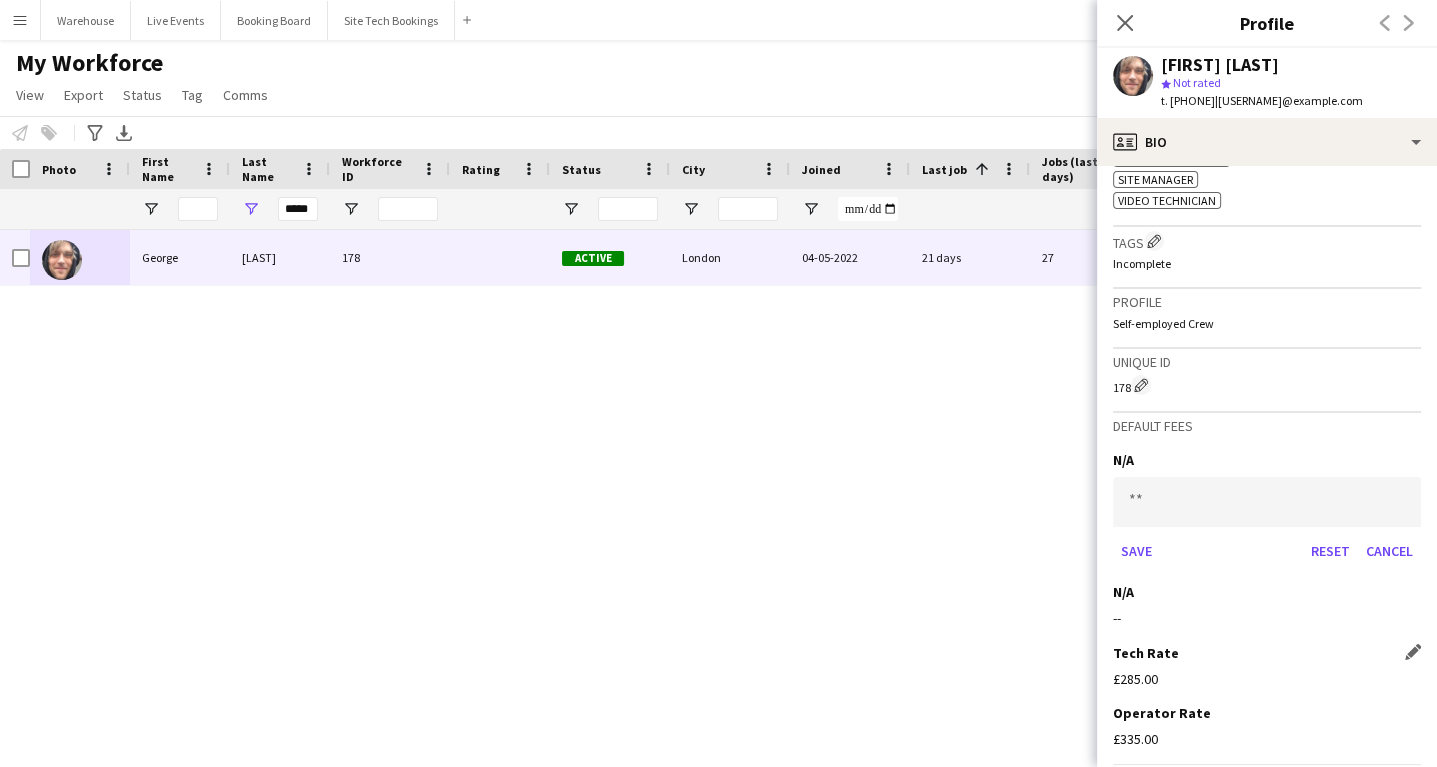 click on "£285.00" 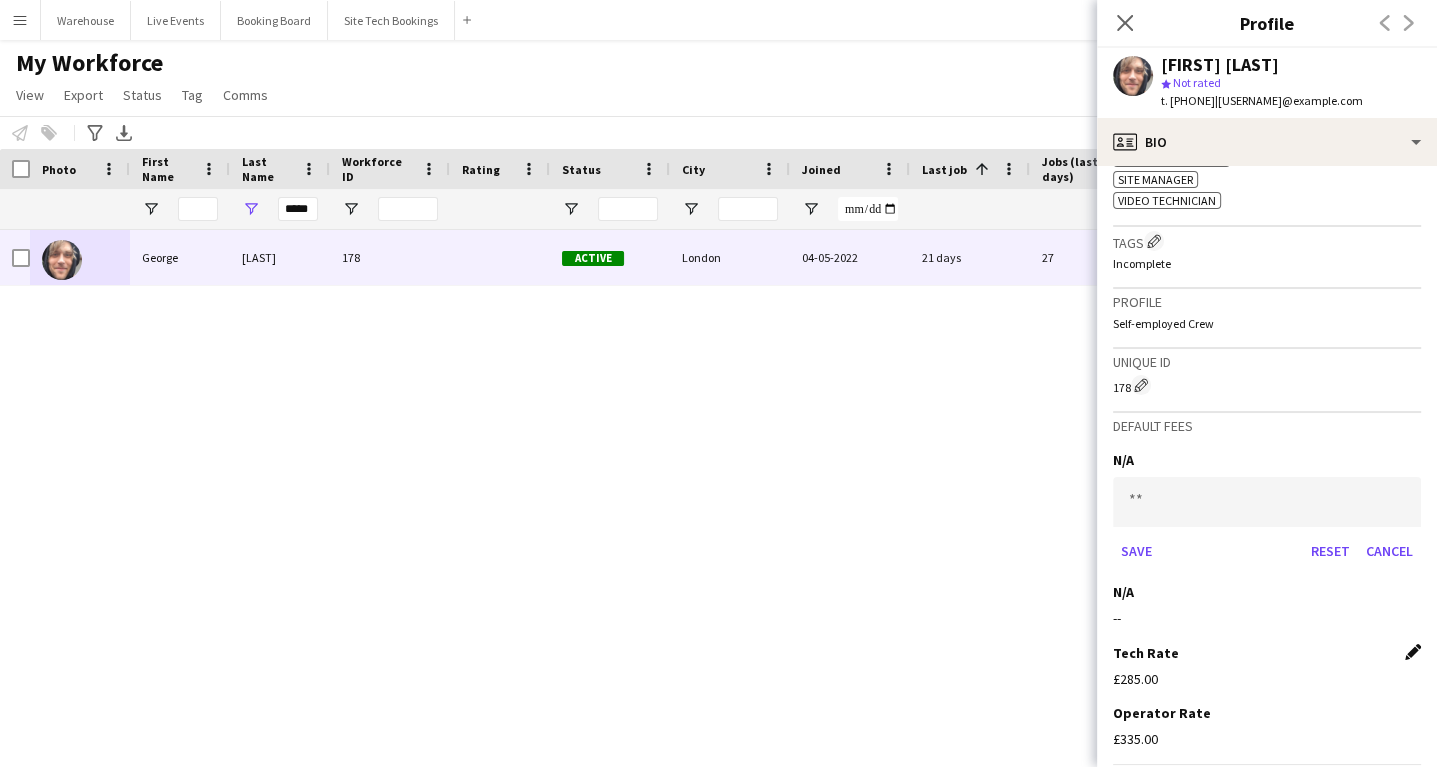click on "Edit this field" 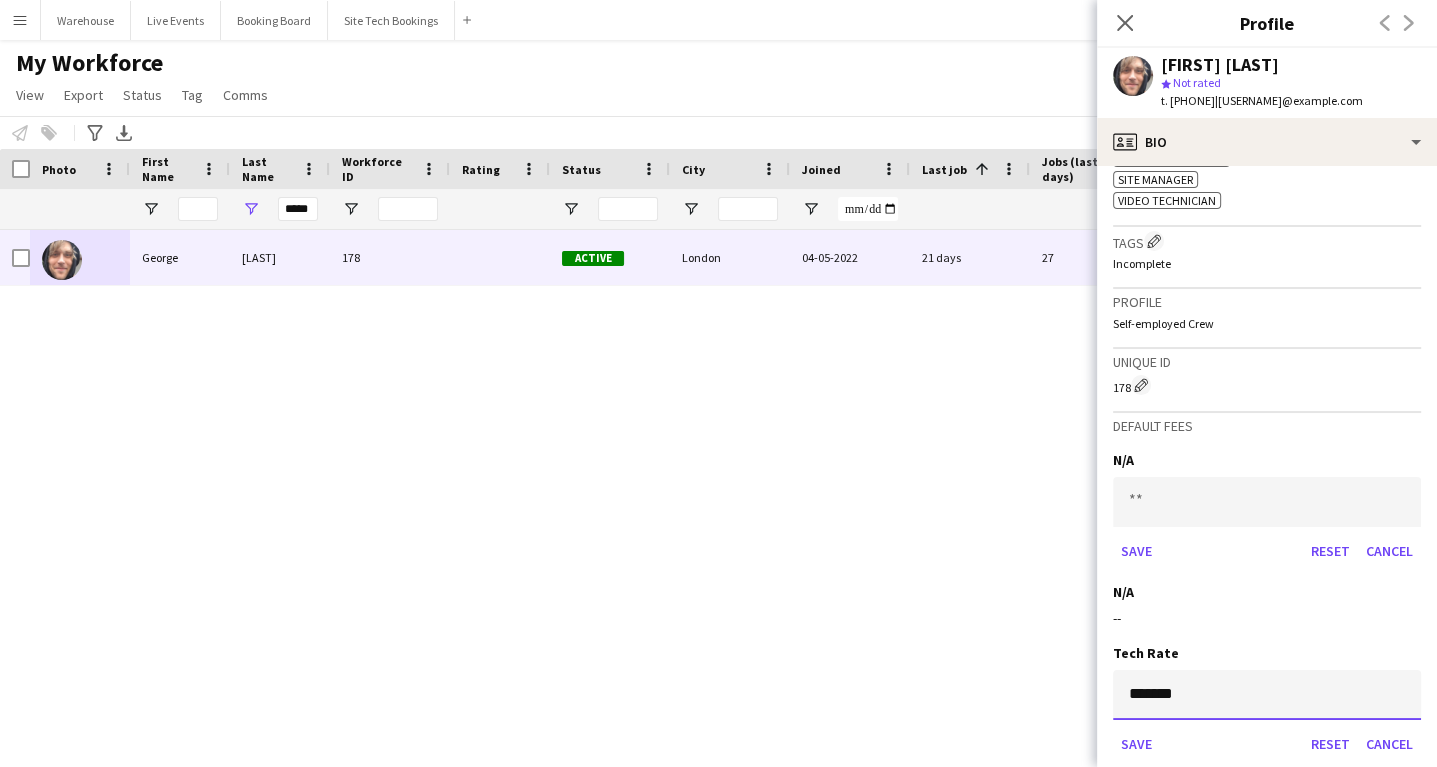 click on "*******" at bounding box center [1267, 695] 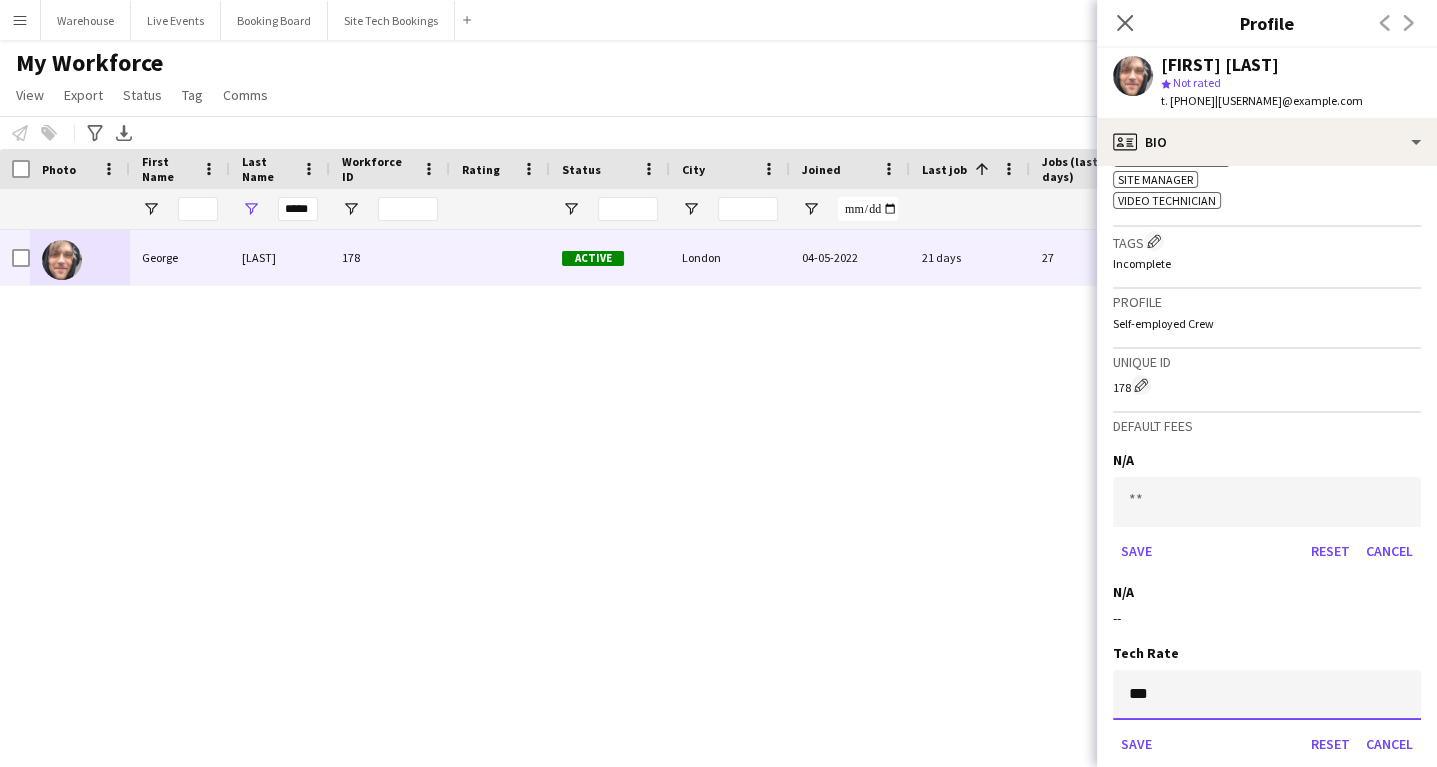 type on "**" 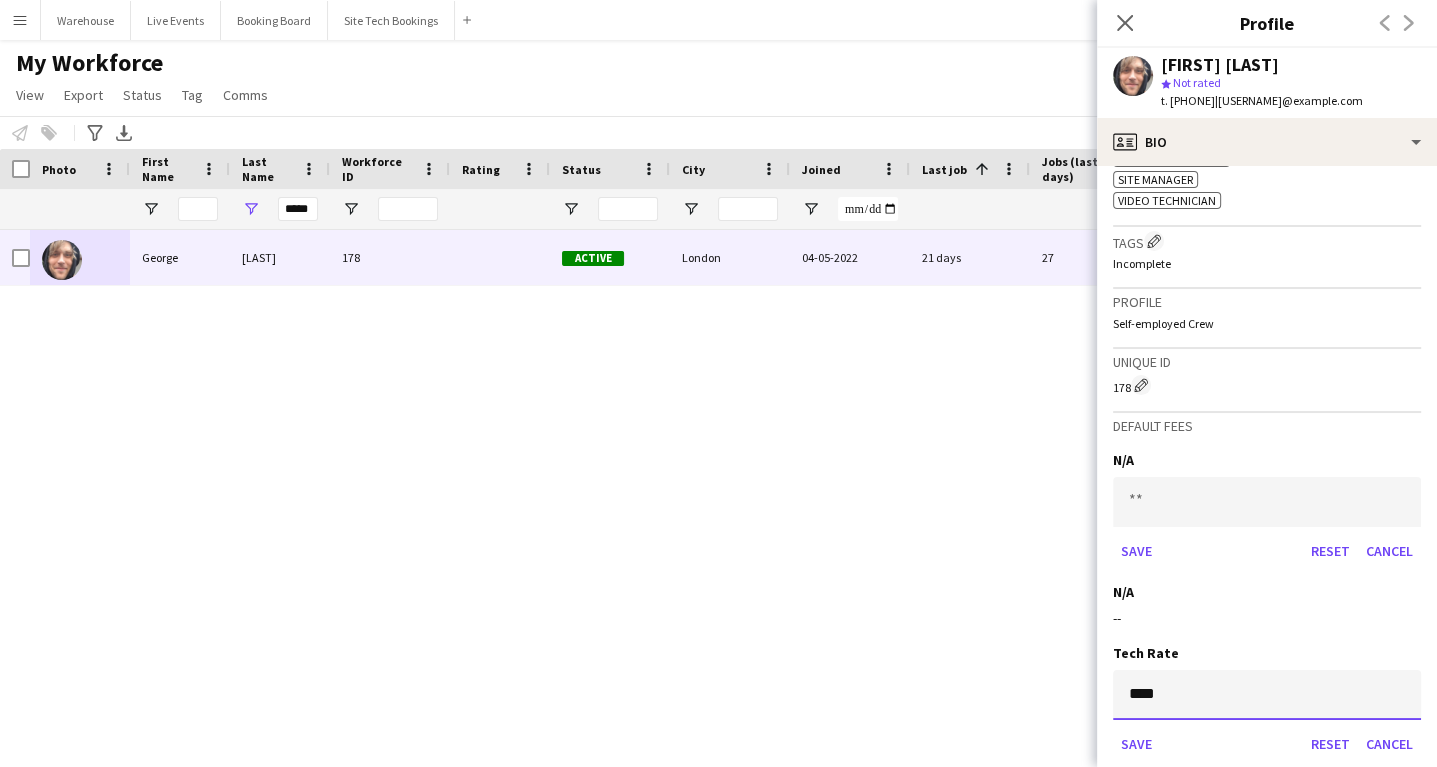 scroll, scrollTop: 1185, scrollLeft: 0, axis: vertical 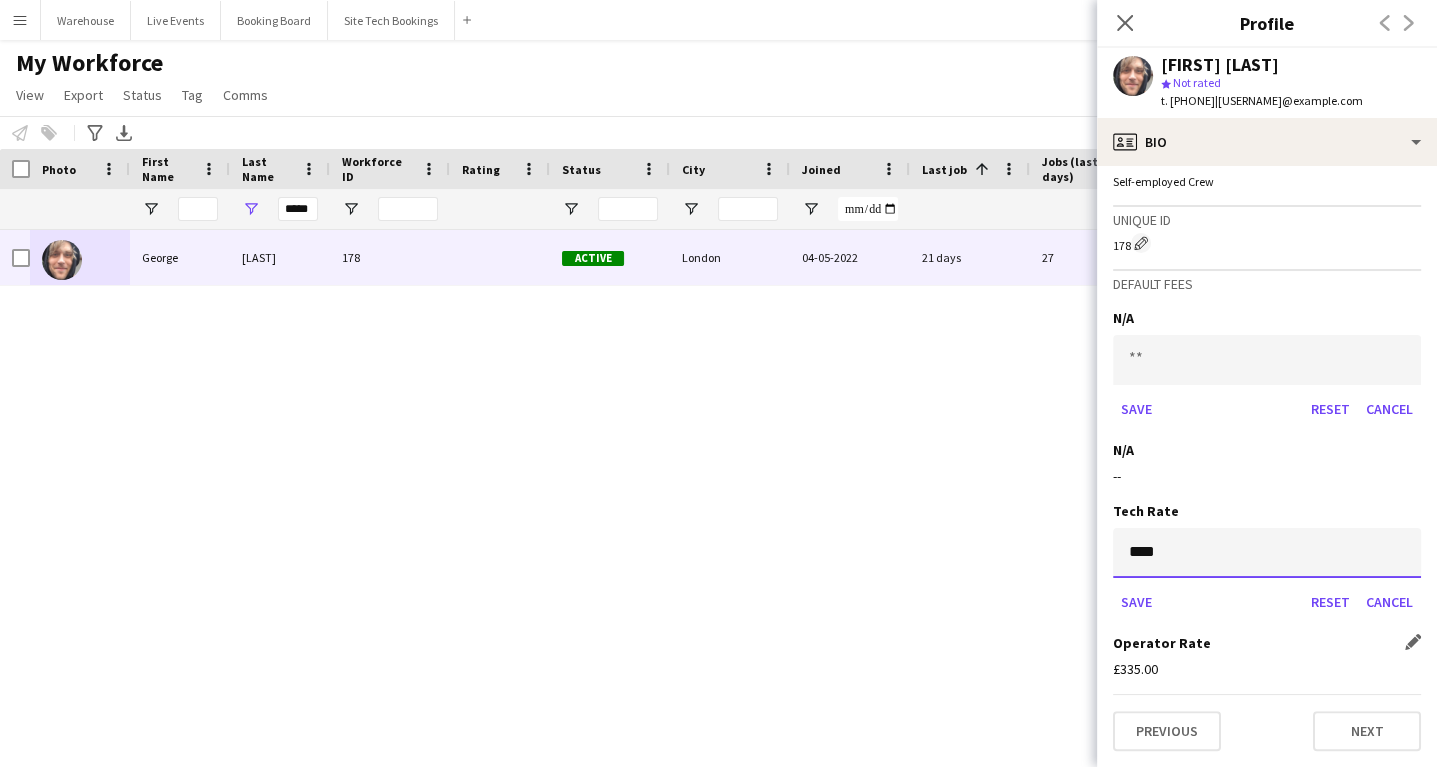 type on "****" 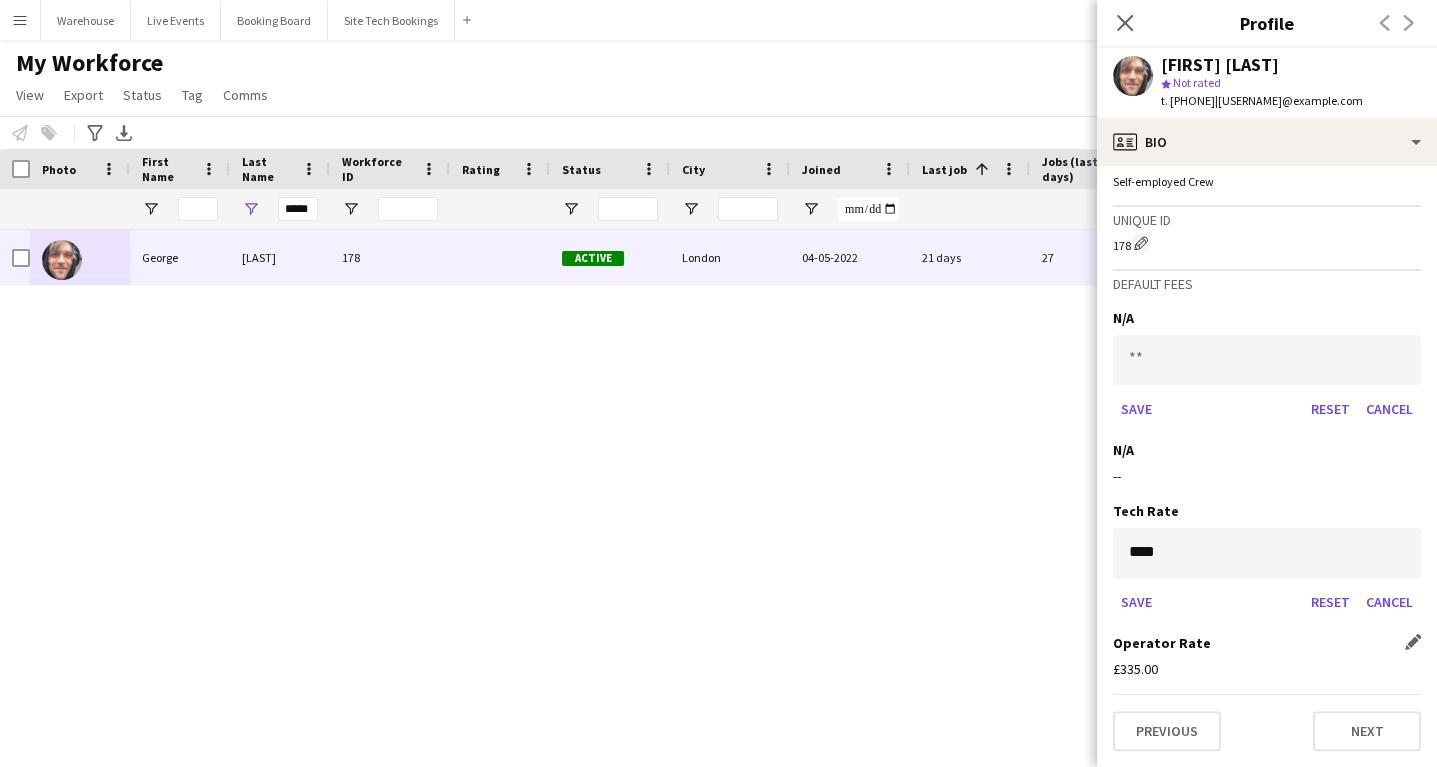 click on "£335.00" 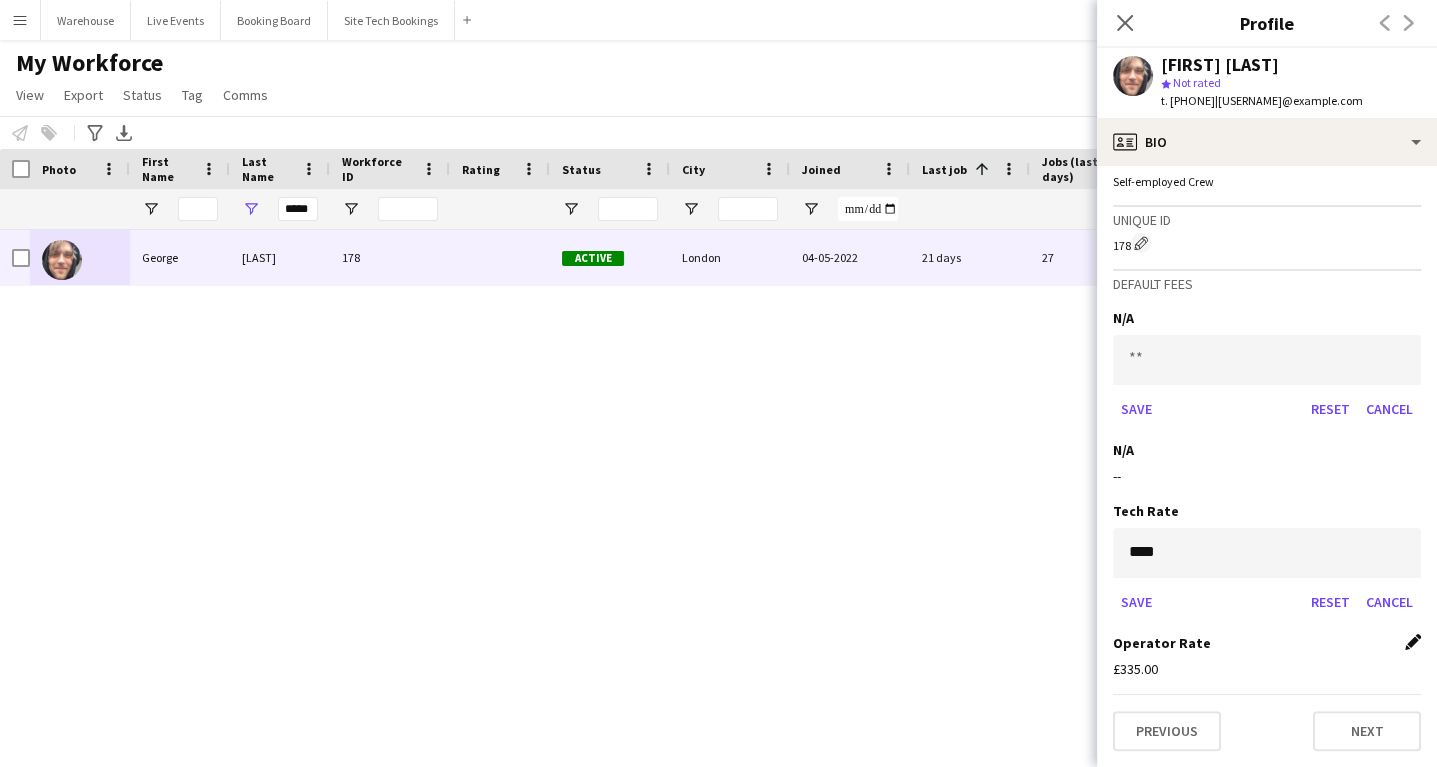 click on "Edit this field" 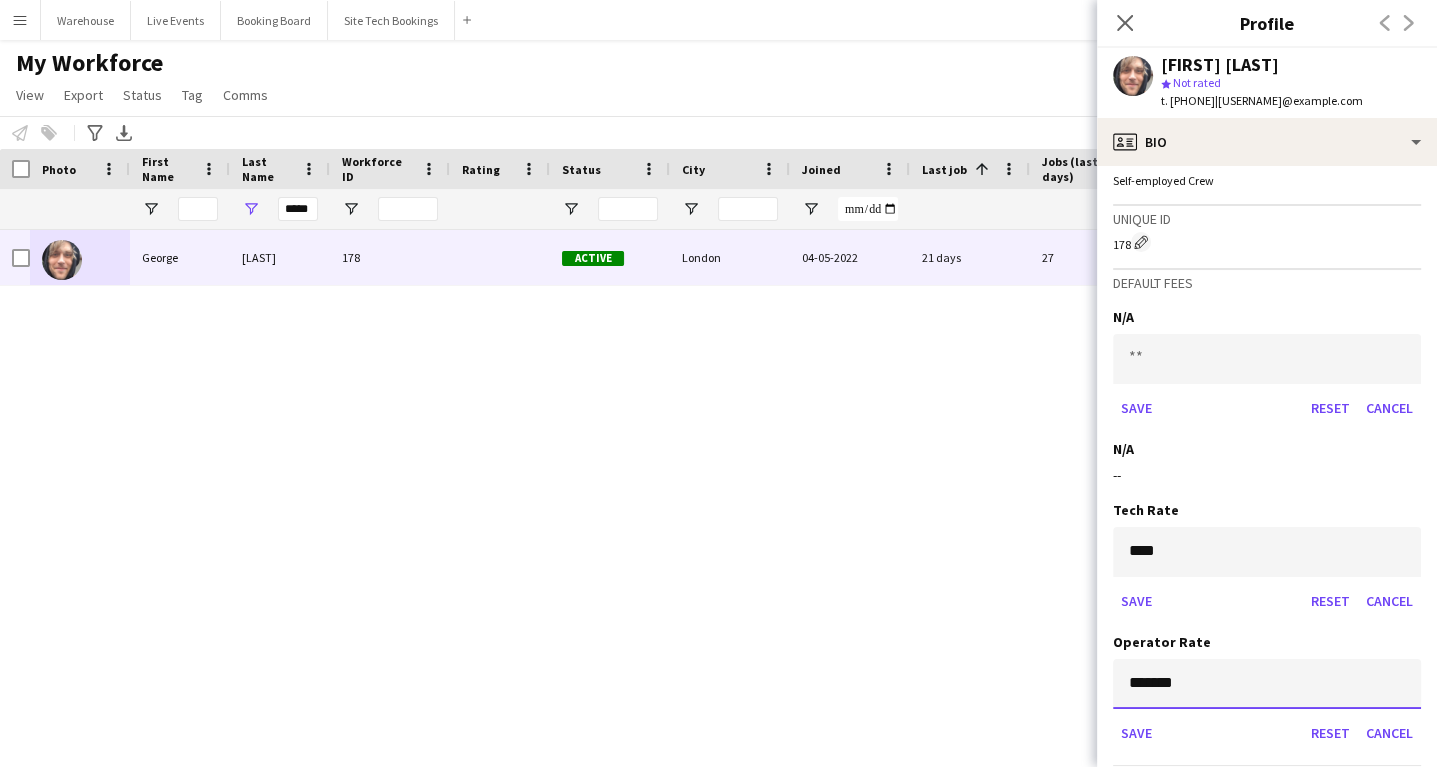click on "*******" at bounding box center (1267, 684) 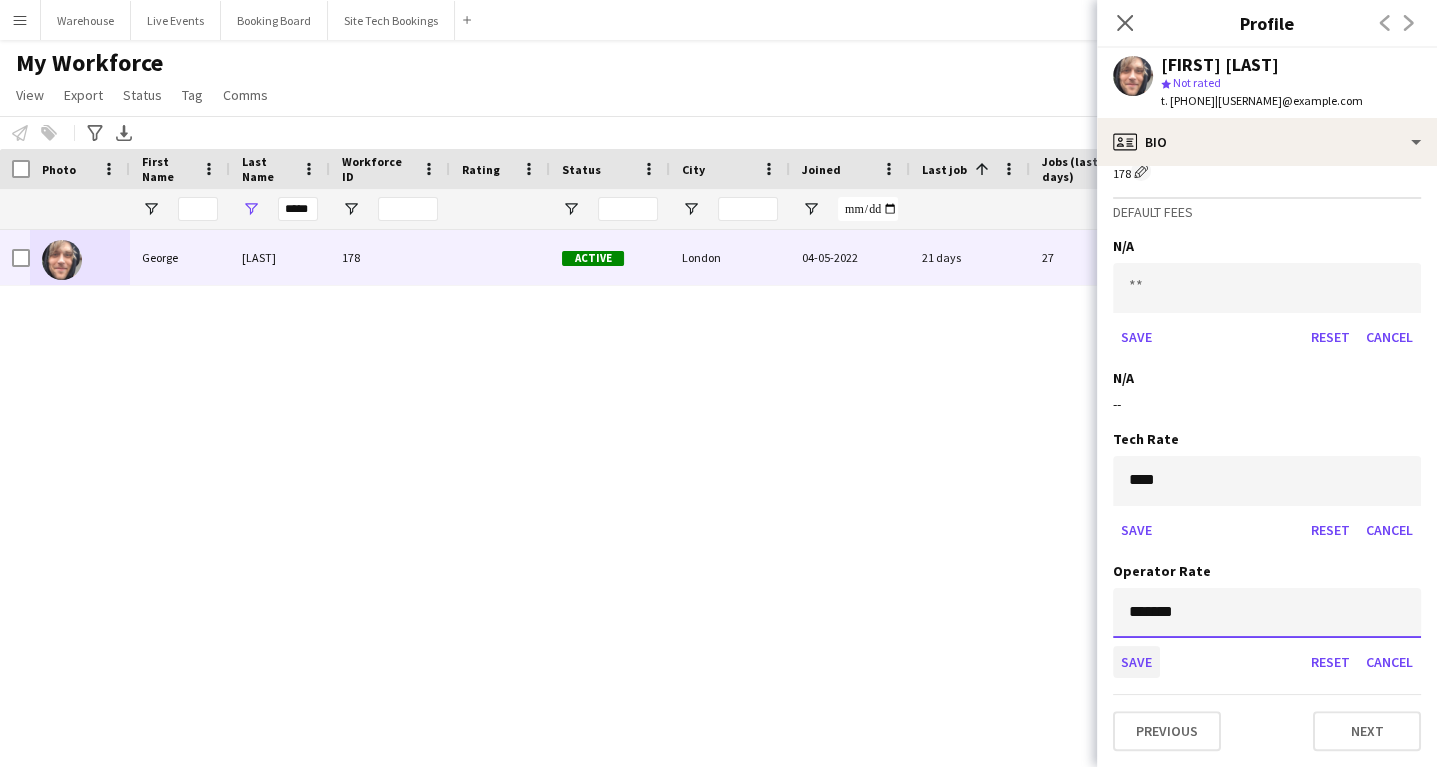 type on "*******" 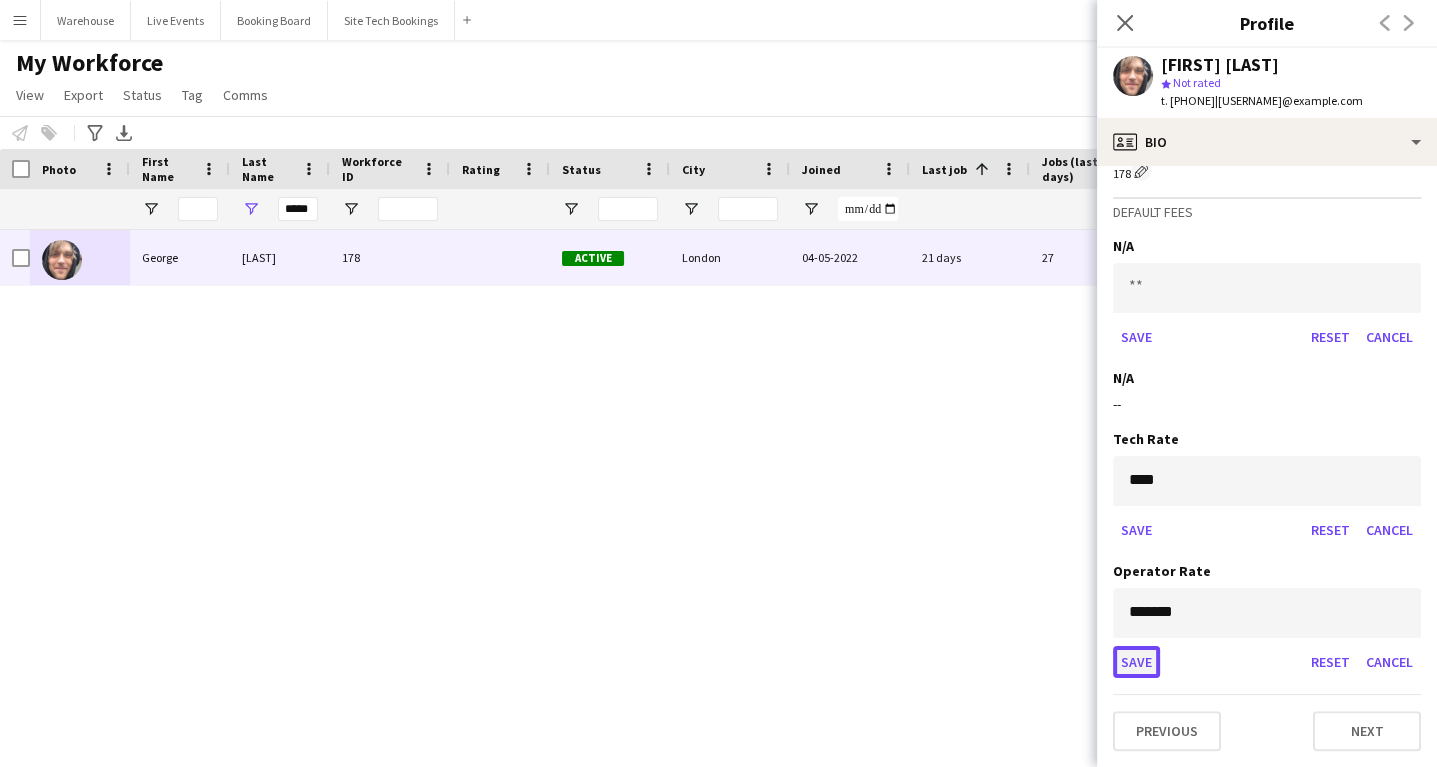 click on "Save" 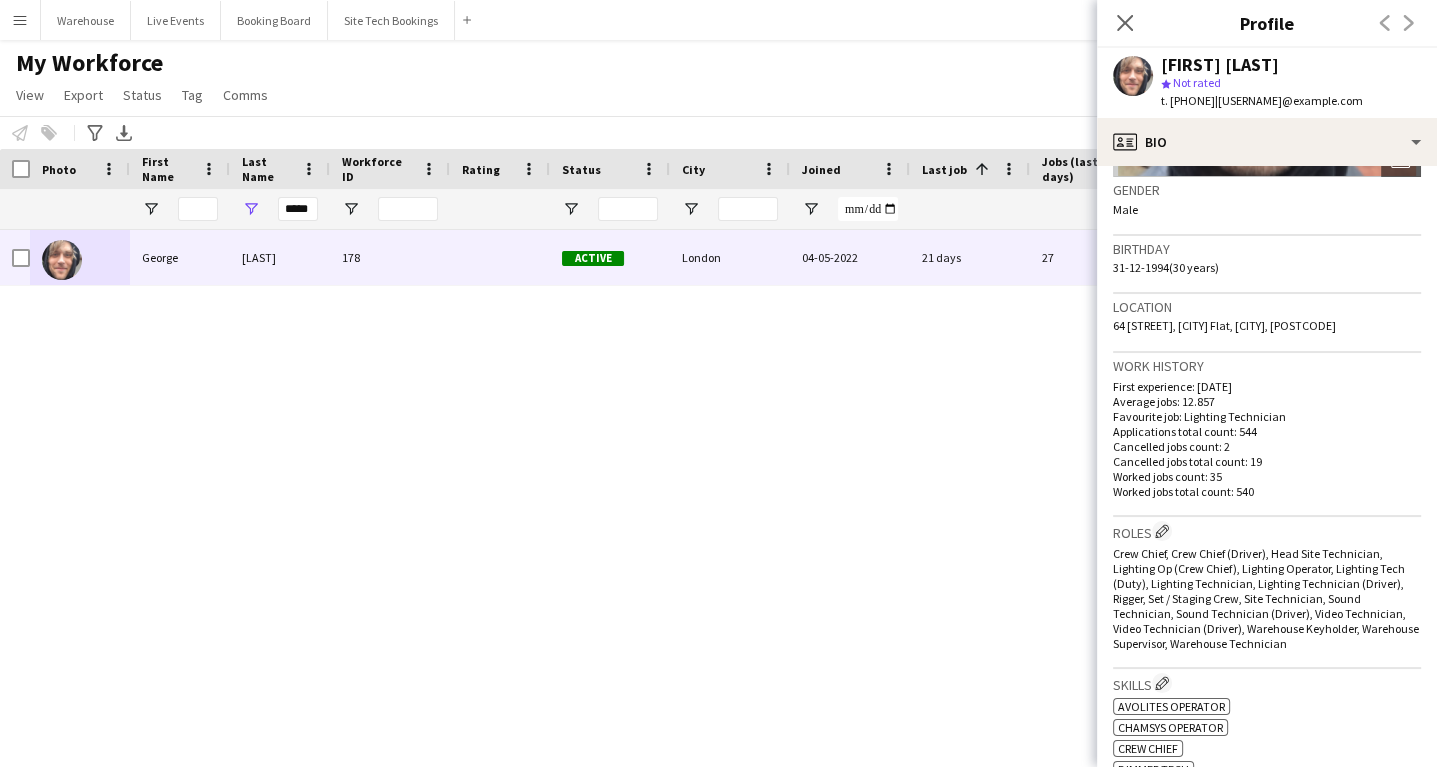 scroll, scrollTop: 0, scrollLeft: 0, axis: both 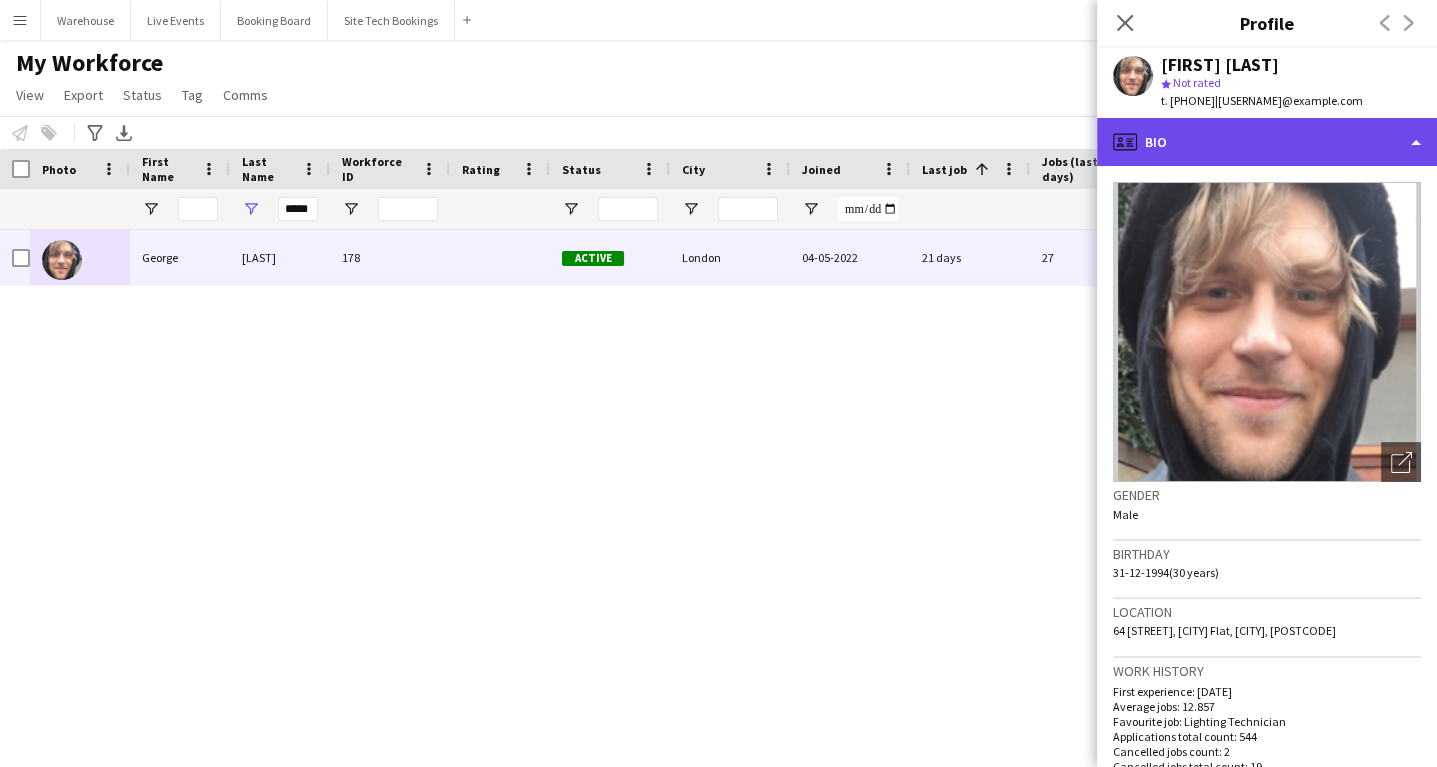 click on "profile
Bio" 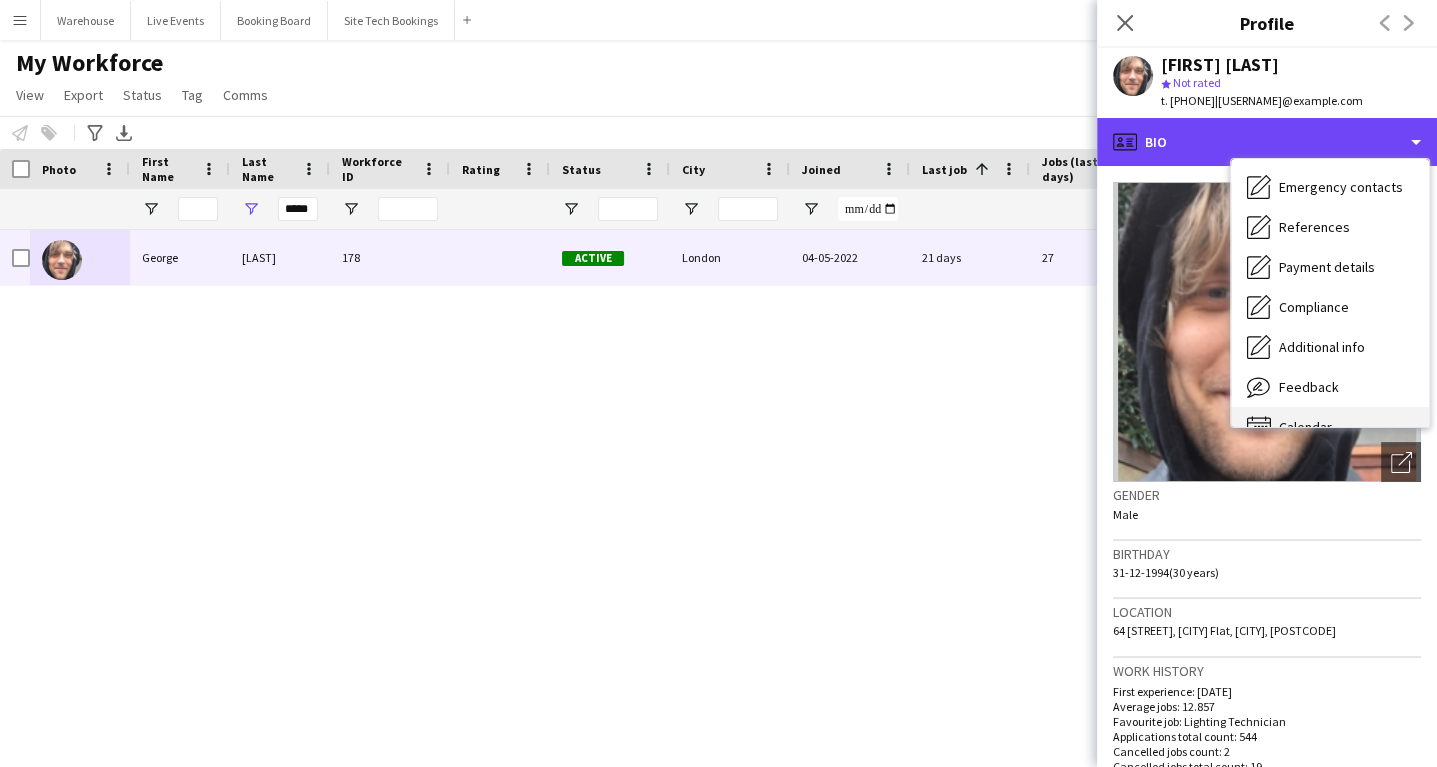 scroll, scrollTop: 188, scrollLeft: 0, axis: vertical 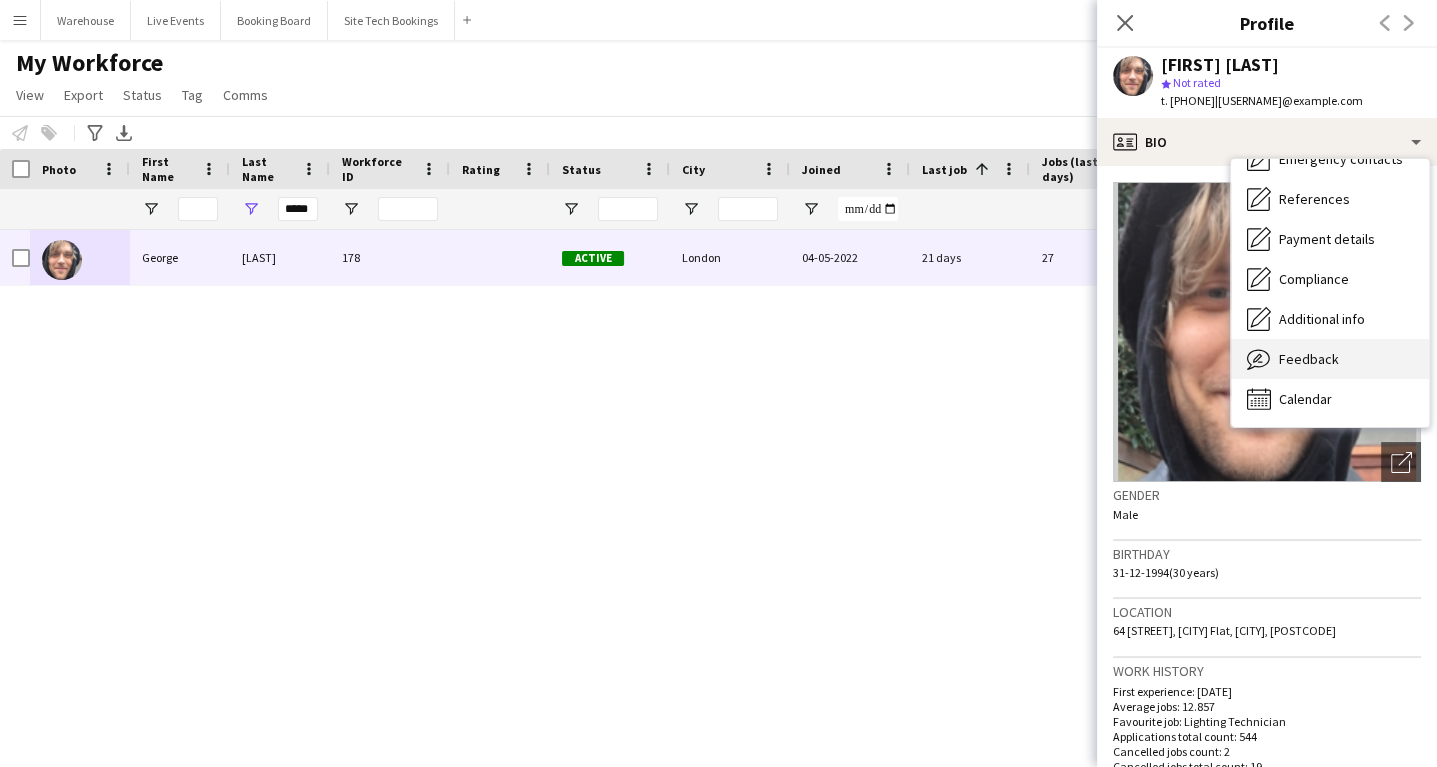 click on "Feedback" at bounding box center (1309, 359) 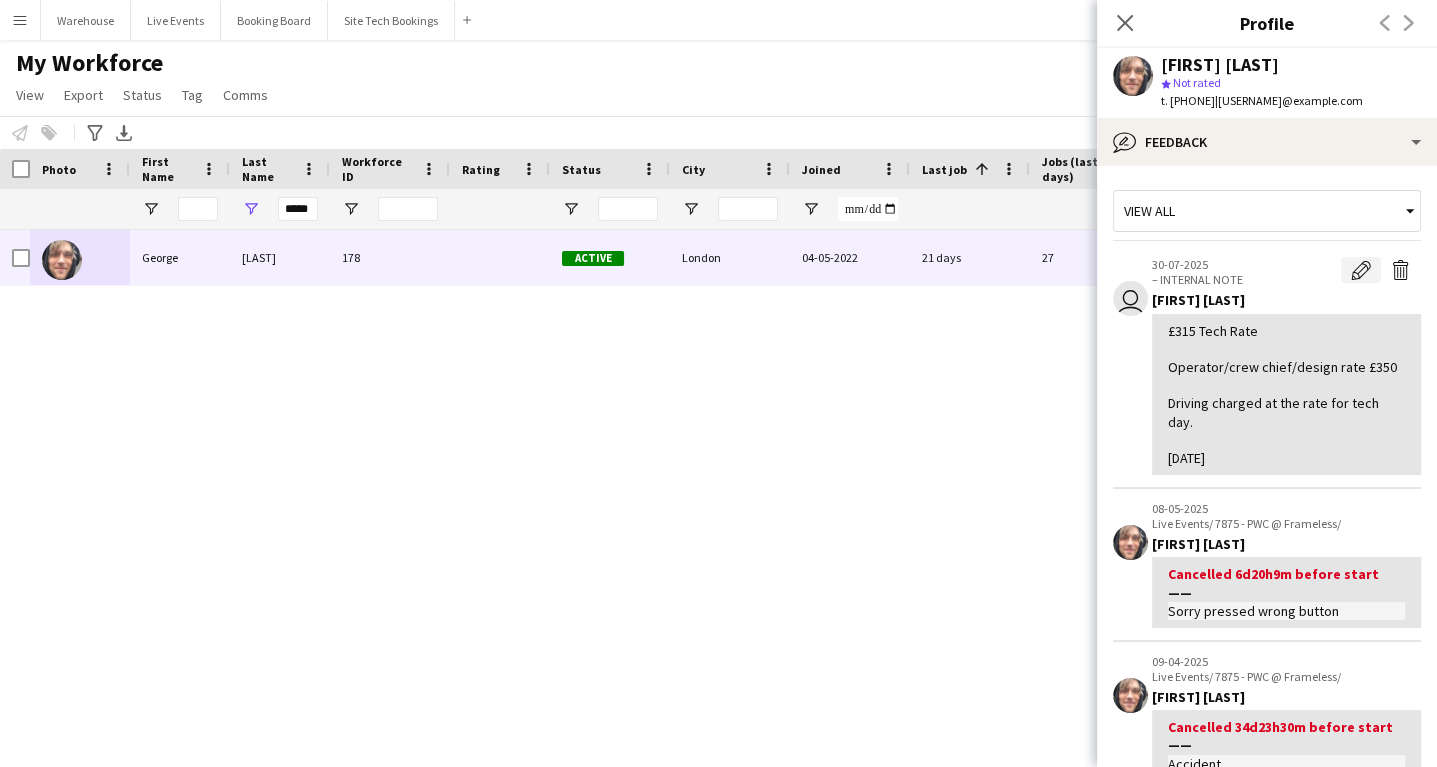 click on "Edit internal note" 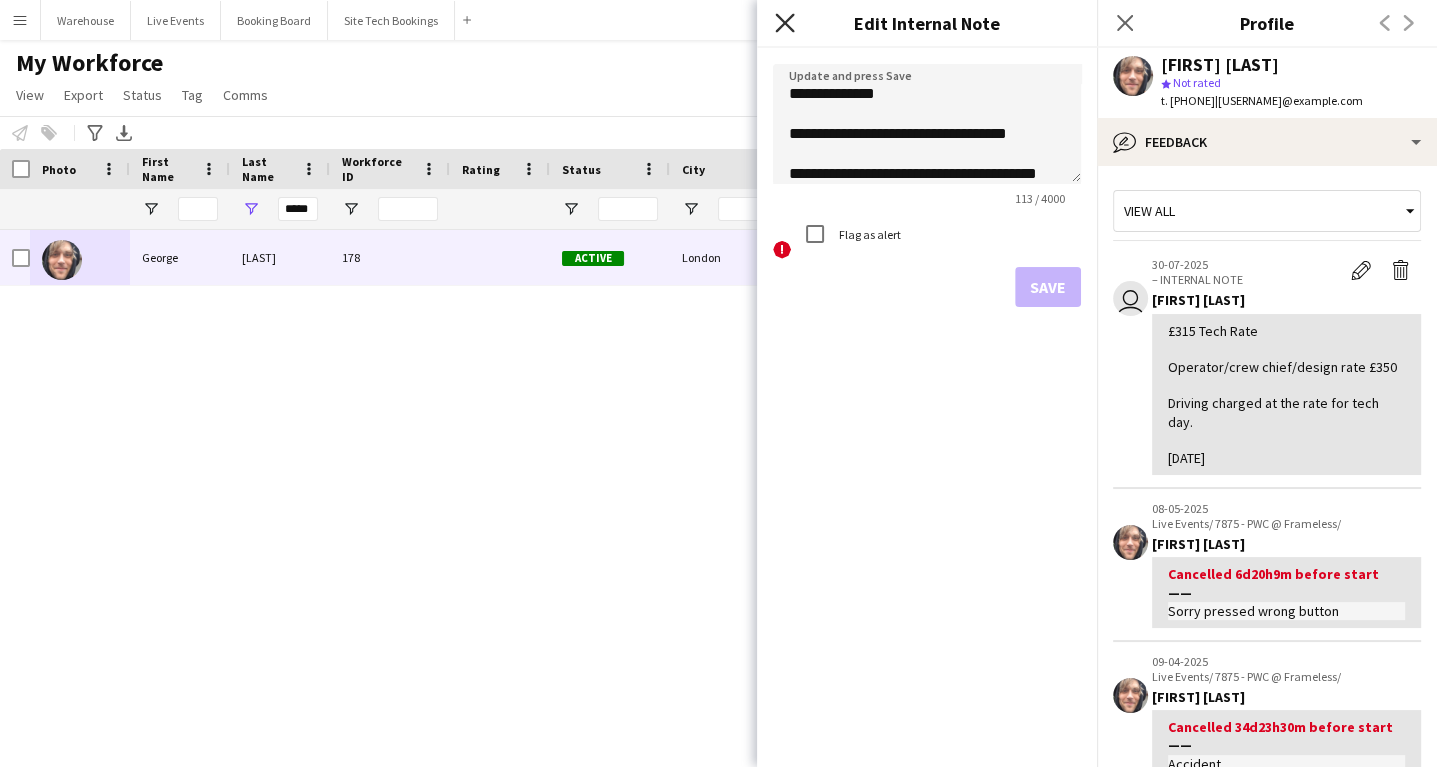 click 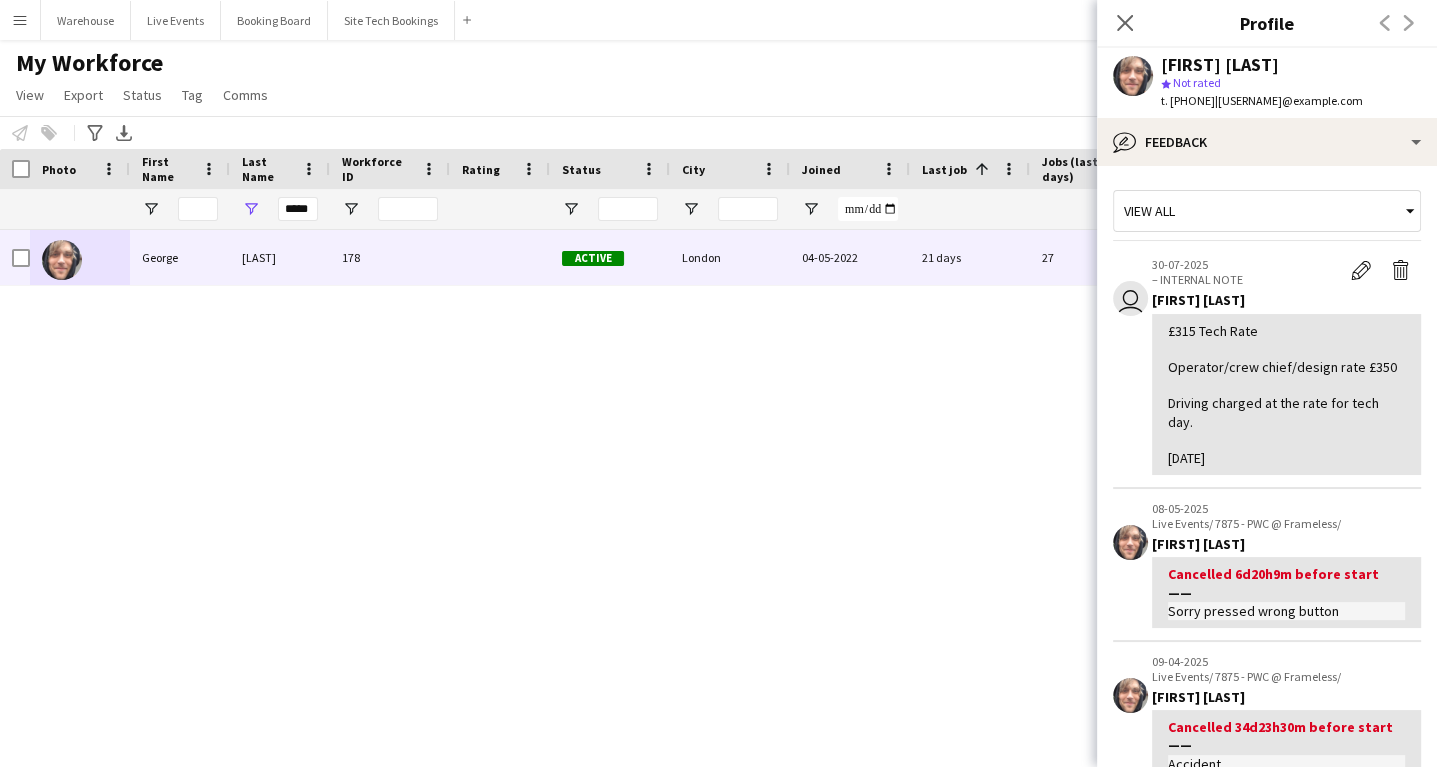 scroll, scrollTop: 0, scrollLeft: 0, axis: both 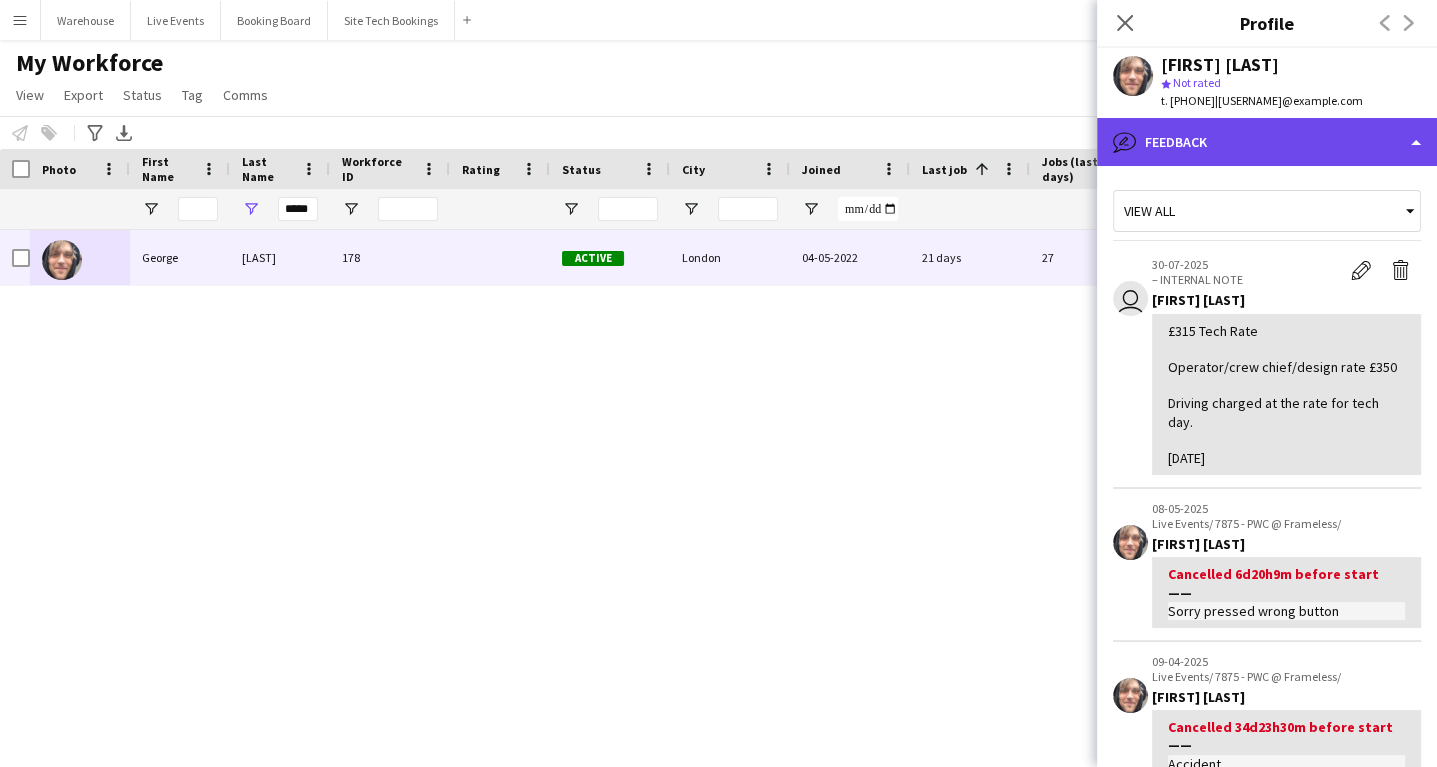 click on "bubble-pencil
Feedback" 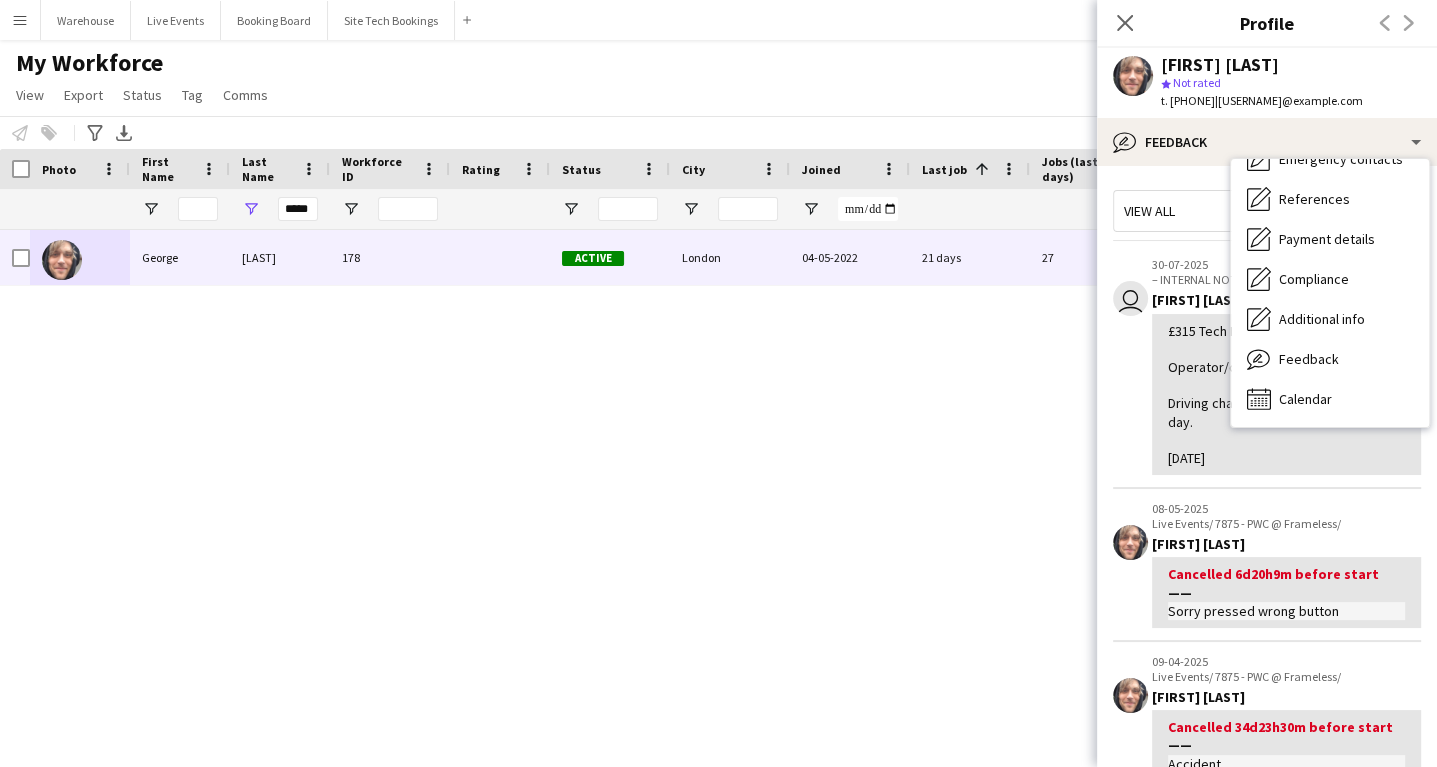 click on "08-05-2025 Live Events/ 7875 - [NAME] @ Frameless/ [FIRST] [LAST] Cancelled 6d20h9m before start Sorry pressed wrong button" 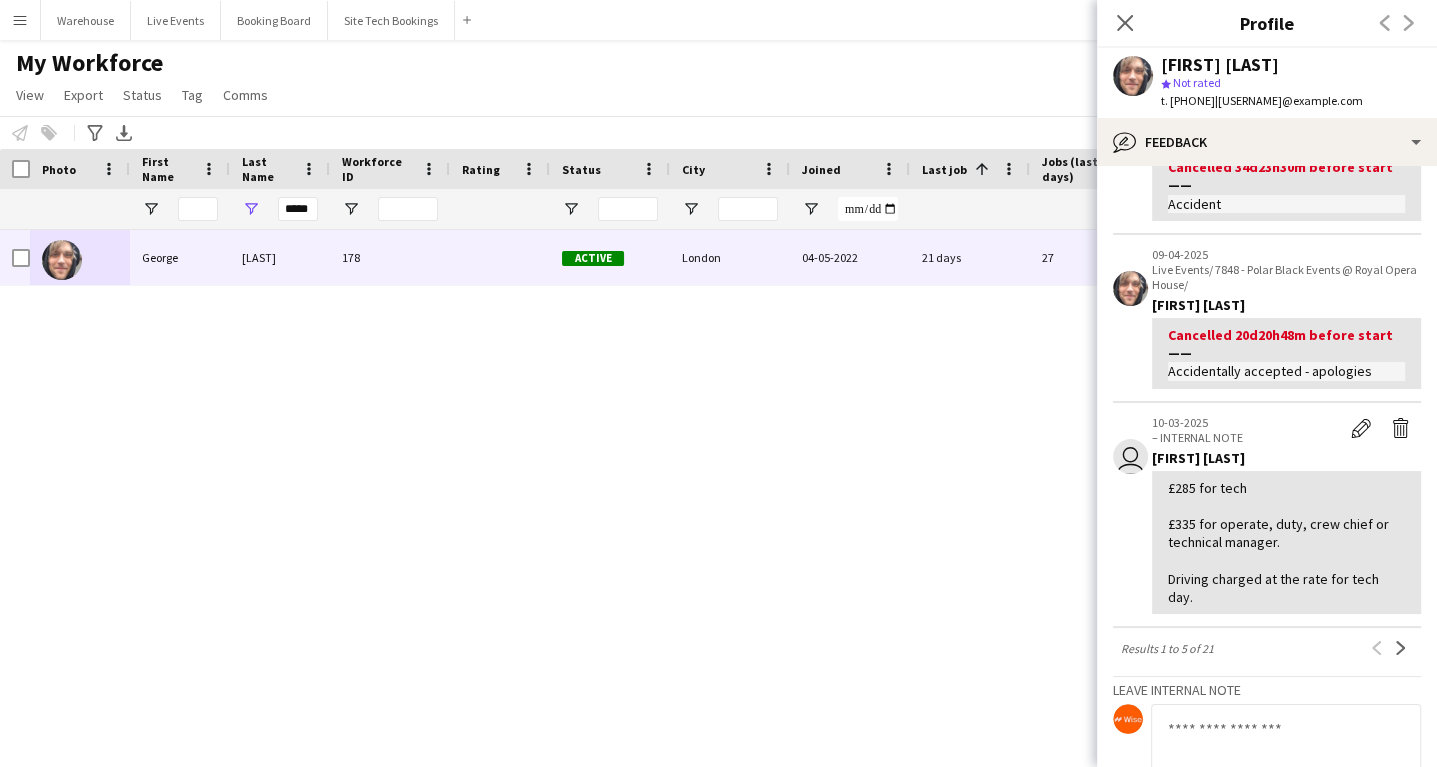 scroll, scrollTop: 820, scrollLeft: 0, axis: vertical 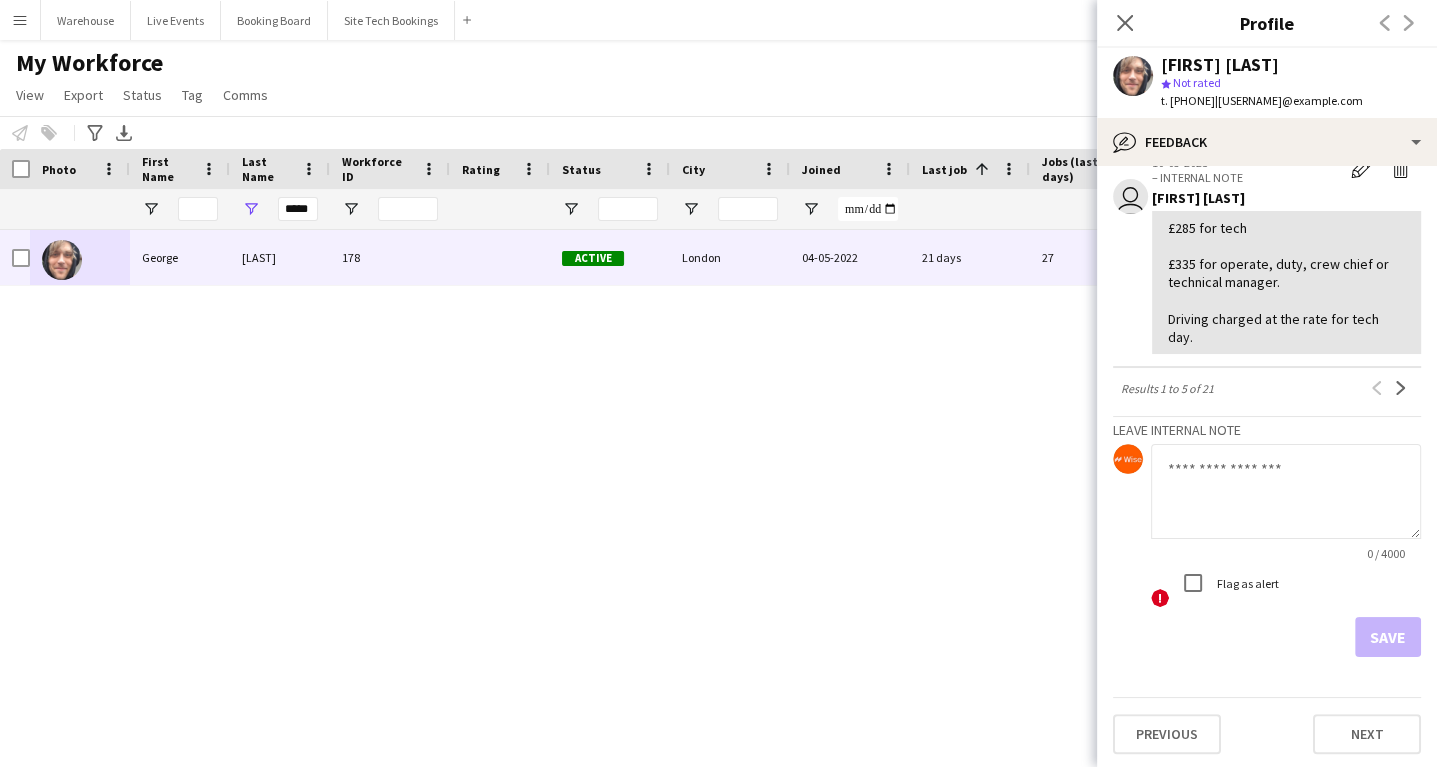 click 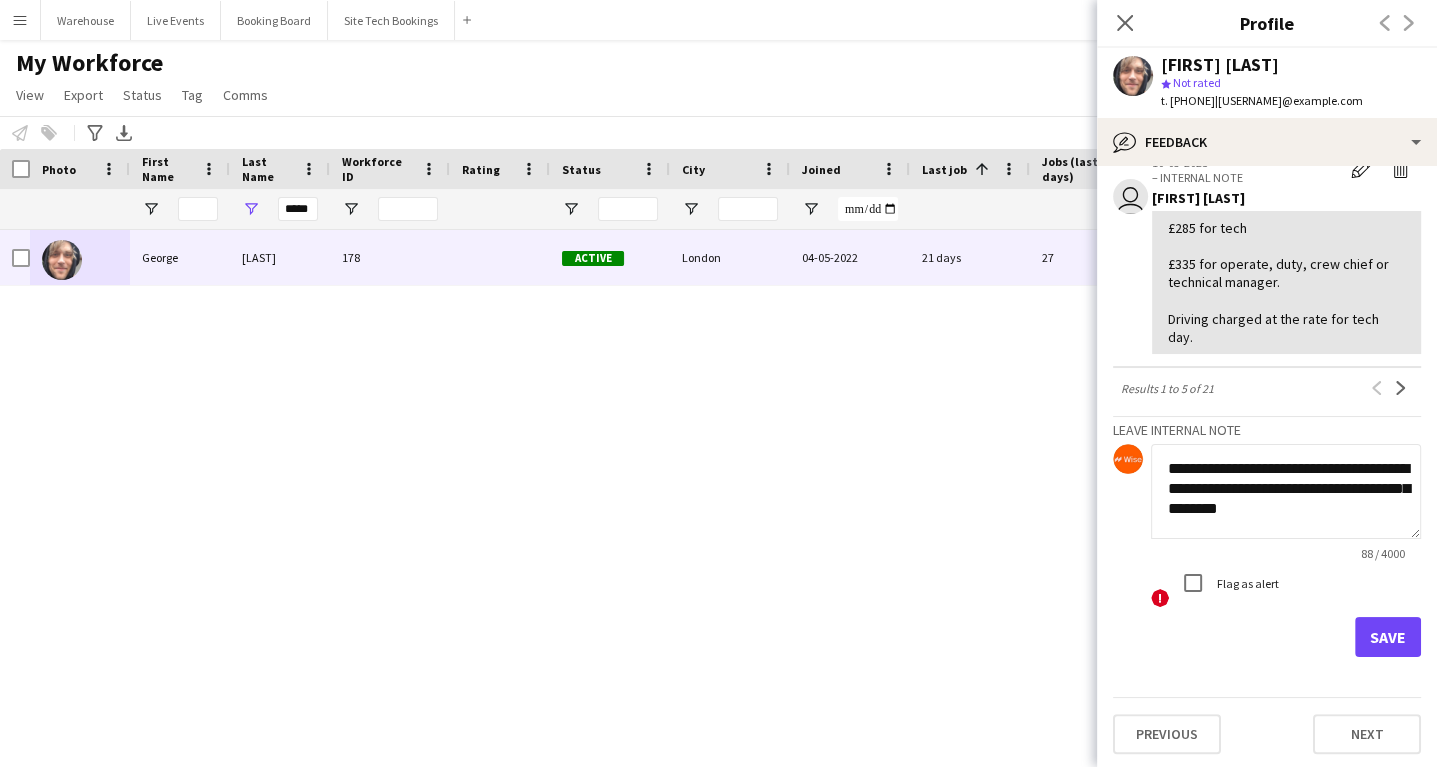 type on "**********" 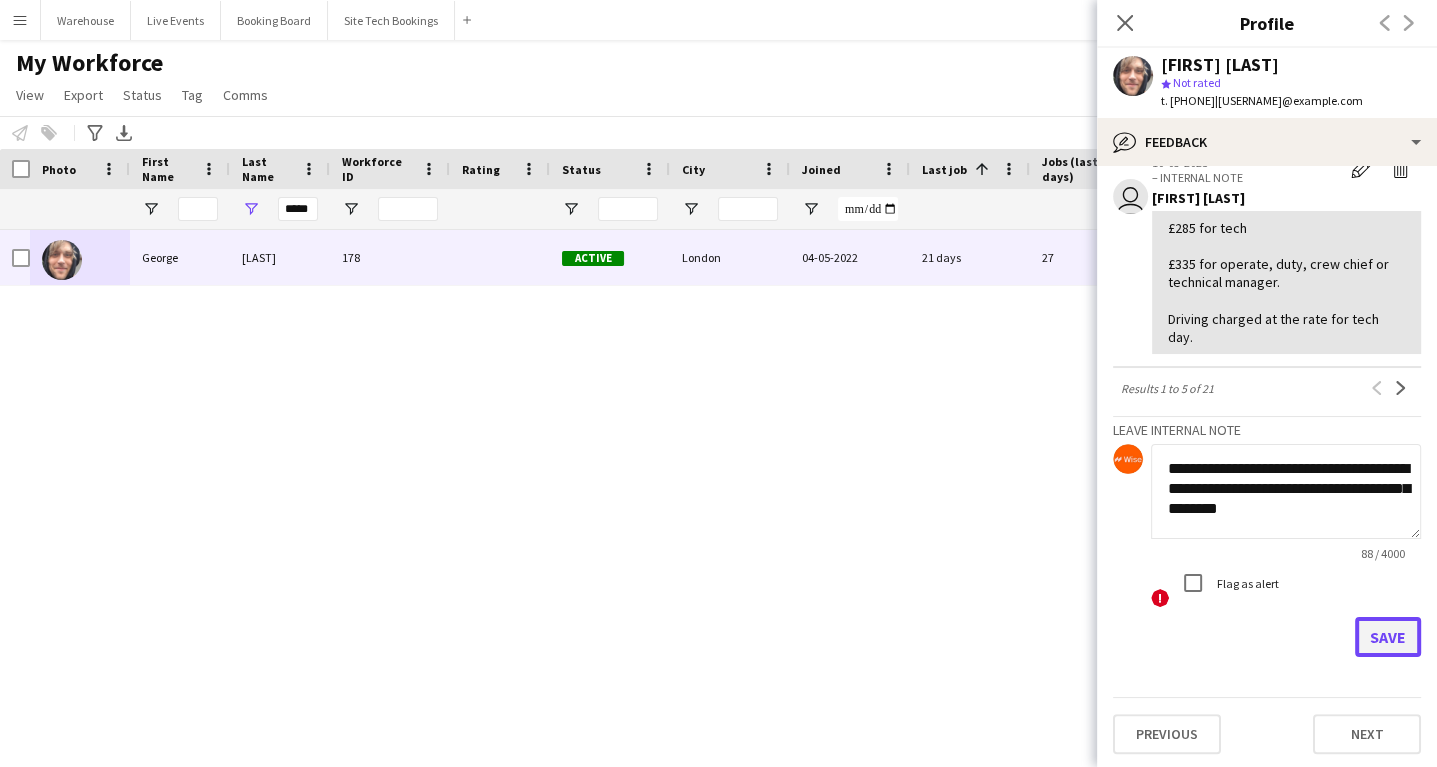 click on "Save" 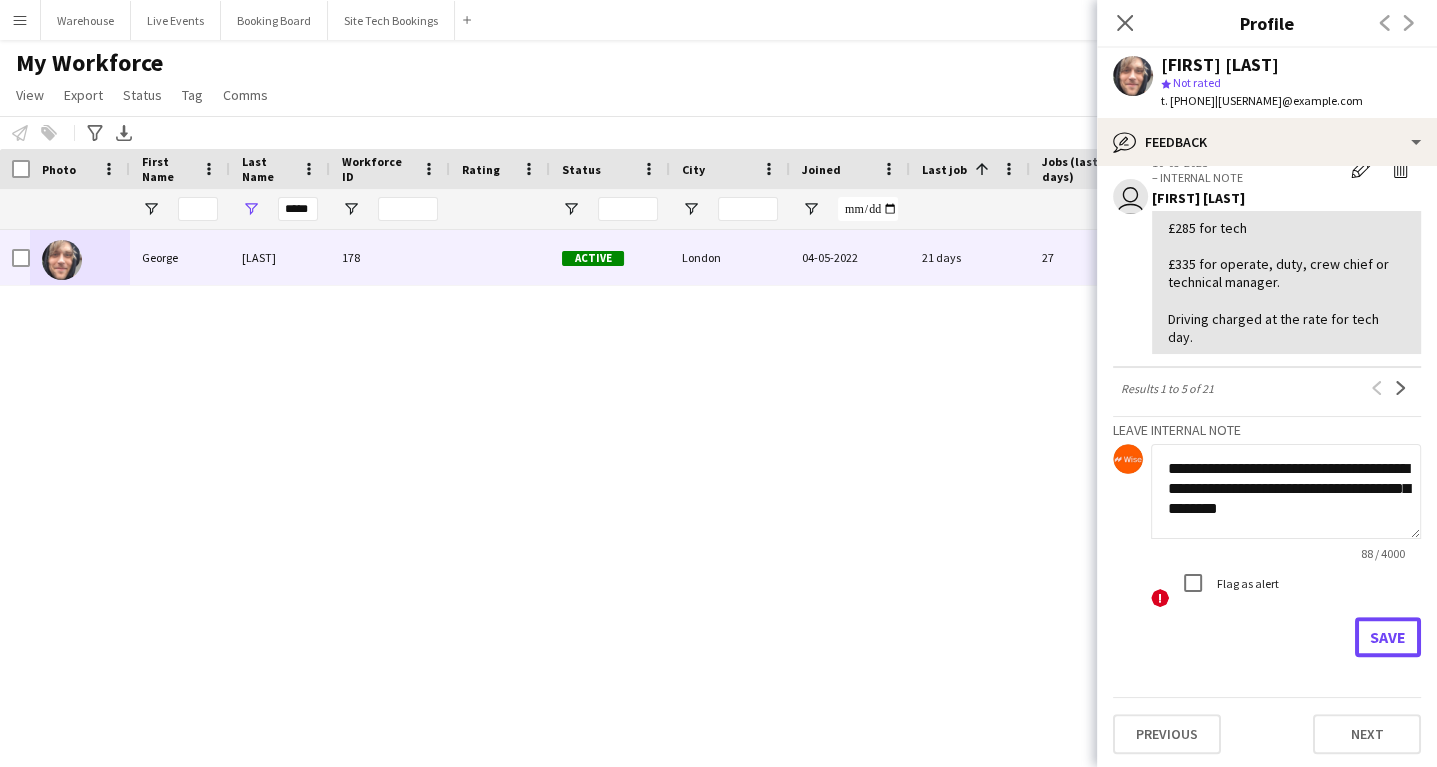 type 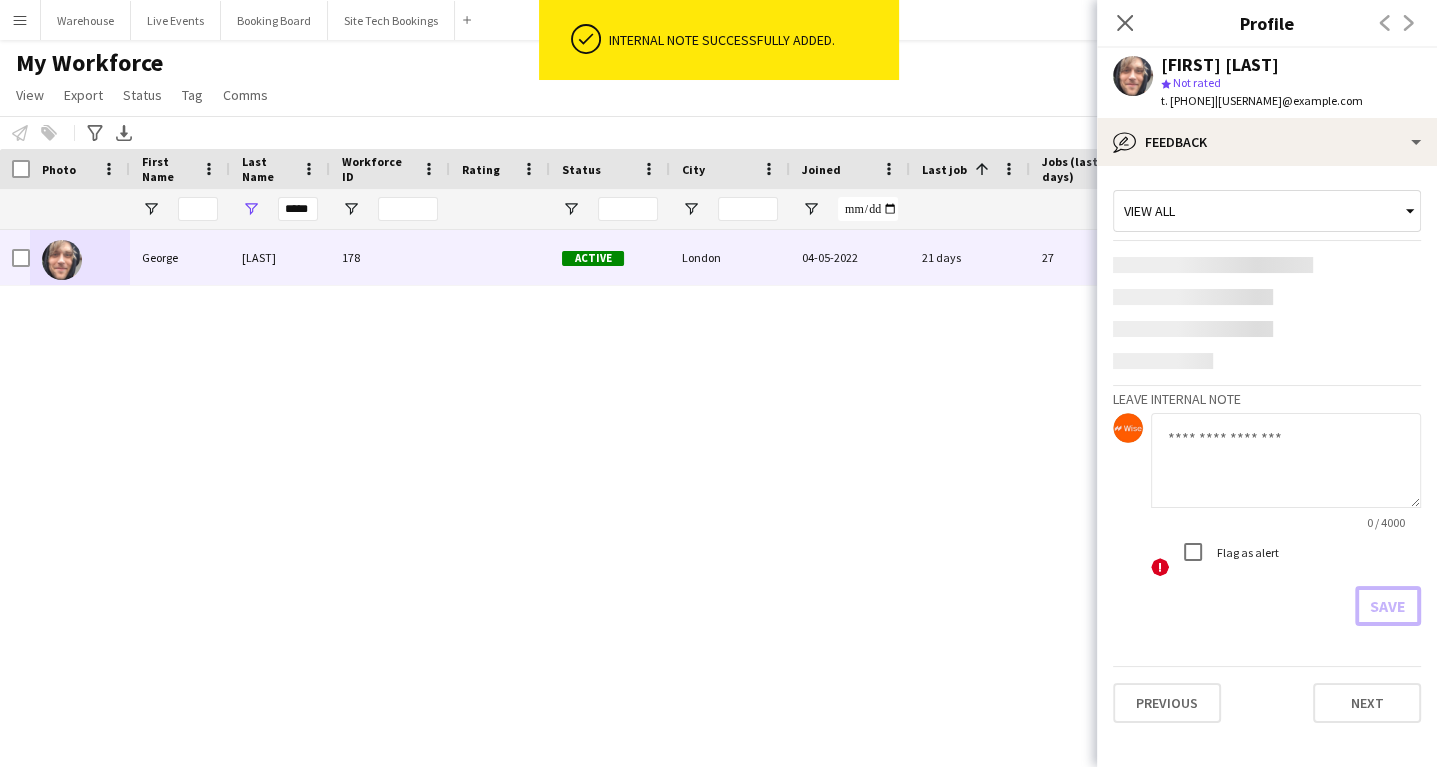 scroll, scrollTop: 0, scrollLeft: 0, axis: both 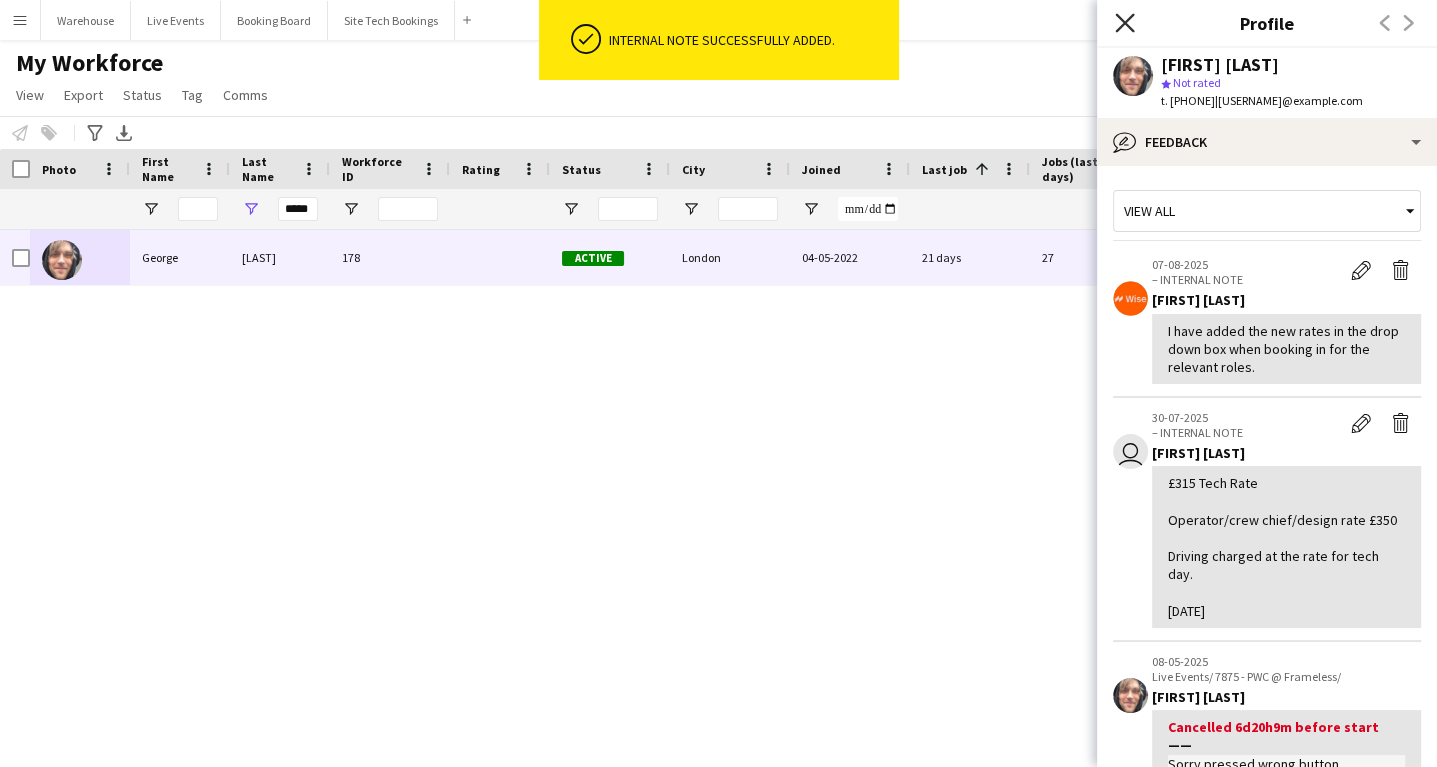 click on "Close pop-in" 